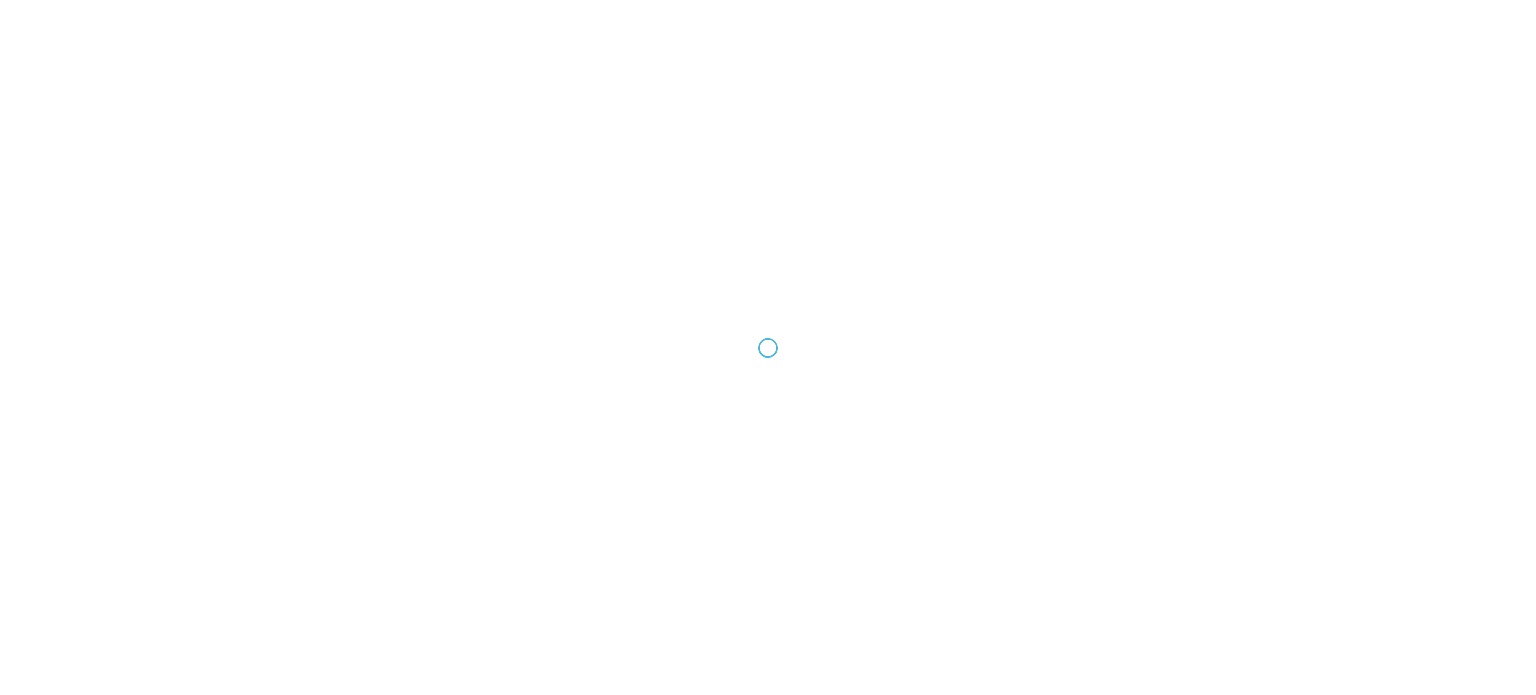 scroll, scrollTop: 0, scrollLeft: 0, axis: both 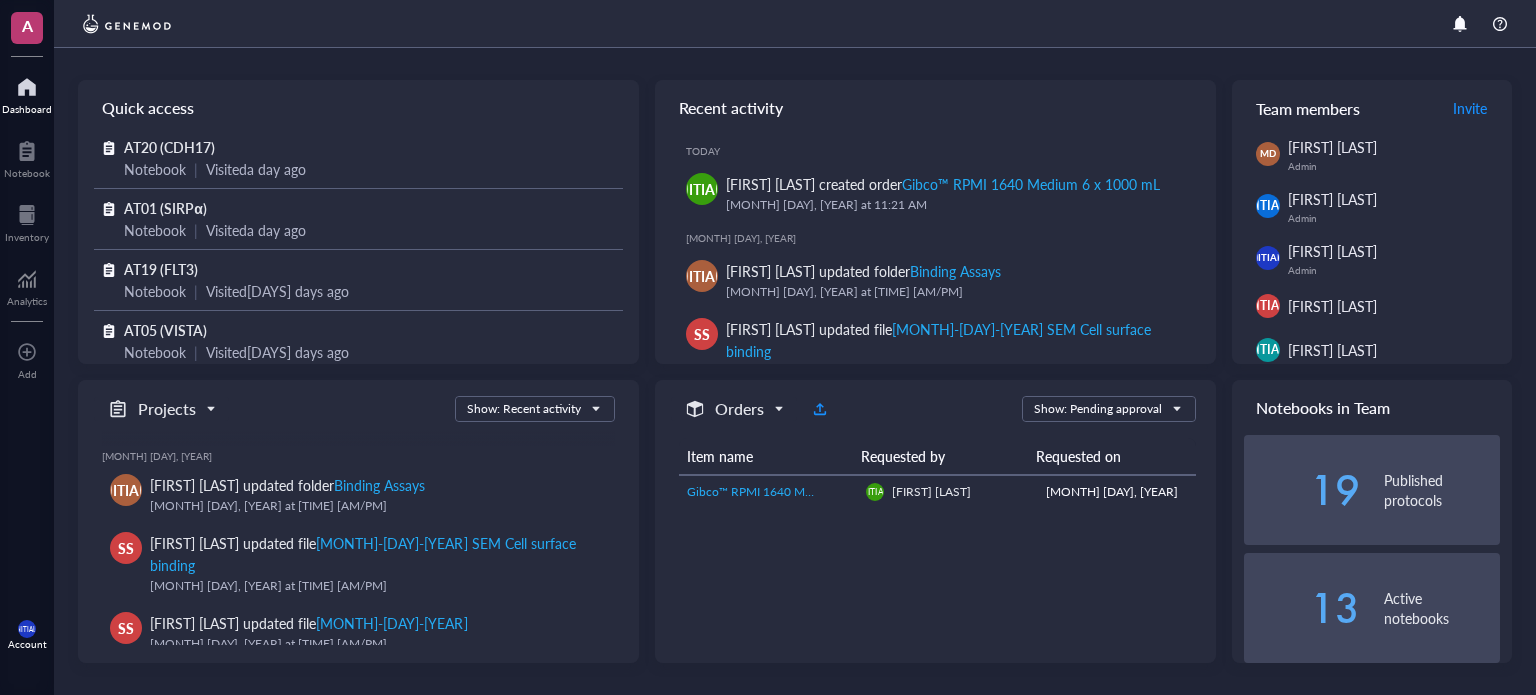 click on "Gibco™ RPMI 1640 Medium 6 x 1000 mL" at bounding box center (769, 492) 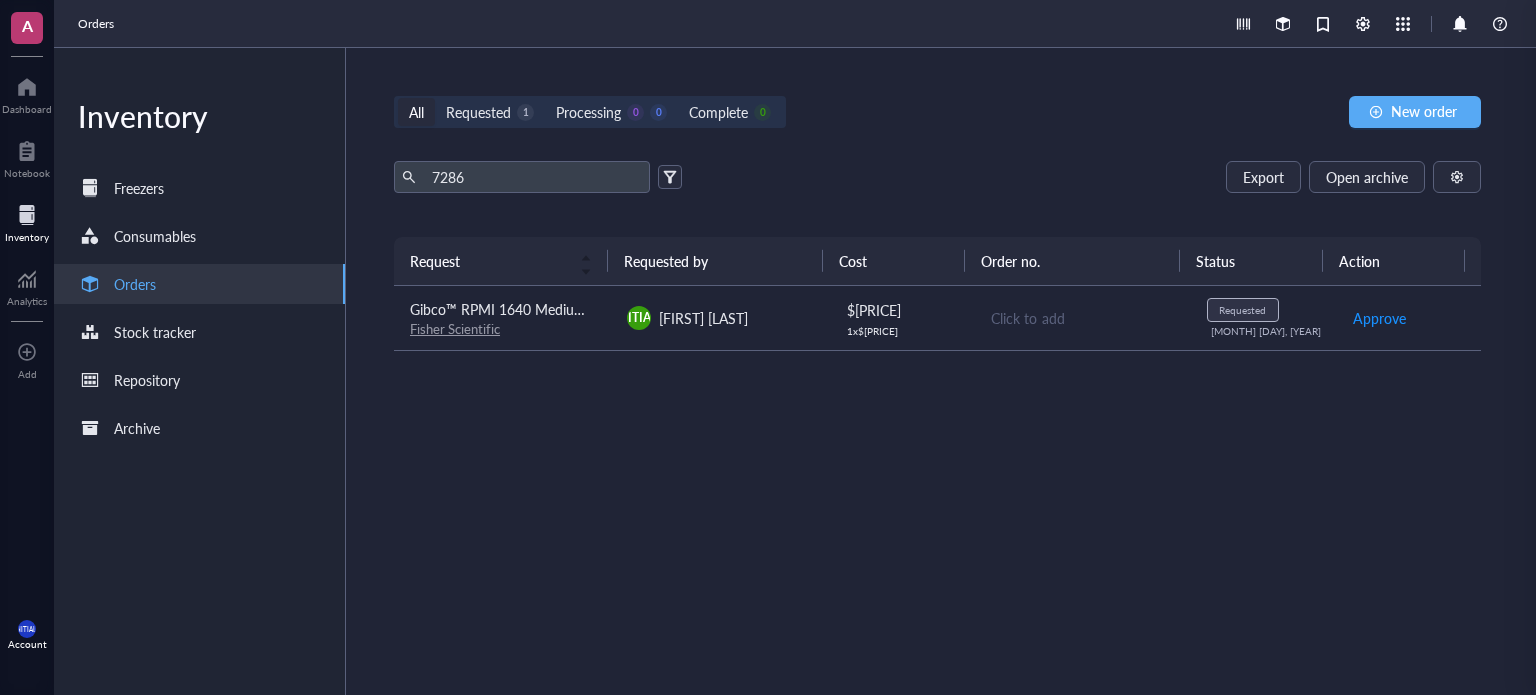 click on "Request Requested by Cost Order no. Status Action             Gibco™ RPMI 1640 Medium 6 x 1000 mL Fisher Scientific BS Bhavya Shah $ 309.00 1  x  $ 309.00 Click to add Requested Aug 1, 2025 Approve" at bounding box center [937, 418] 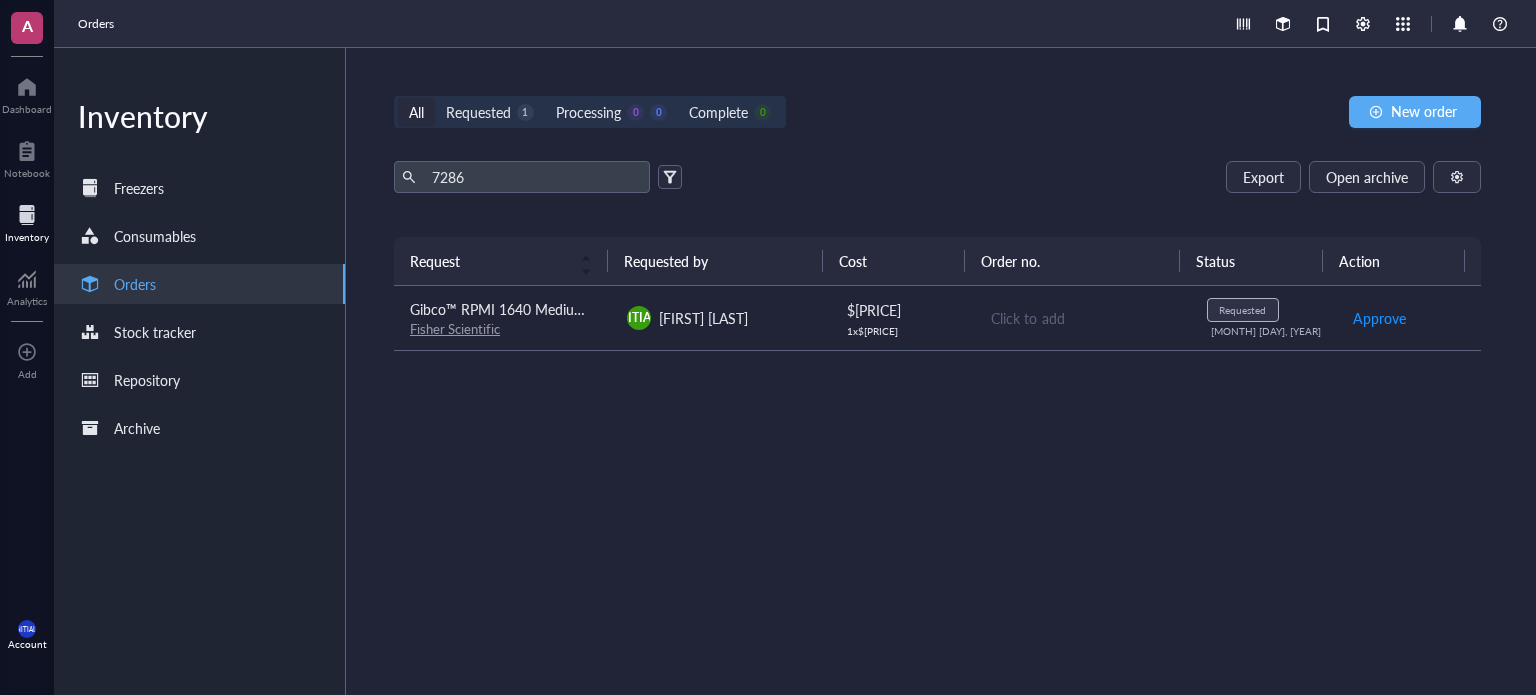 click on "Request Requested by Cost Order no. Status Action             Gibco™ RPMI 1640 Medium 6 x 1000 mL Fisher Scientific BS Bhavya Shah $ 309.00 1  x  $ 309.00 Click to add Requested Aug 1, 2025 Approve" at bounding box center (937, 418) 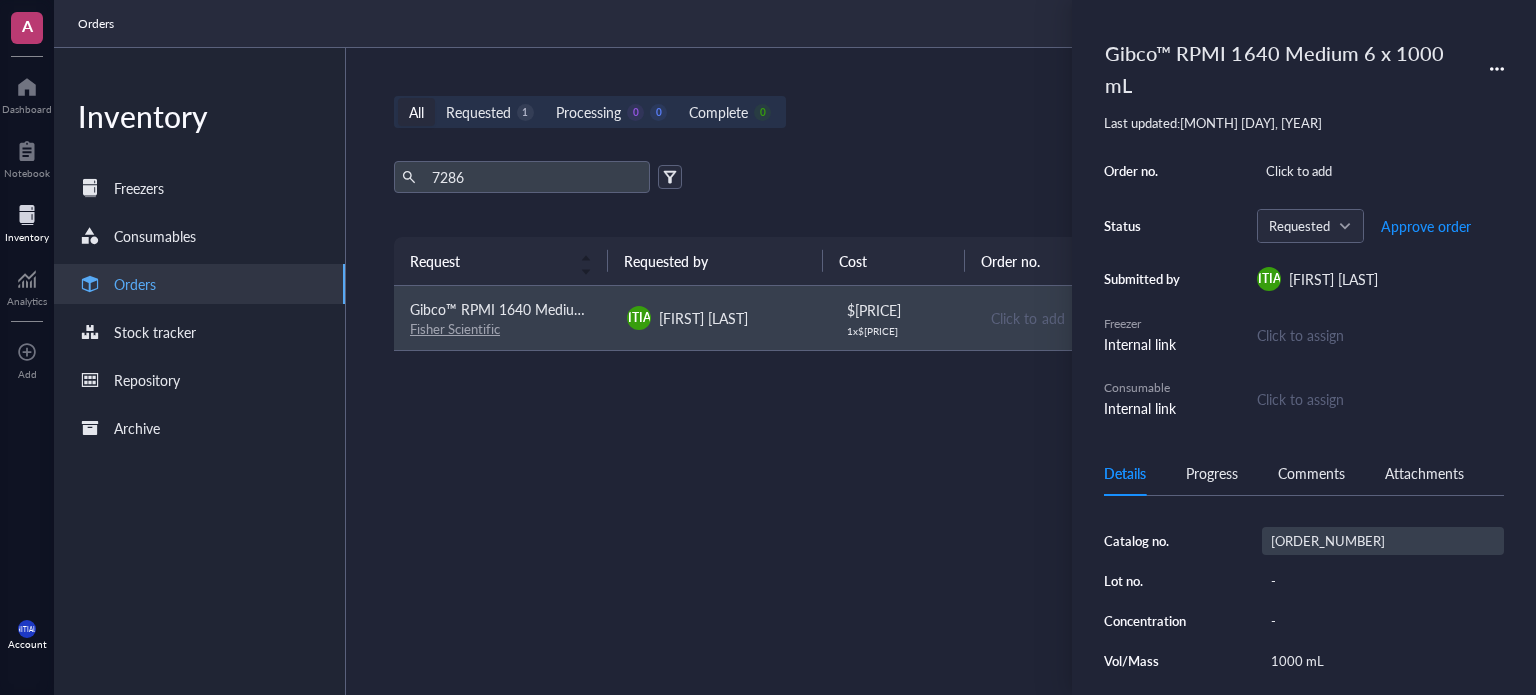 scroll, scrollTop: 361, scrollLeft: 0, axis: vertical 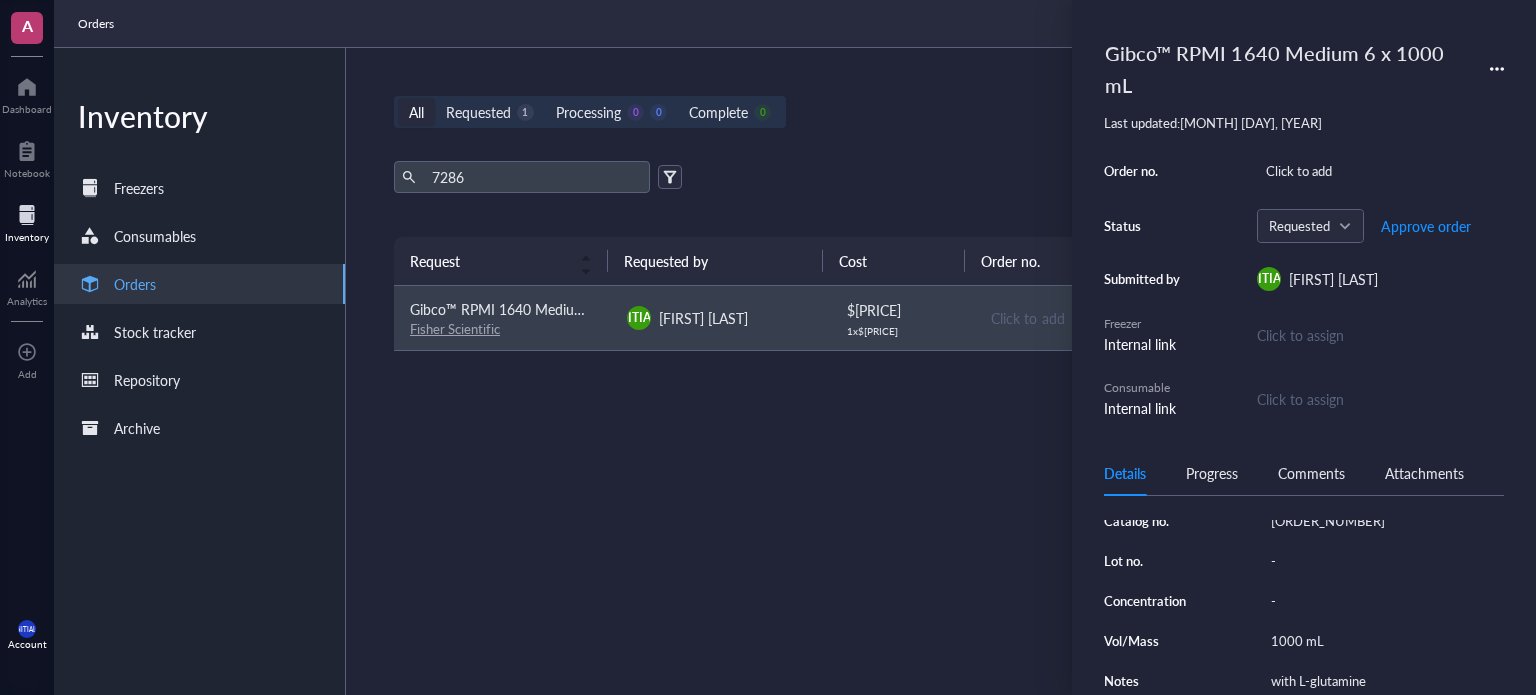 click on "Request Requested by Cost Order no. Status Action             Gibco™ RPMI 1640 Medium 6 x 1000 mL Fisher Scientific BS Bhavya Shah $ 309.00 1  x  $ 309.00 Click to add Requested Aug 1, 2025 Approve" at bounding box center [937, 418] 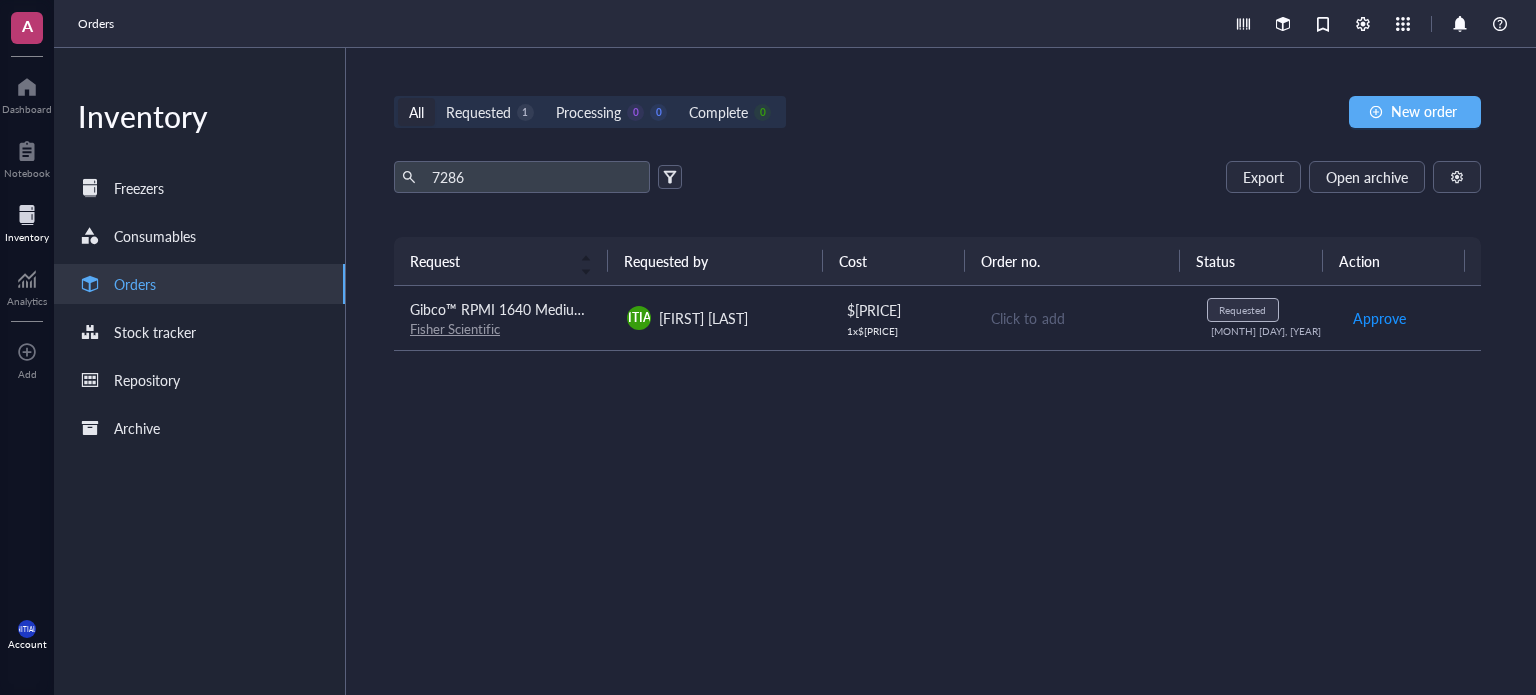 click on "1  x  $ 309.00" at bounding box center (902, 331) 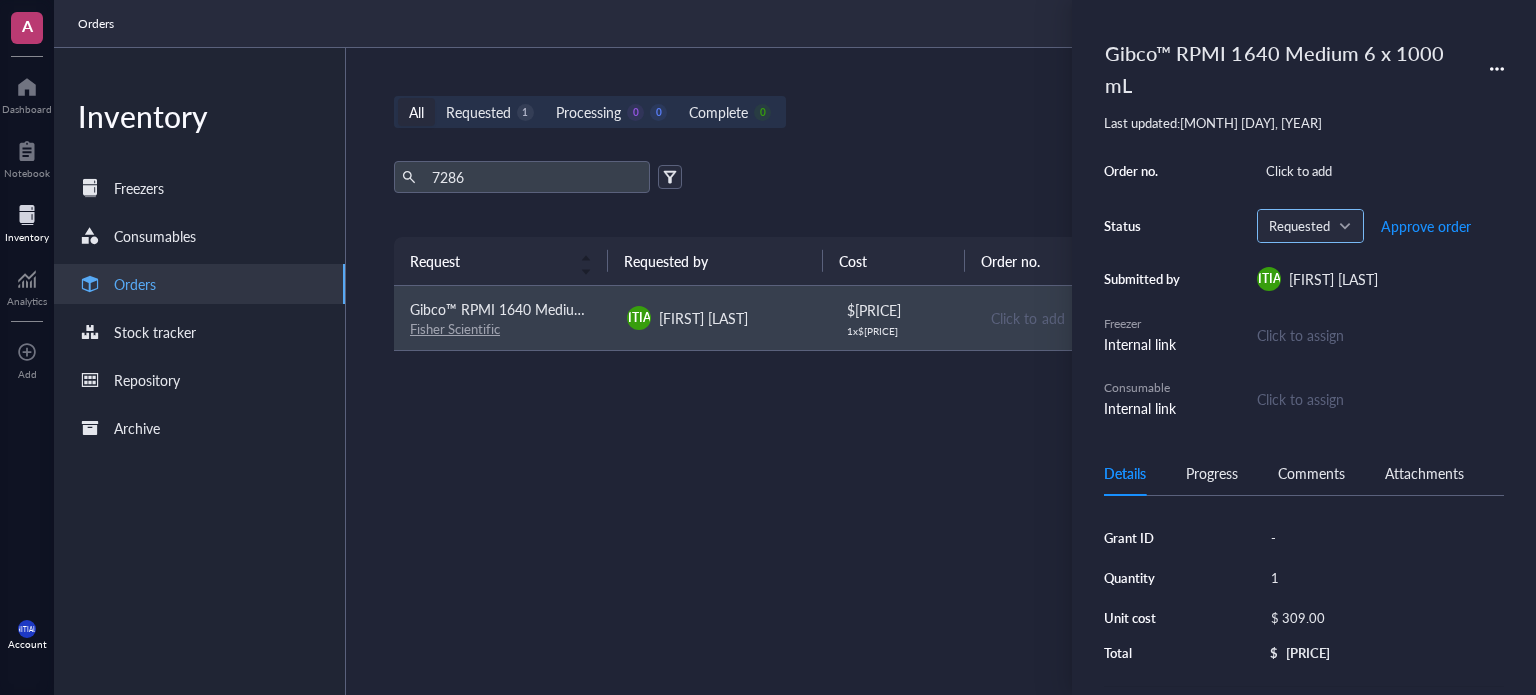 click on "Requested" at bounding box center [1308, 226] 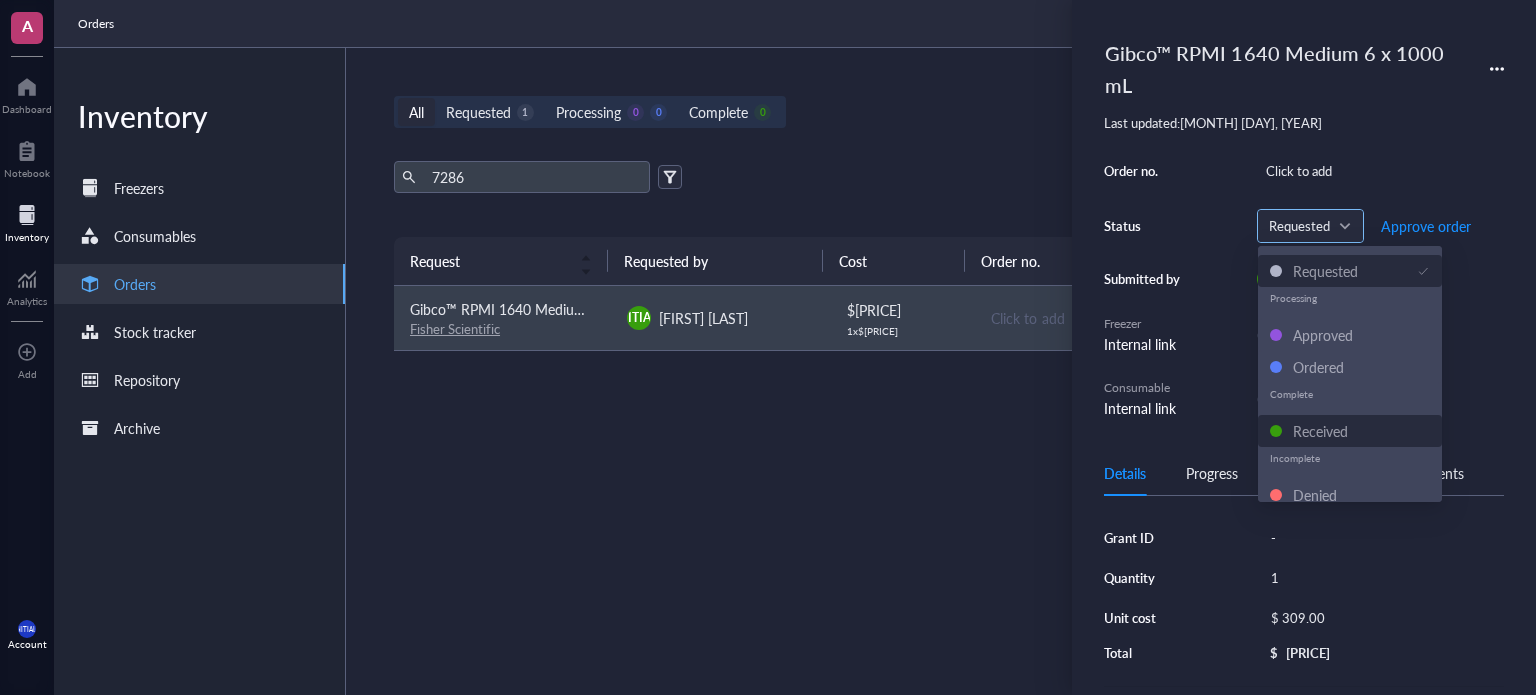 scroll, scrollTop: 32, scrollLeft: 0, axis: vertical 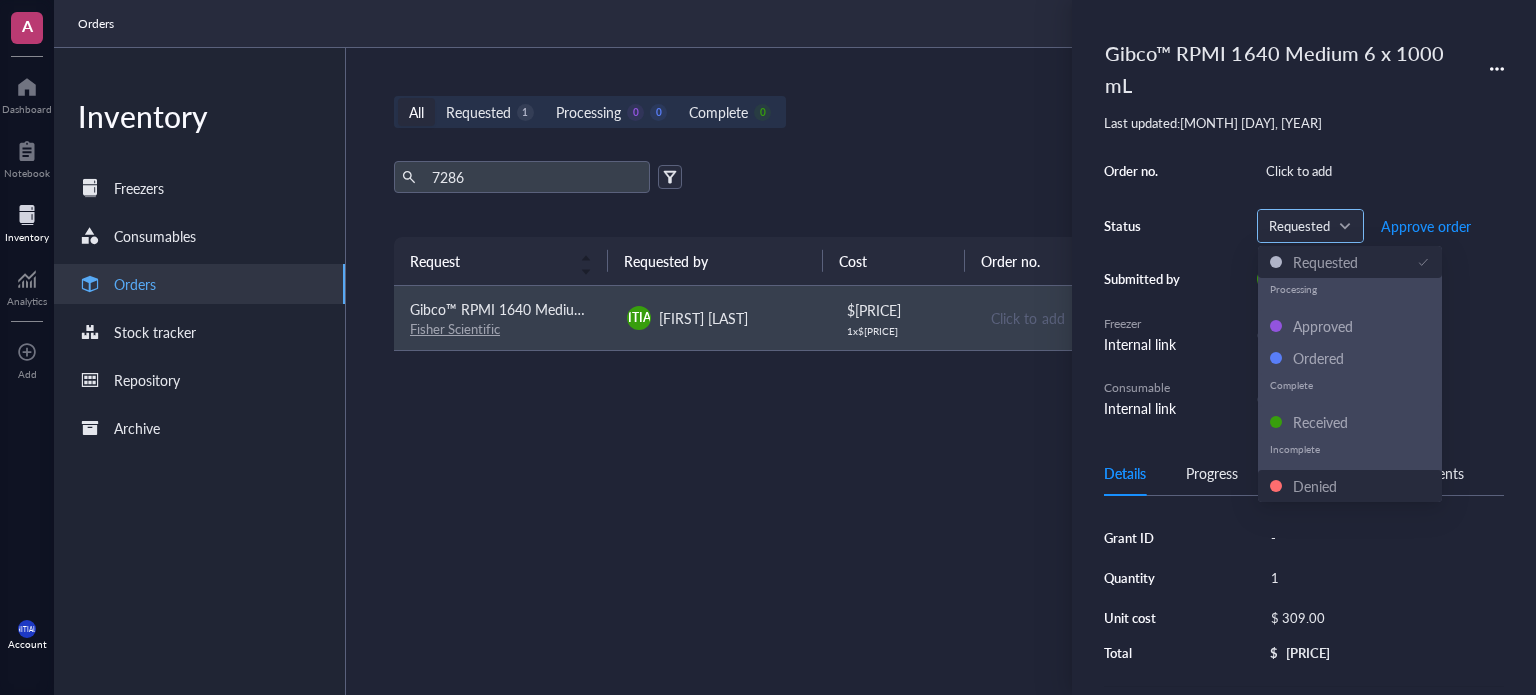 click on "Denied" at bounding box center (1350, 486) 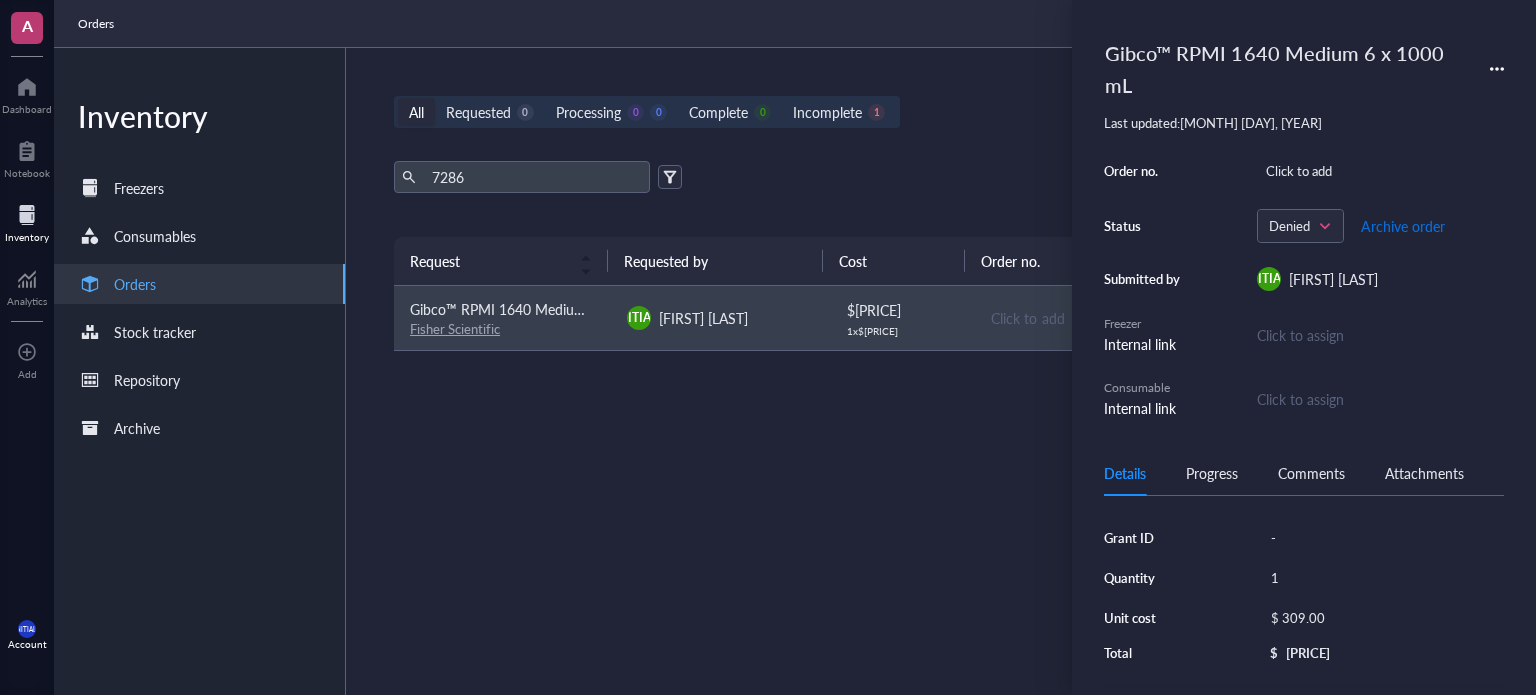 drag, startPoint x: 1420, startPoint y: 221, endPoint x: 1440, endPoint y: 246, distance: 32.01562 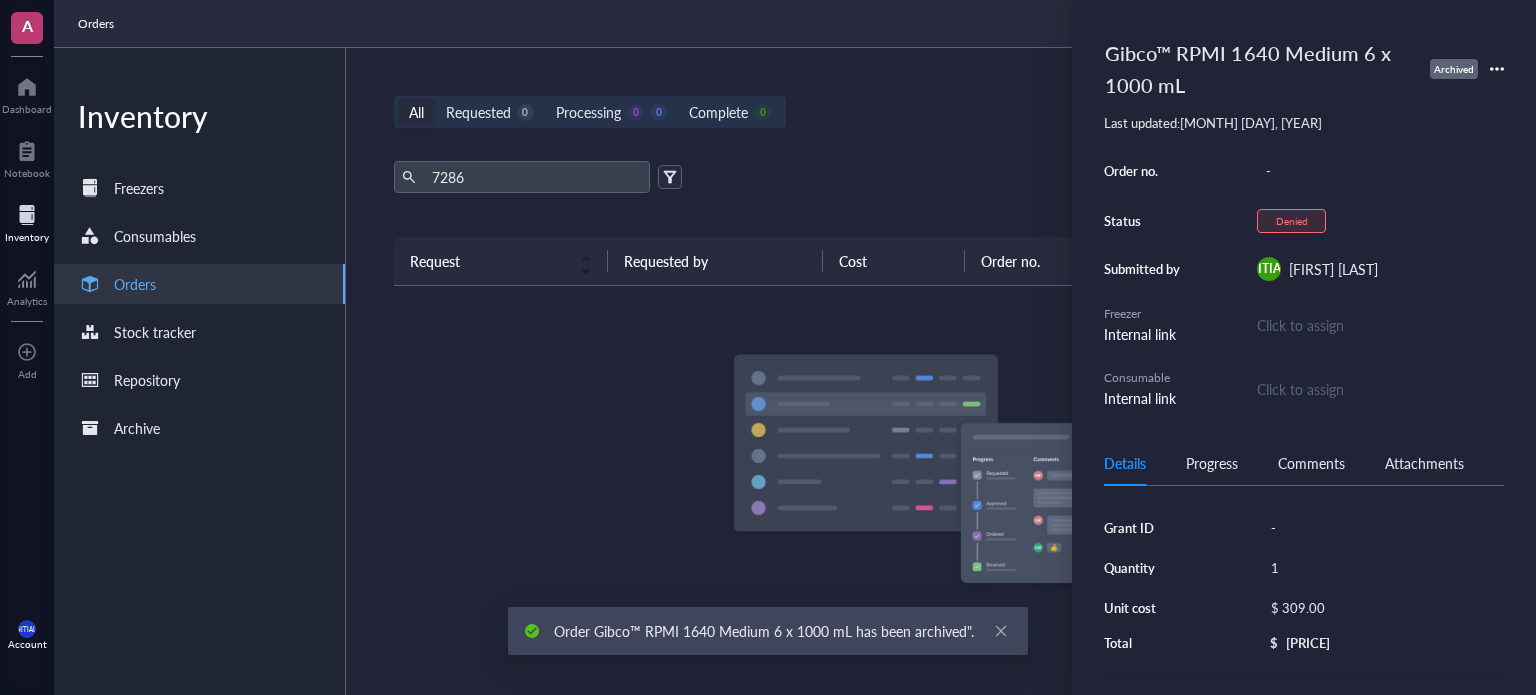 click on "All Requested 0 Processing 0 0 Complete 0 New order 7286 Export Open archive Requester Requested on Source / Vendor Last updated Request Requested by Cost Order no. Status Action             No order found" at bounding box center (937, 371) 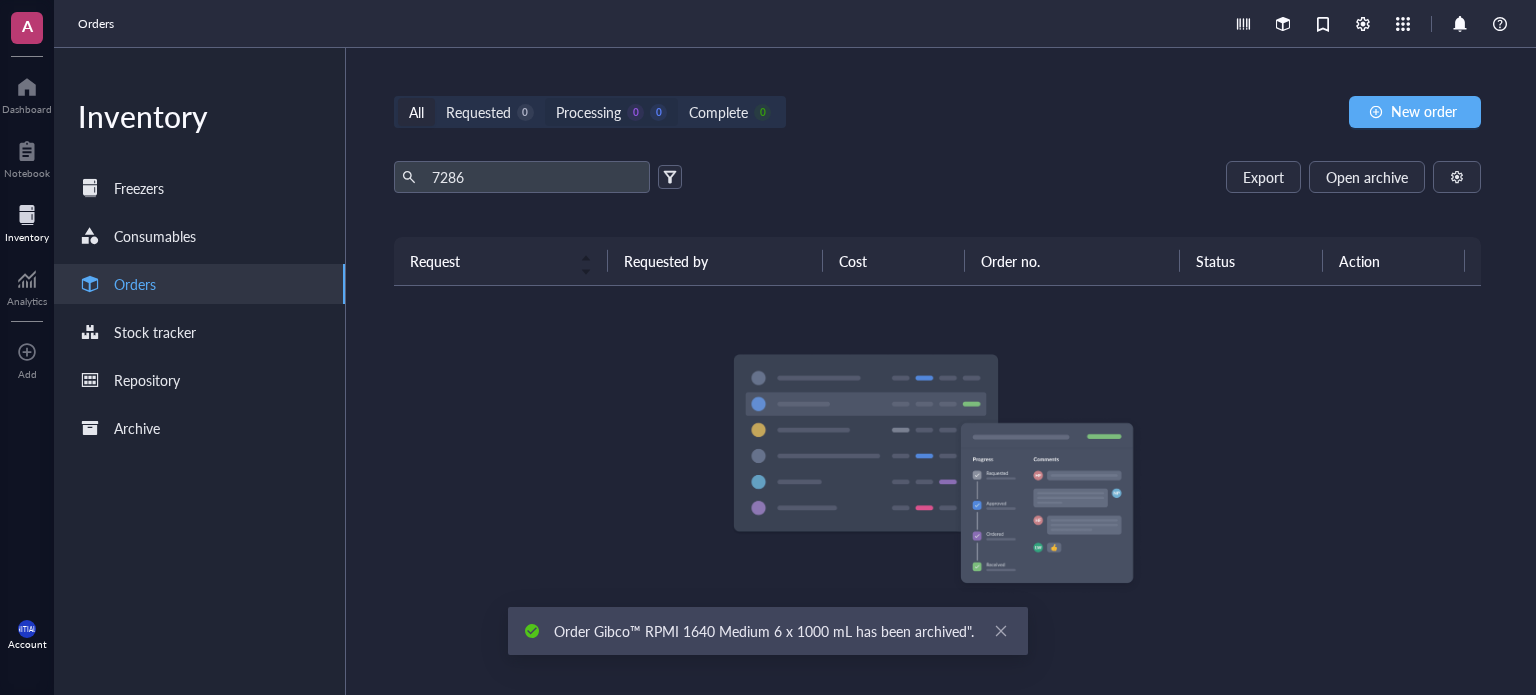 click on "Processing 0 0" at bounding box center [611, 112] 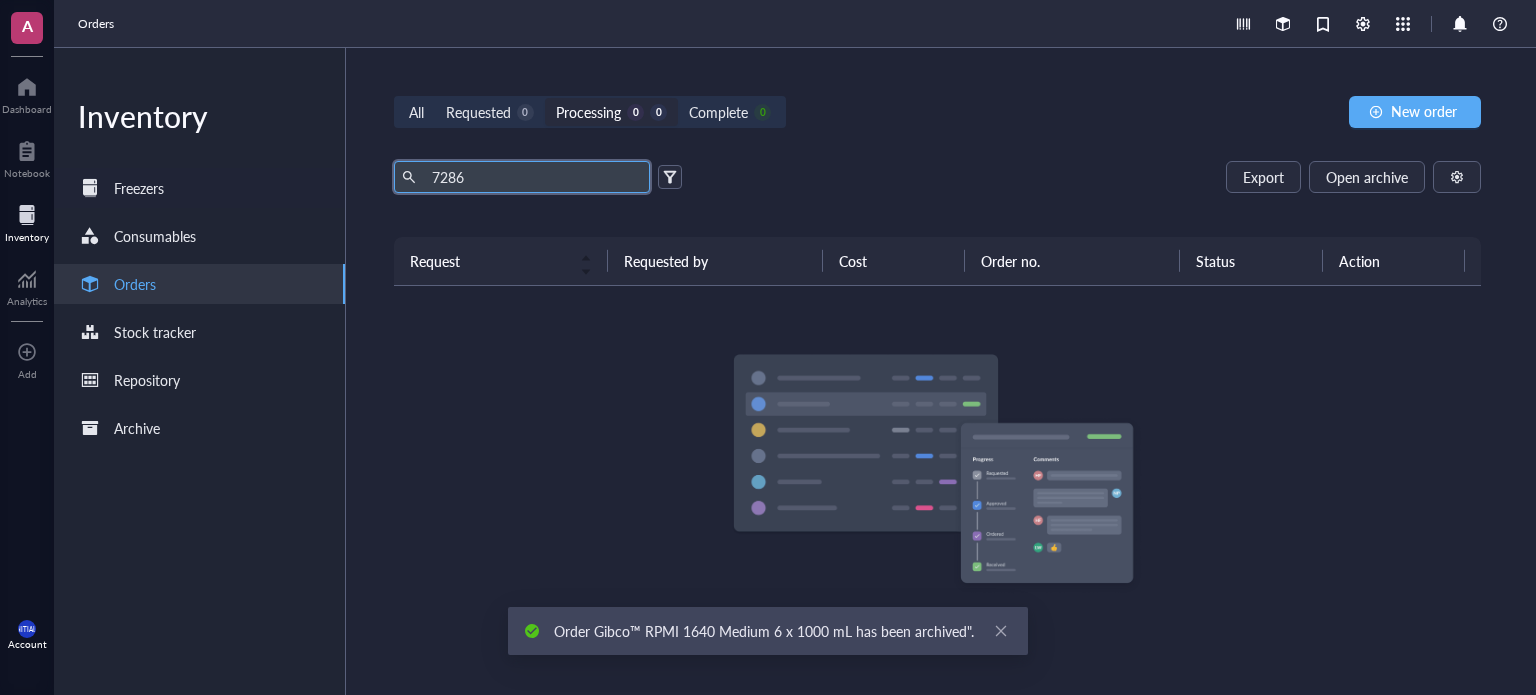 drag, startPoint x: 495, startPoint y: 169, endPoint x: 312, endPoint y: 167, distance: 183.01093 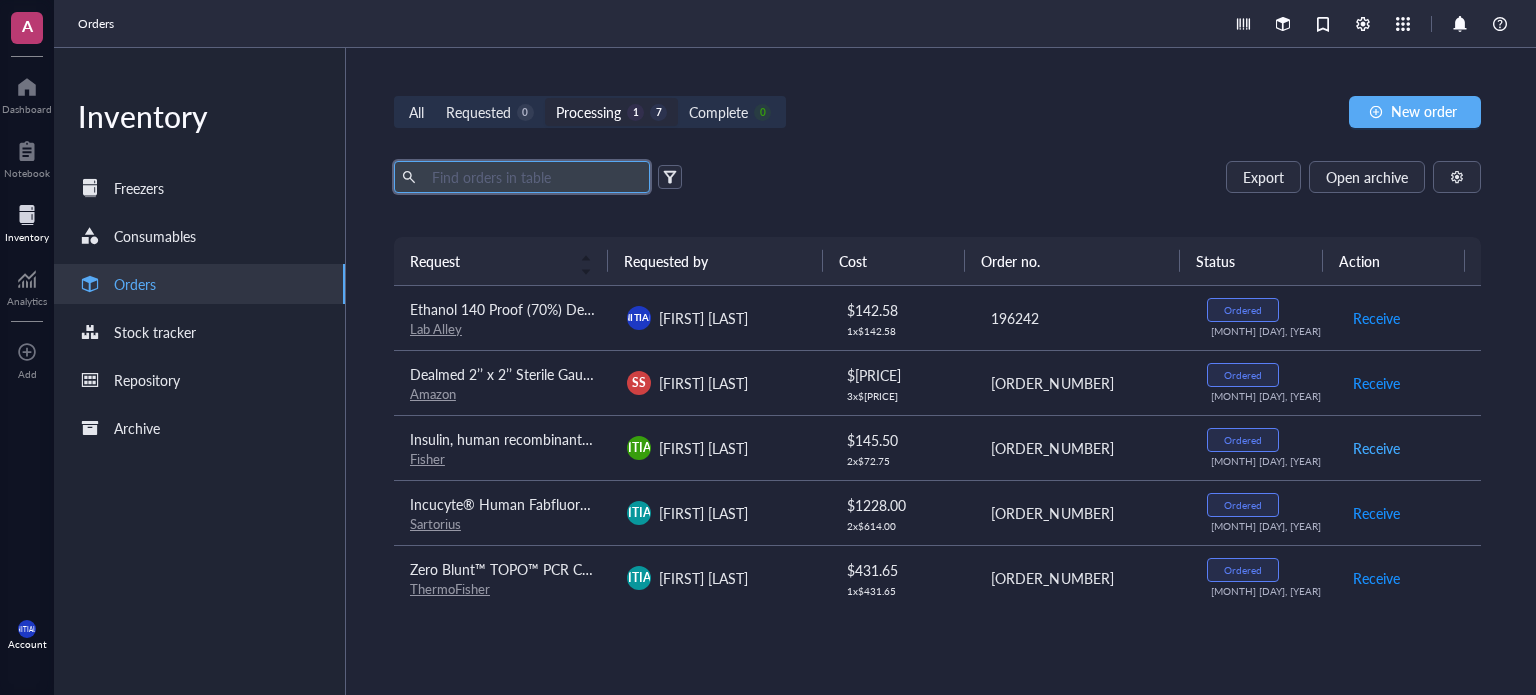 type 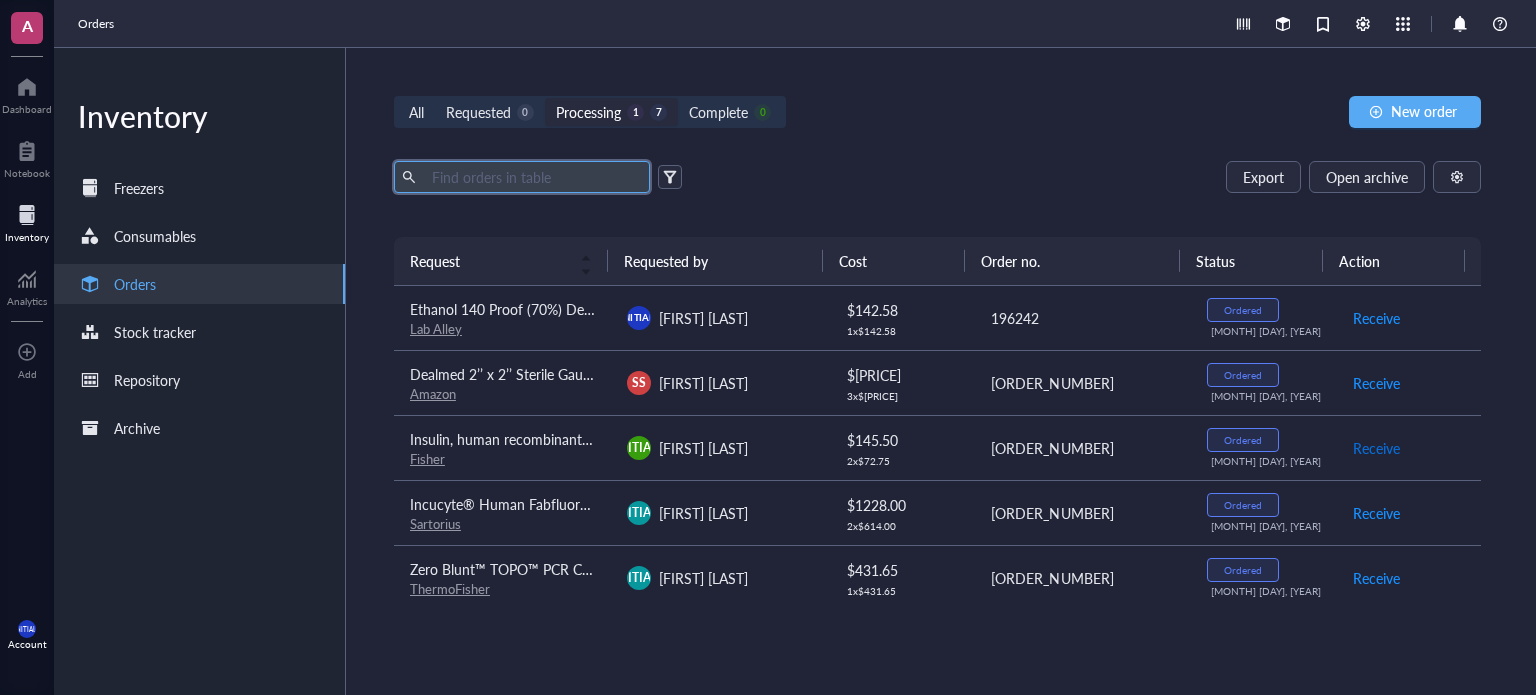 click on "Receive" at bounding box center [1376, 448] 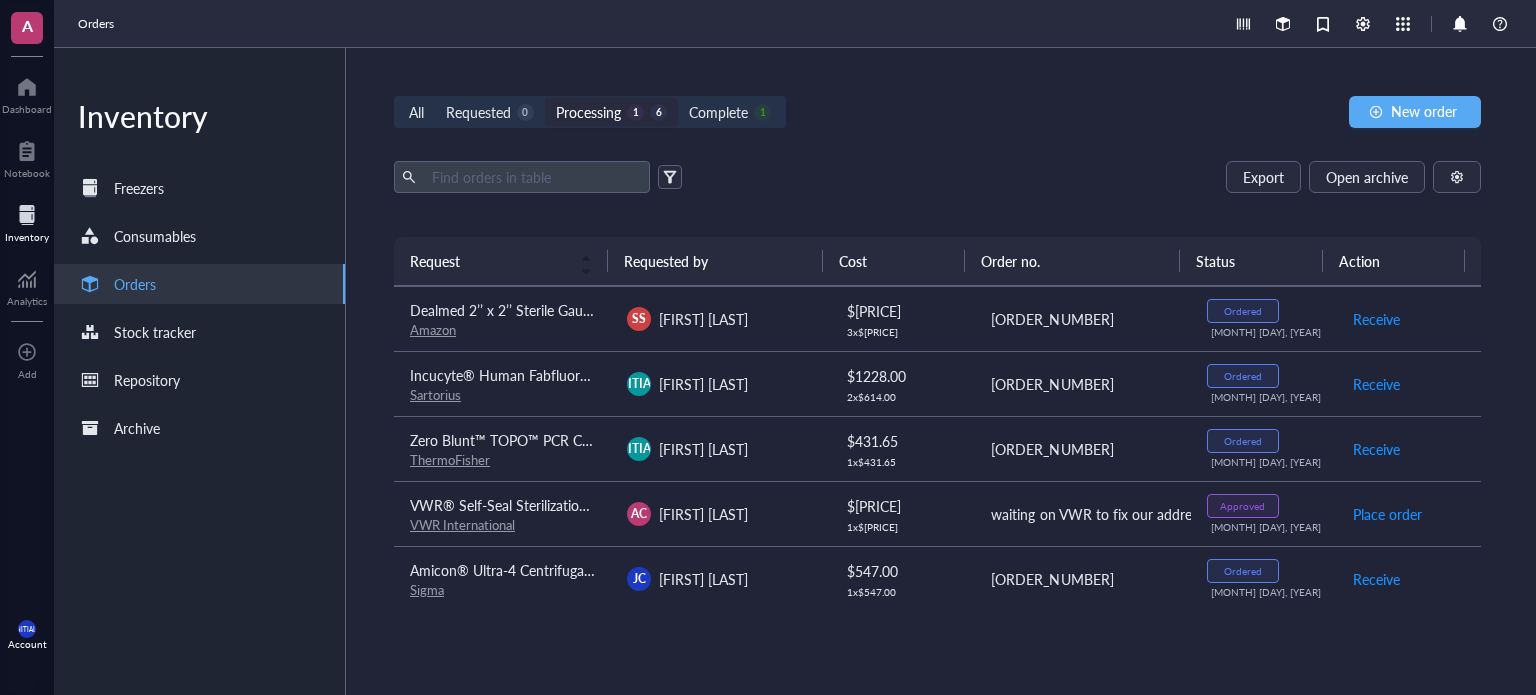 scroll, scrollTop: 100, scrollLeft: 0, axis: vertical 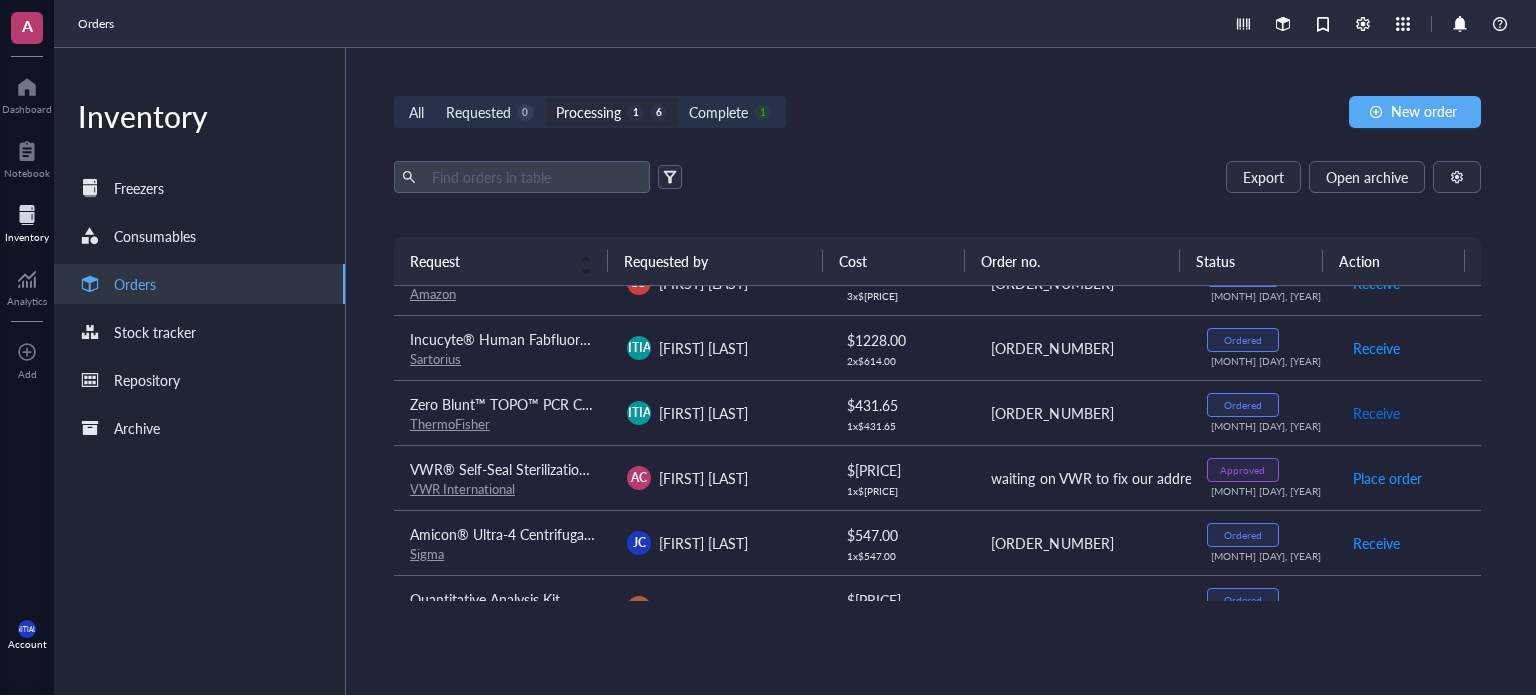 click on "Receive" at bounding box center [1376, 413] 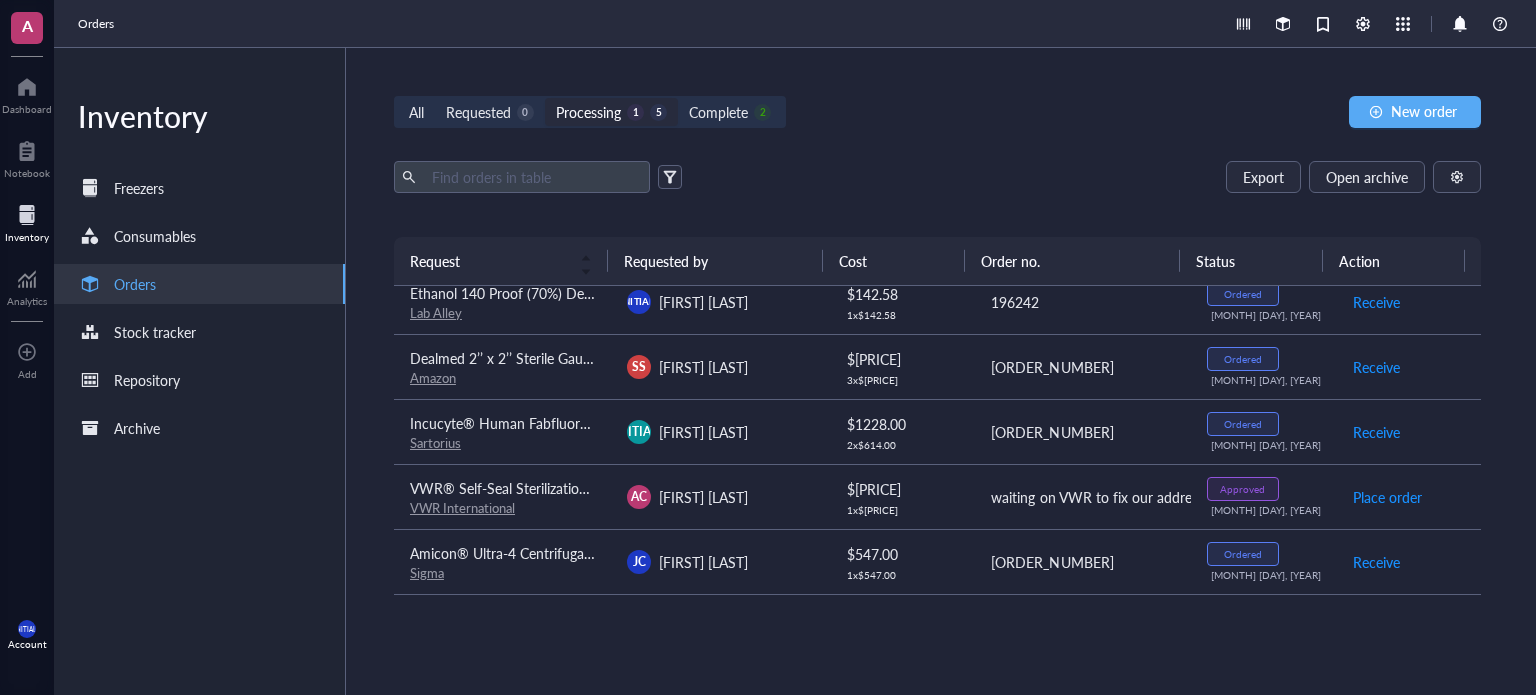 scroll, scrollTop: 0, scrollLeft: 0, axis: both 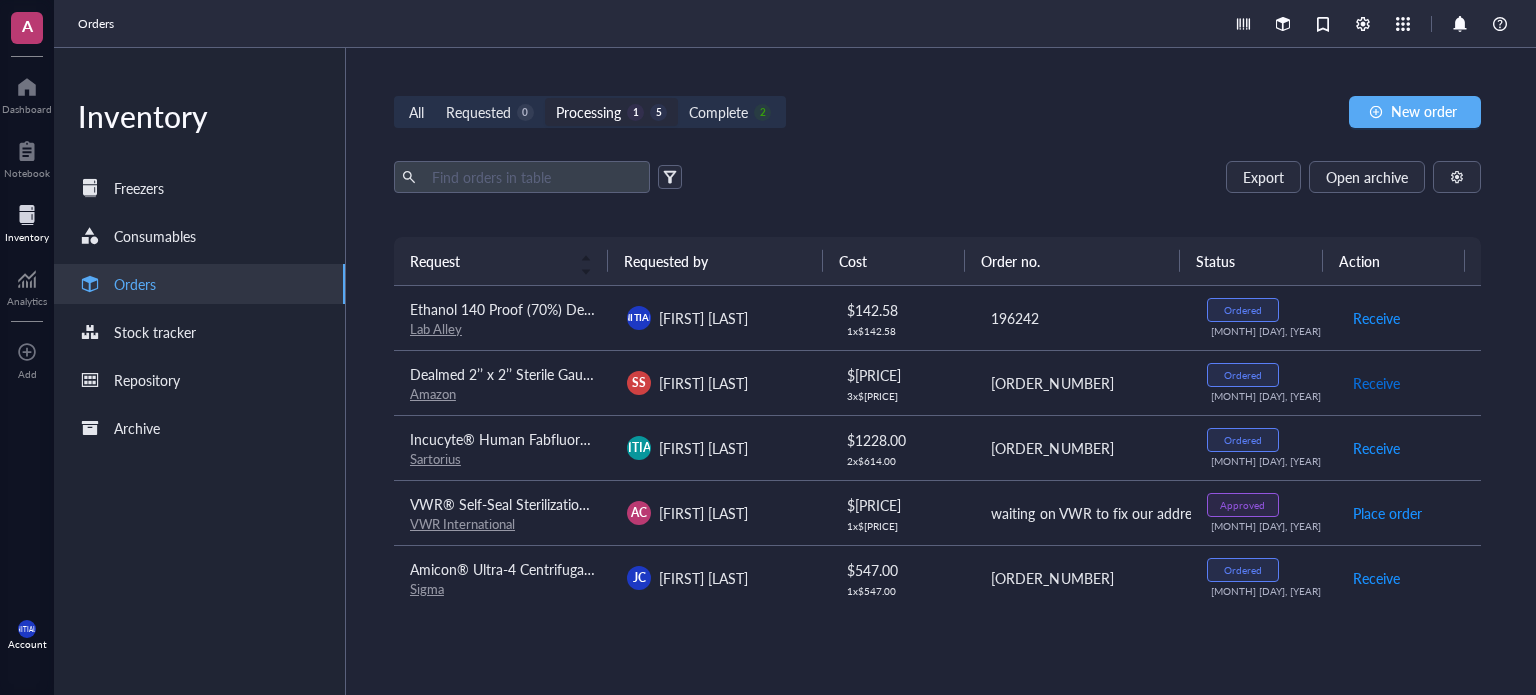 click on "Receive" at bounding box center (1376, 383) 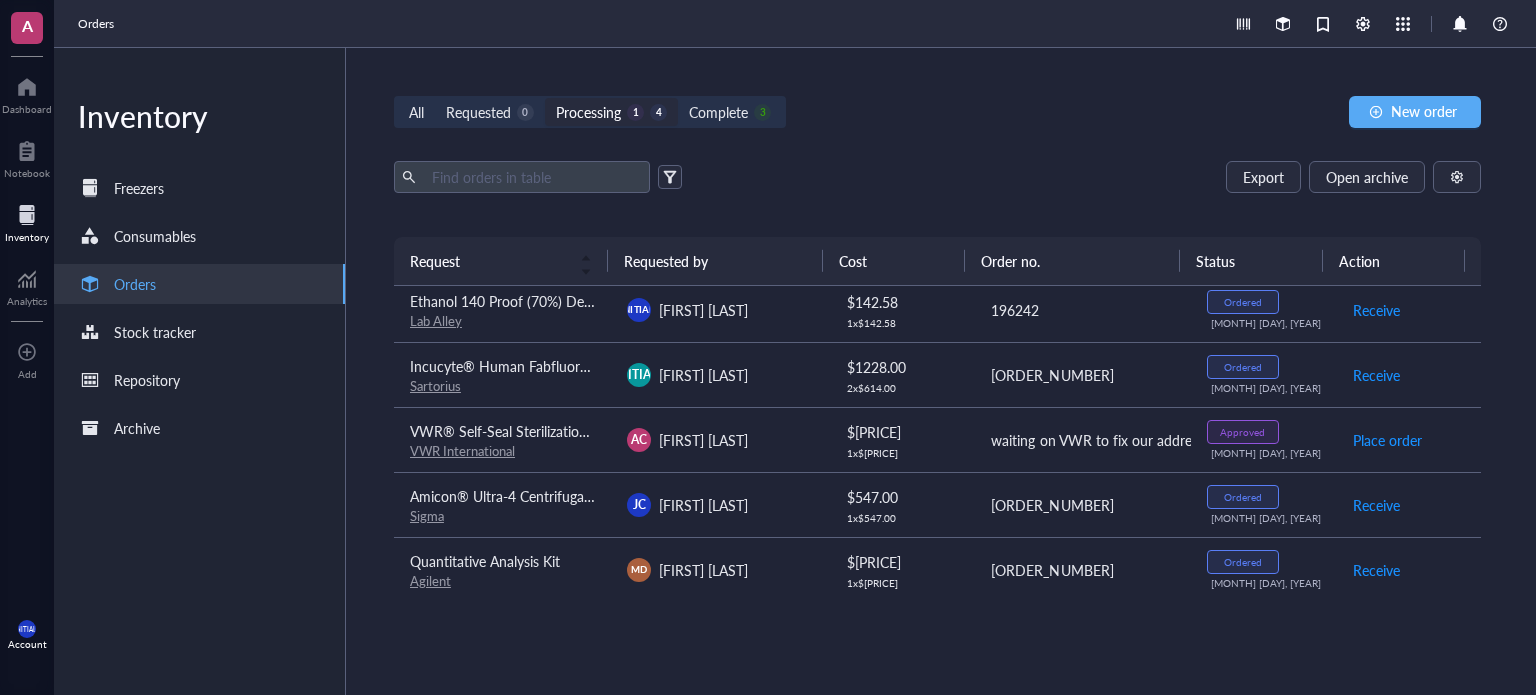scroll, scrollTop: 0, scrollLeft: 0, axis: both 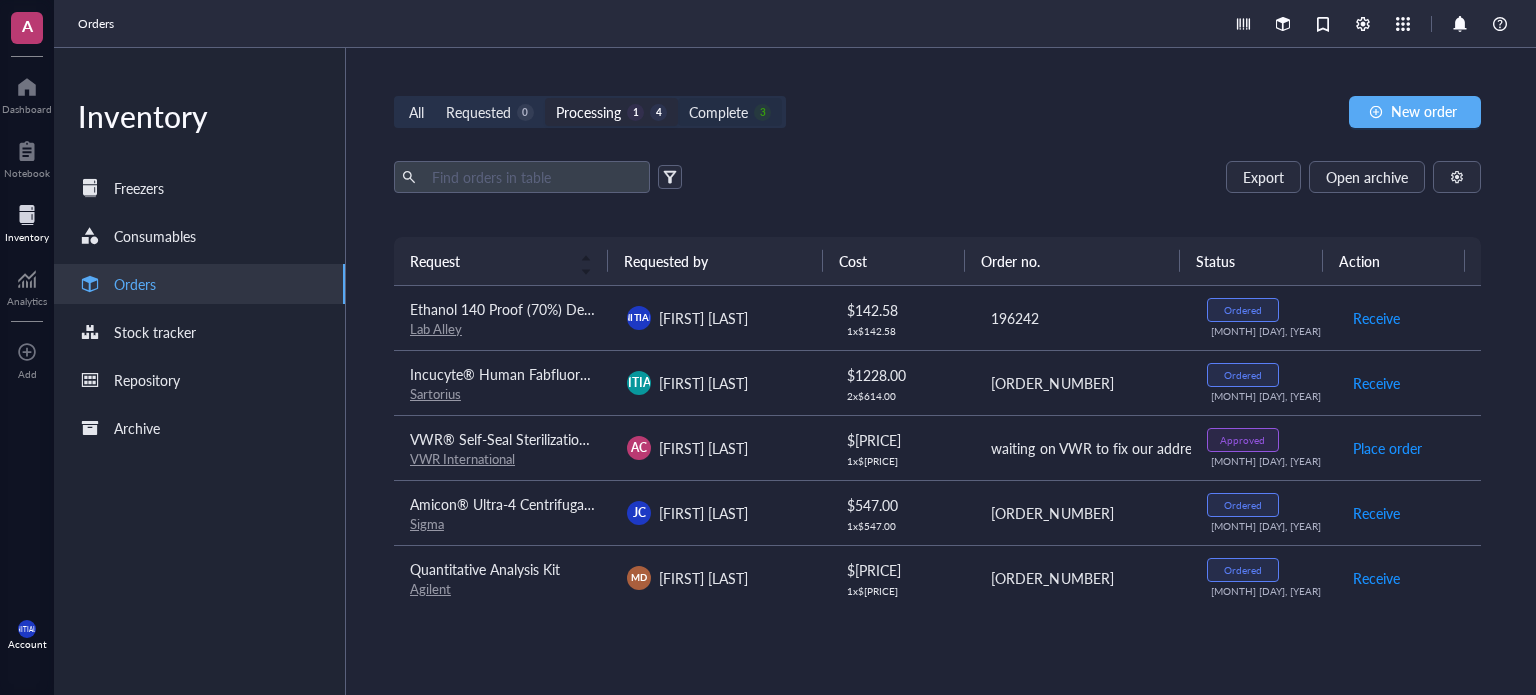 drag, startPoint x: 728, startPoint y: 123, endPoint x: 738, endPoint y: 124, distance: 10.049875 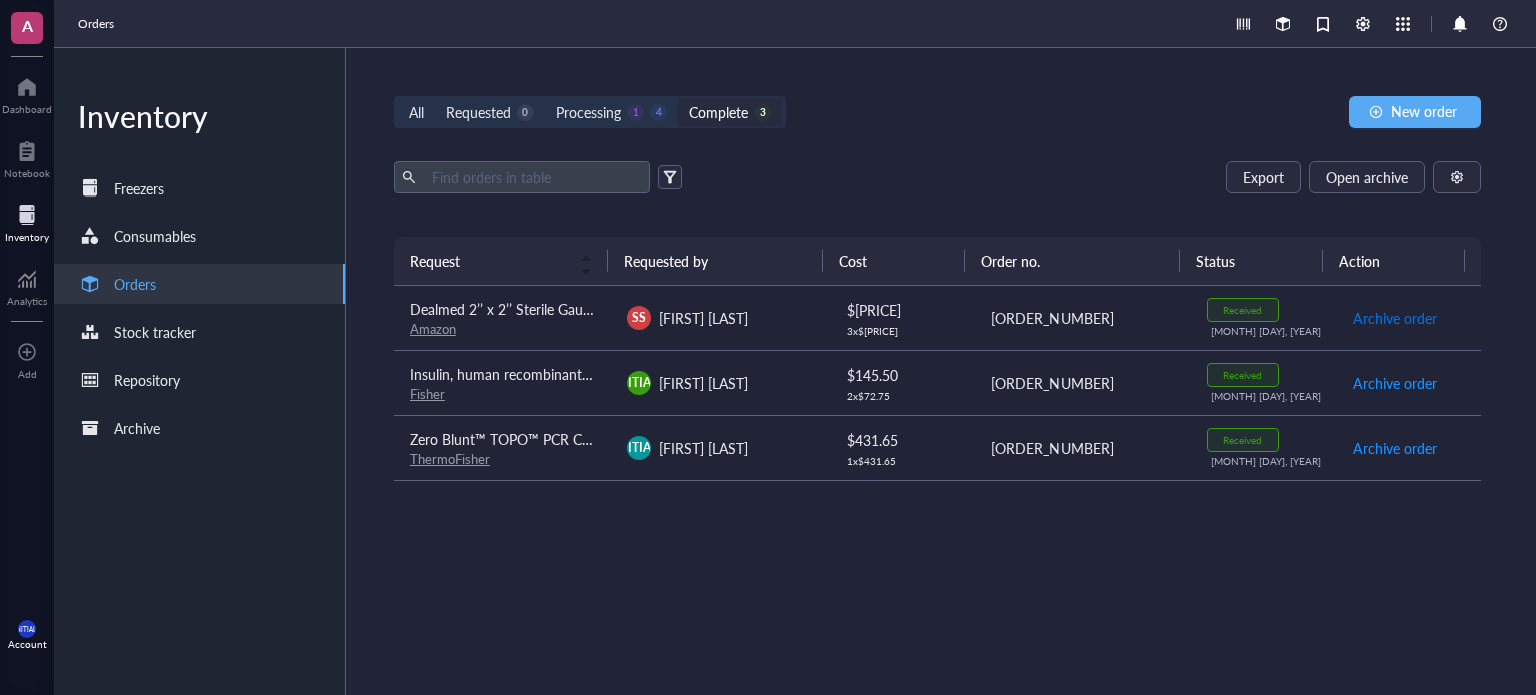 click on "Archive order" at bounding box center (1395, 318) 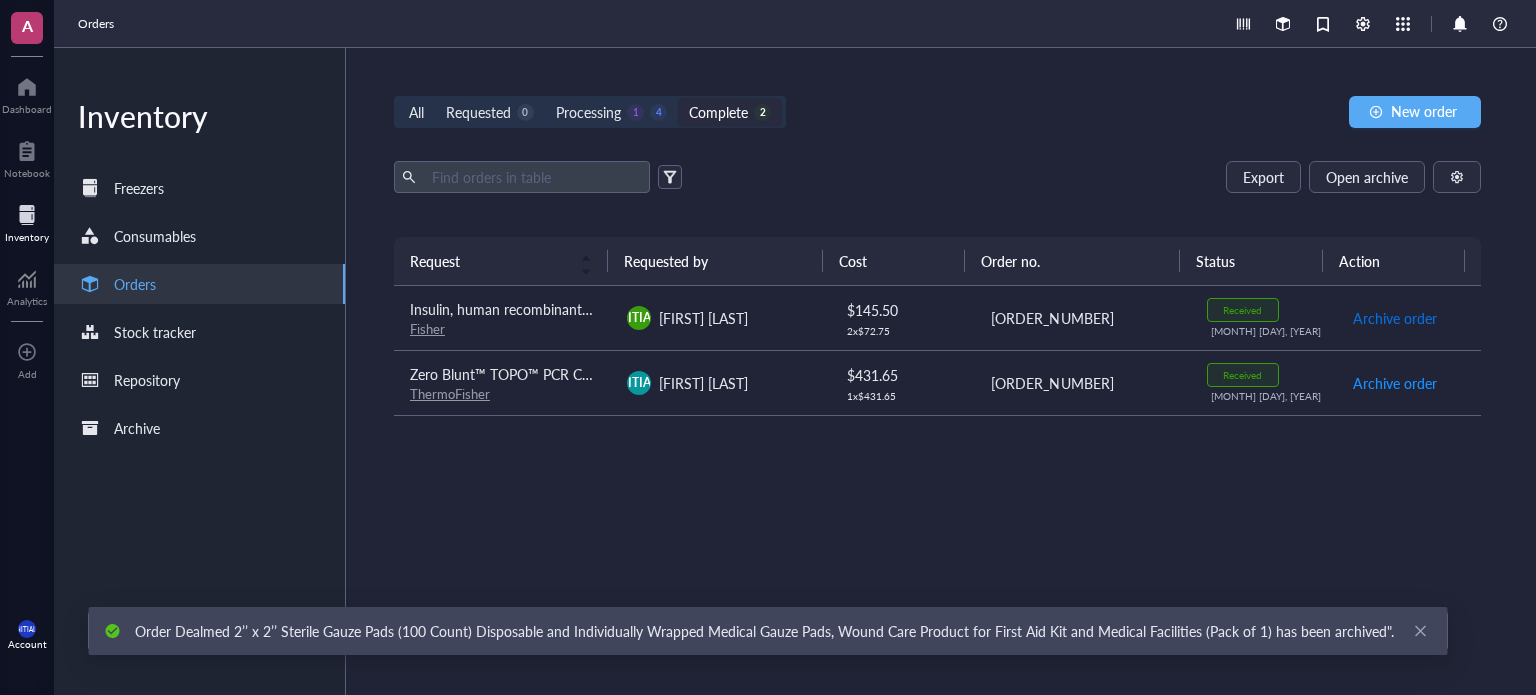 click on "Archive order" at bounding box center (1395, 318) 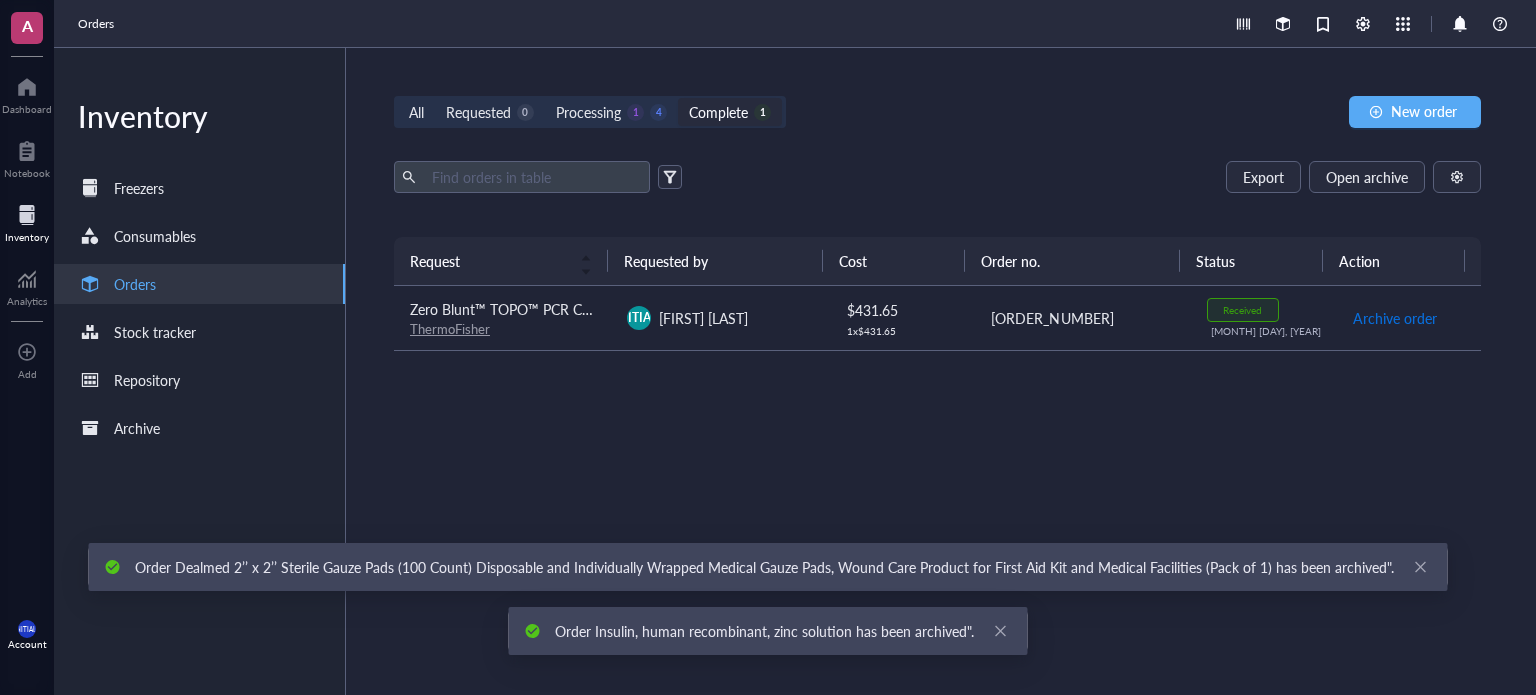 click on "Archive order" at bounding box center (1395, 318) 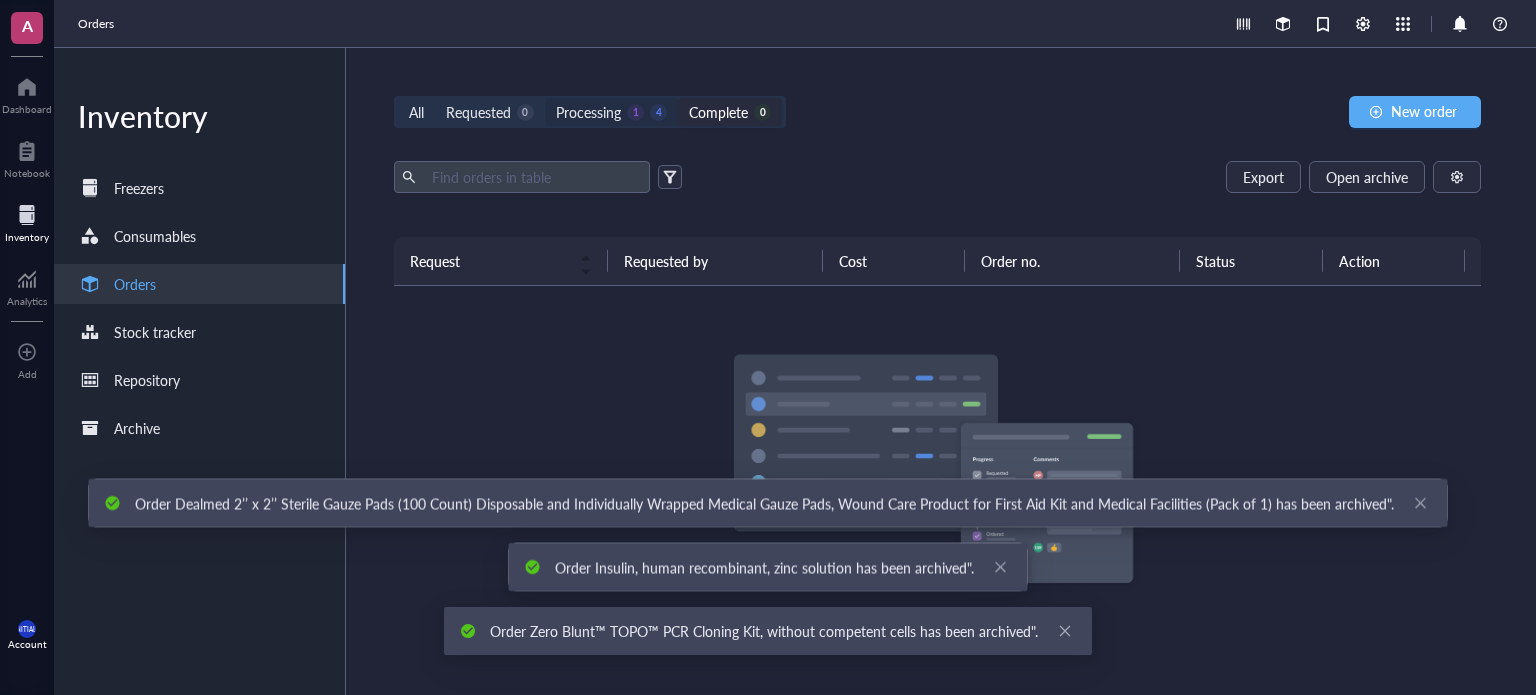 click on "Processing" at bounding box center (588, 112) 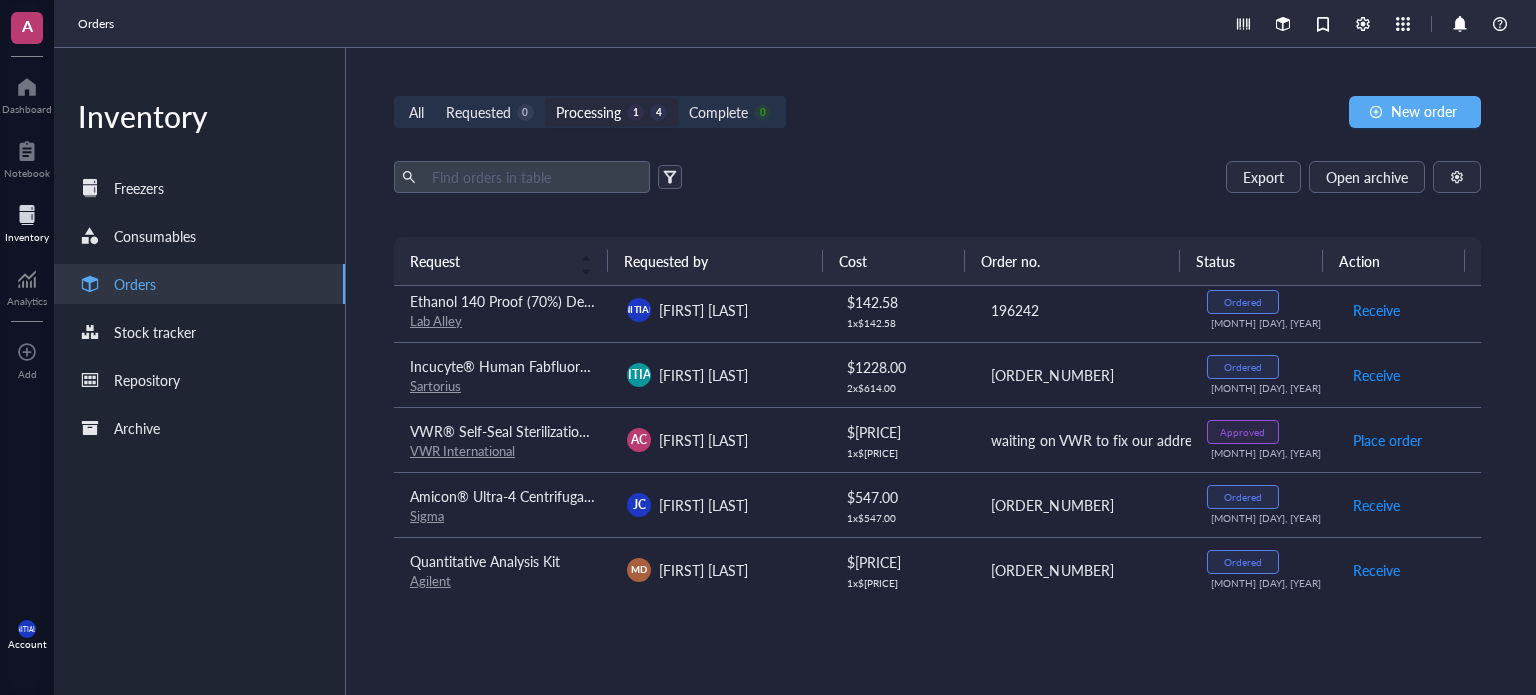 scroll, scrollTop: 0, scrollLeft: 0, axis: both 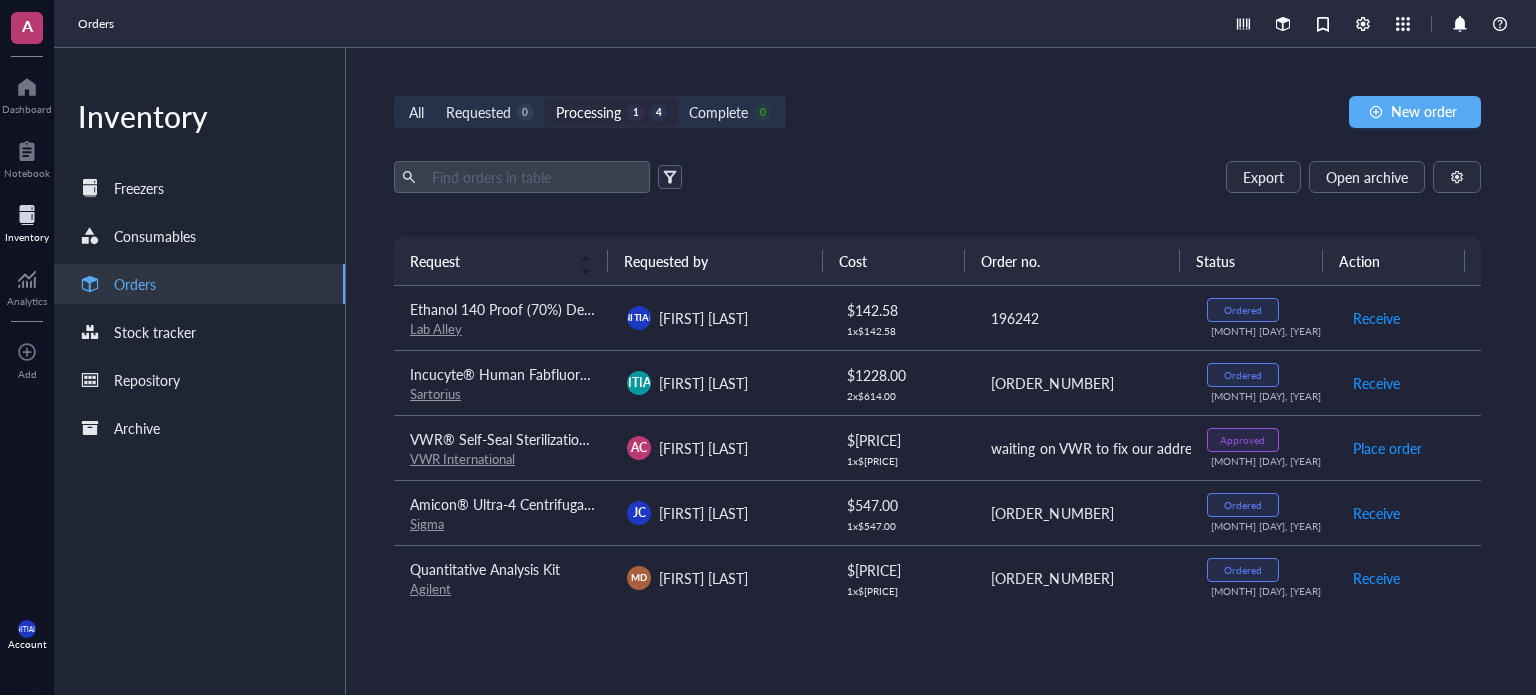 click on "MK Mason King" at bounding box center [719, 318] 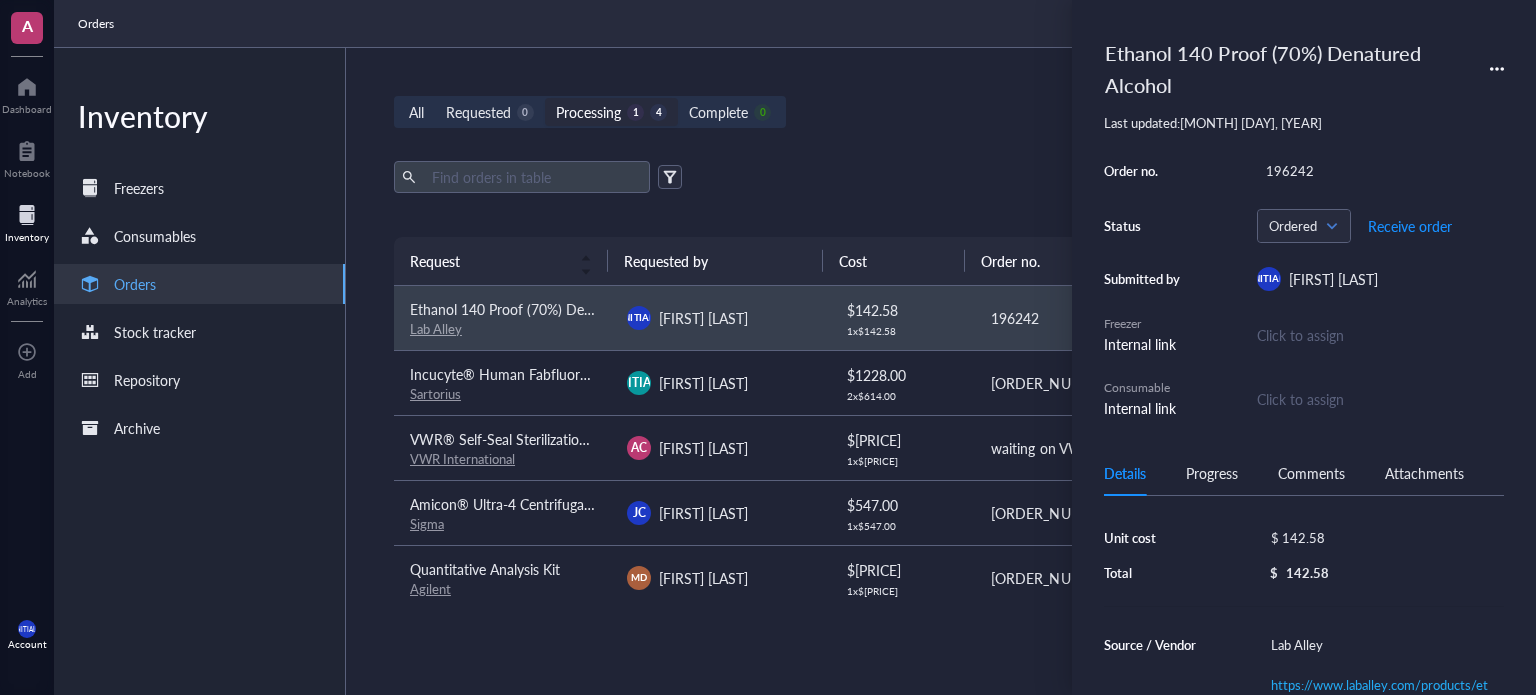 scroll, scrollTop: 180, scrollLeft: 0, axis: vertical 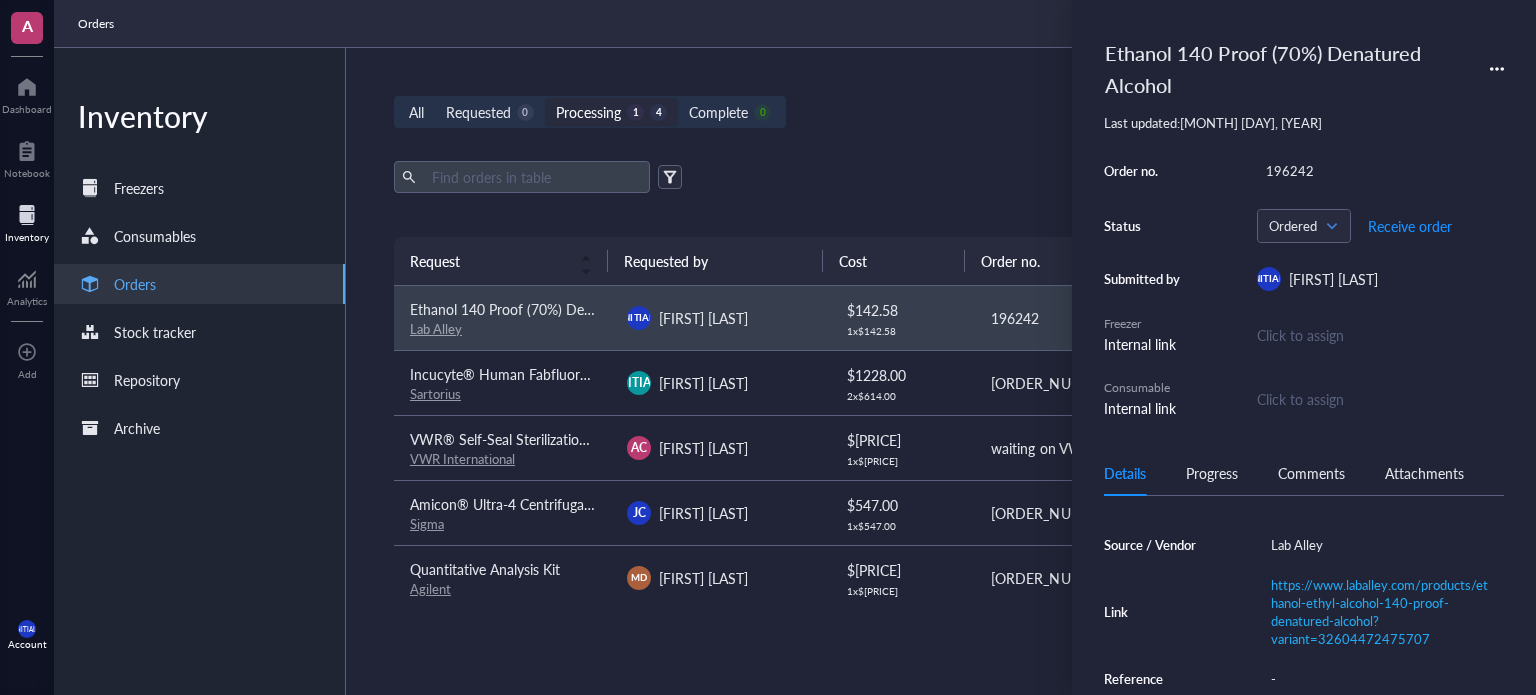 drag, startPoint x: 1372, startPoint y: 595, endPoint x: 968, endPoint y: 642, distance: 406.72473 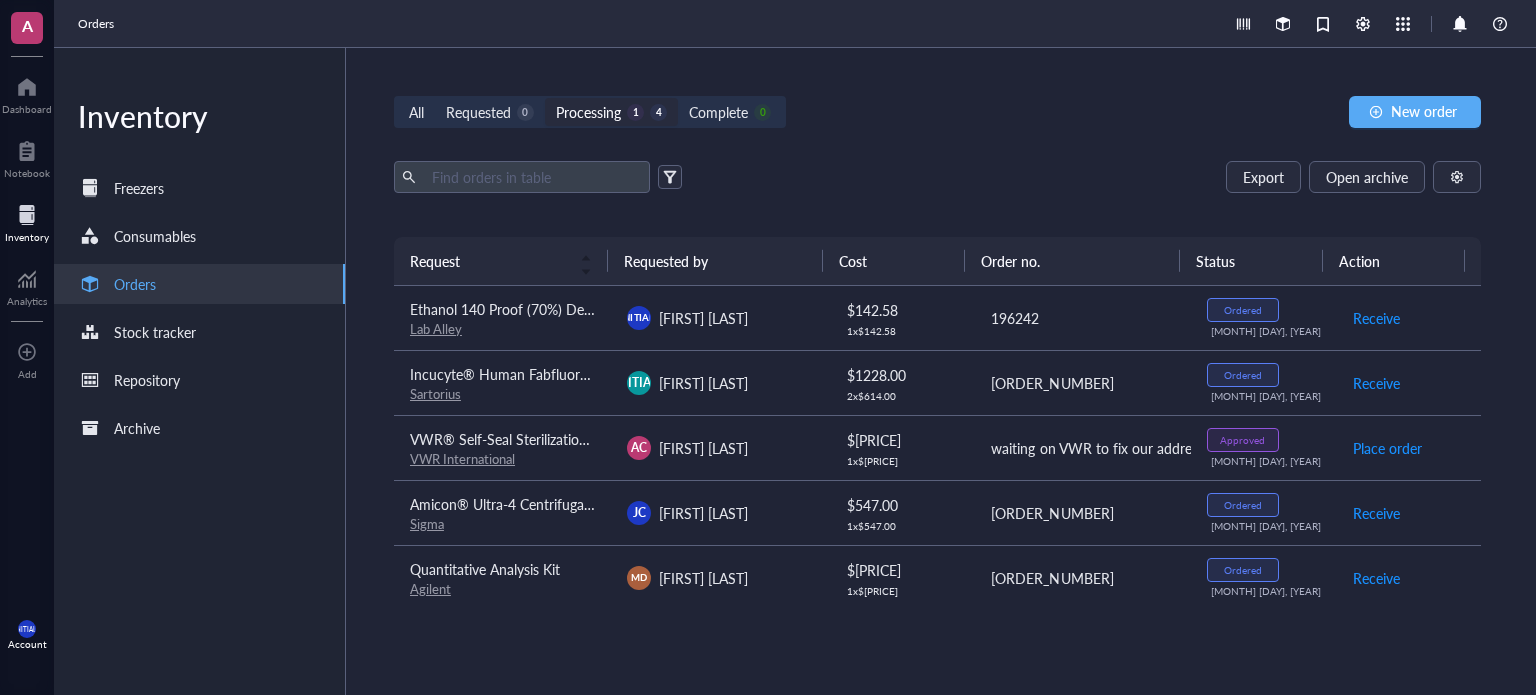 click on "Order no." at bounding box center [1072, 261] 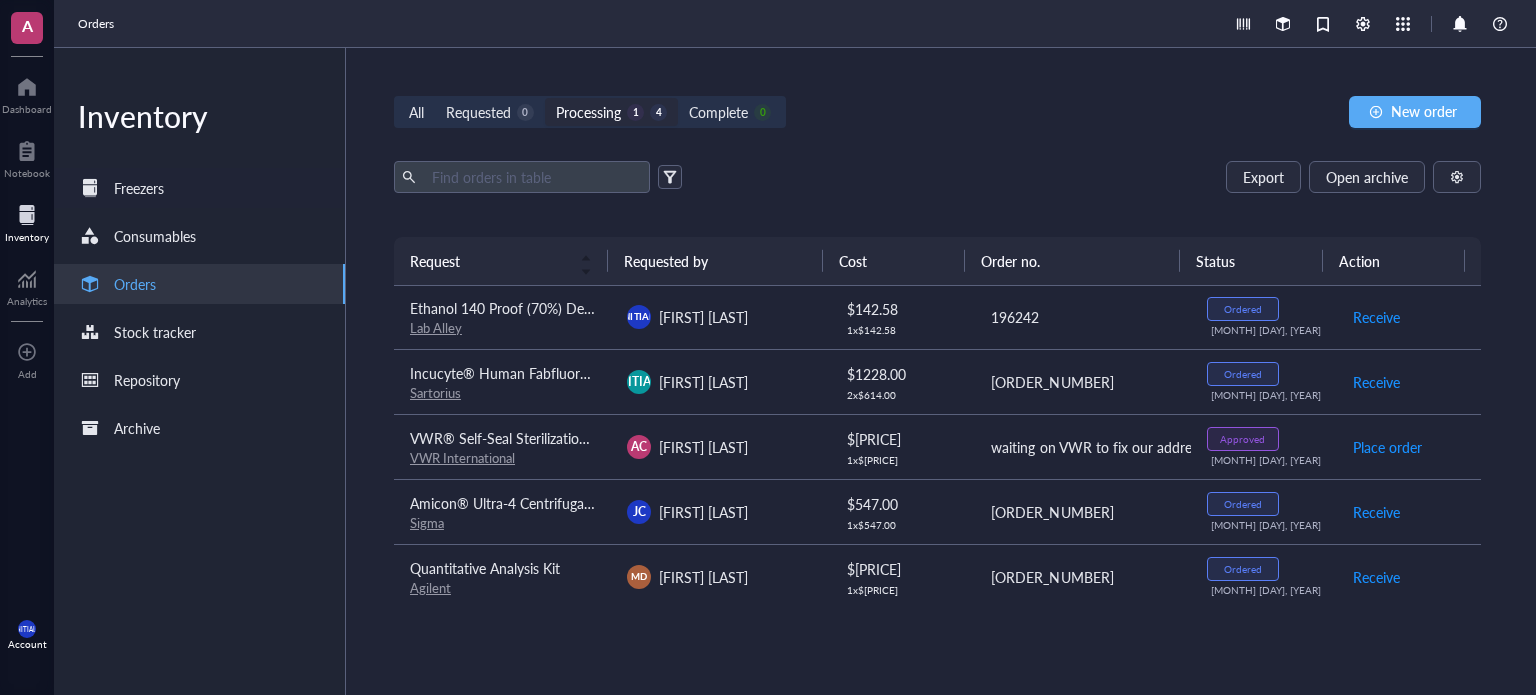 scroll, scrollTop: 0, scrollLeft: 0, axis: both 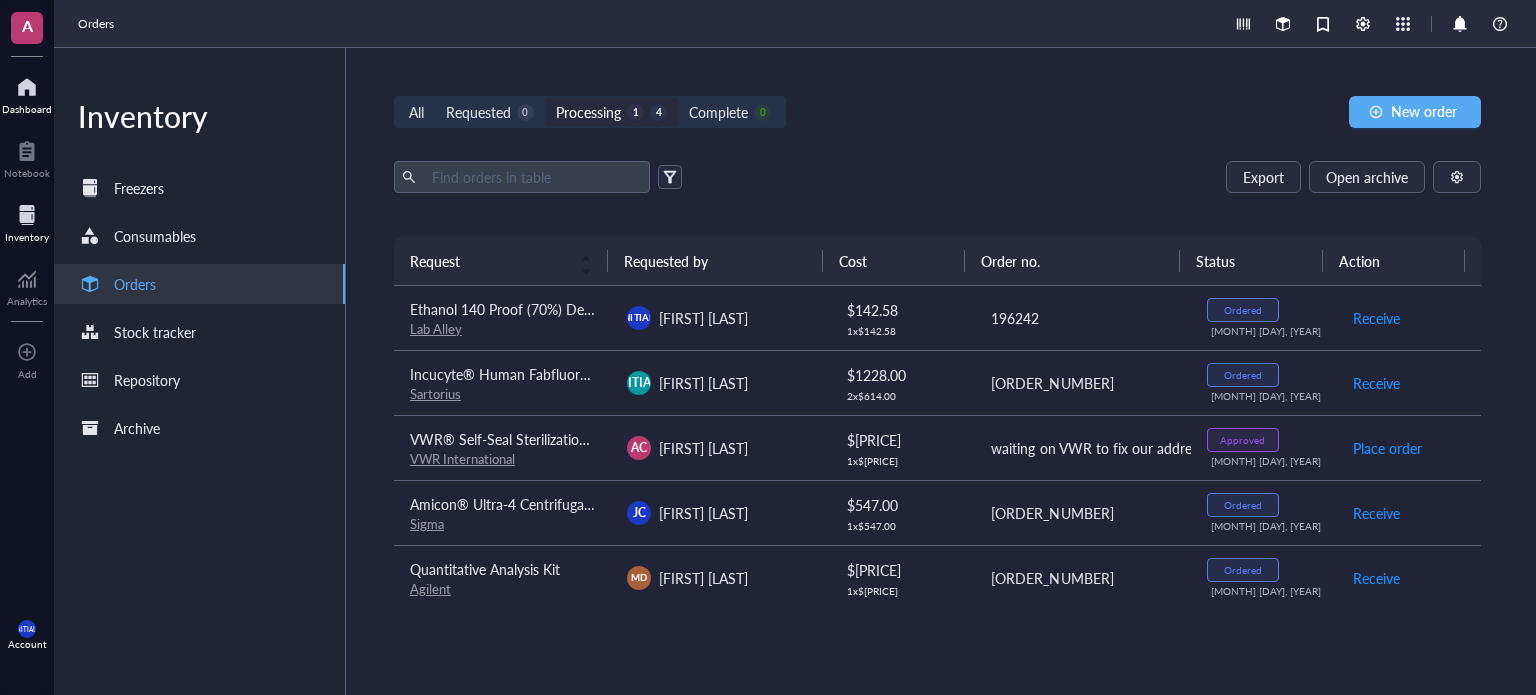 click at bounding box center (27, 87) 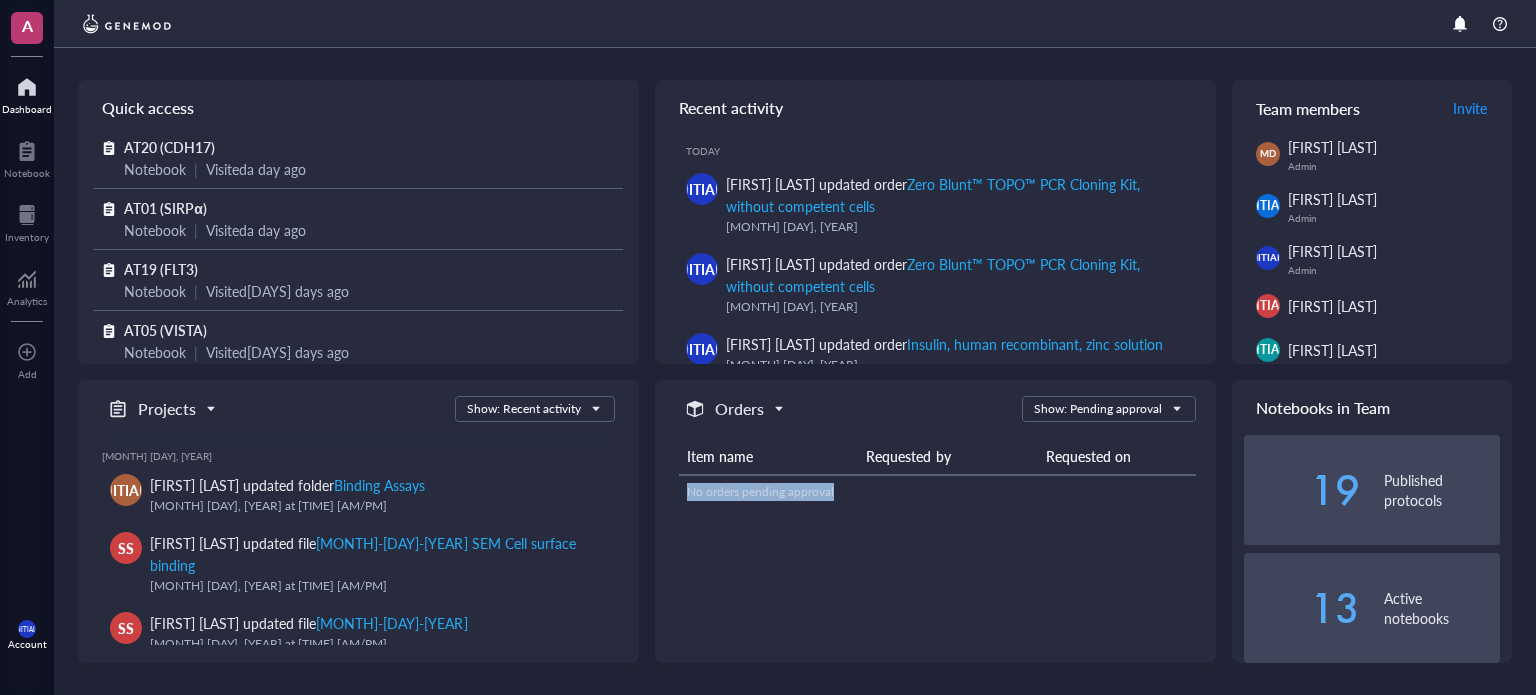 drag, startPoint x: 1168, startPoint y: 453, endPoint x: 860, endPoint y: 489, distance: 310.09677 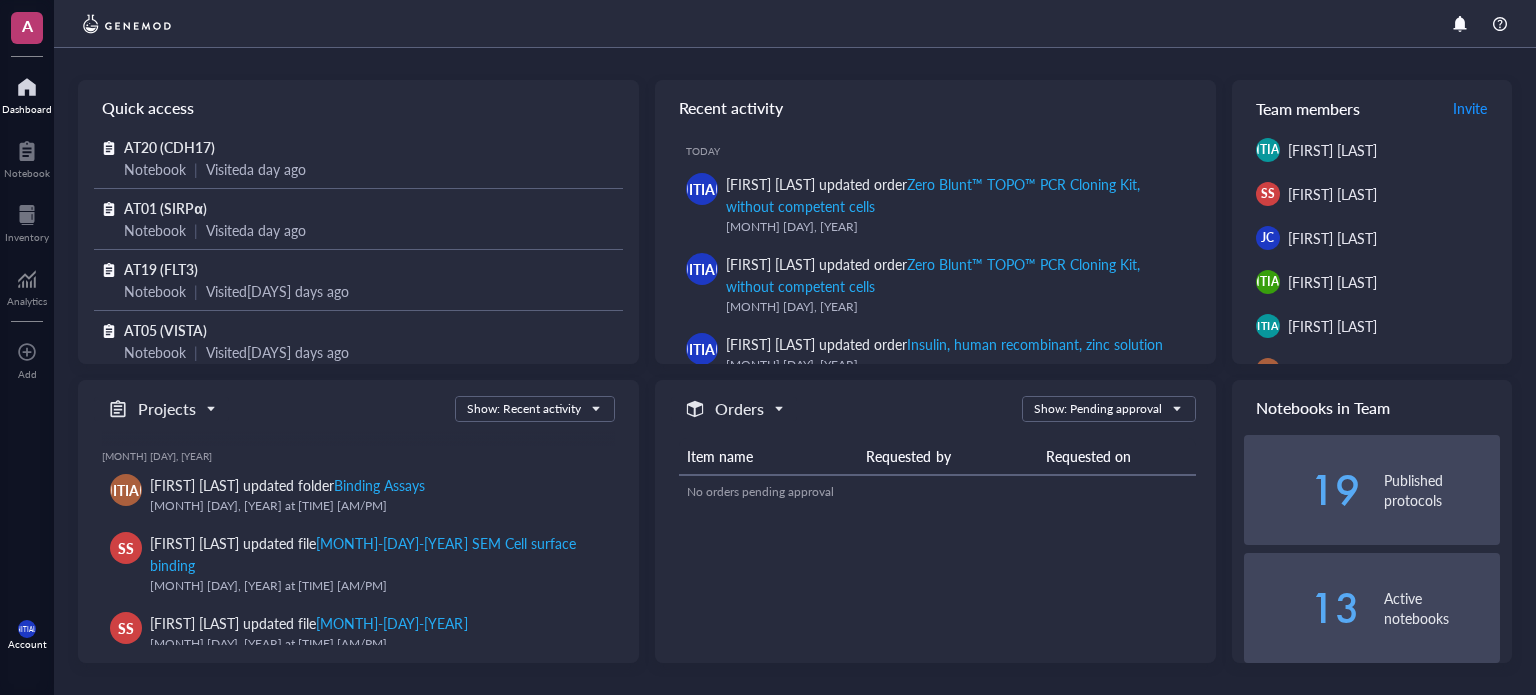 scroll, scrollTop: 220, scrollLeft: 0, axis: vertical 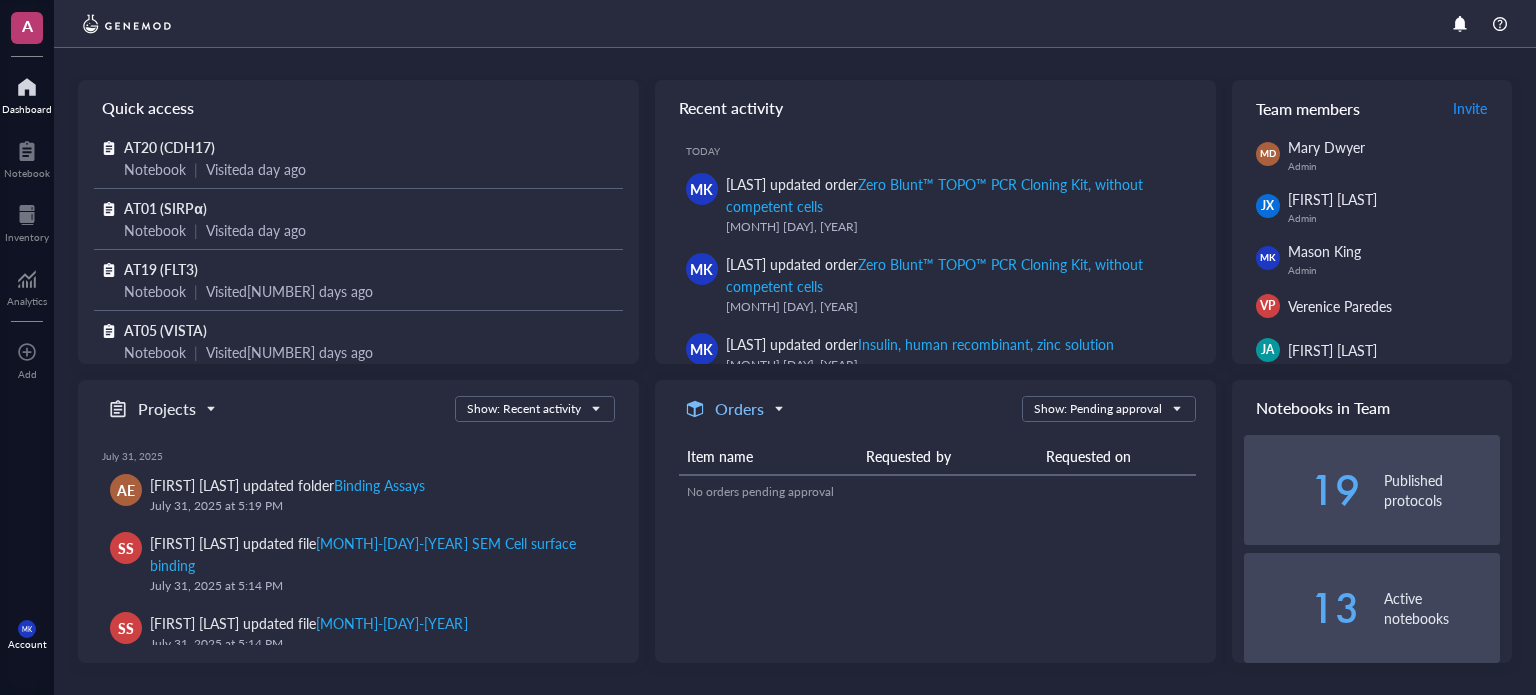 click on "Orders" at bounding box center [739, 409] 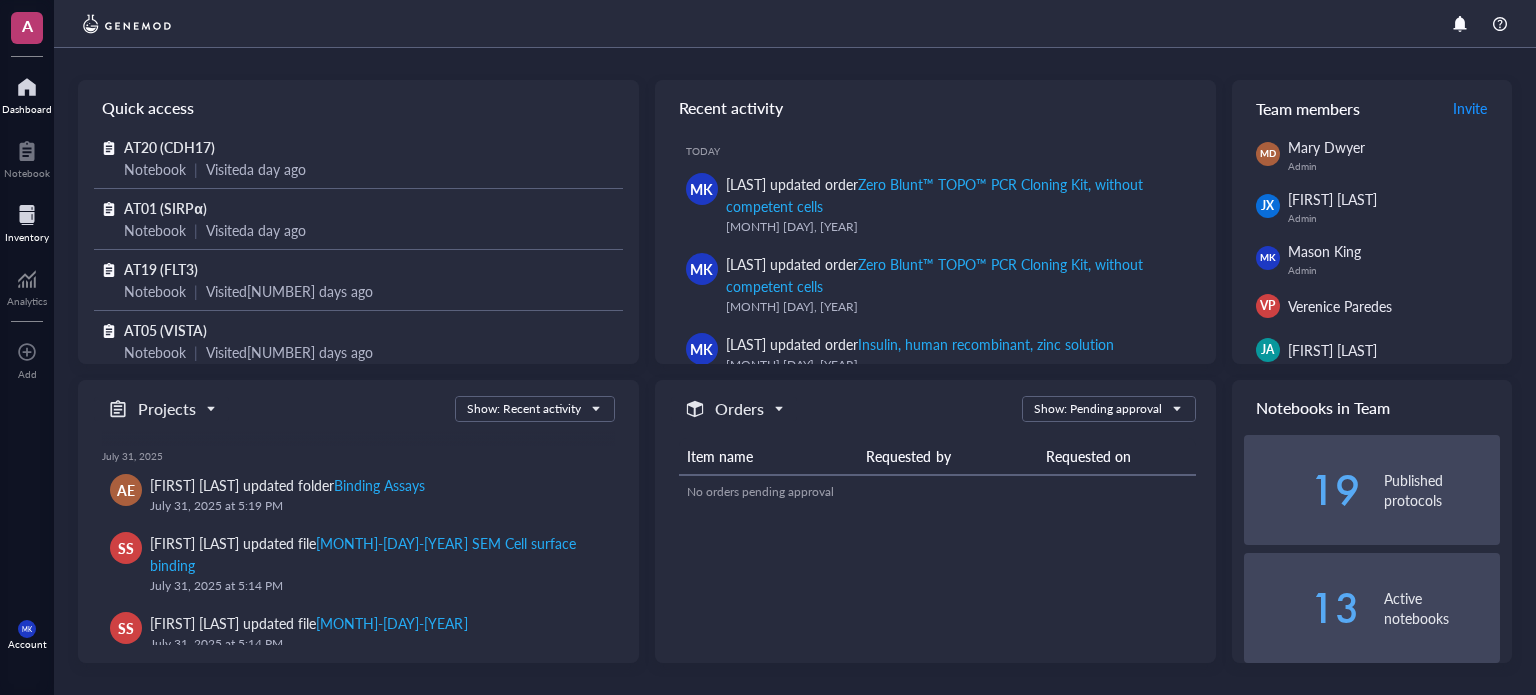 click at bounding box center [27, 215] 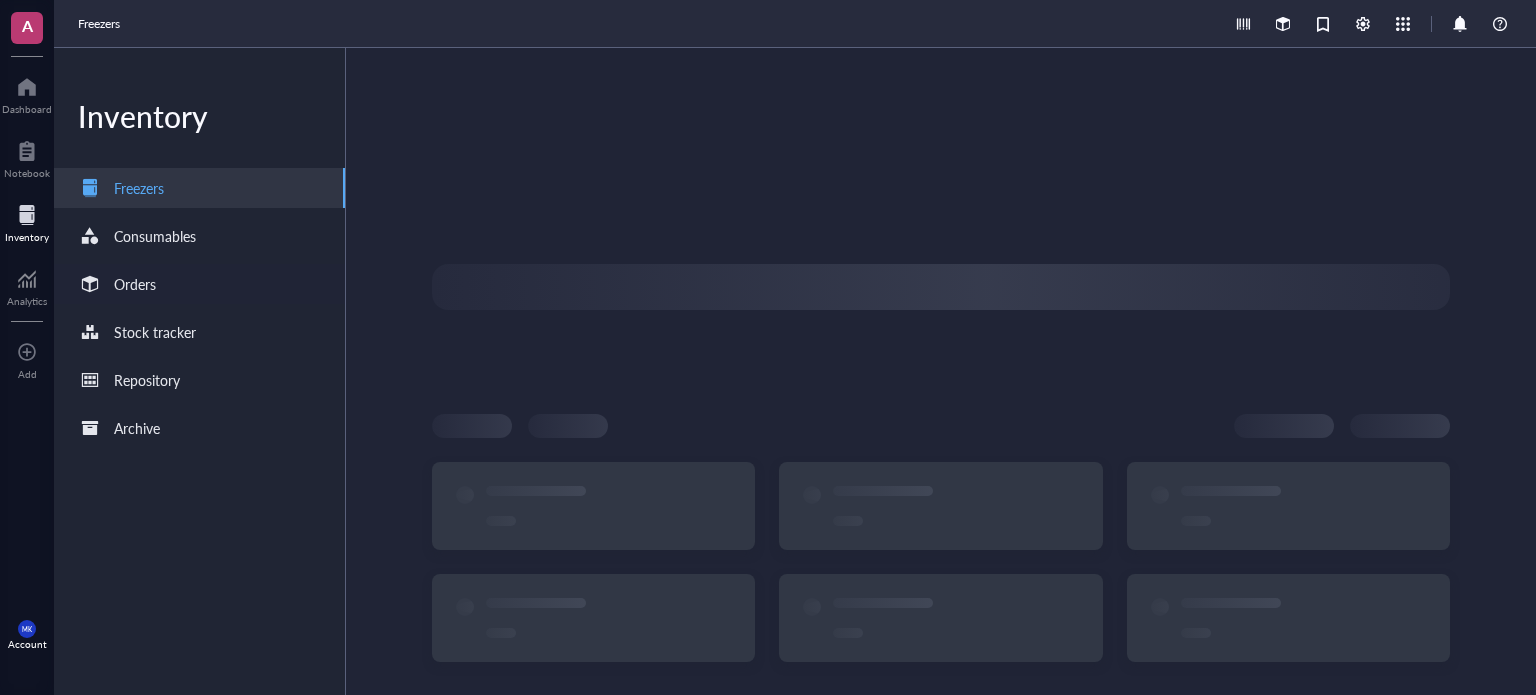 click on "Orders" at bounding box center [135, 284] 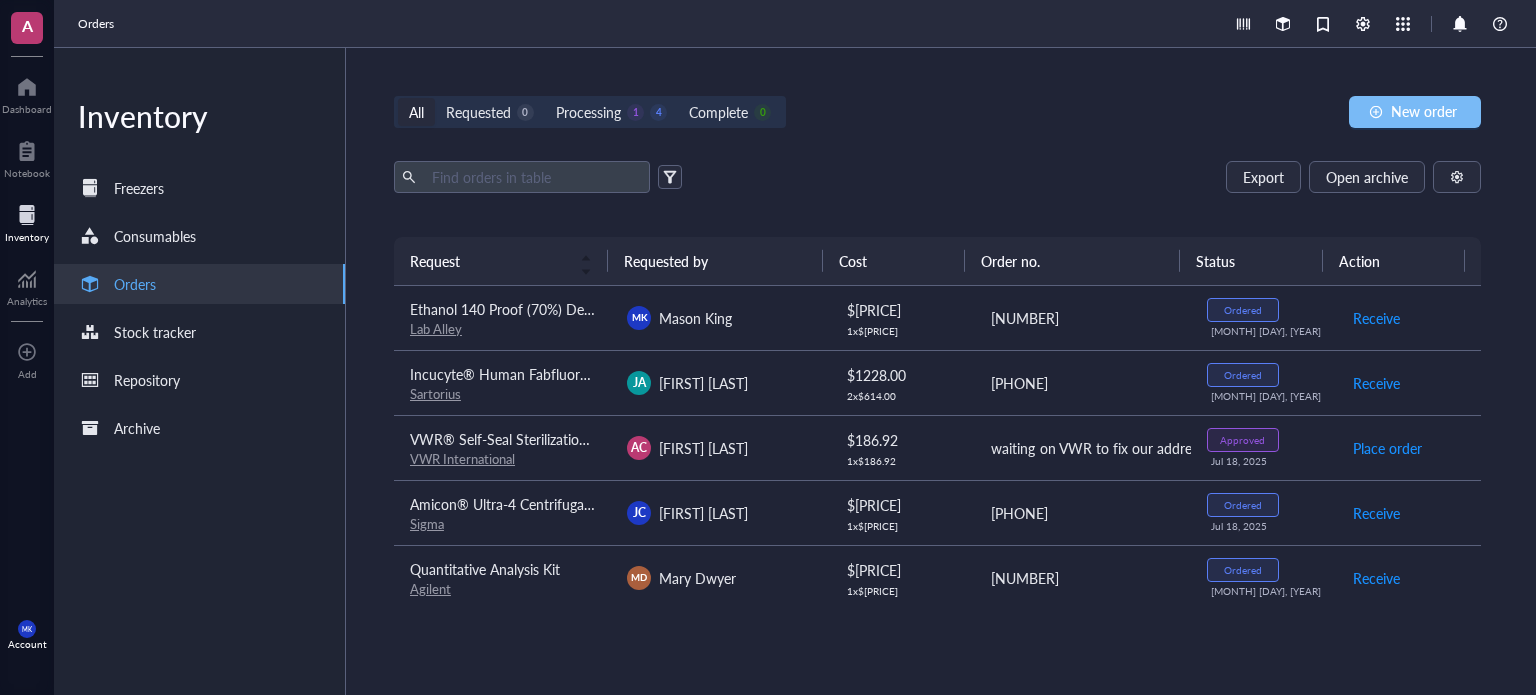 click on "New order" at bounding box center [1415, 112] 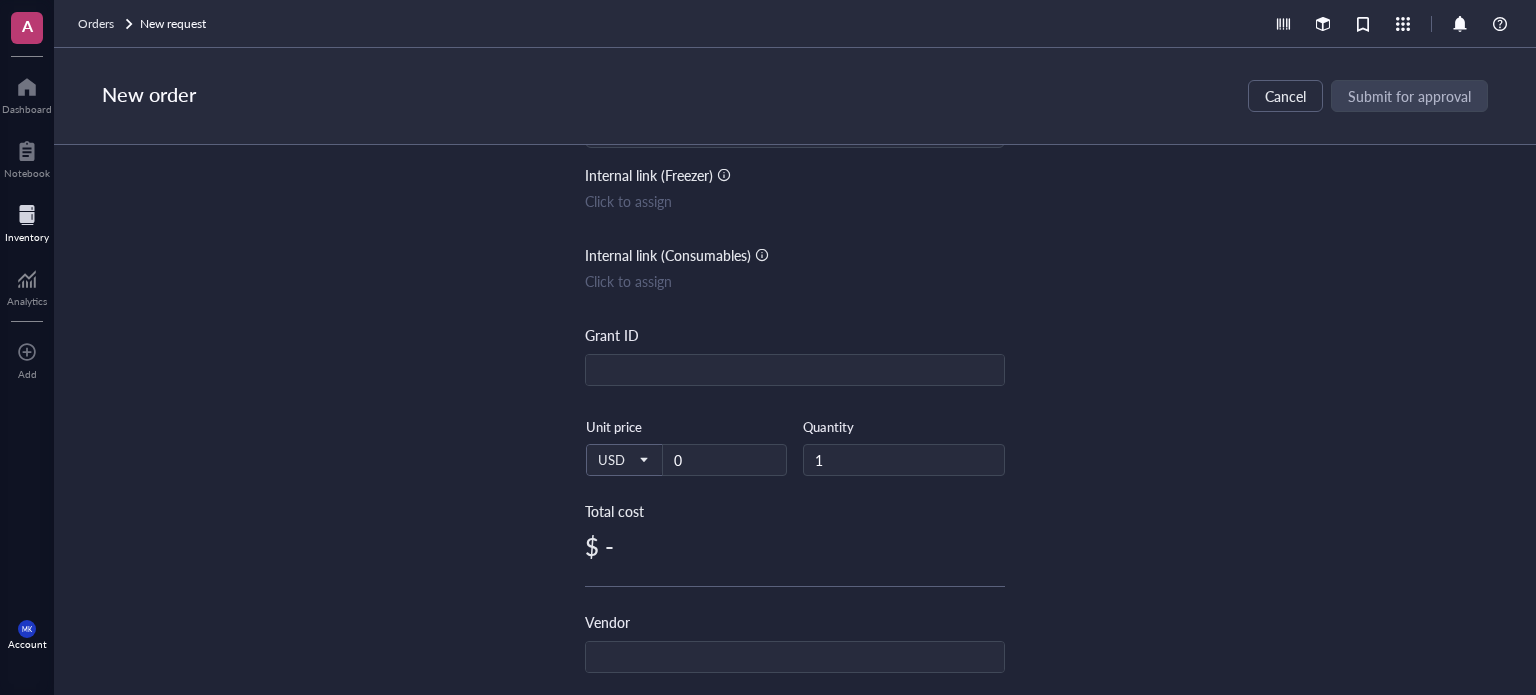 scroll, scrollTop: 100, scrollLeft: 0, axis: vertical 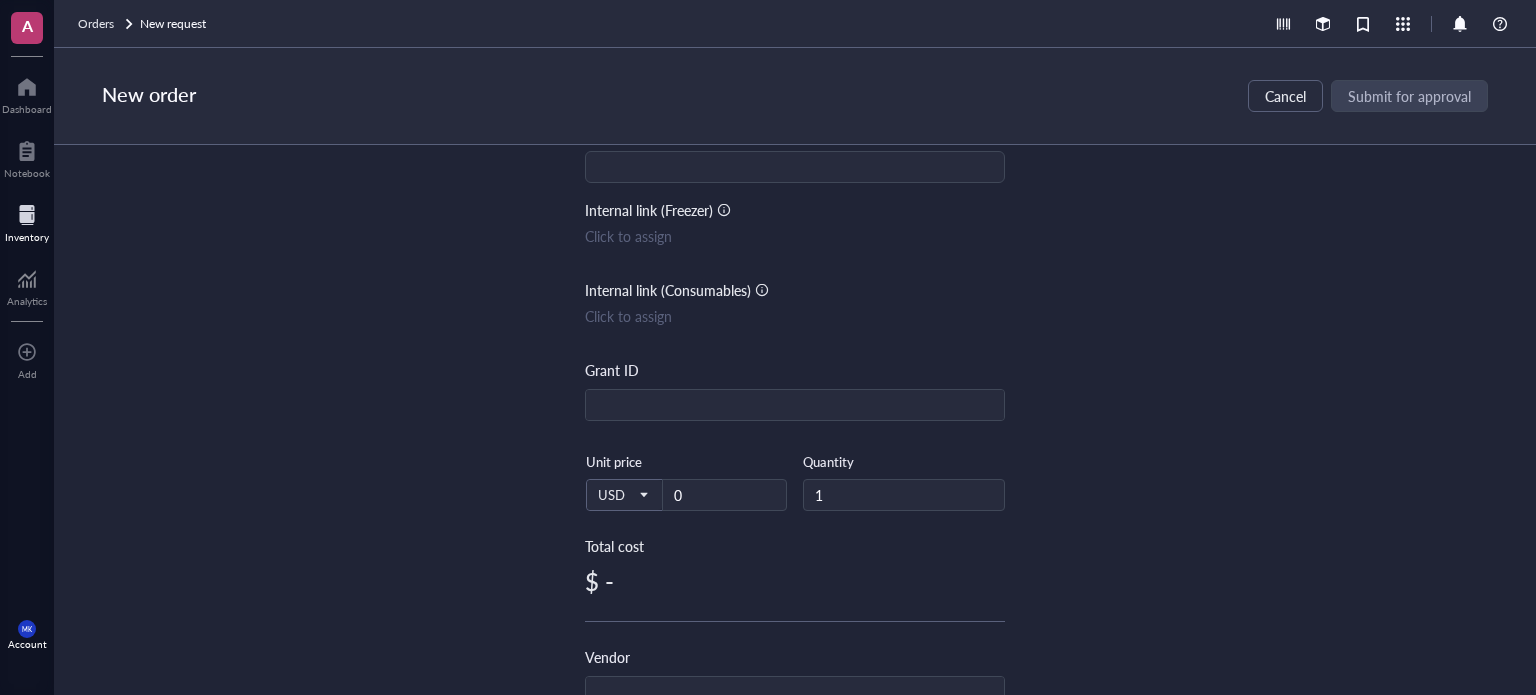 click on "Click to assign" at bounding box center [795, 236] 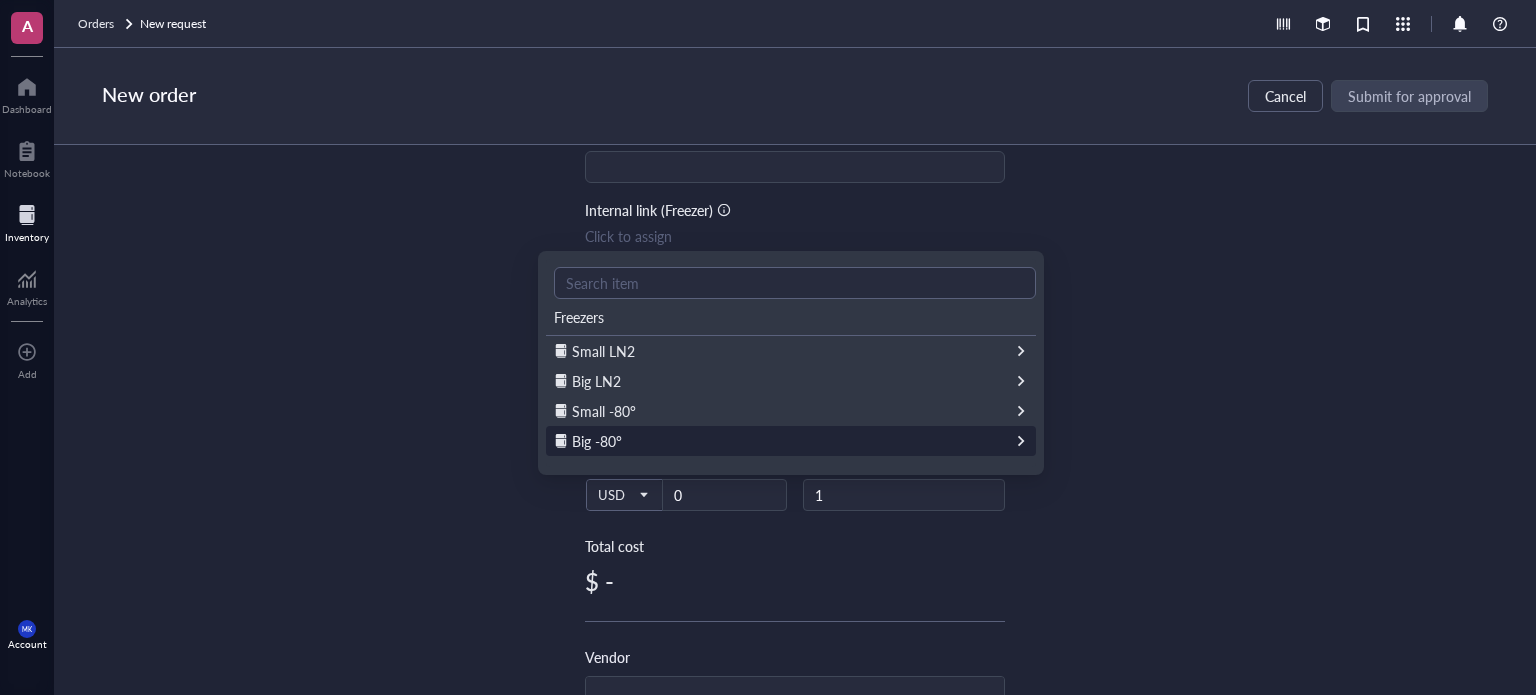 click on "Big -80°" at bounding box center (791, 441) 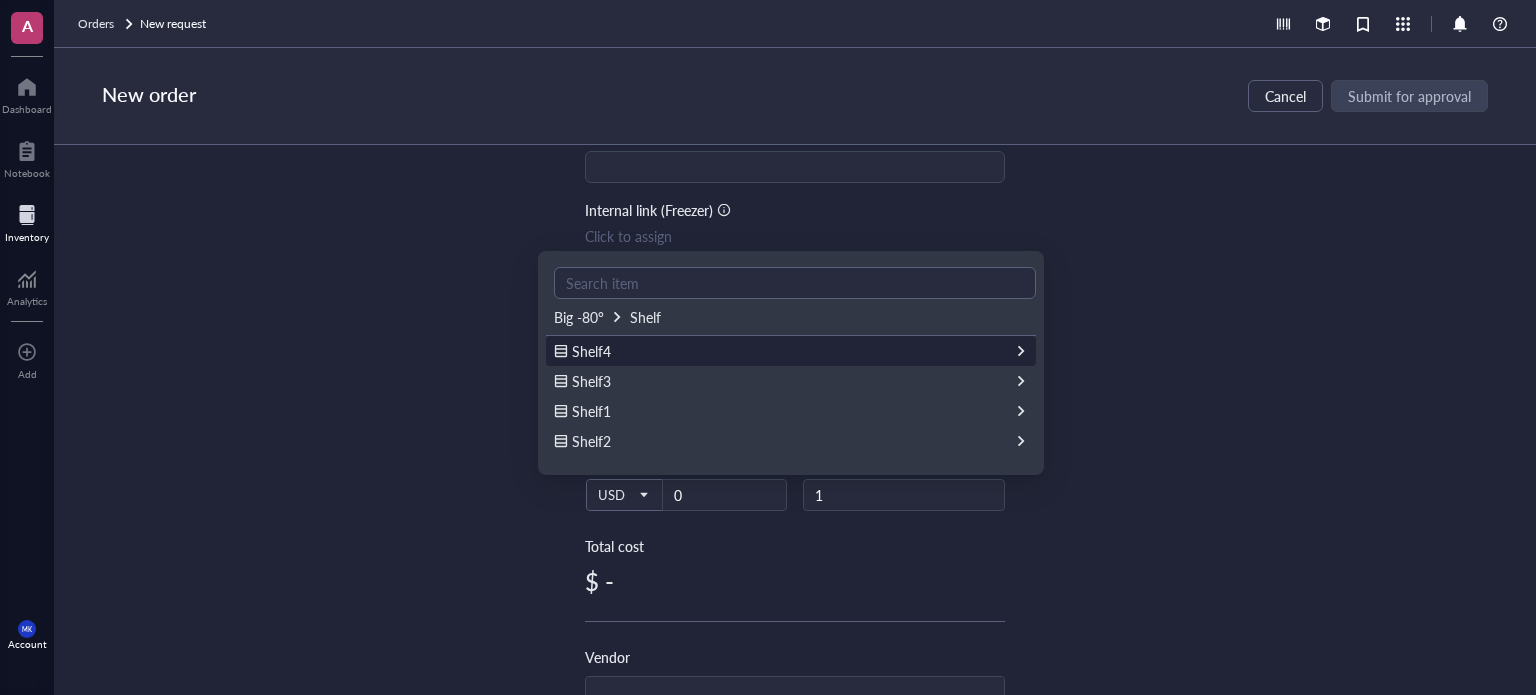 click on "Shelf4" at bounding box center [791, 351] 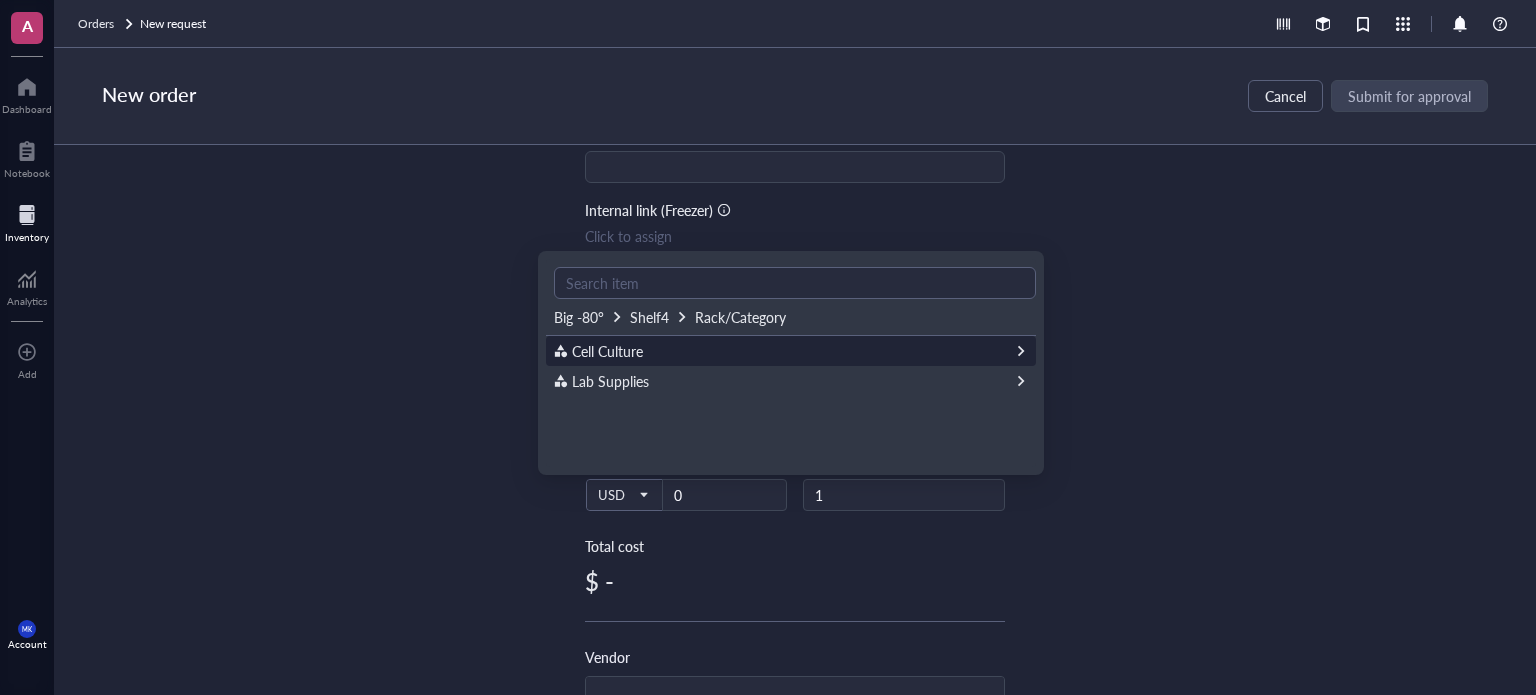 click on "Cell Culture" at bounding box center [791, 351] 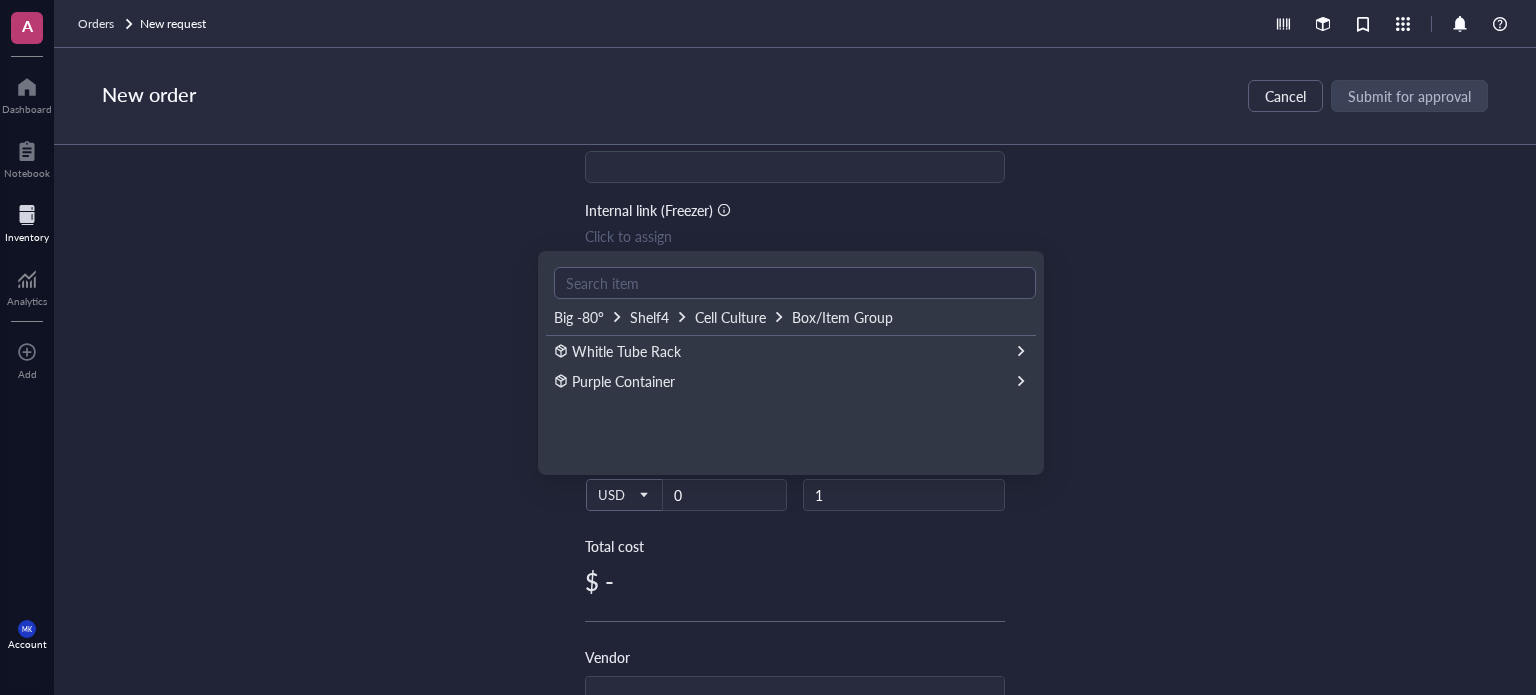 click on "Whitle Tube Rack" at bounding box center [791, 351] 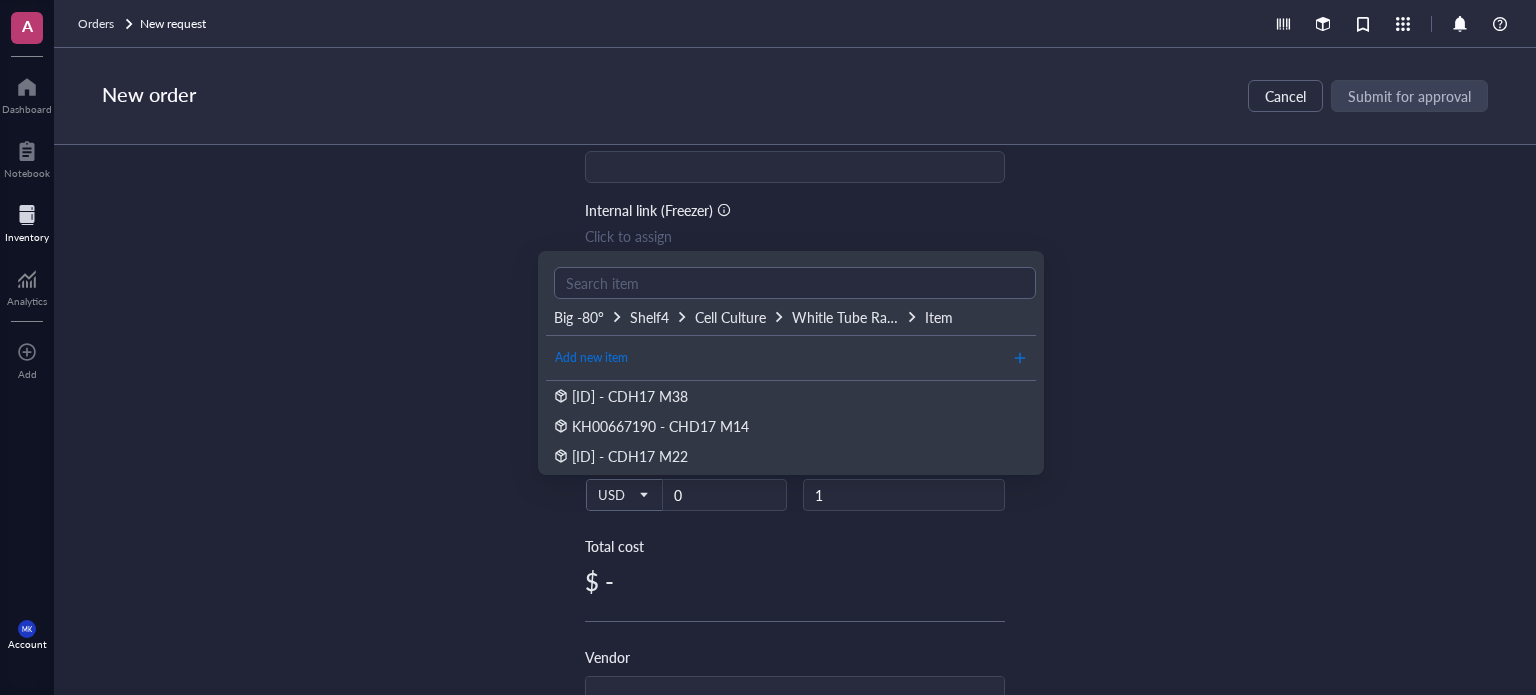 click on "Add new item" at bounding box center (791, 358) 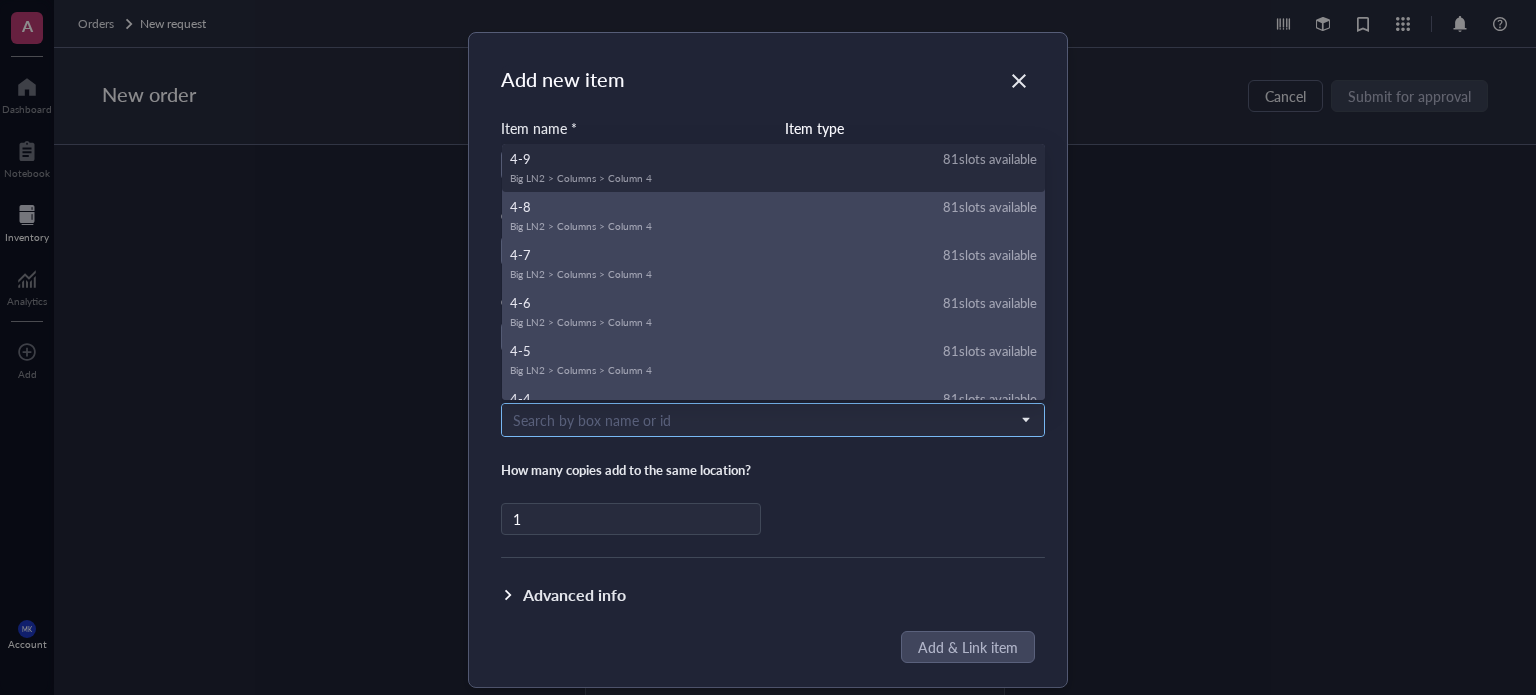 click at bounding box center (764, 420) 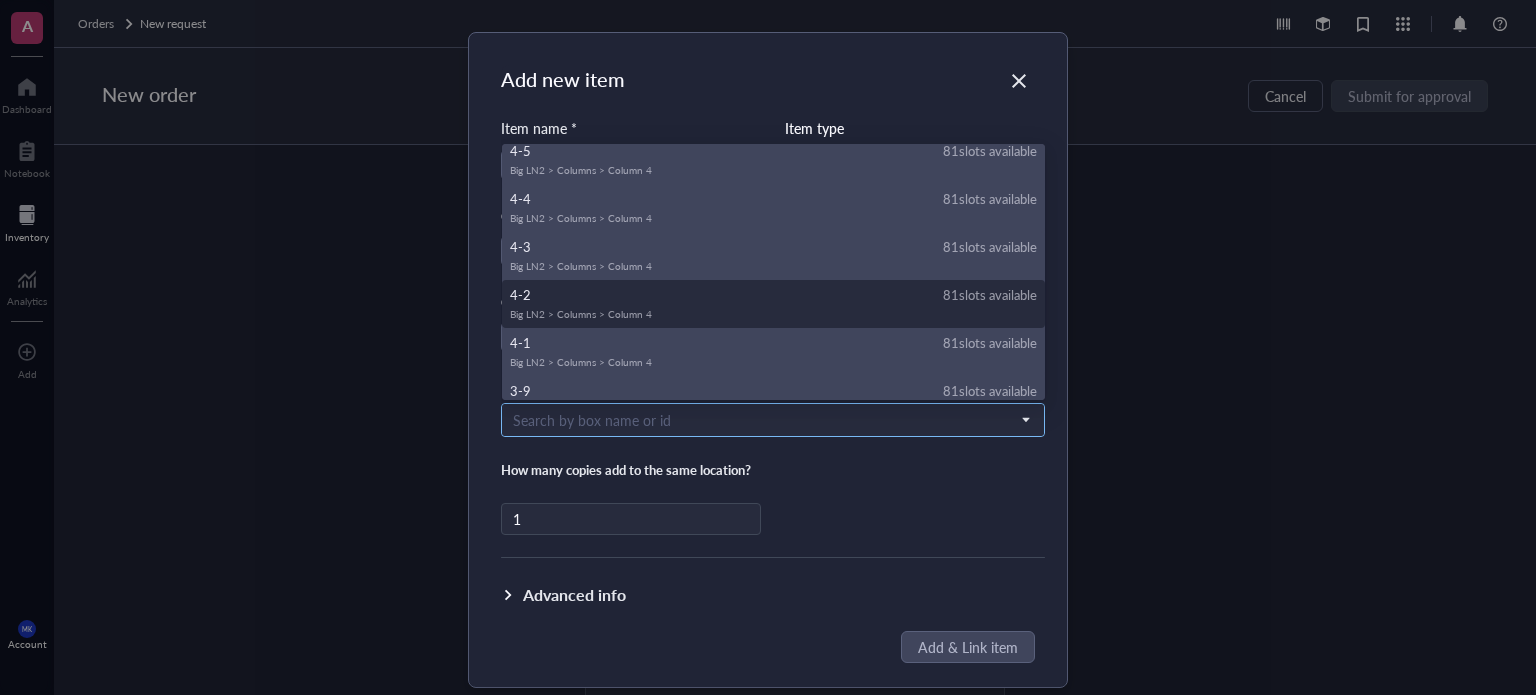 scroll, scrollTop: 224, scrollLeft: 0, axis: vertical 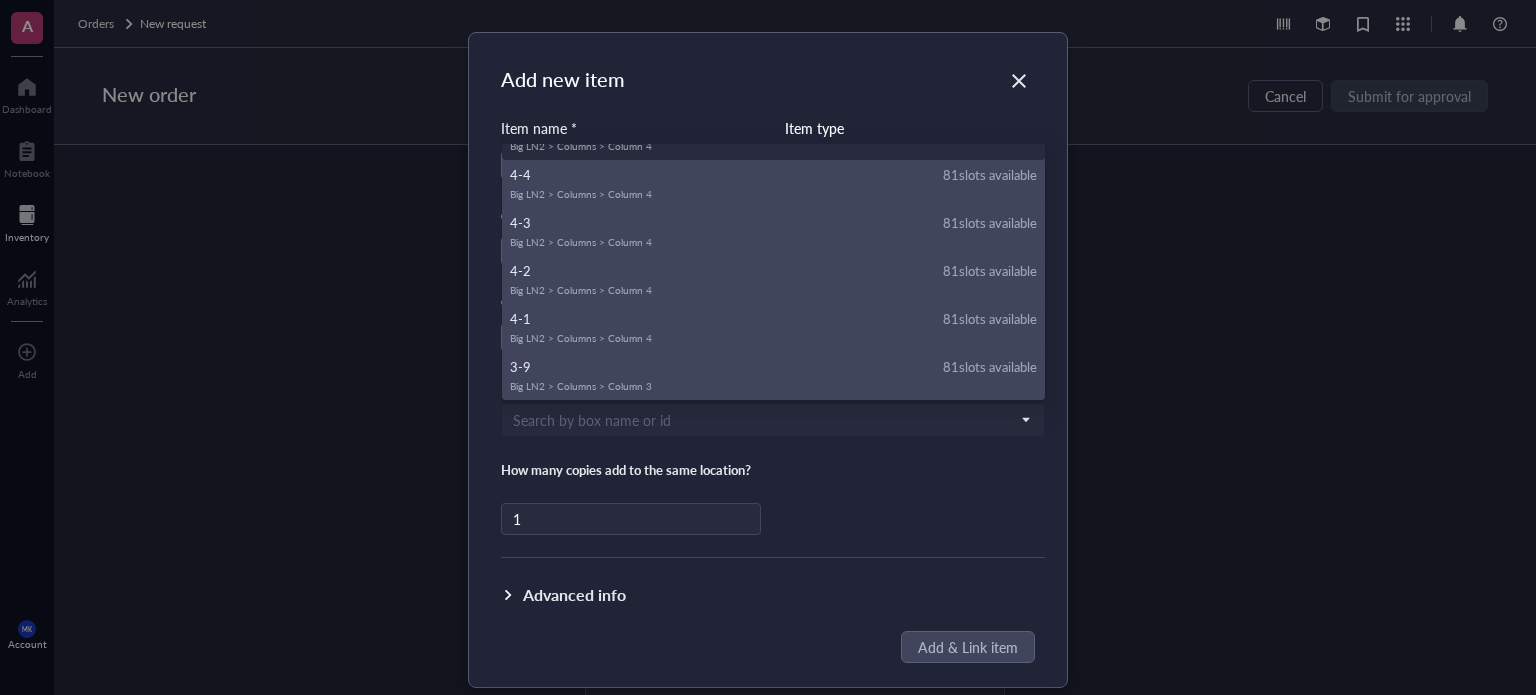 click at bounding box center (1019, 81) 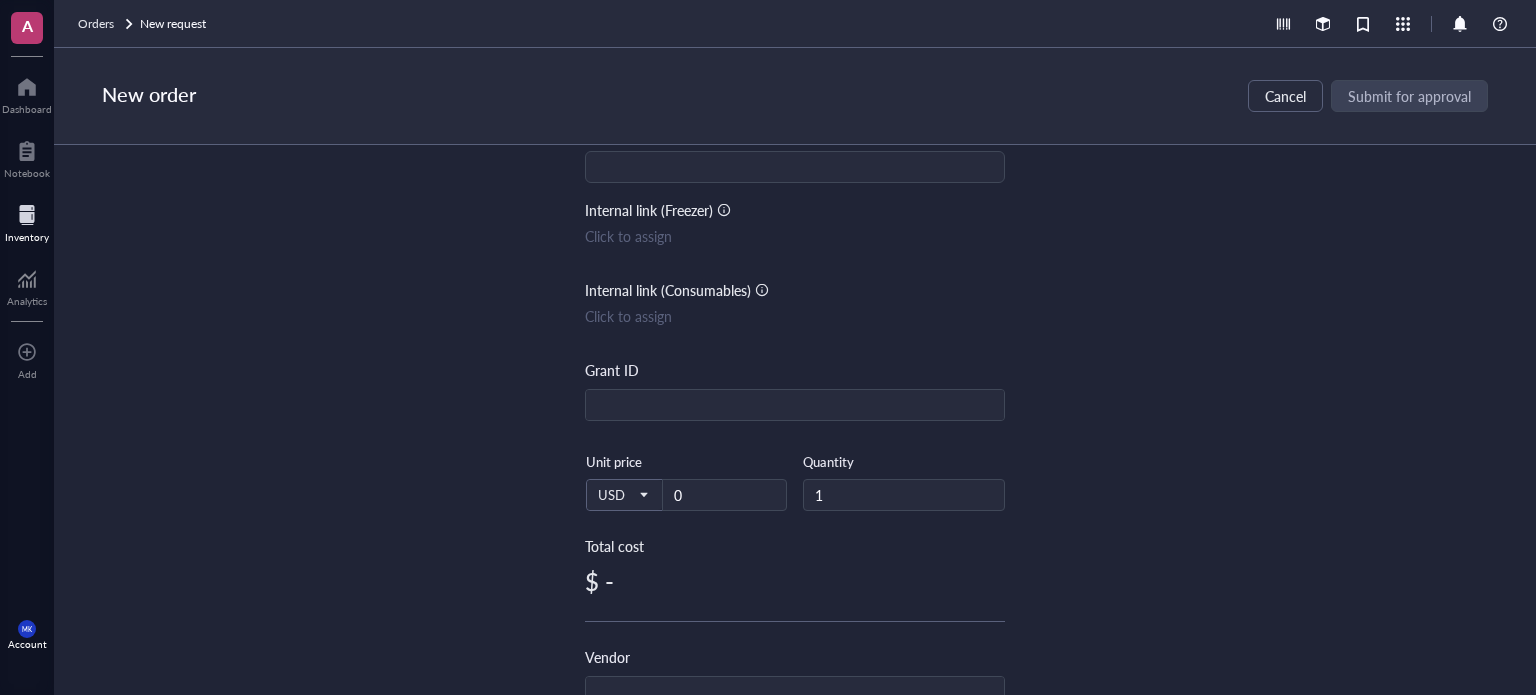 click on "Item name    * Internal link (Freezer) Click to assign Internal link (Consumables) Click to assign Grant ID USD Unit price 0 Quantity 1 Total cost $   - Vendor Link Reference Catalog # Lot # Concentration Vol / Mass Notes" at bounding box center [795, 420] 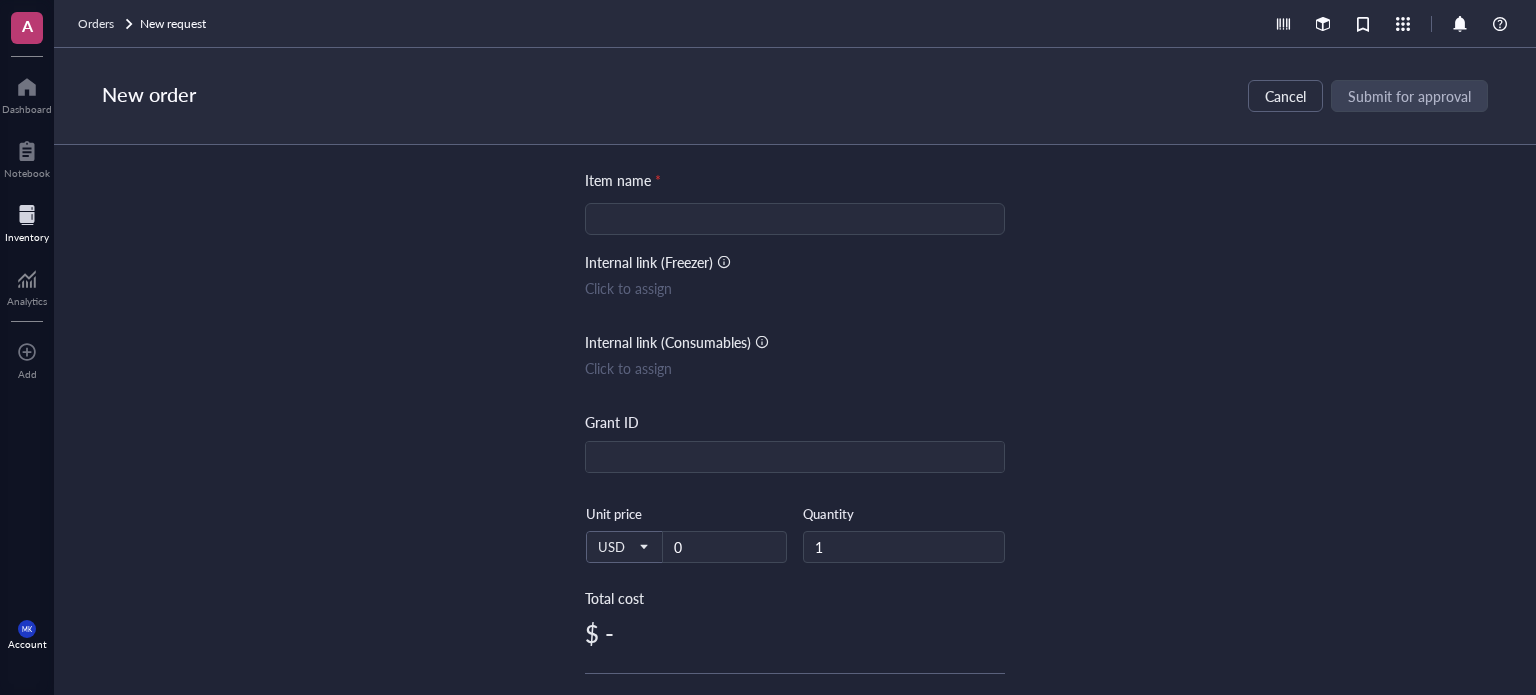 scroll, scrollTop: 0, scrollLeft: 0, axis: both 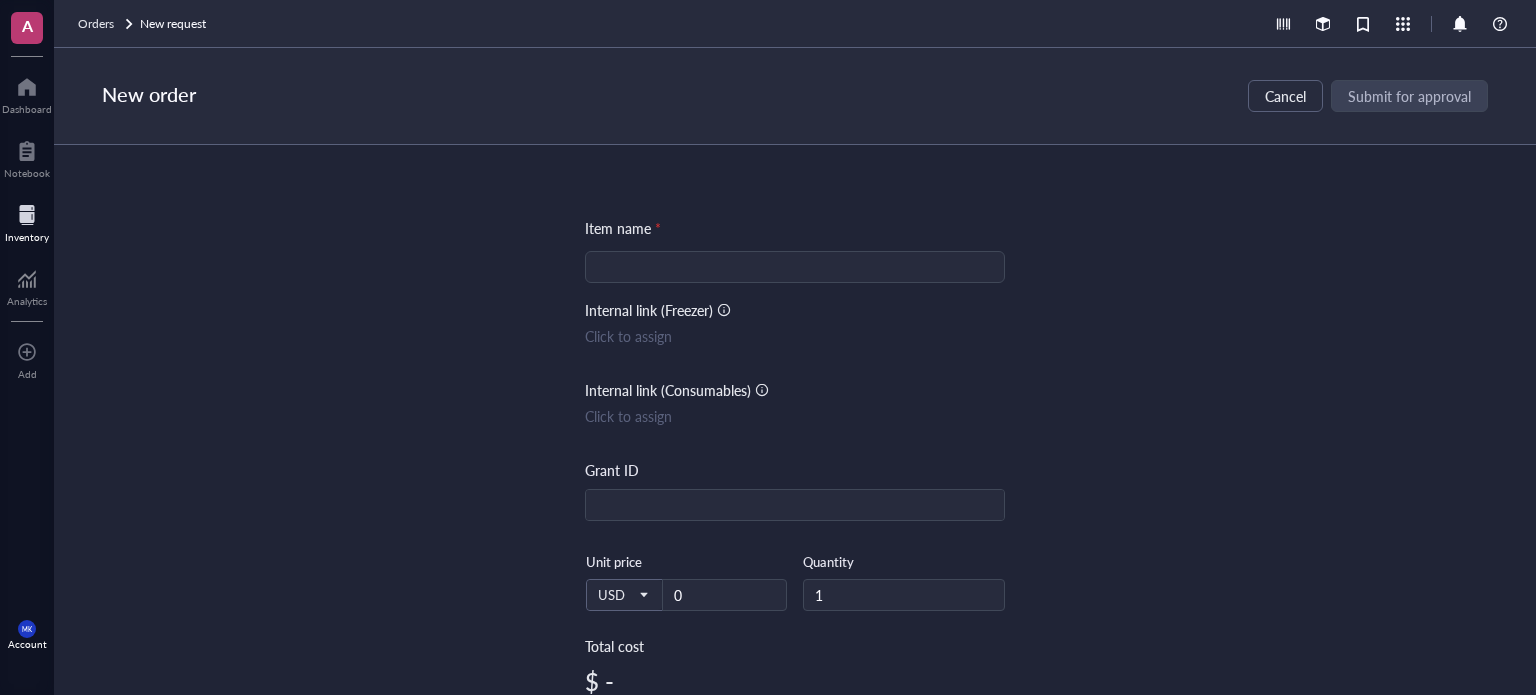 click on "Click to assign" at bounding box center (795, 416) 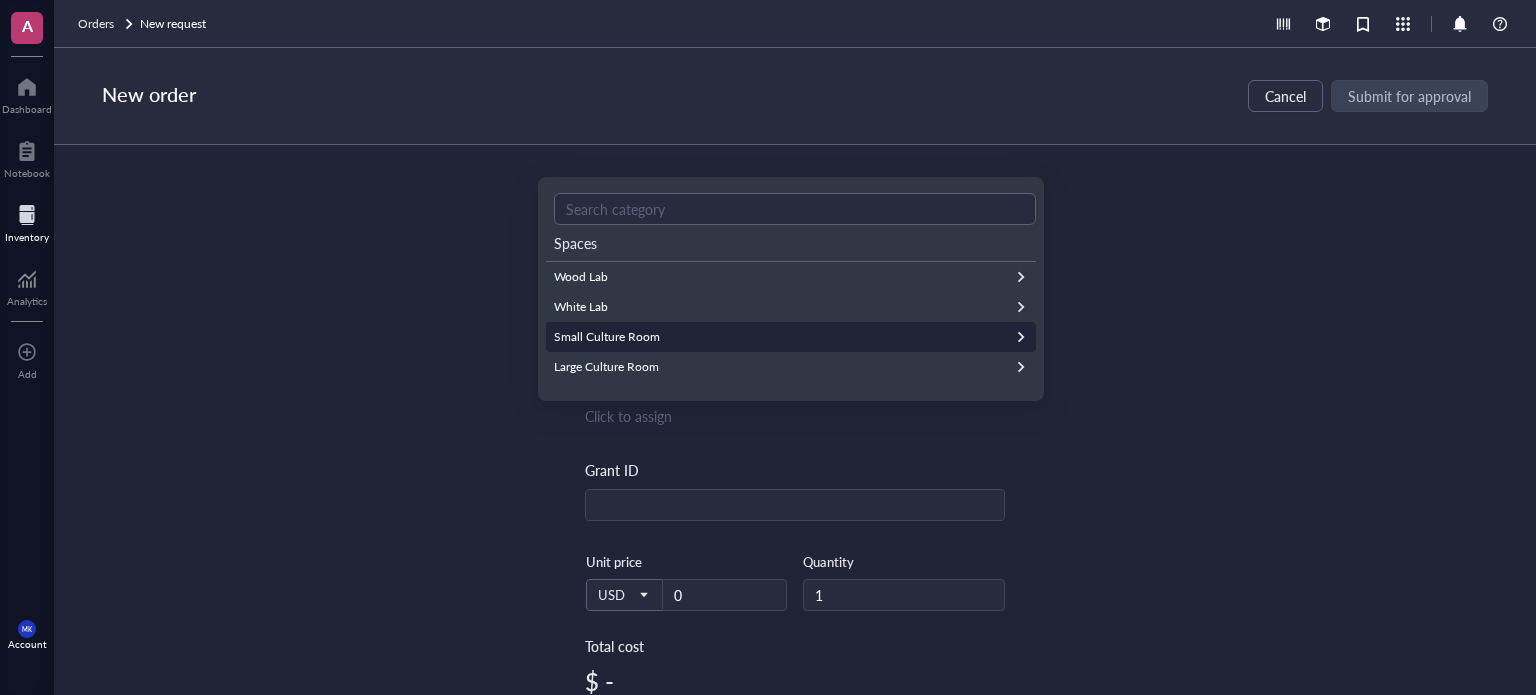 click on "Small Culture Room" at bounding box center [791, 337] 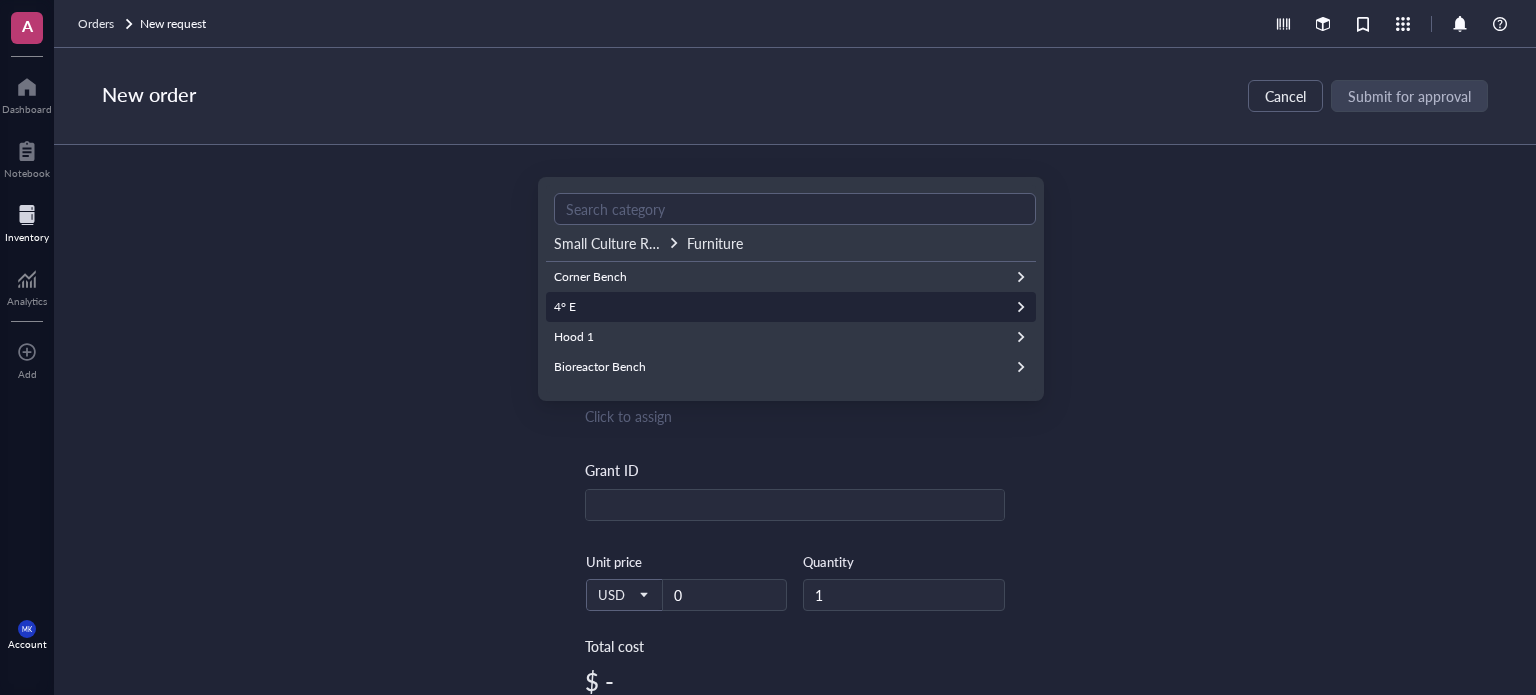 click on "4° E" at bounding box center [791, 307] 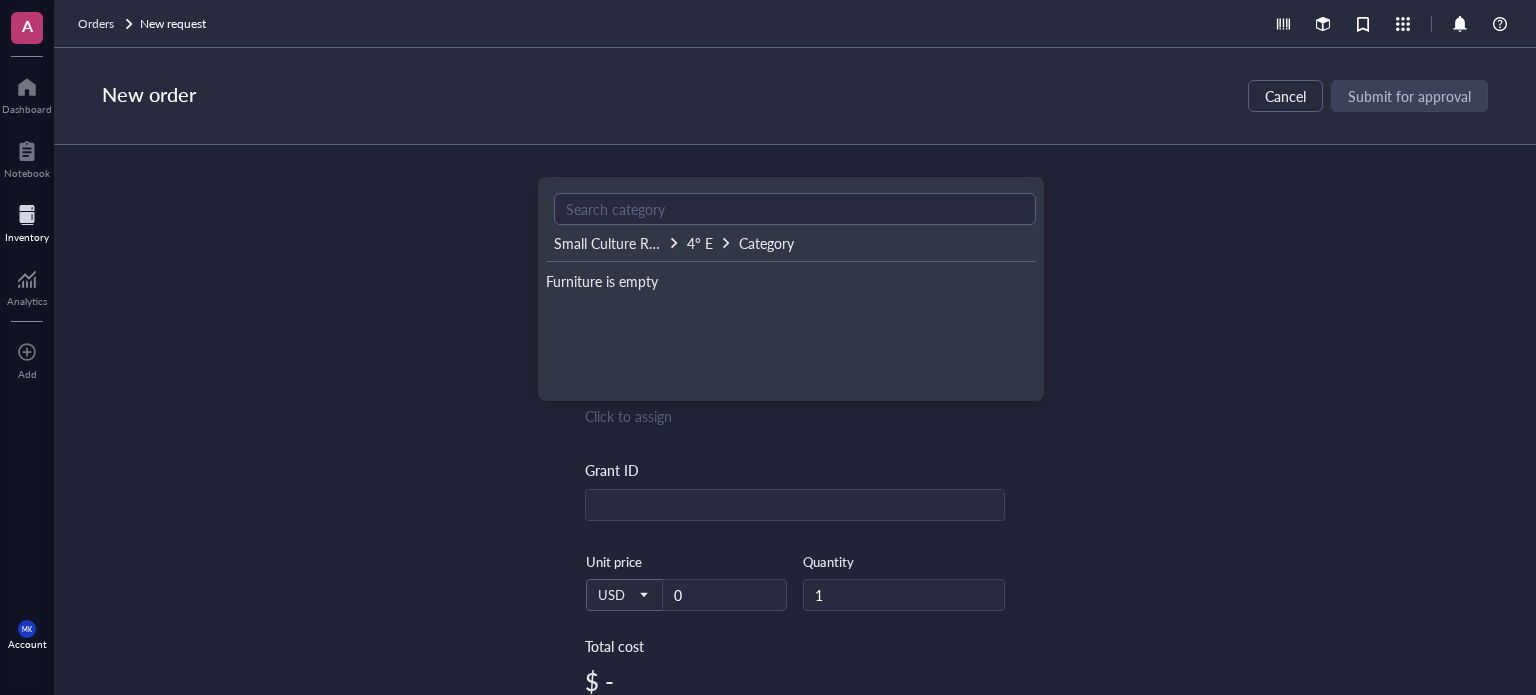 click on "Small Culture Room 4° E Category Furniture is empty" at bounding box center (791, 289) 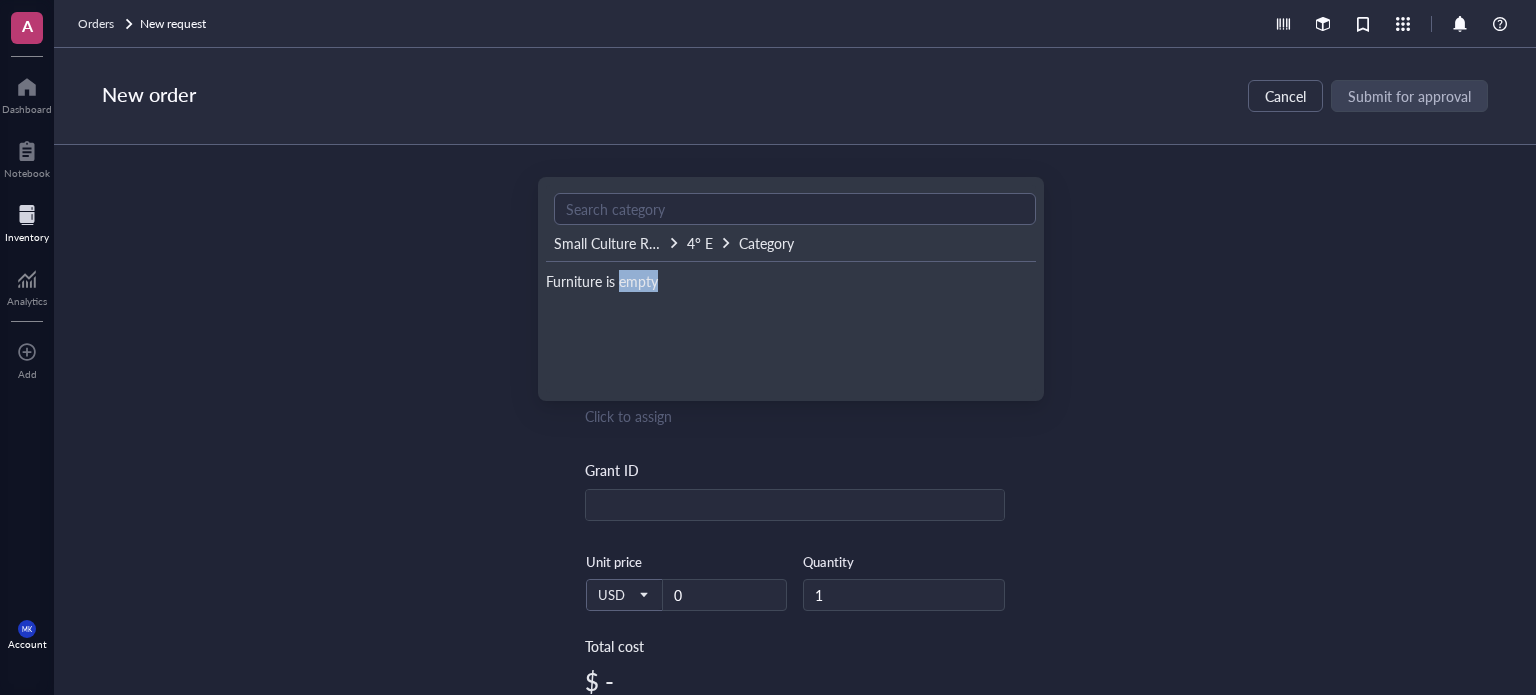 click on "Small Culture Room 4° E Category Furniture is empty" at bounding box center [791, 289] 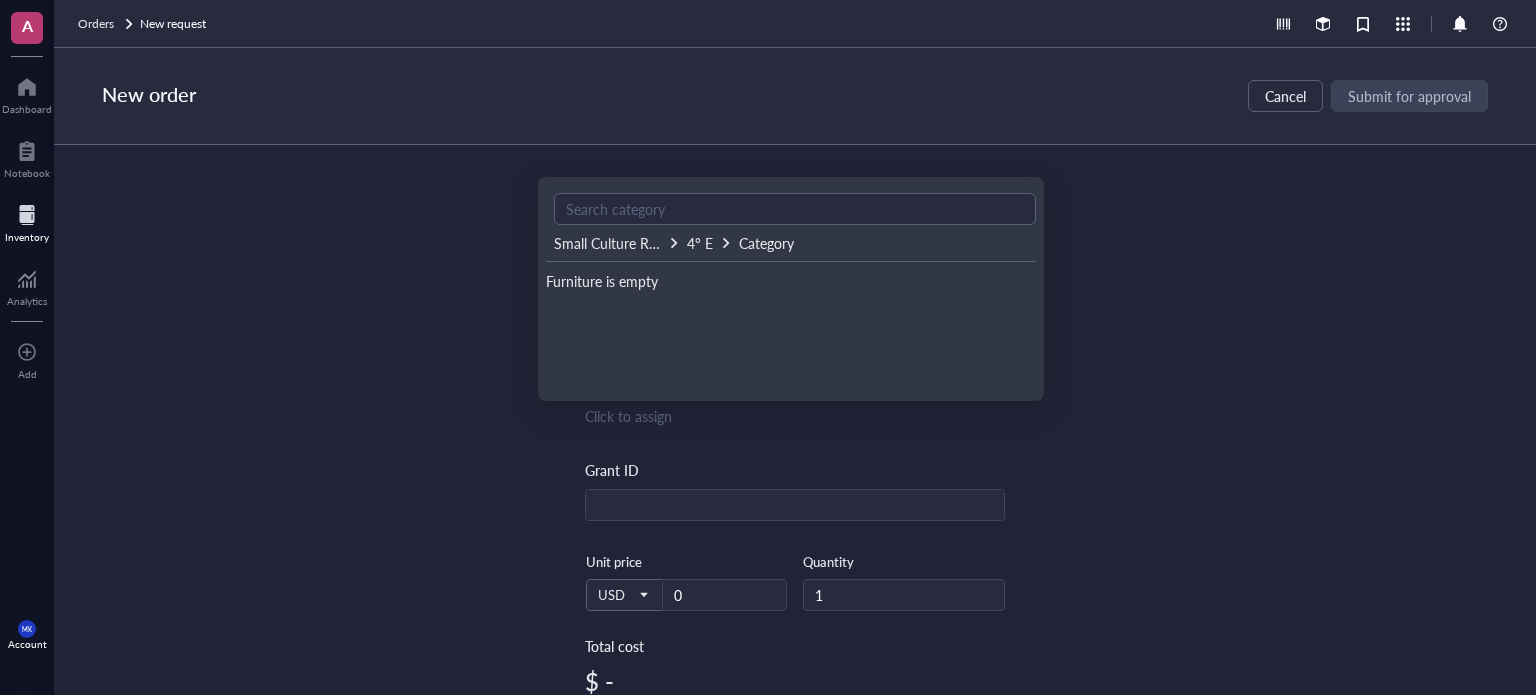 click on "Item name    * Internal link (Freezer) Click to assign Internal link (Consumables) Click to assign Grant ID USD Unit price 0 Quantity 1 Total cost $   - Vendor Link Reference Catalog # Lot # Concentration Vol / Mass Notes" at bounding box center (795, 420) 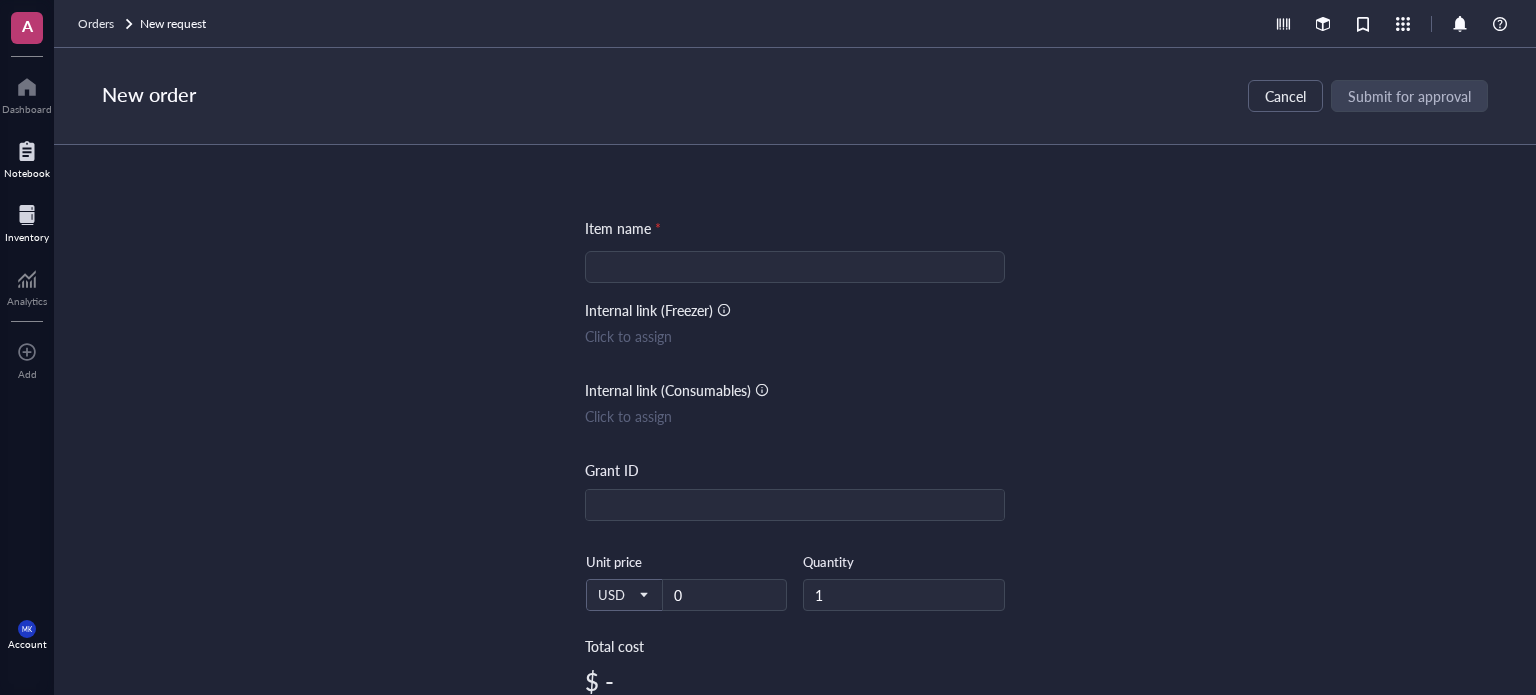 click on "Notebook" at bounding box center [27, 173] 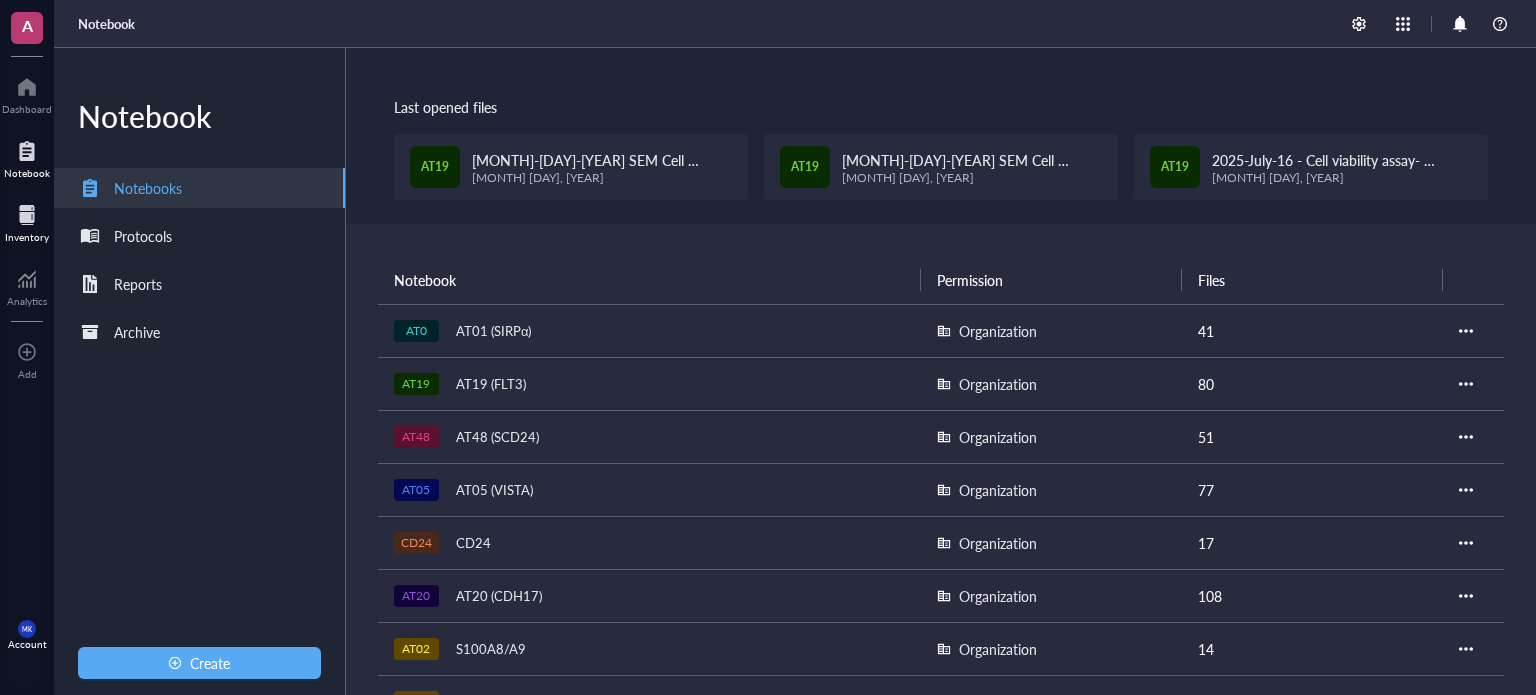 click on "Inventory" at bounding box center [27, 237] 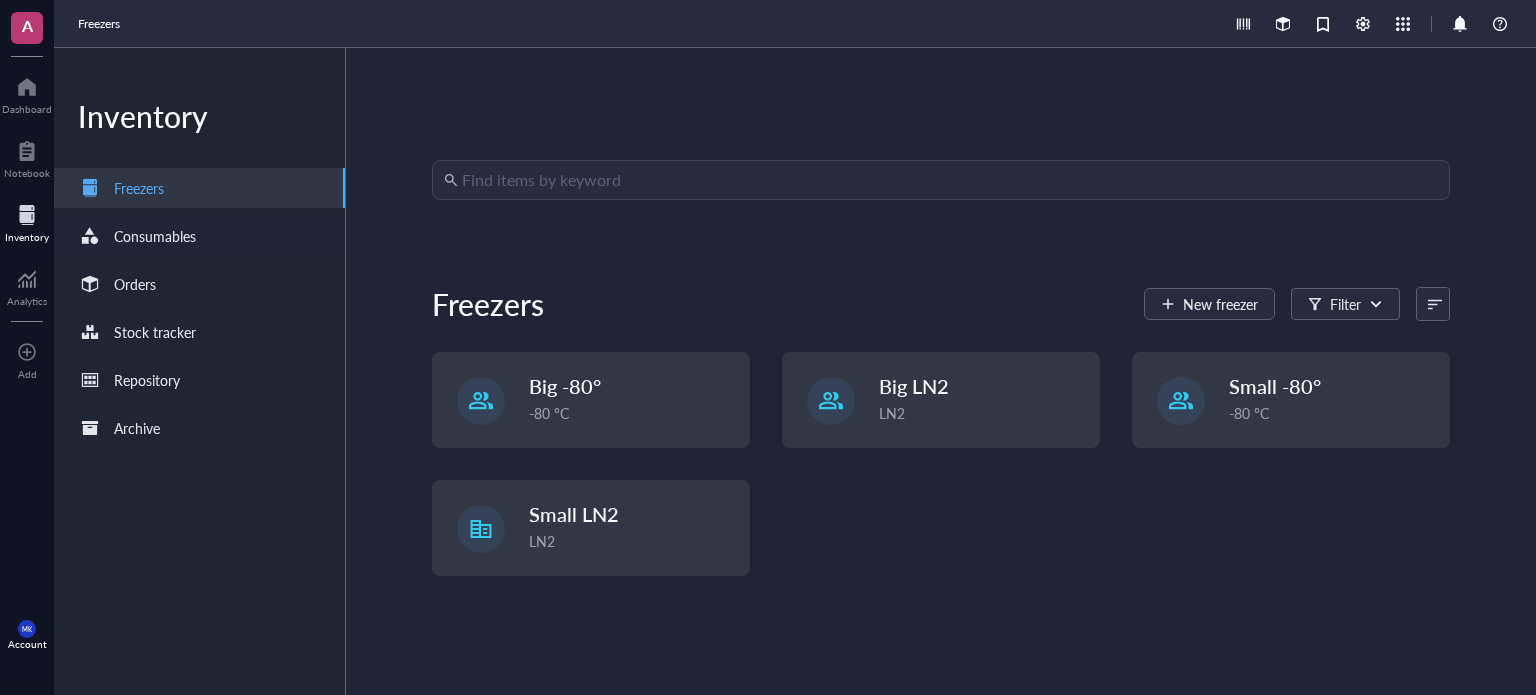 click on "Consumables" at bounding box center (155, 236) 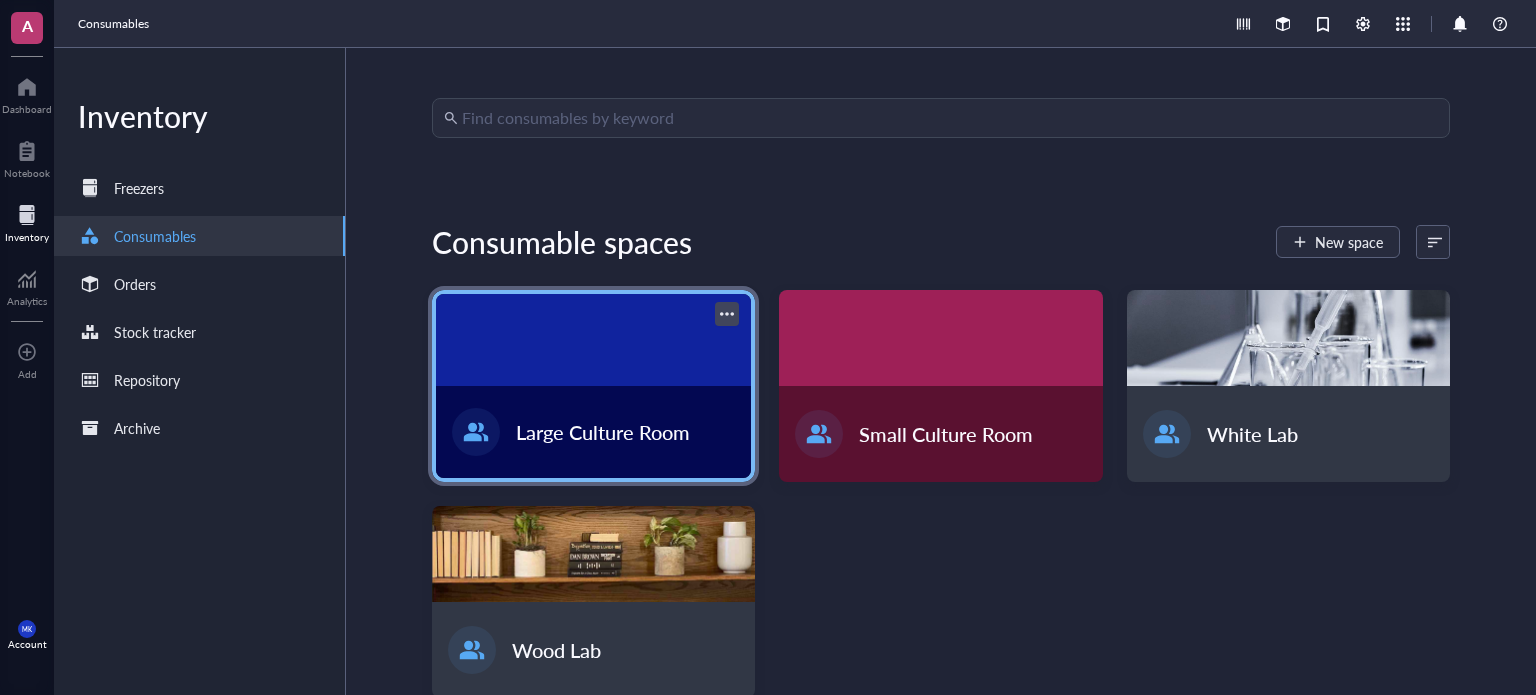 scroll, scrollTop: 96, scrollLeft: 0, axis: vertical 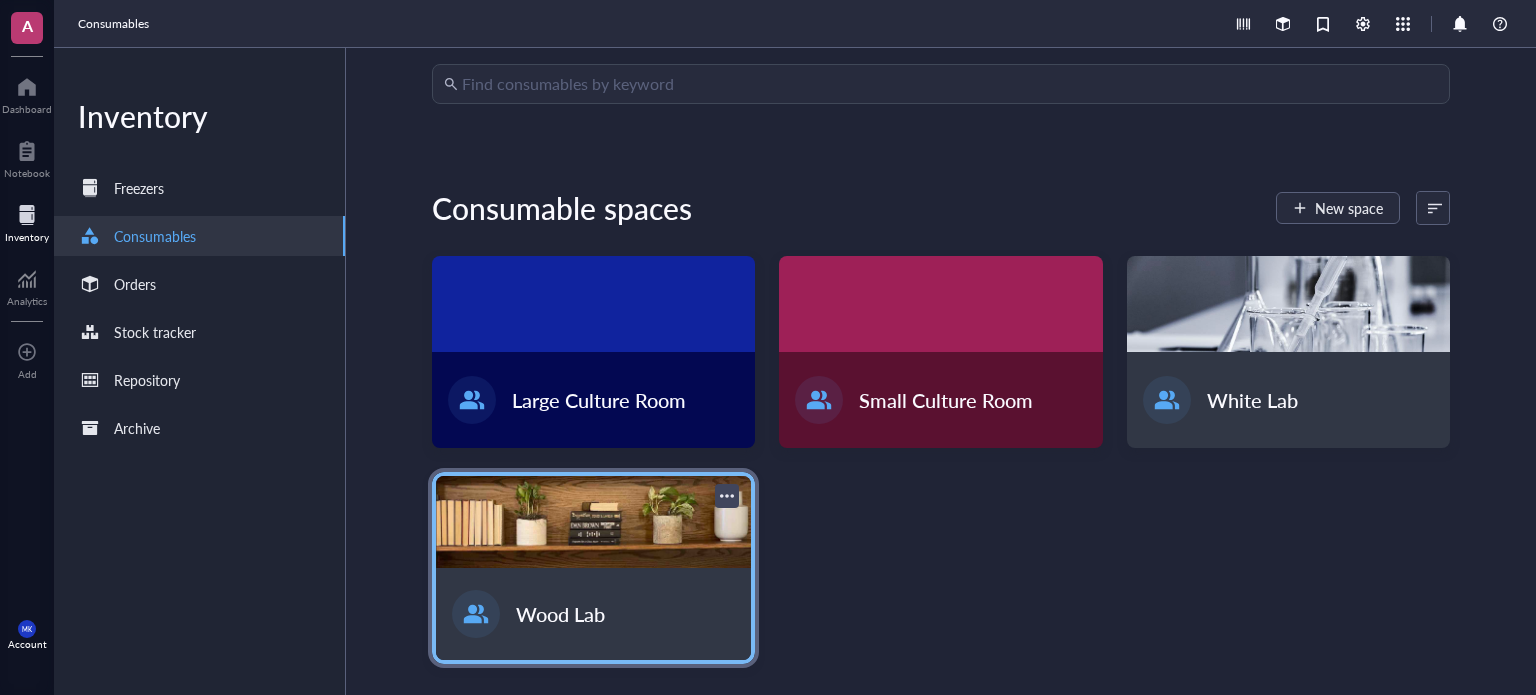 click at bounding box center [593, 522] 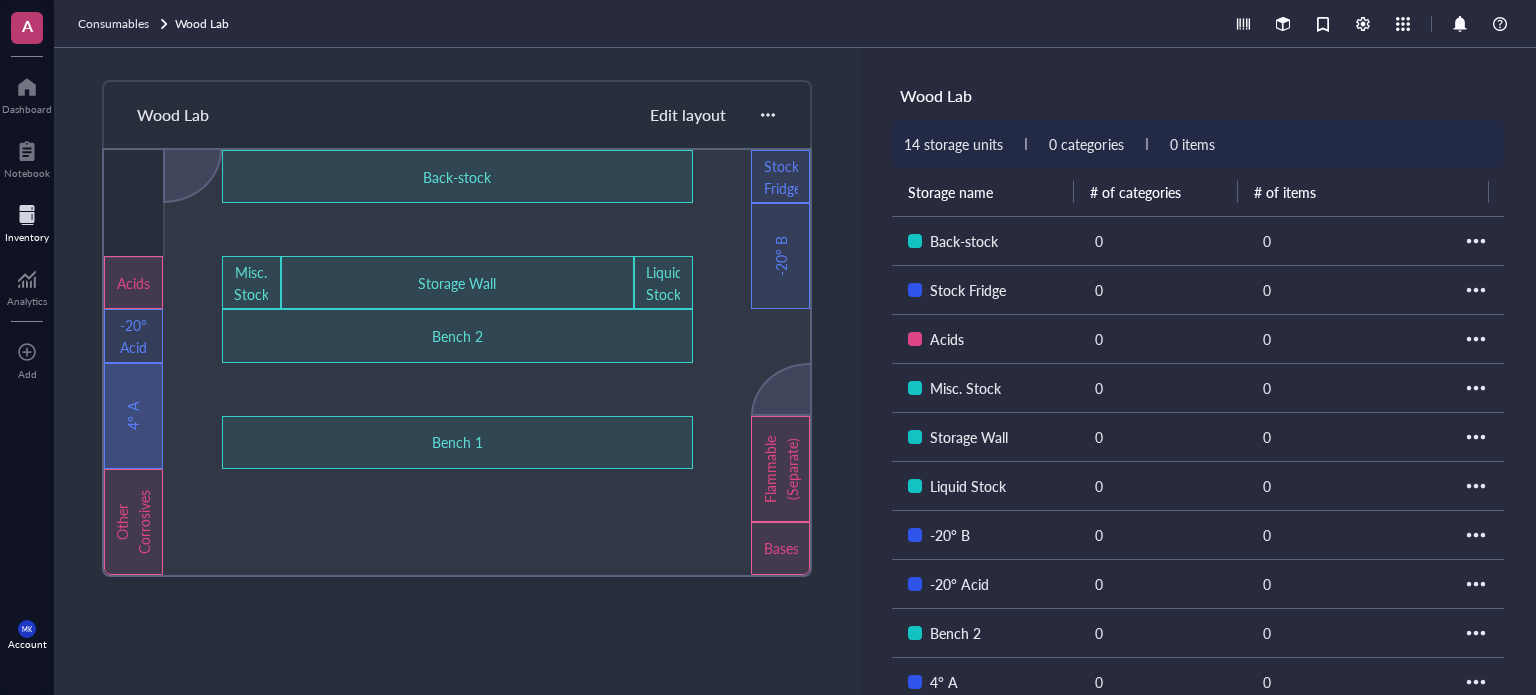 click on "4° A" at bounding box center [133, 416] 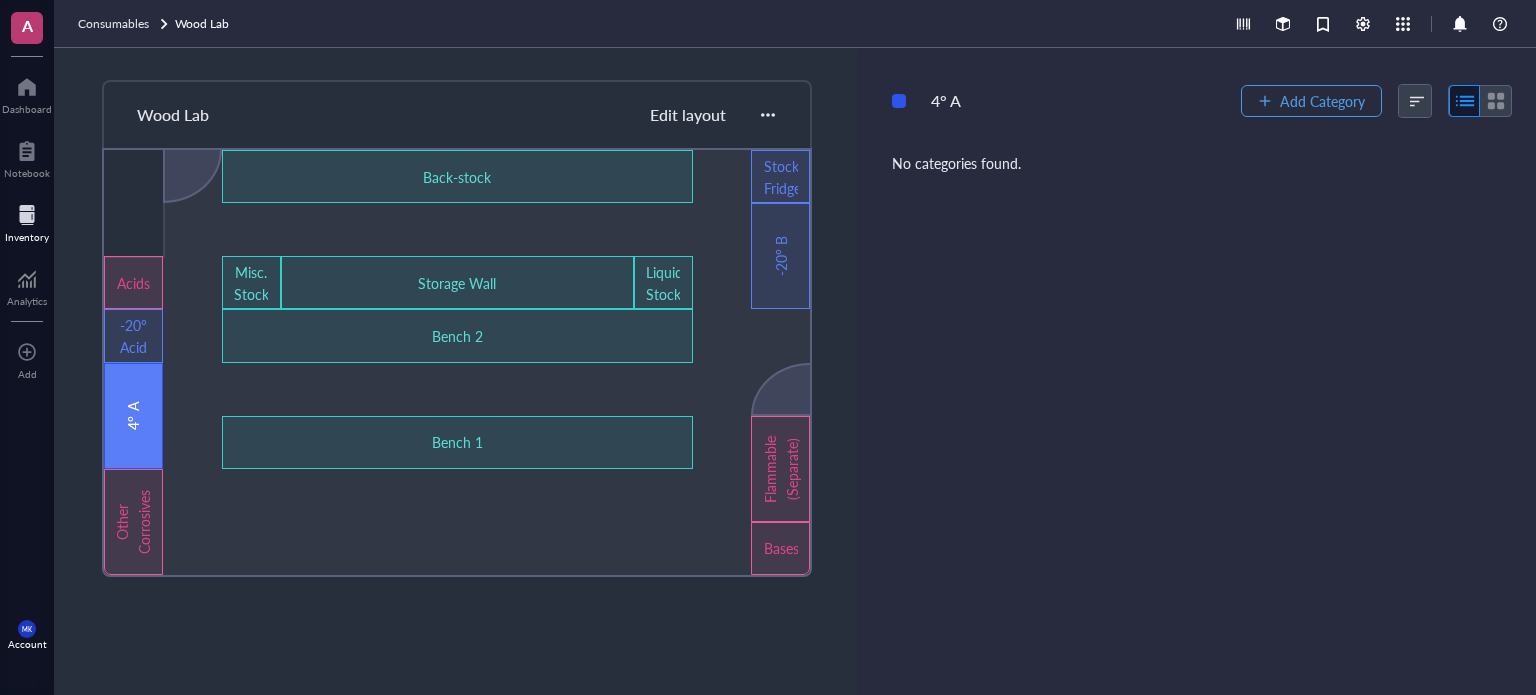 click on "Add Category" at bounding box center [1322, 101] 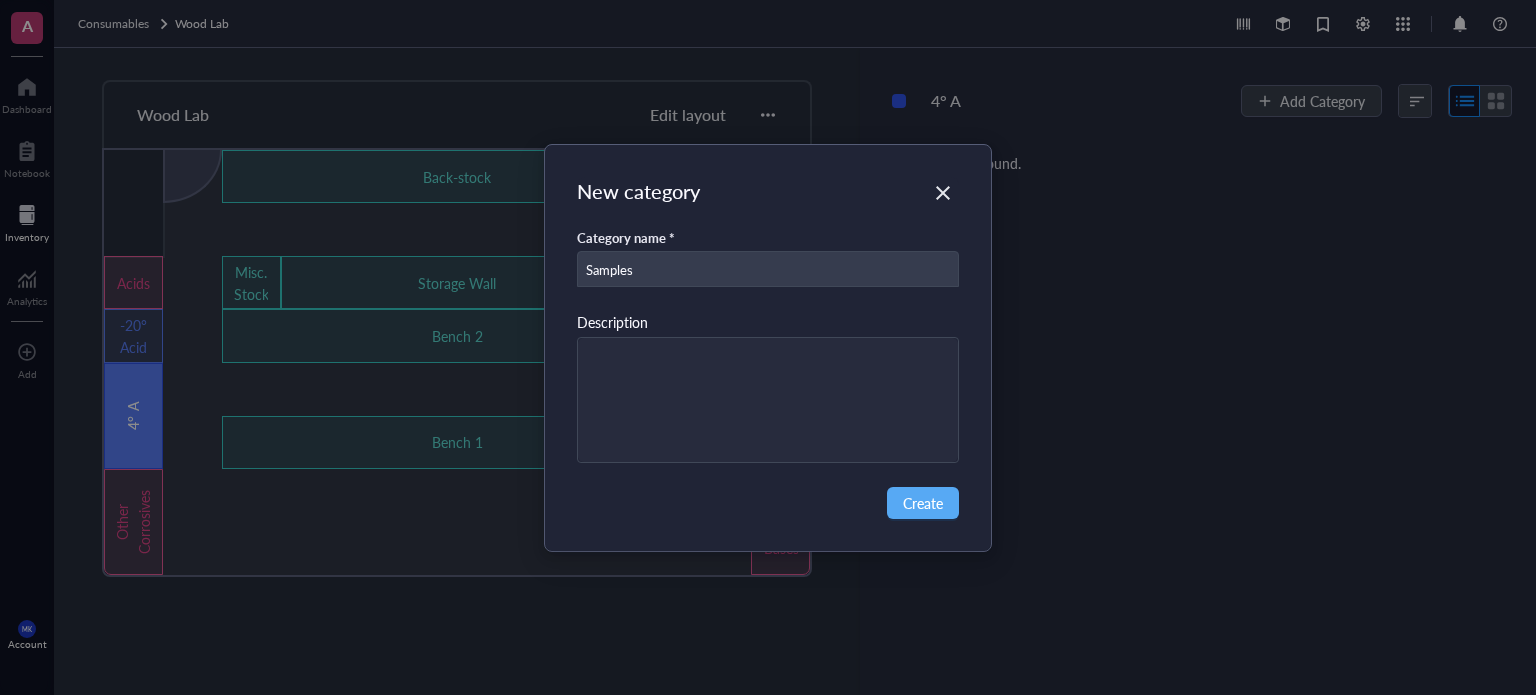 type on "Samples" 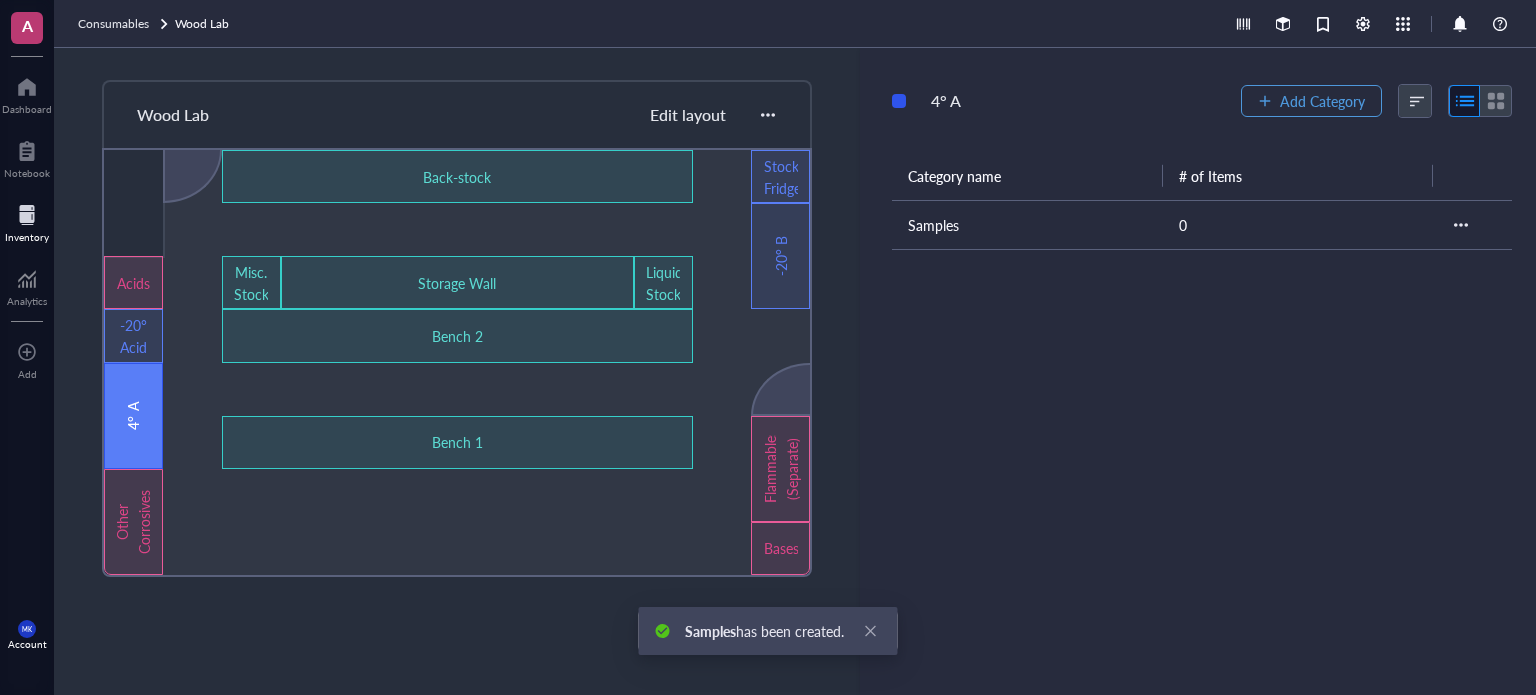 click on "Add Category" at bounding box center (1322, 101) 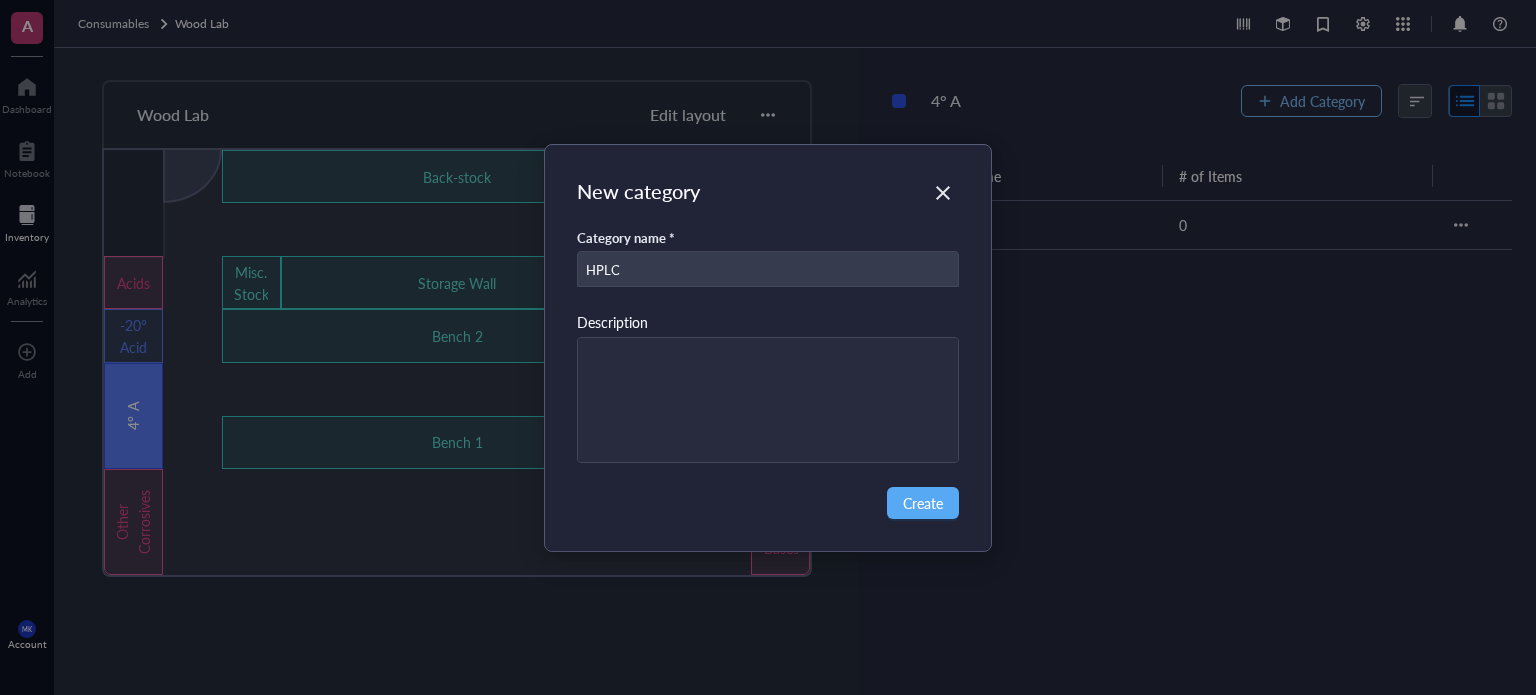 type on "HPLC" 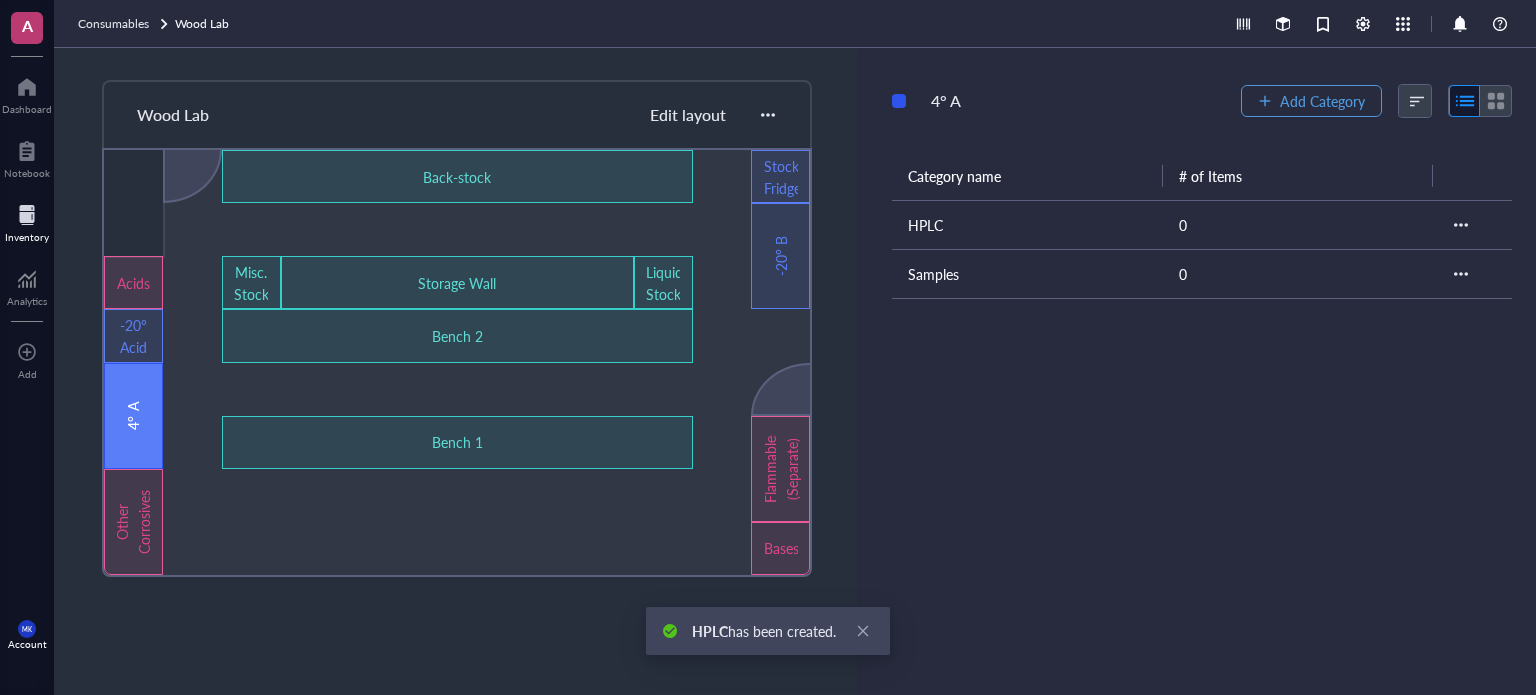 click on "Add Category" at bounding box center [1311, 101] 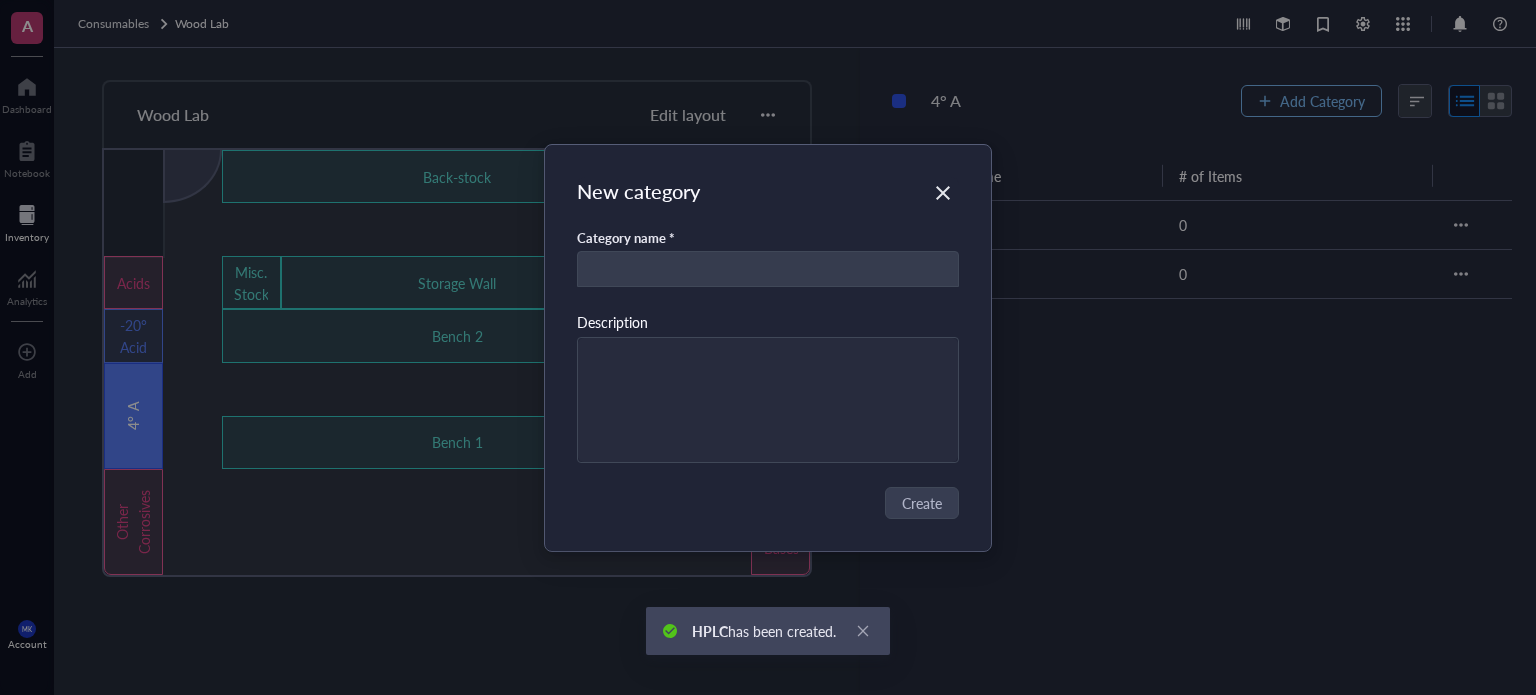 type on "S" 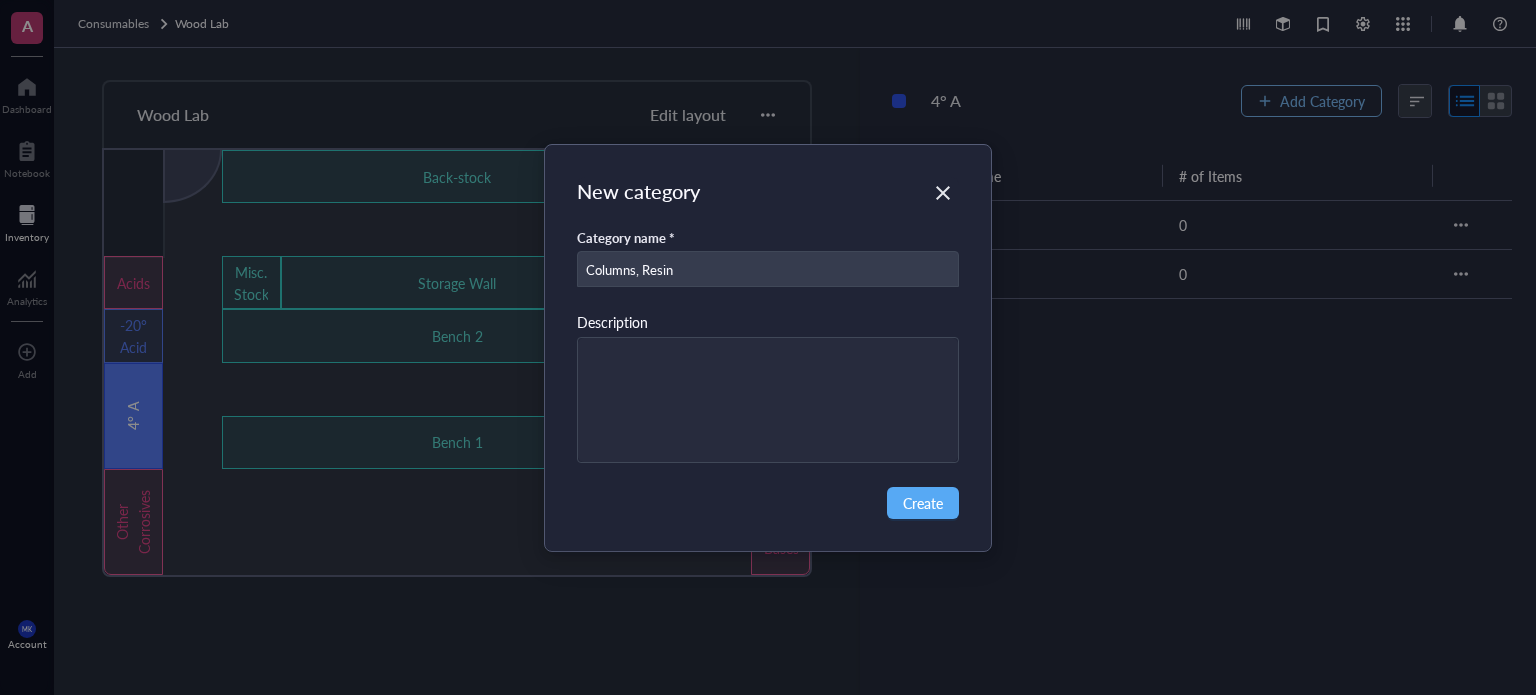 type on "Columns, Resin" 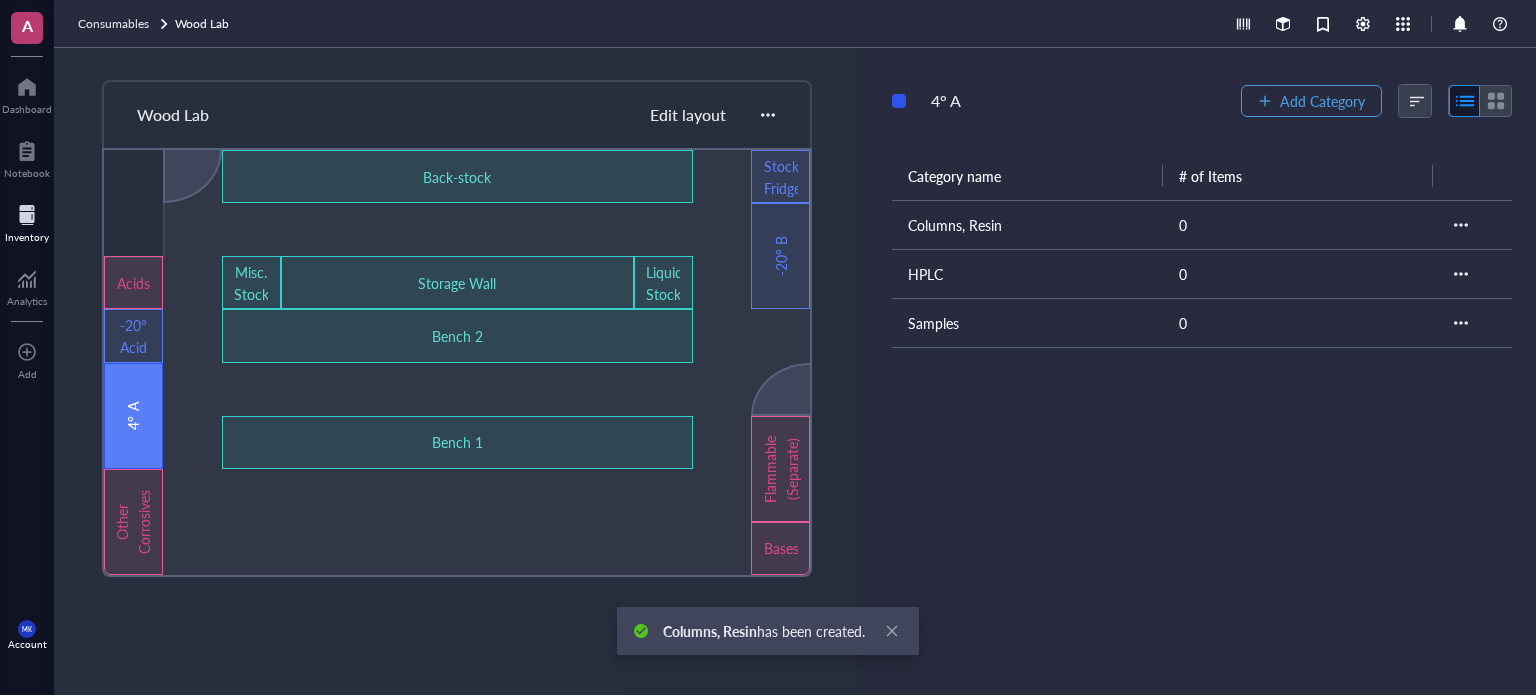 click on "Add Category" at bounding box center [1311, 101] 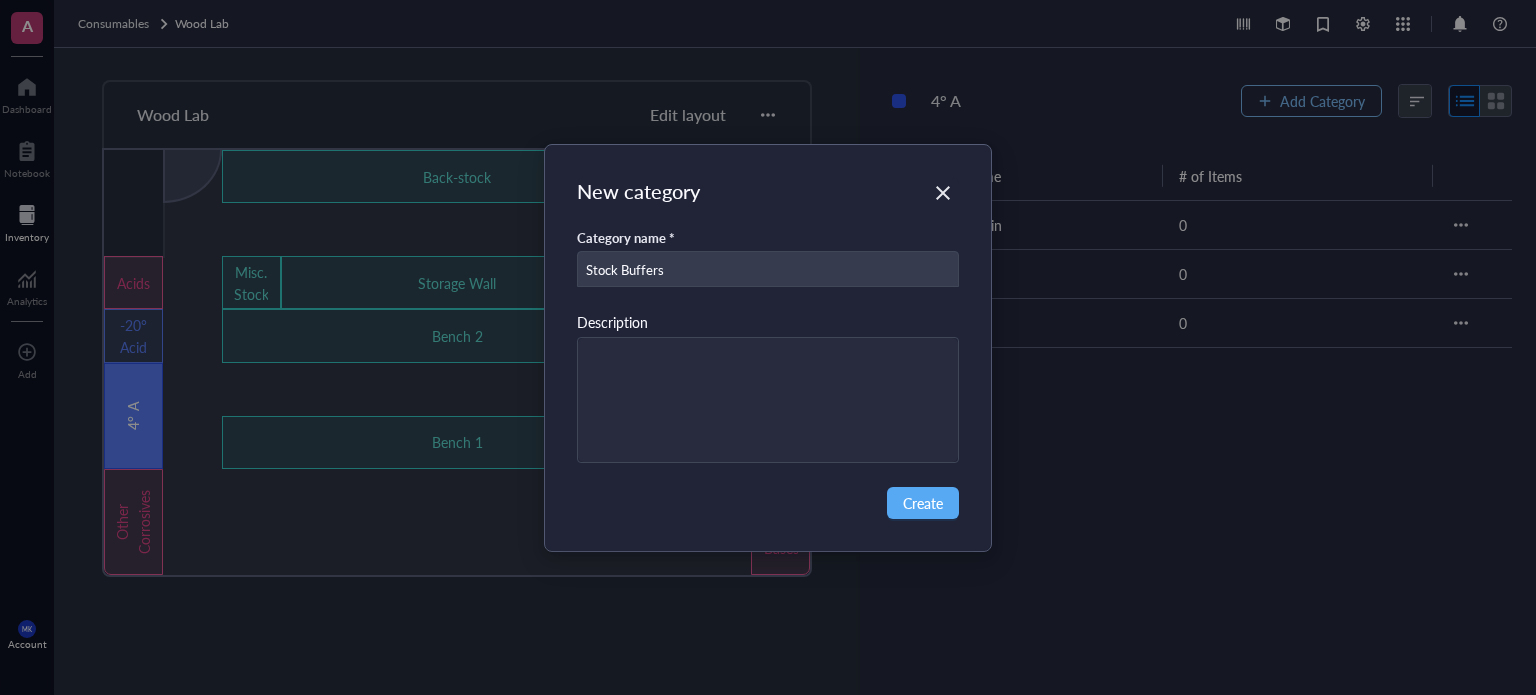 type on "Stock Buffers" 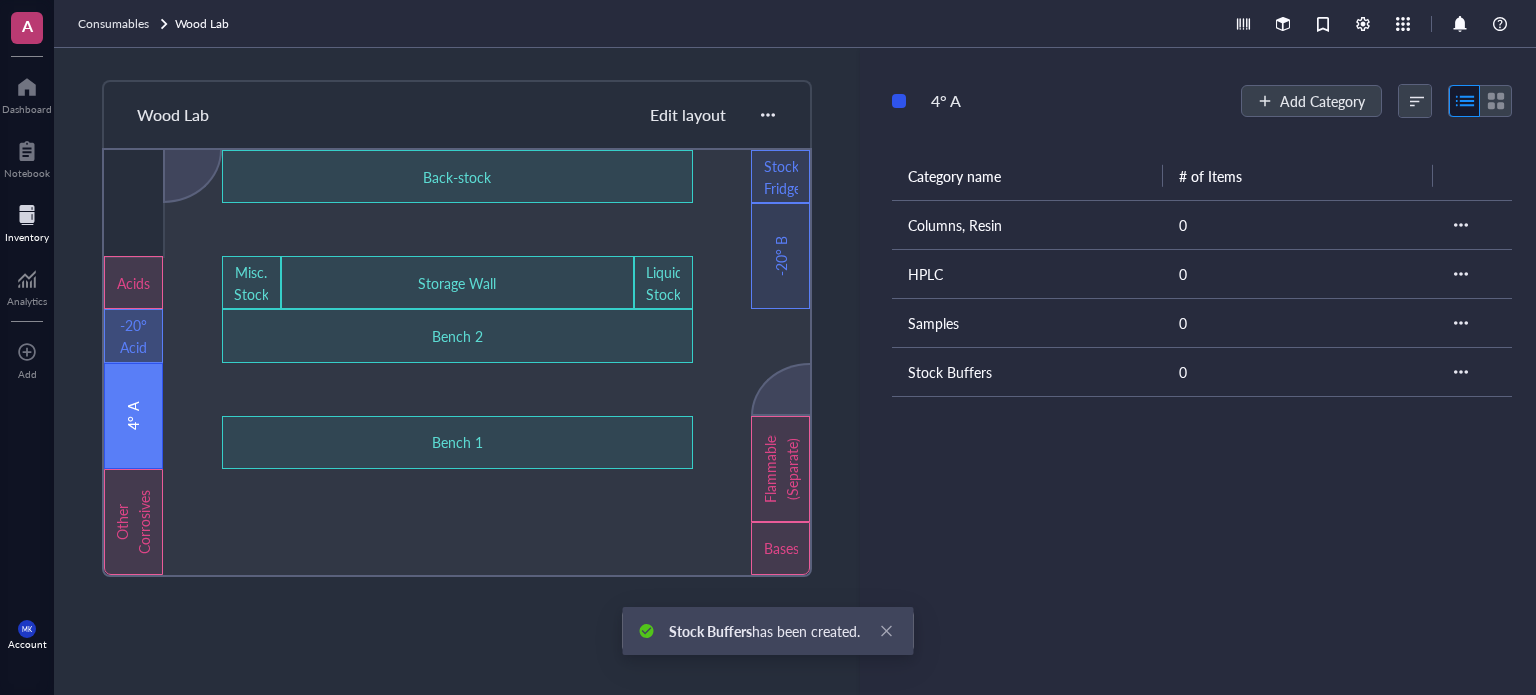 click on "-20° Acid" at bounding box center (133, 336) 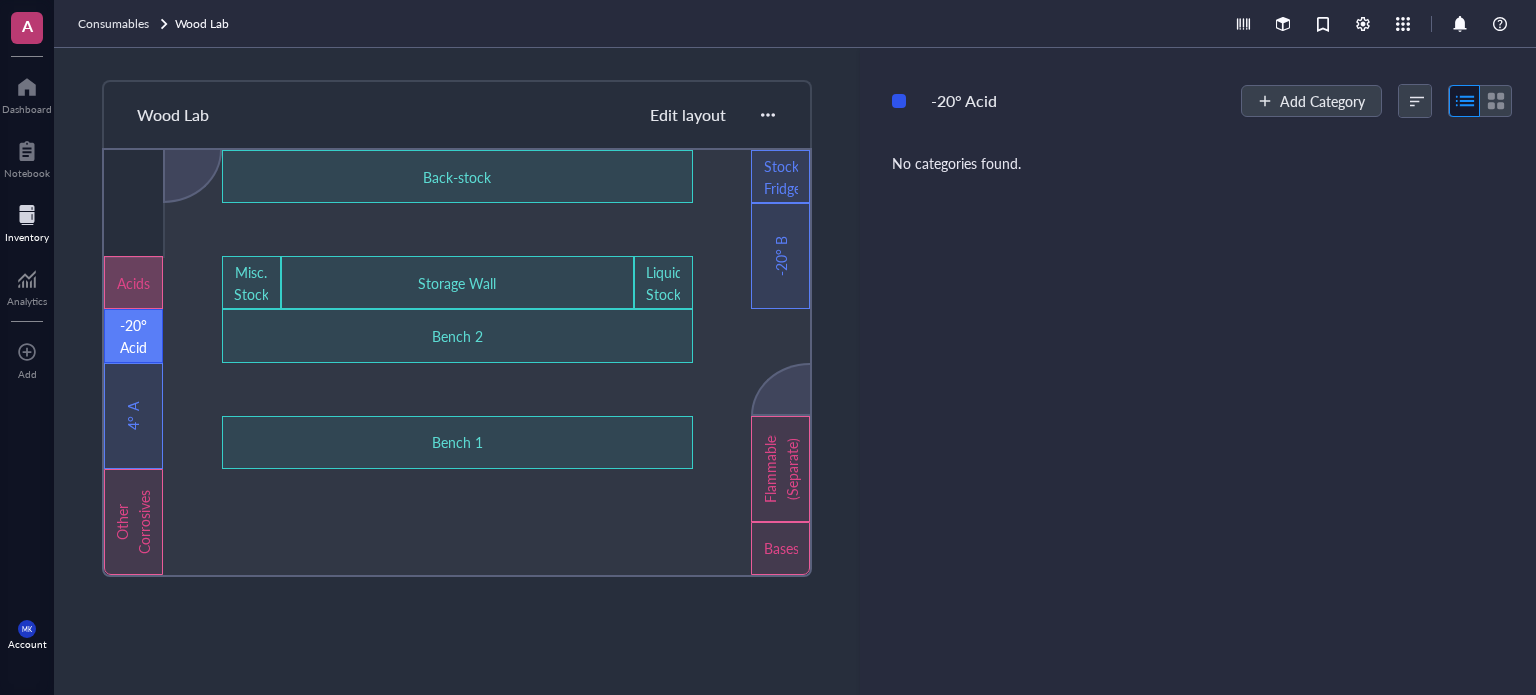 click on "Acids" at bounding box center (133, 283) 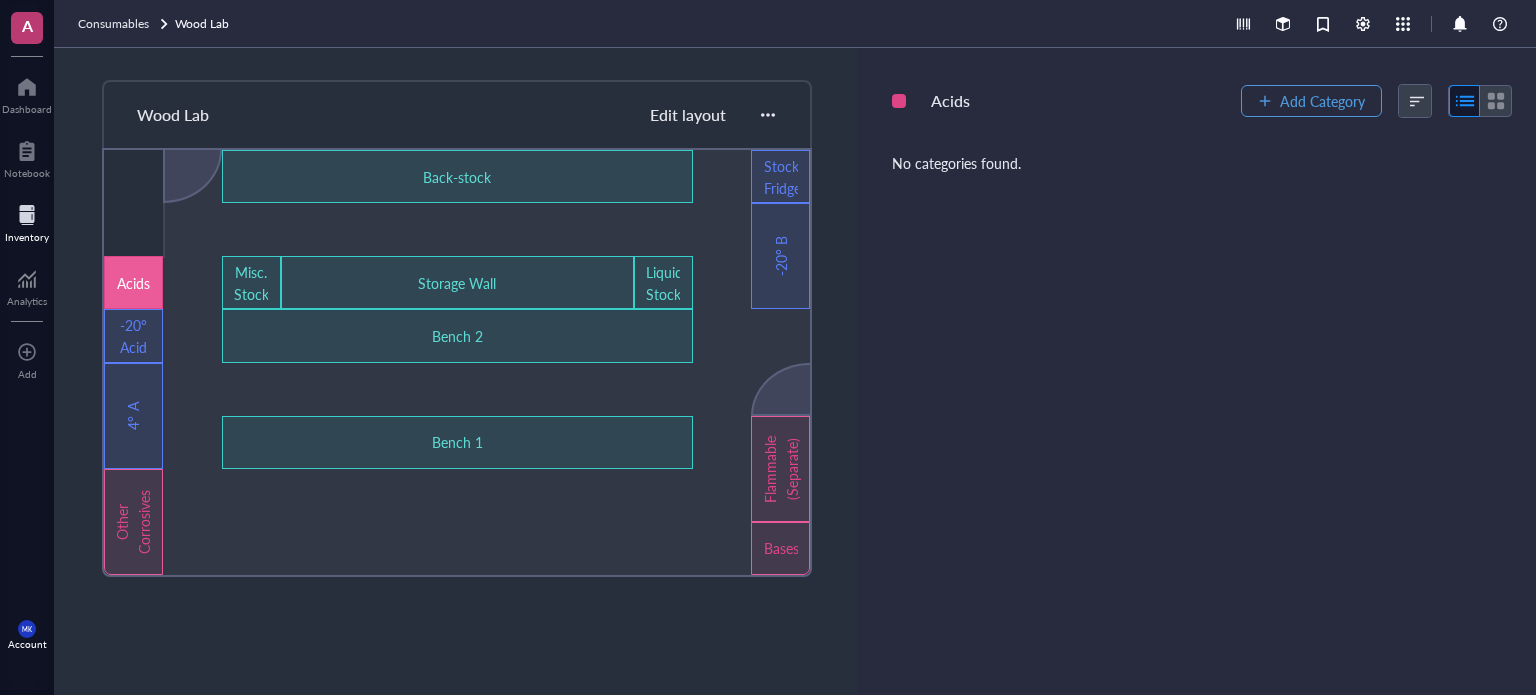click on "Add Category" at bounding box center (1322, 101) 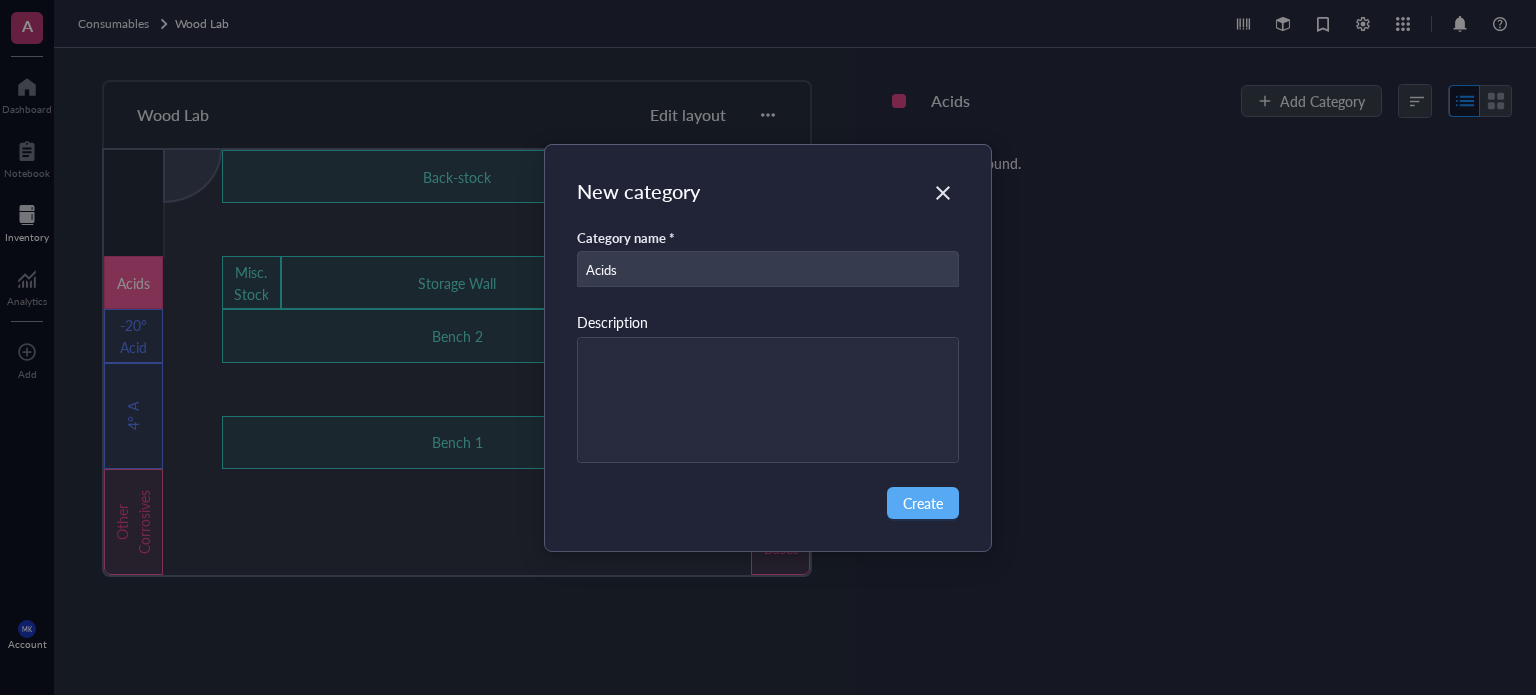 type on "Acids" 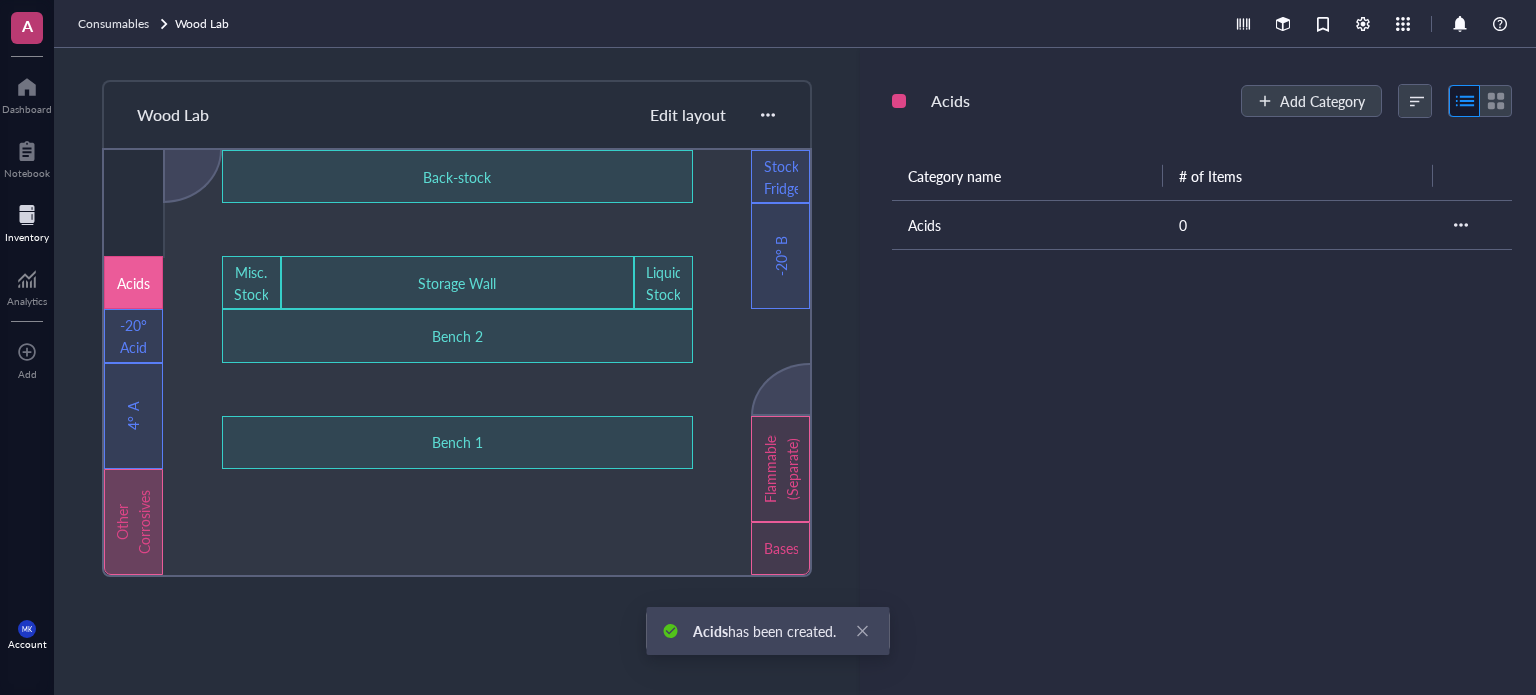 click on "Other Corrosives" at bounding box center [133, 522] 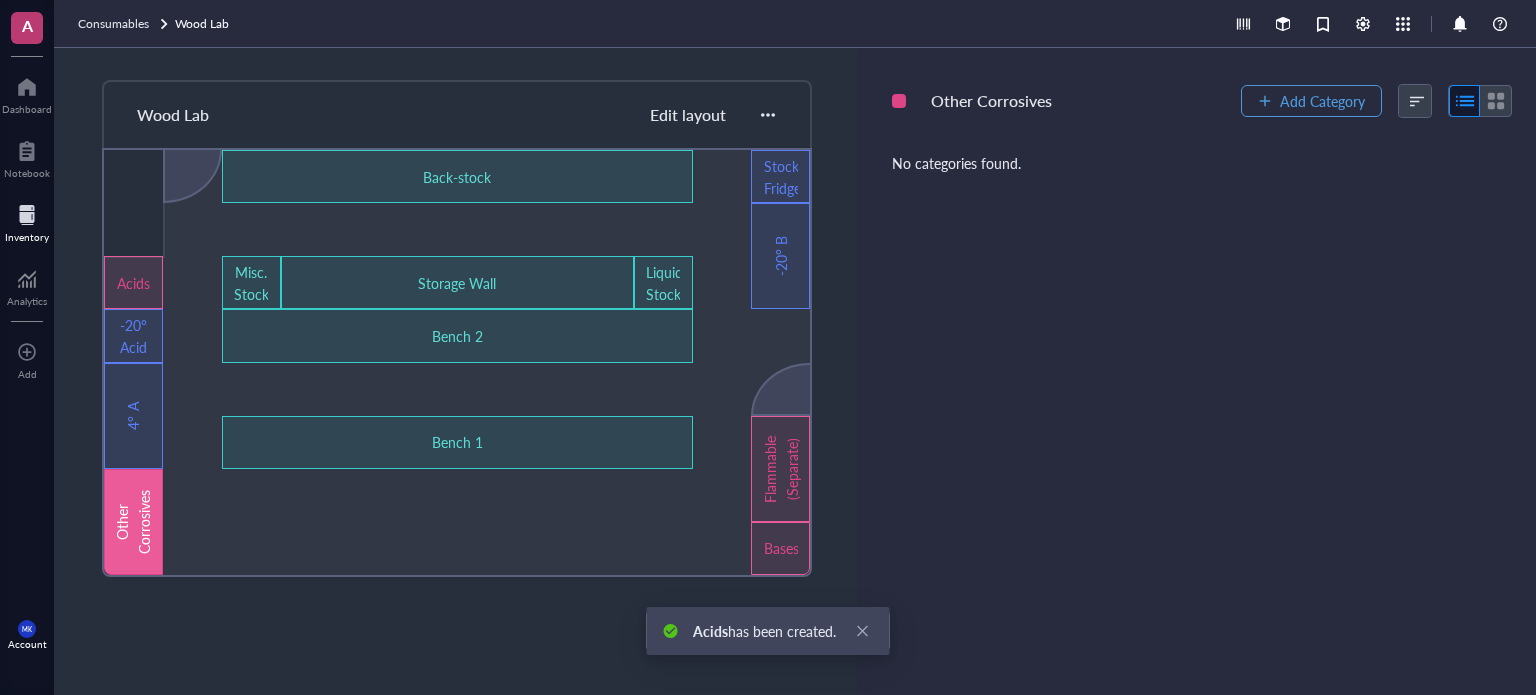 click on "Add Category" at bounding box center [1311, 101] 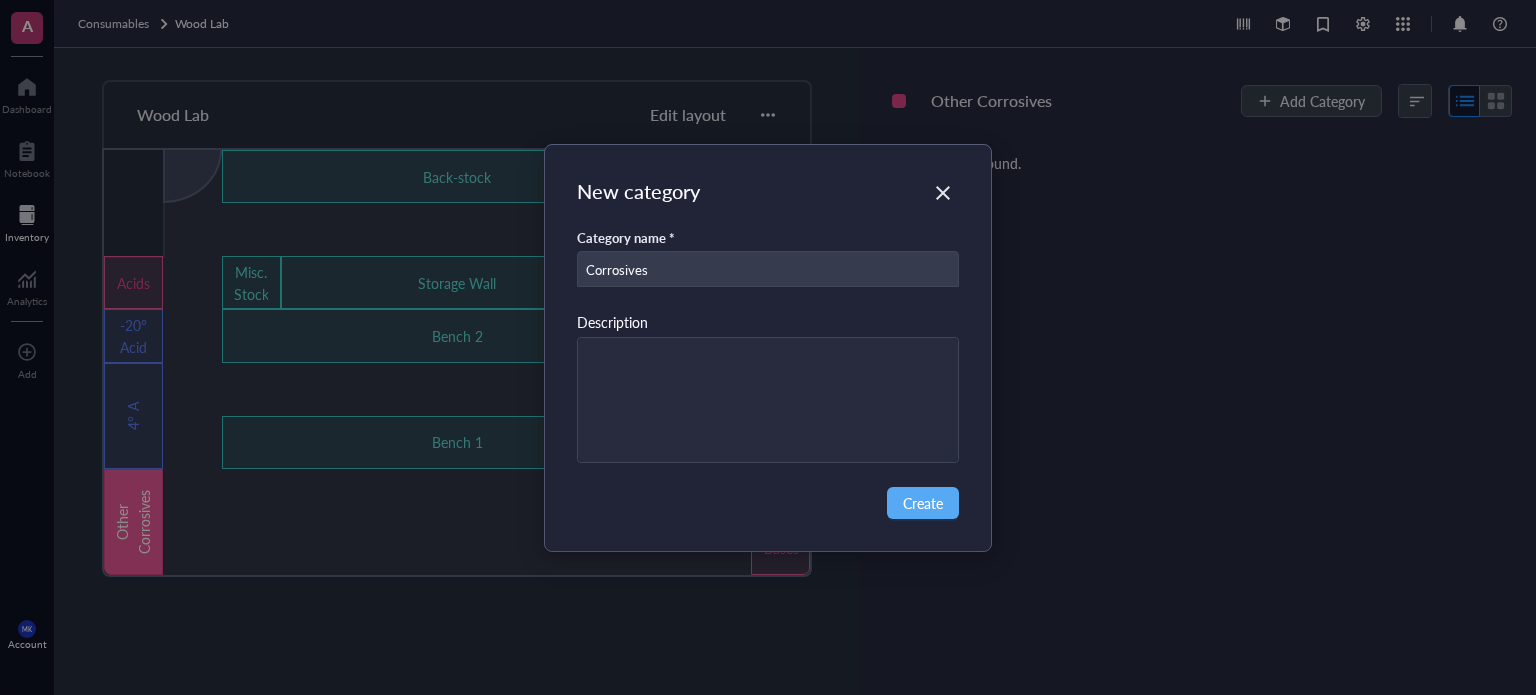 type on "Corrosives" 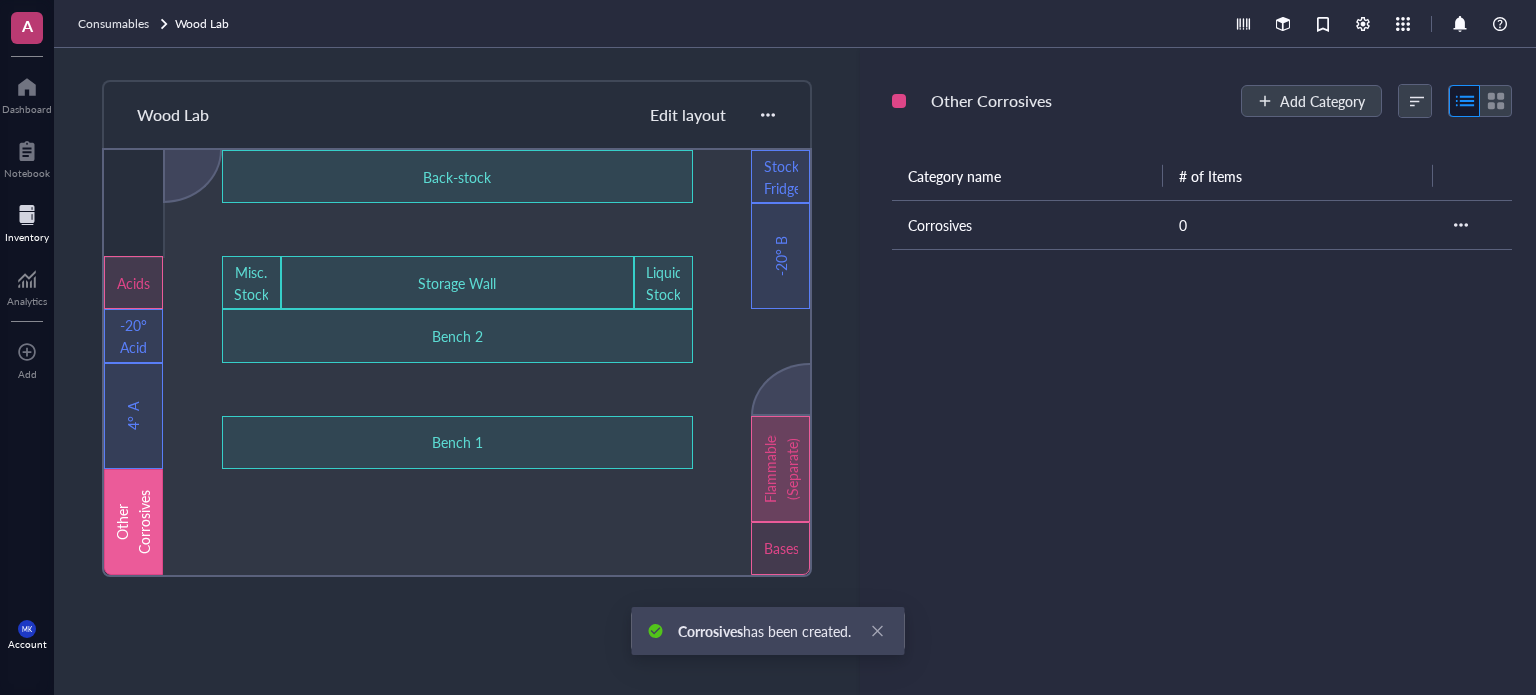 click on "Flammables (Separate)" at bounding box center [781, 469] 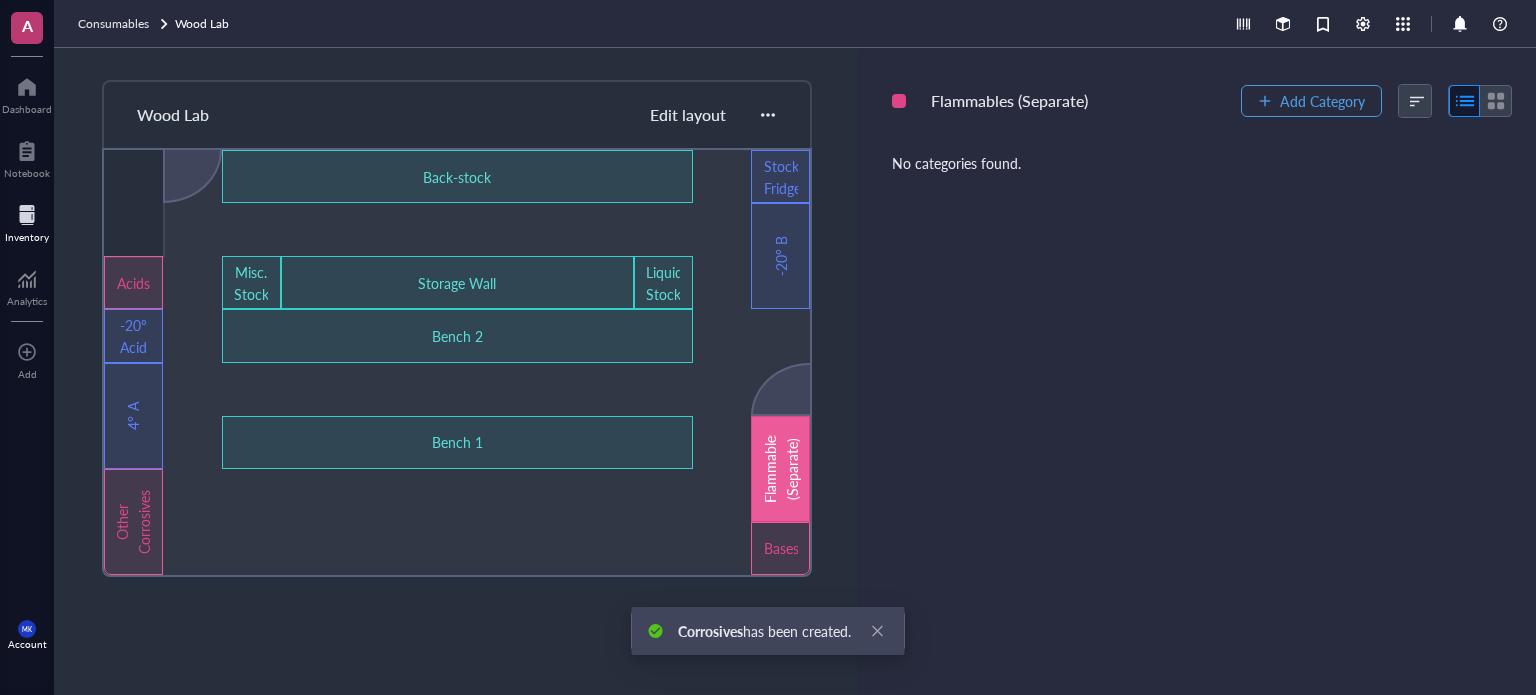 click on "Add Category" at bounding box center (1322, 101) 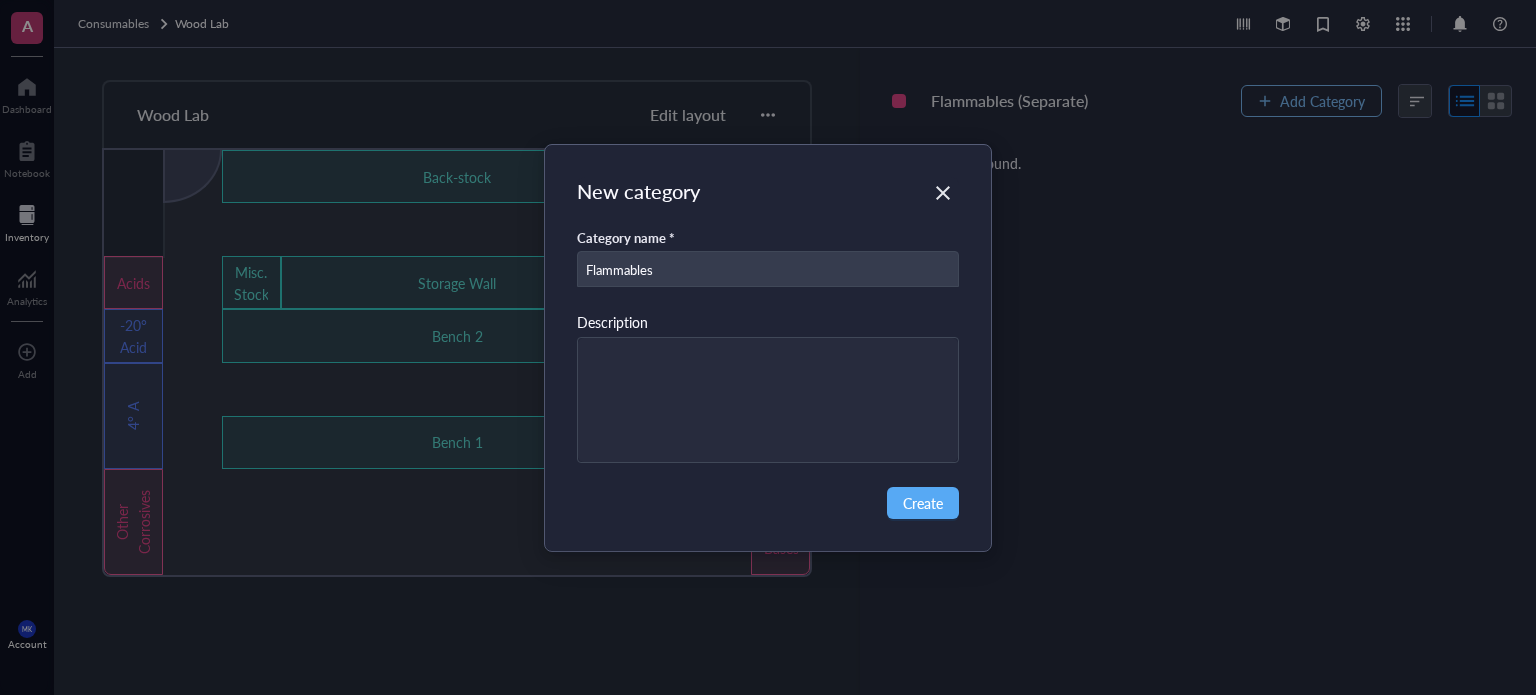 type on "Flammables" 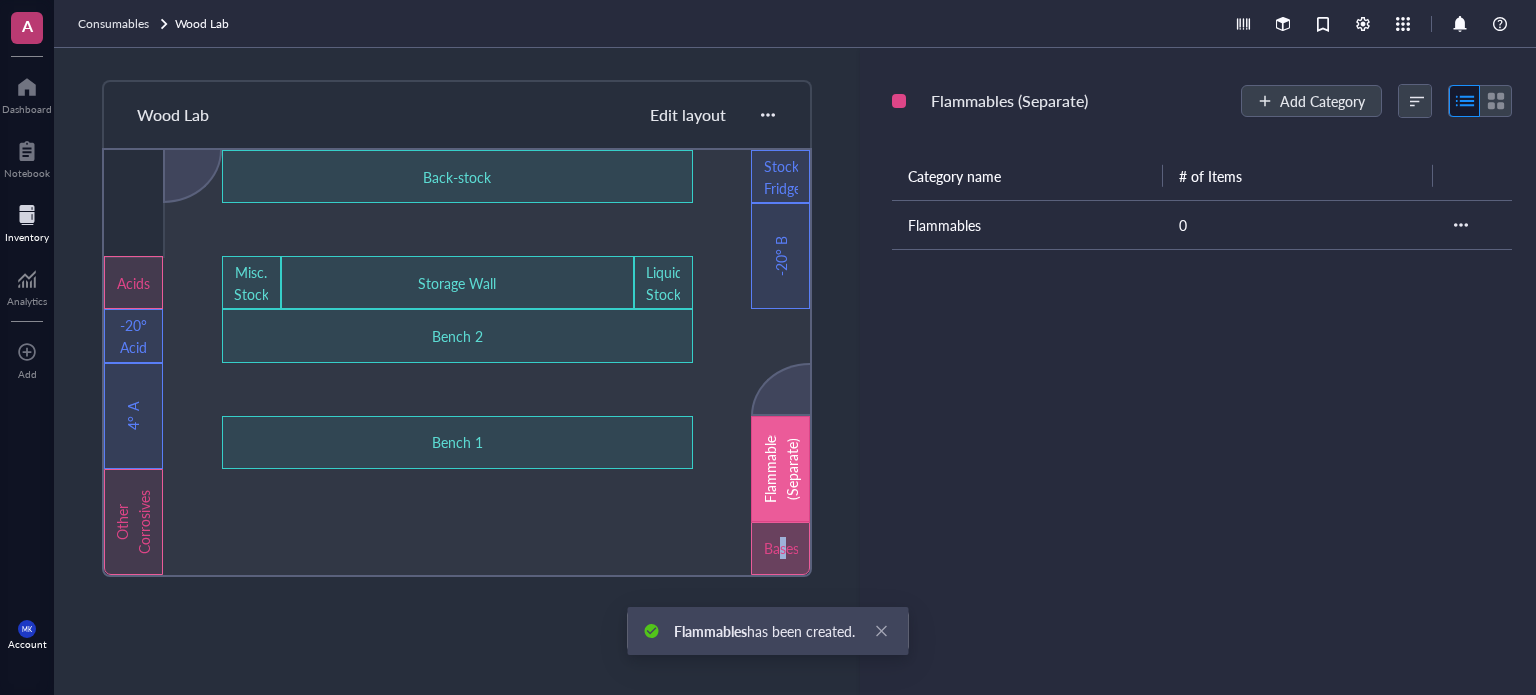 click on "Bases" at bounding box center [781, 548] 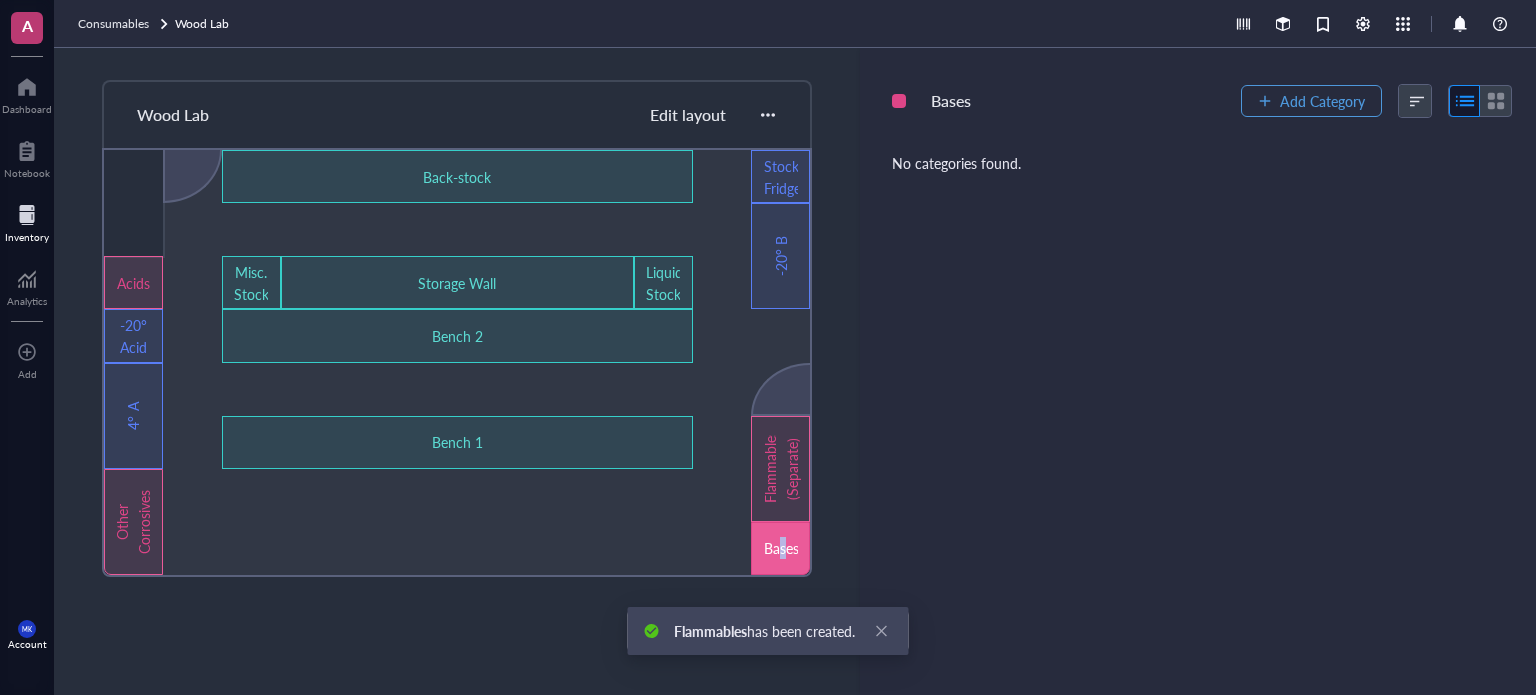 click on "Add Category" at bounding box center (1322, 101) 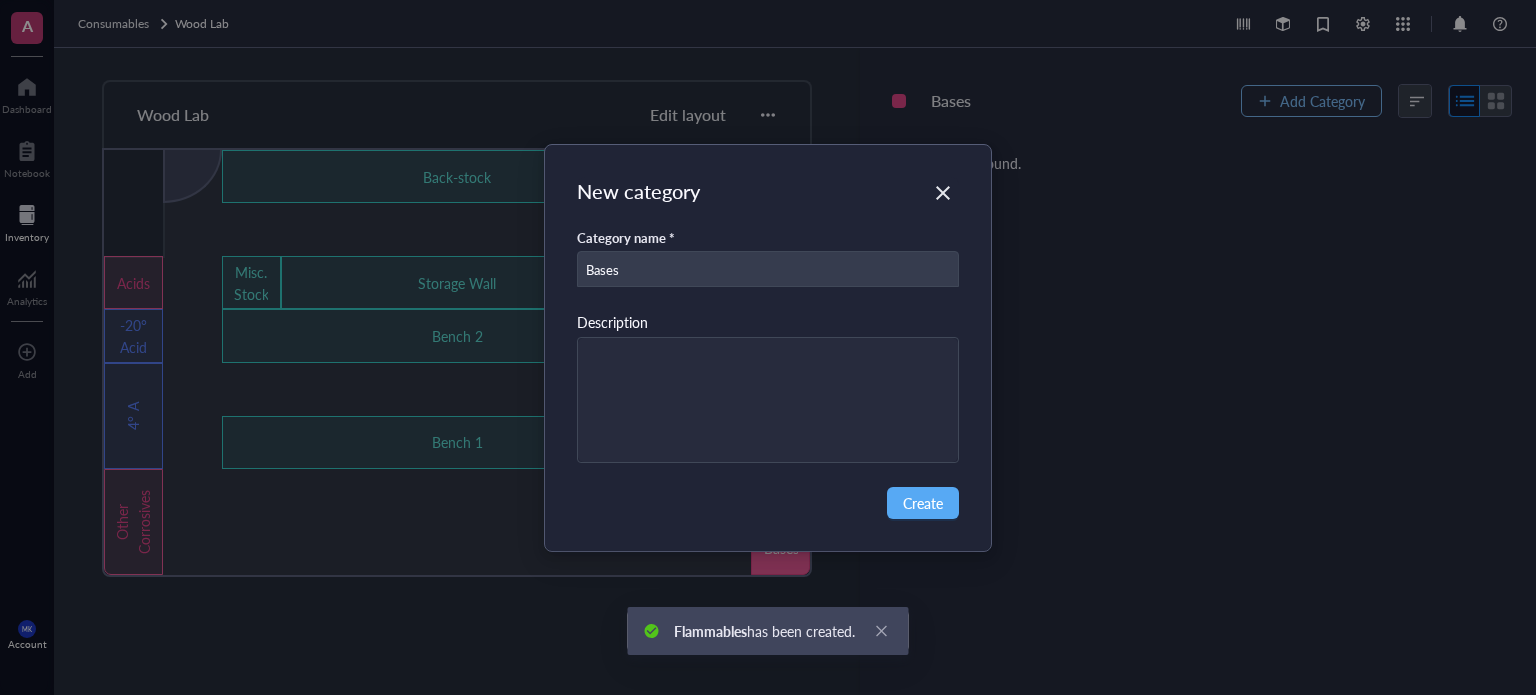 type on "Bases" 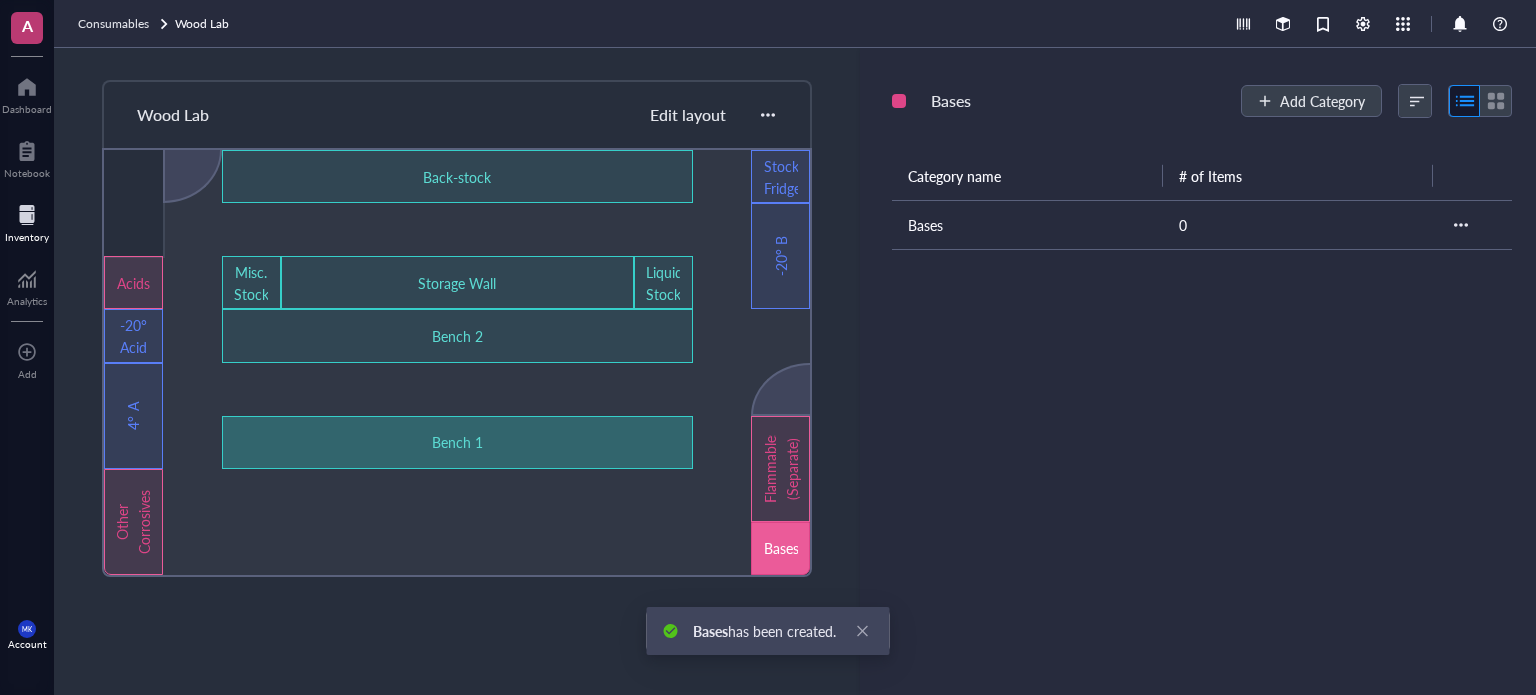 click on "Bench 1" at bounding box center [456, 442] 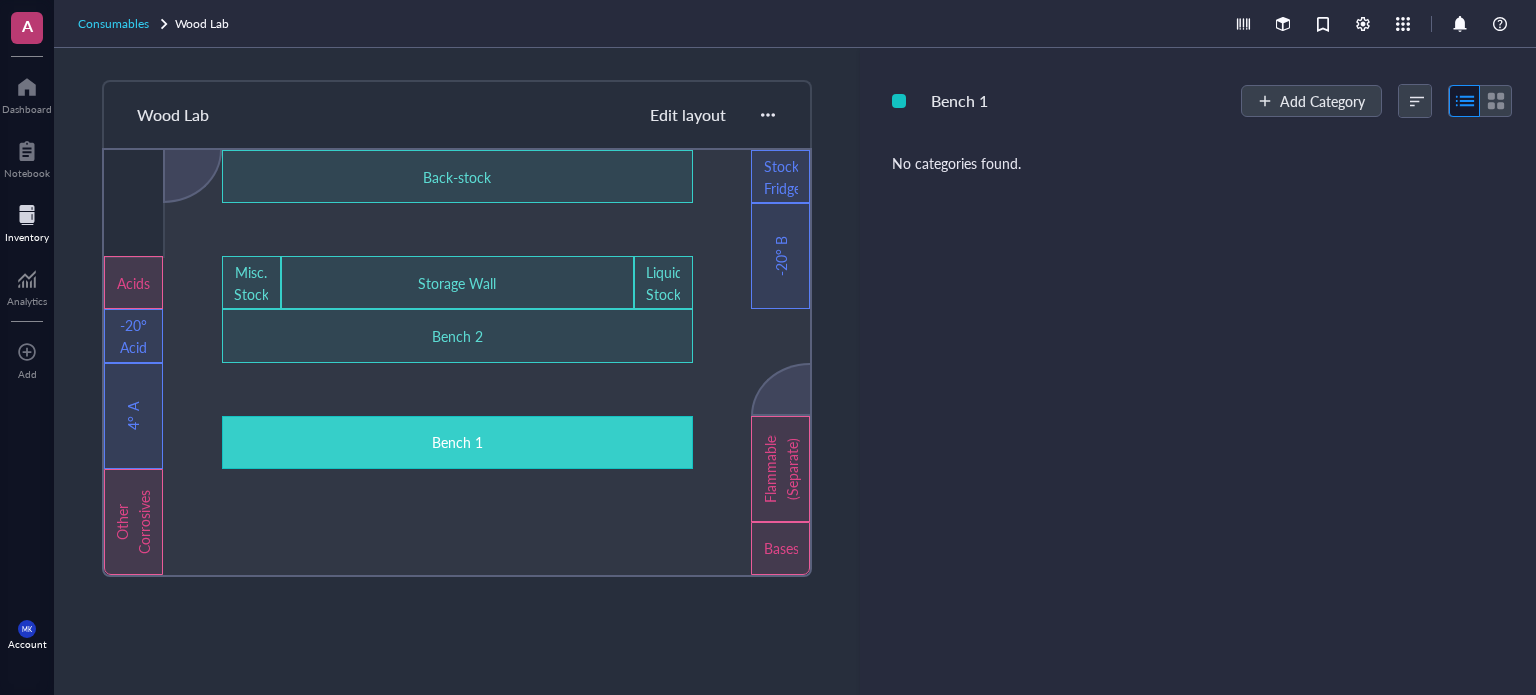 click on "Consumables" at bounding box center [113, 23] 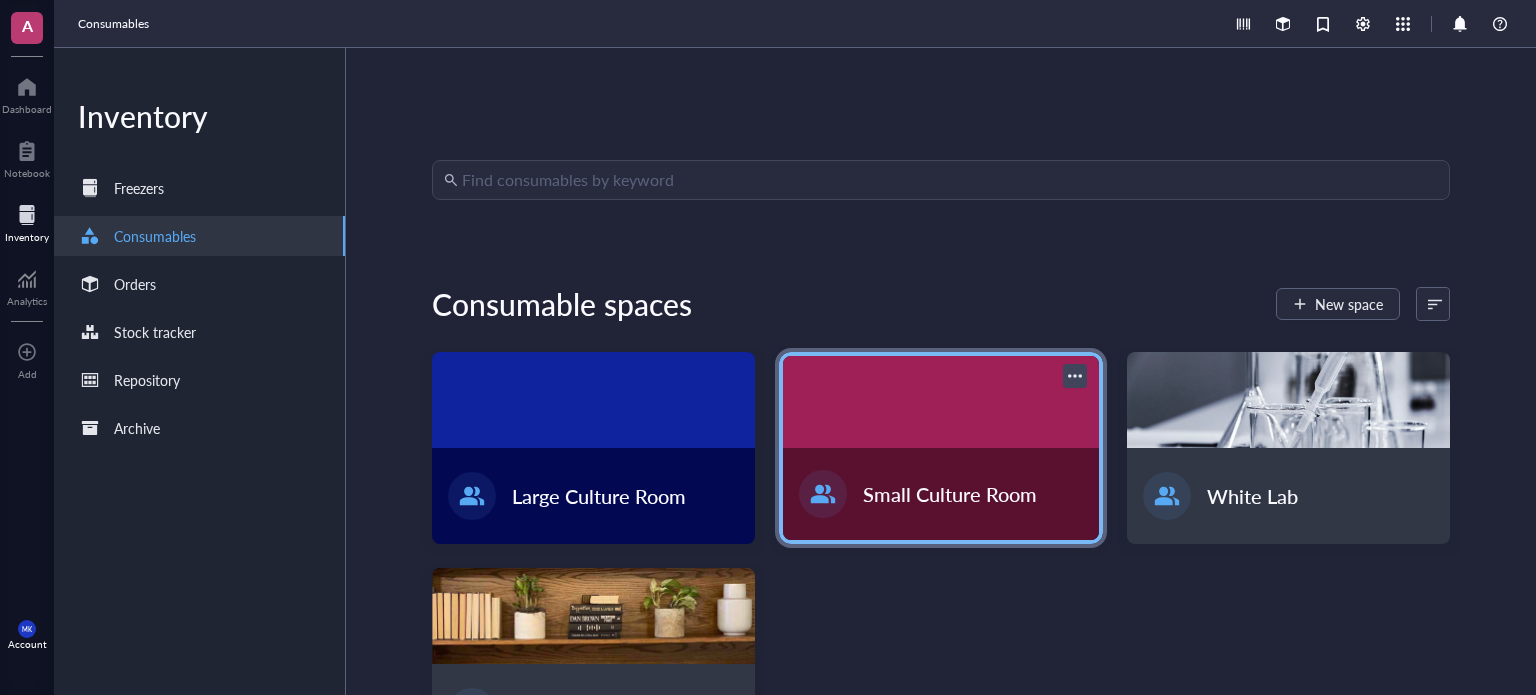 scroll, scrollTop: 96, scrollLeft: 0, axis: vertical 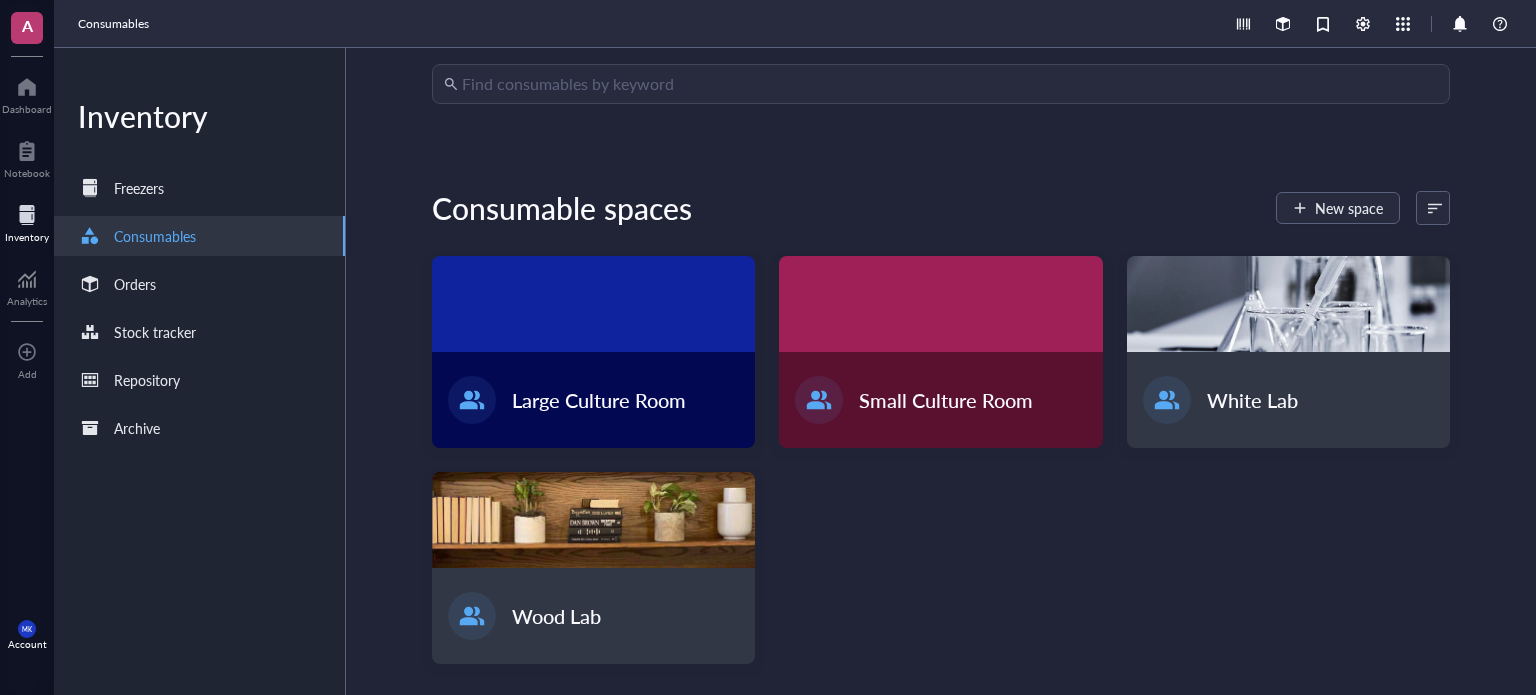 click on "Large Culture Room Small Culture Room White Lab Wood Lab" at bounding box center (941, 460) 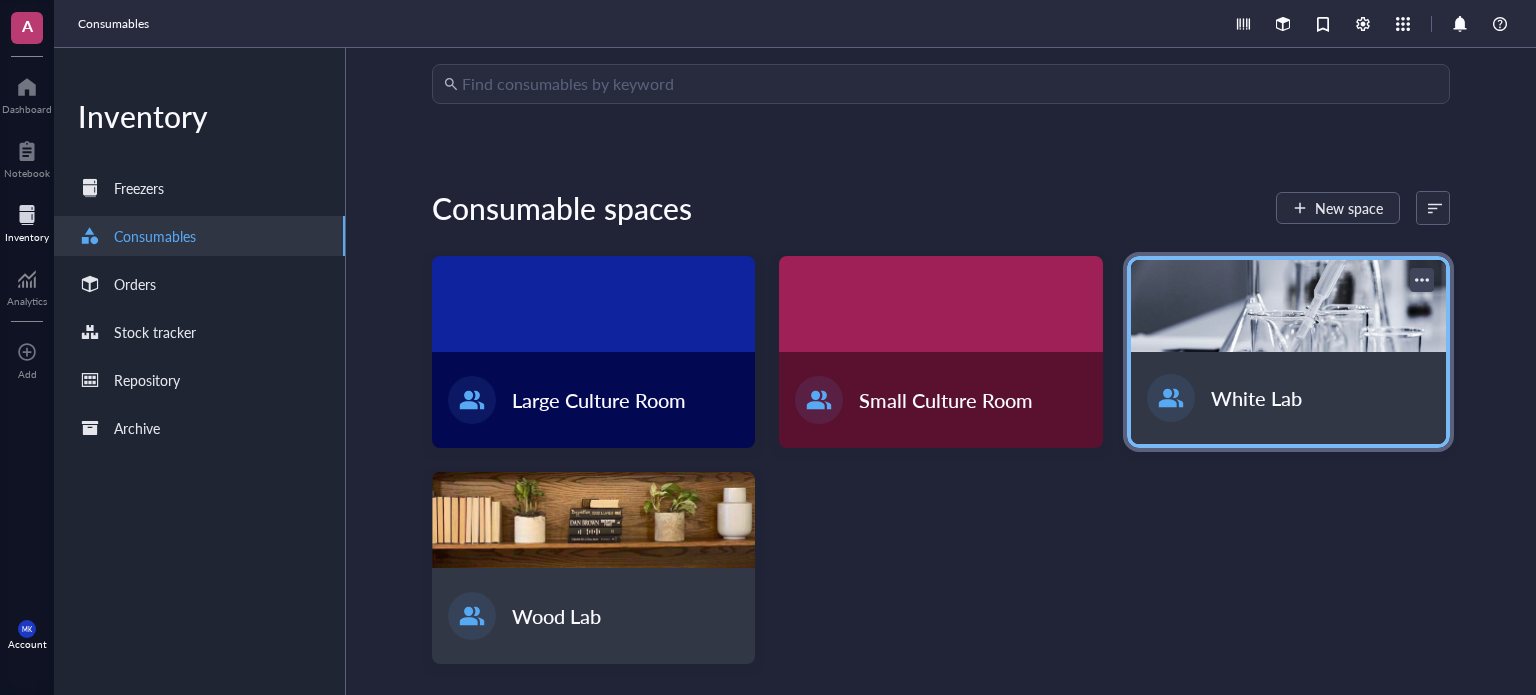 click on "White Lab" at bounding box center [1288, 398] 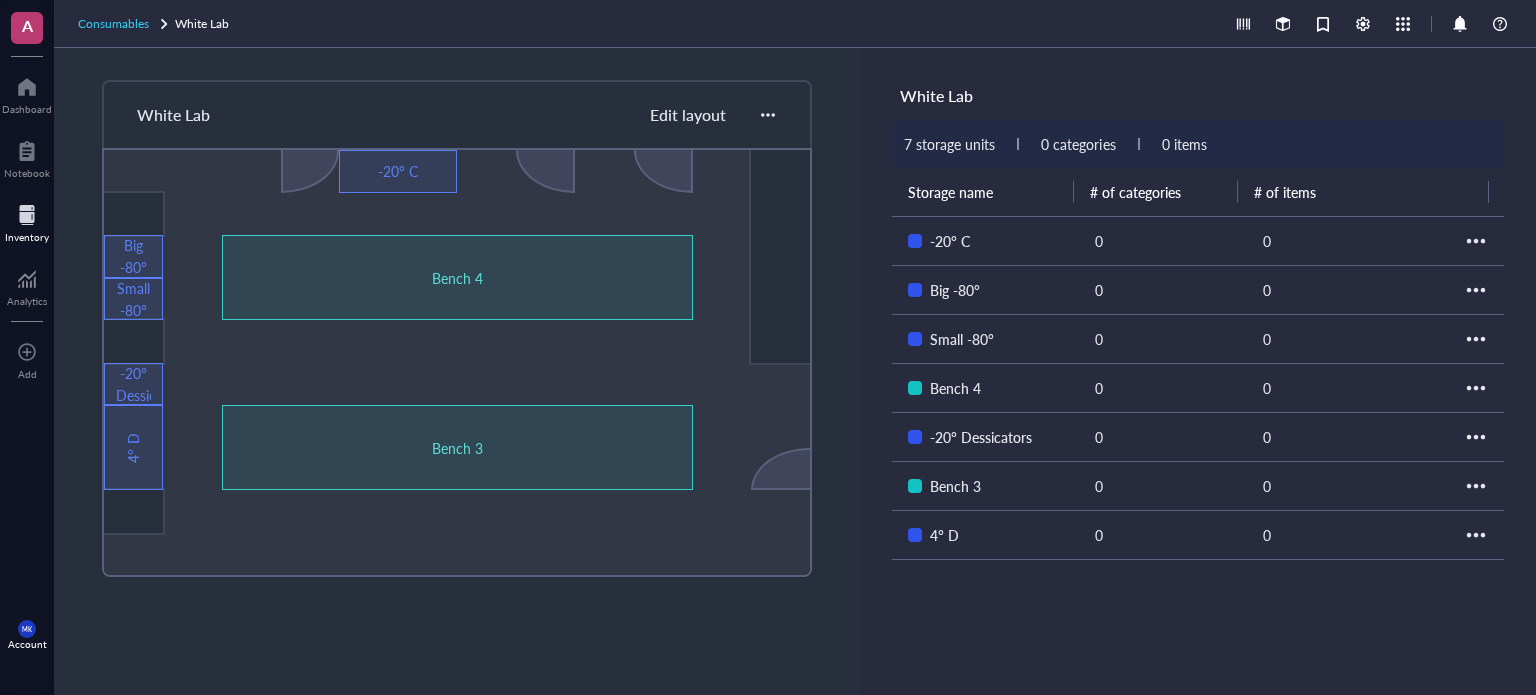click on "Consumables" at bounding box center (113, 23) 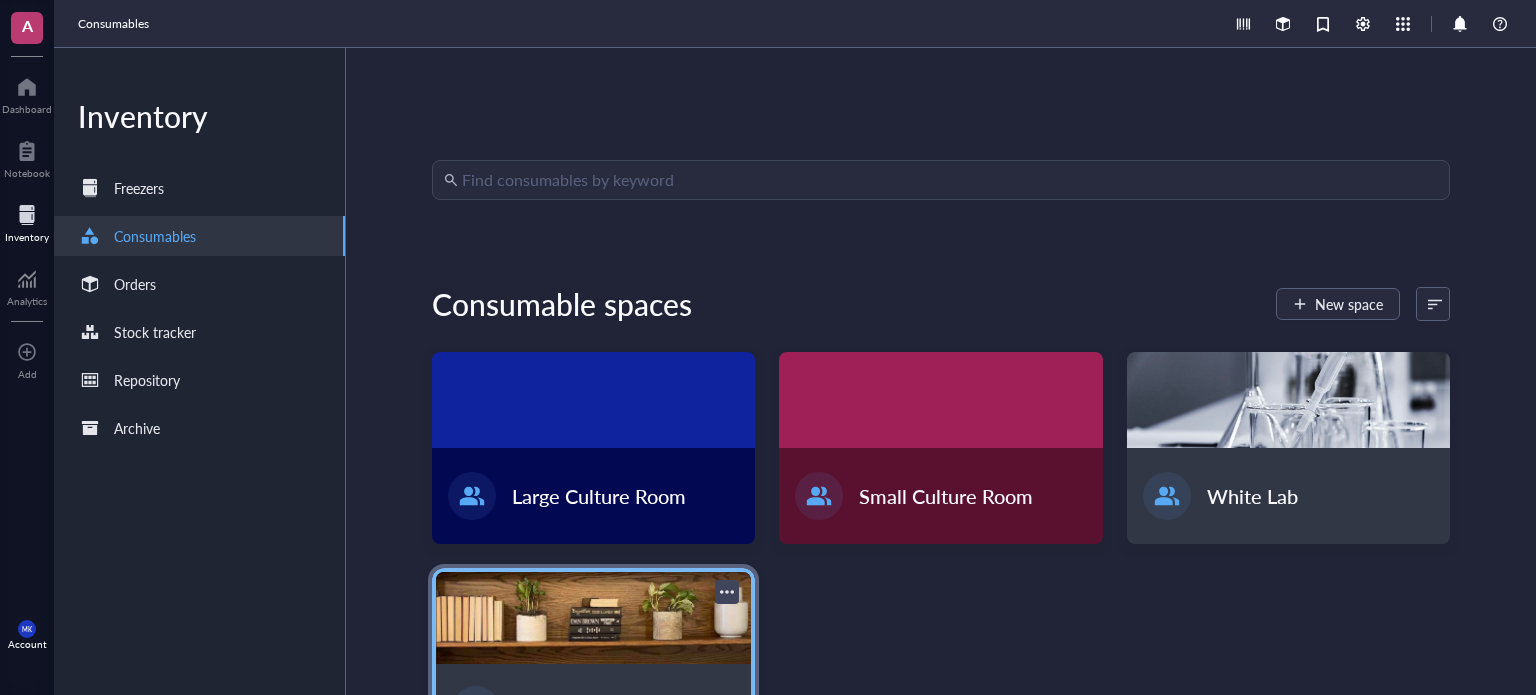 click at bounding box center (593, 618) 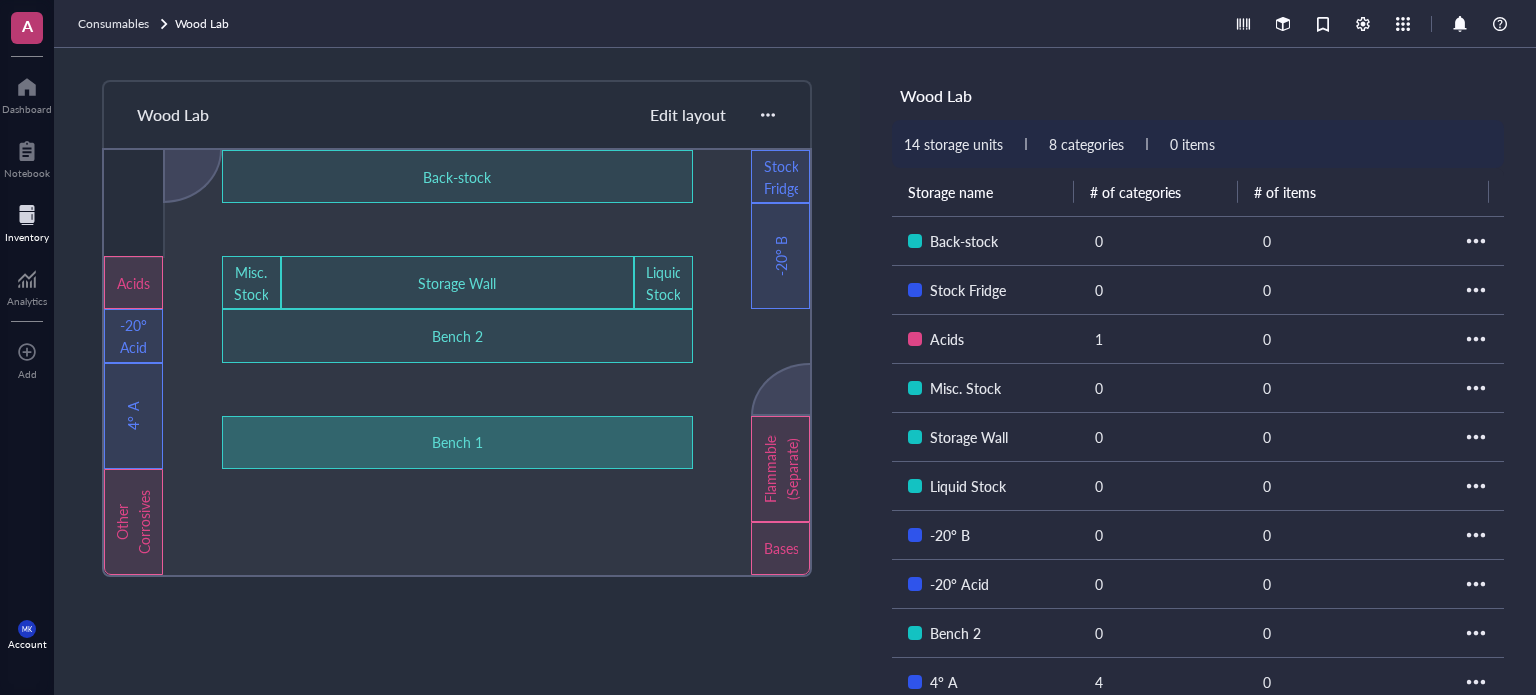 click on "Bench 1" at bounding box center (457, 442) 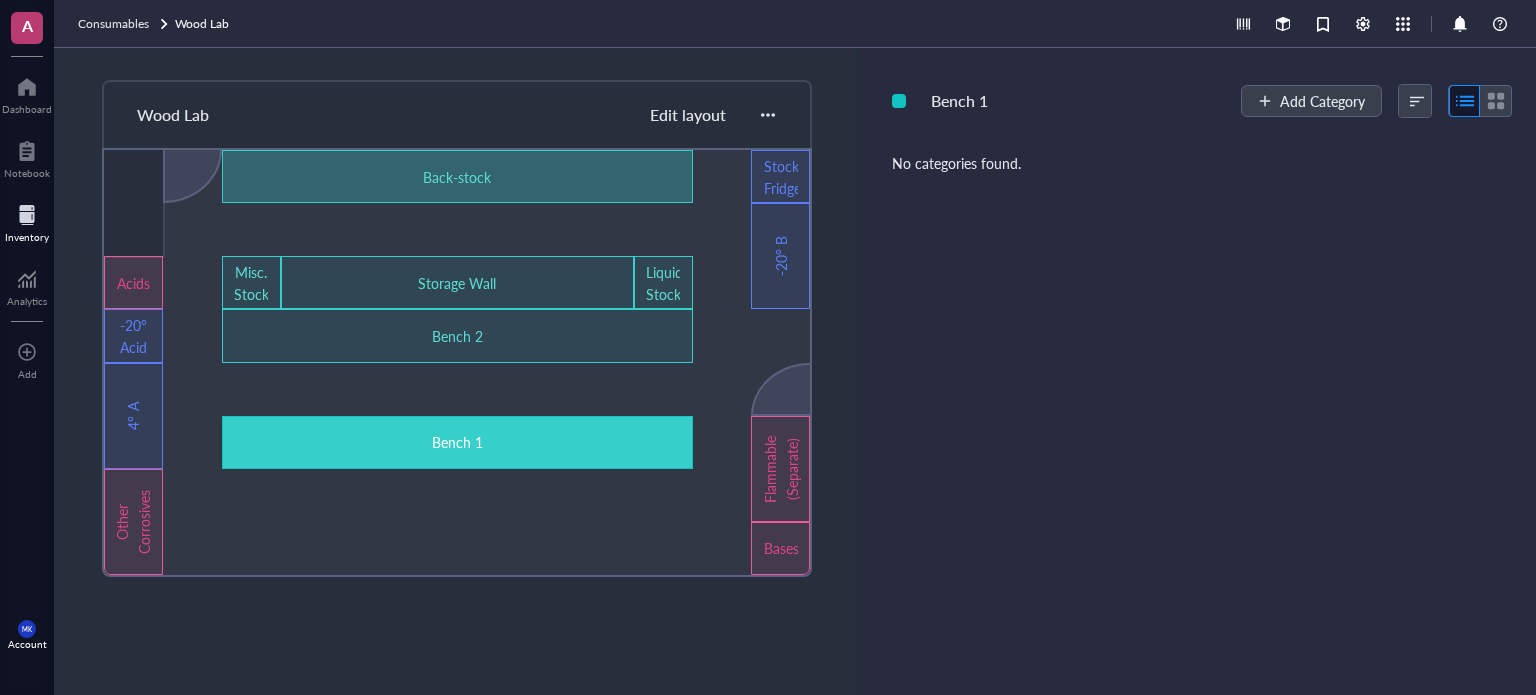 click on "Back-stock" at bounding box center [457, 176] 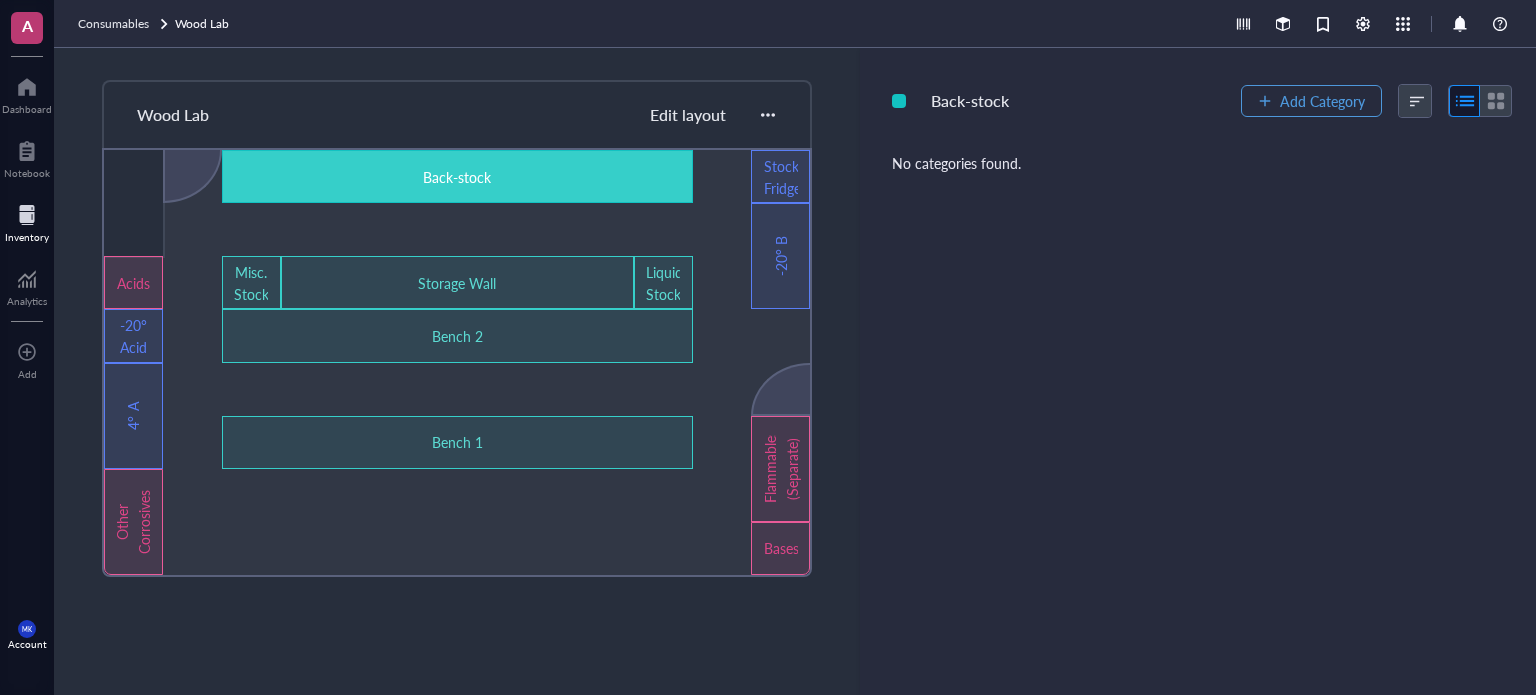click on "Add Category" at bounding box center (1322, 101) 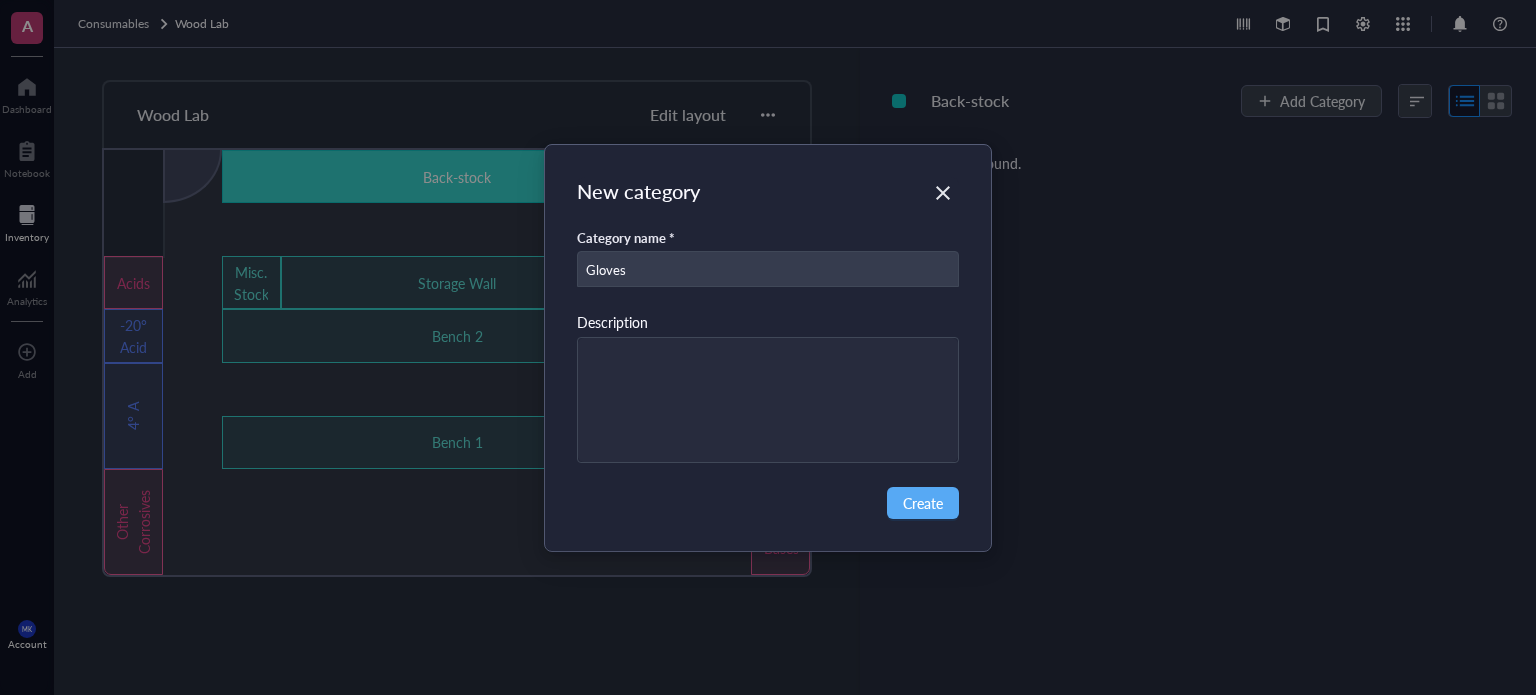 type on "Gloves" 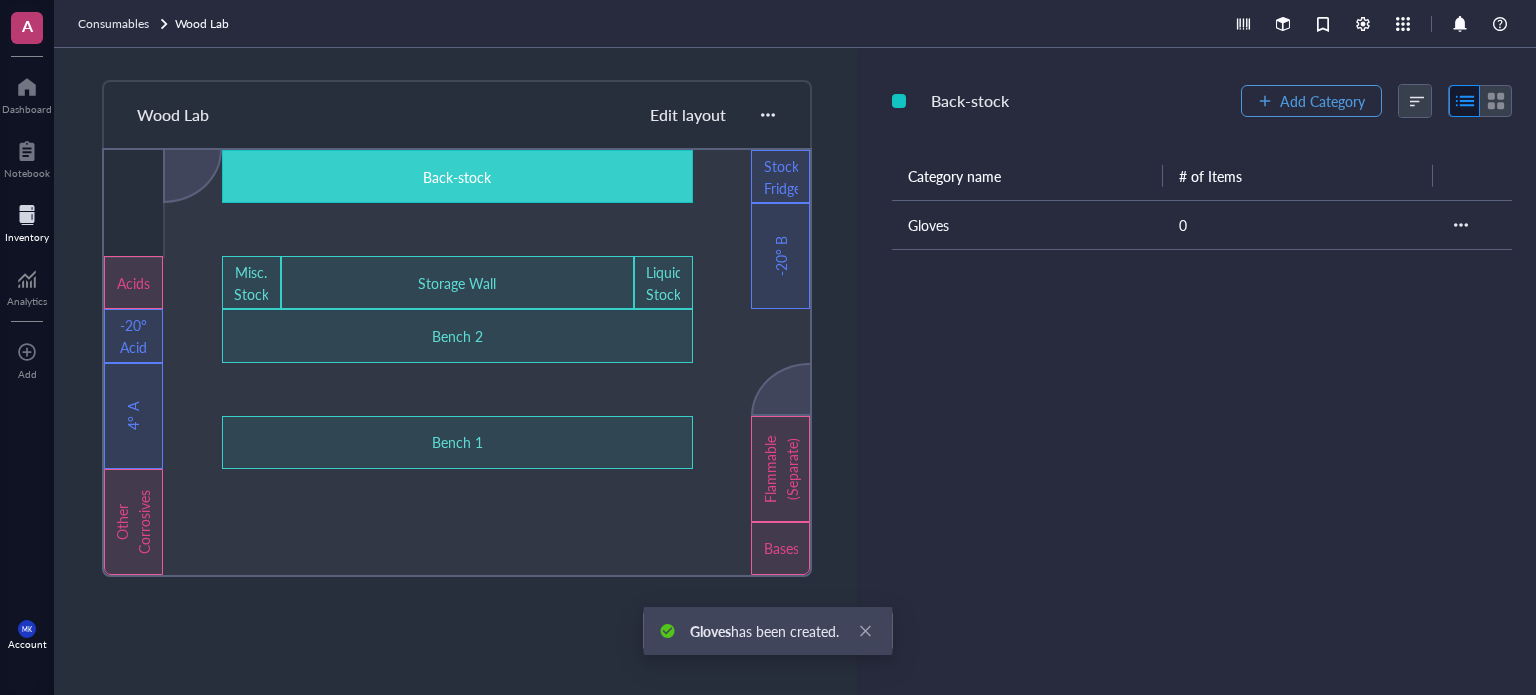 click at bounding box center (1265, 101) 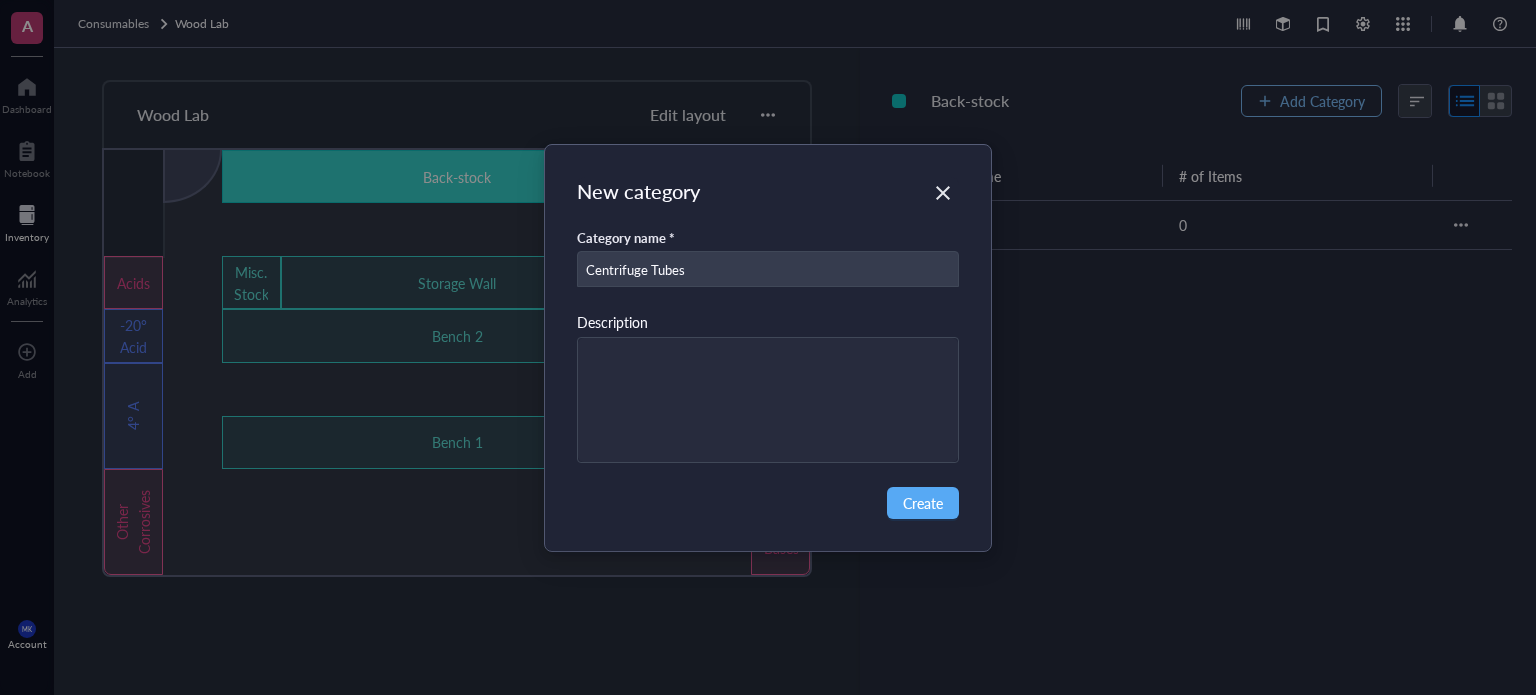 type on "Centrifuge Tubes" 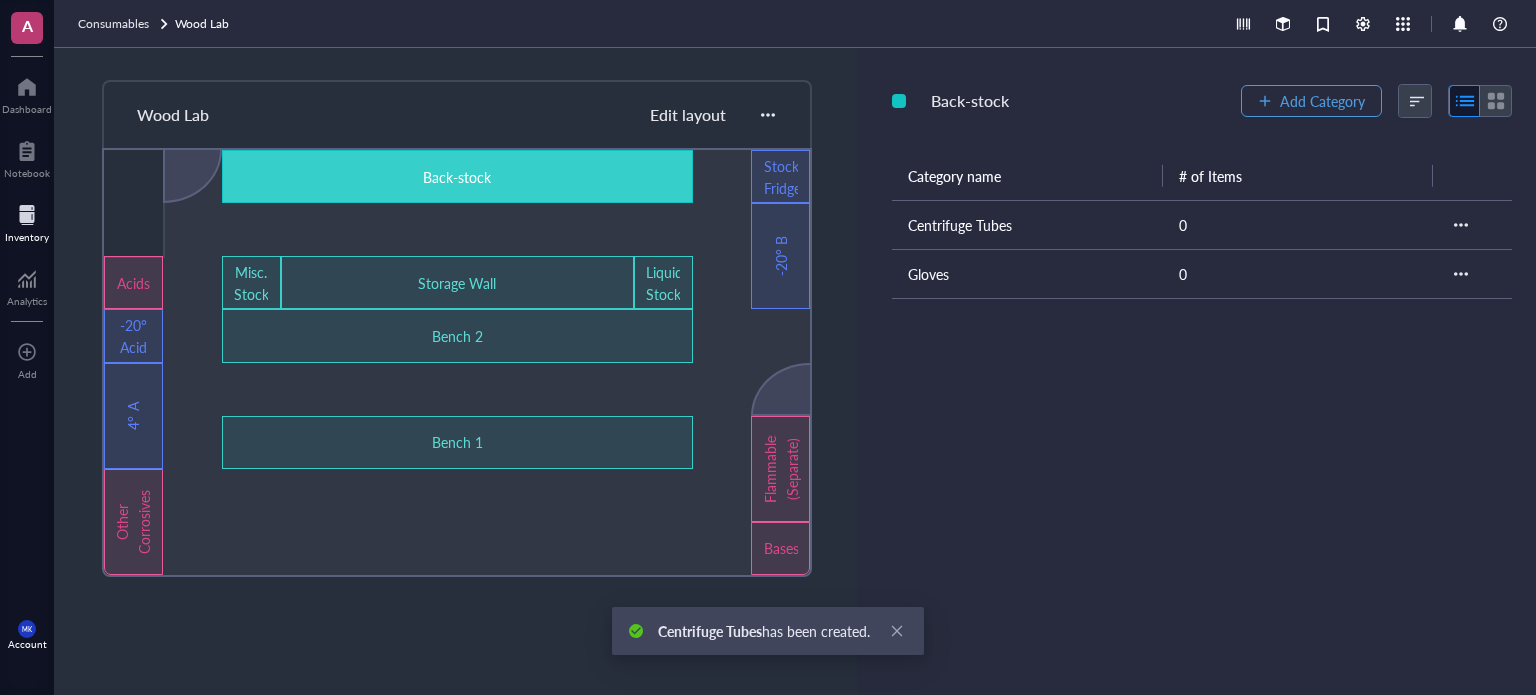 click on "Add Category" at bounding box center [1322, 101] 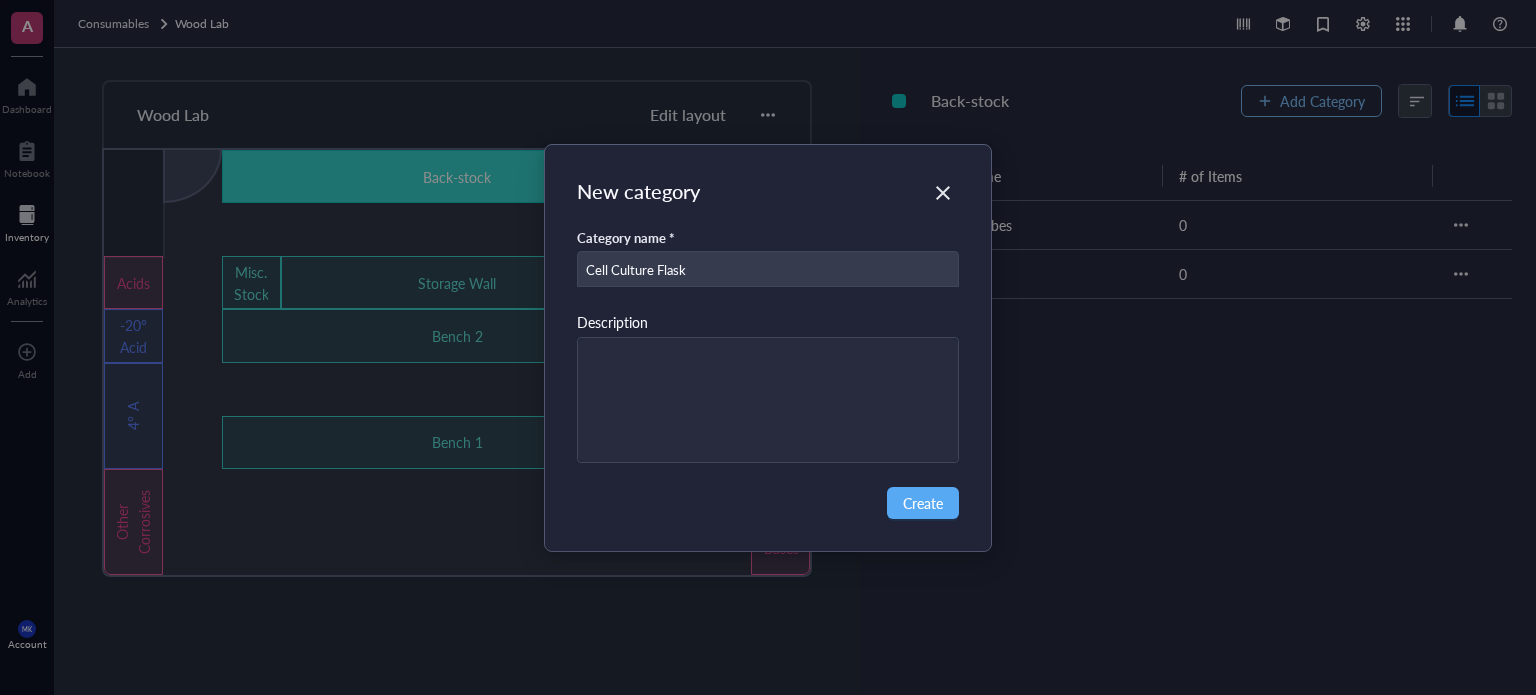 type on "Cell Culture Flask" 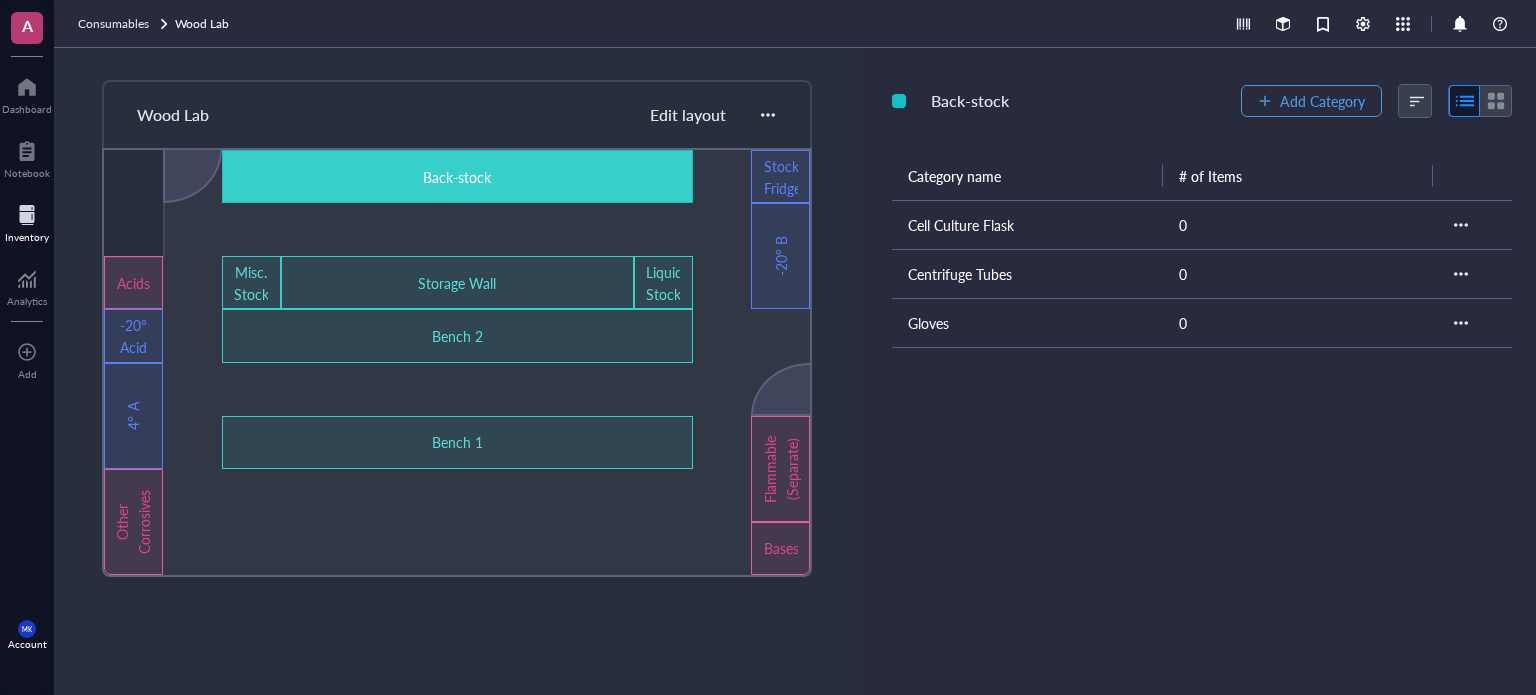 click on "Add Category" at bounding box center [1322, 101] 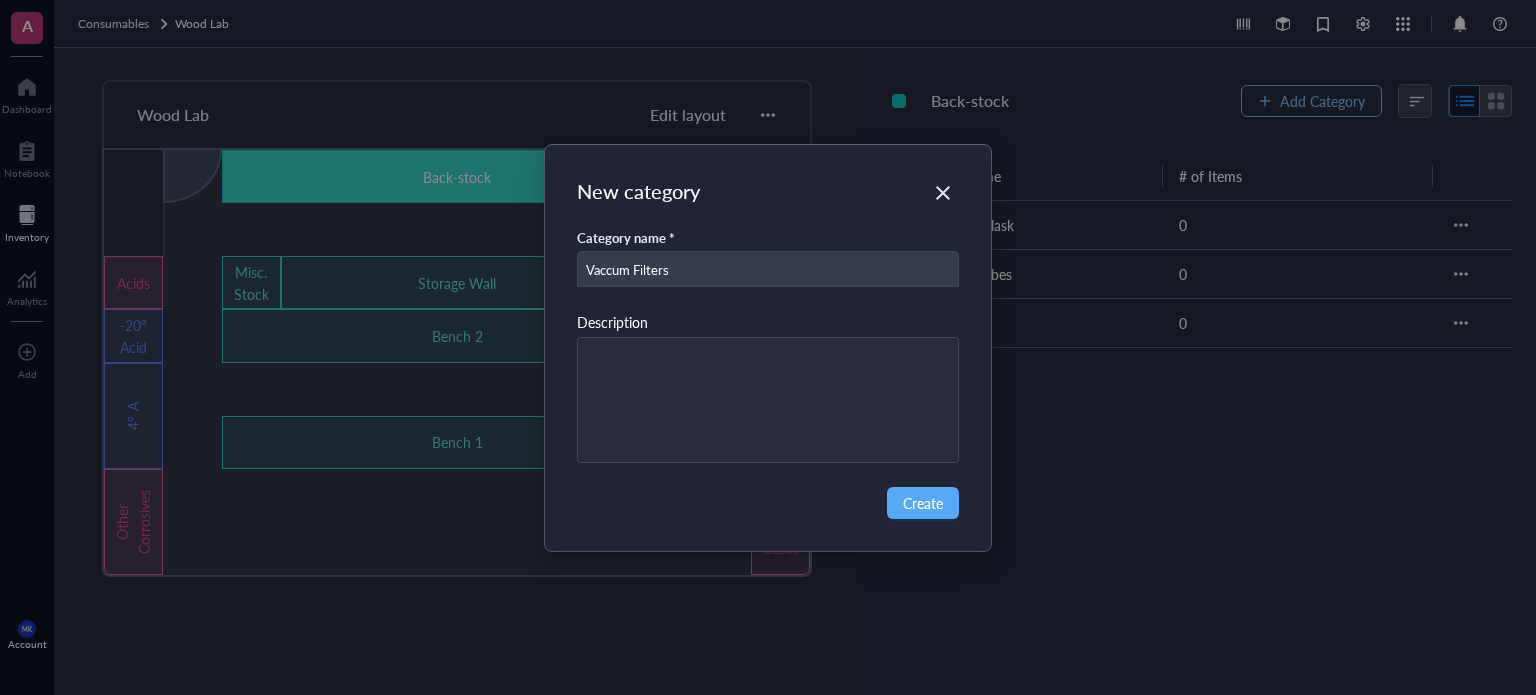 type on "Vaccum Filters" 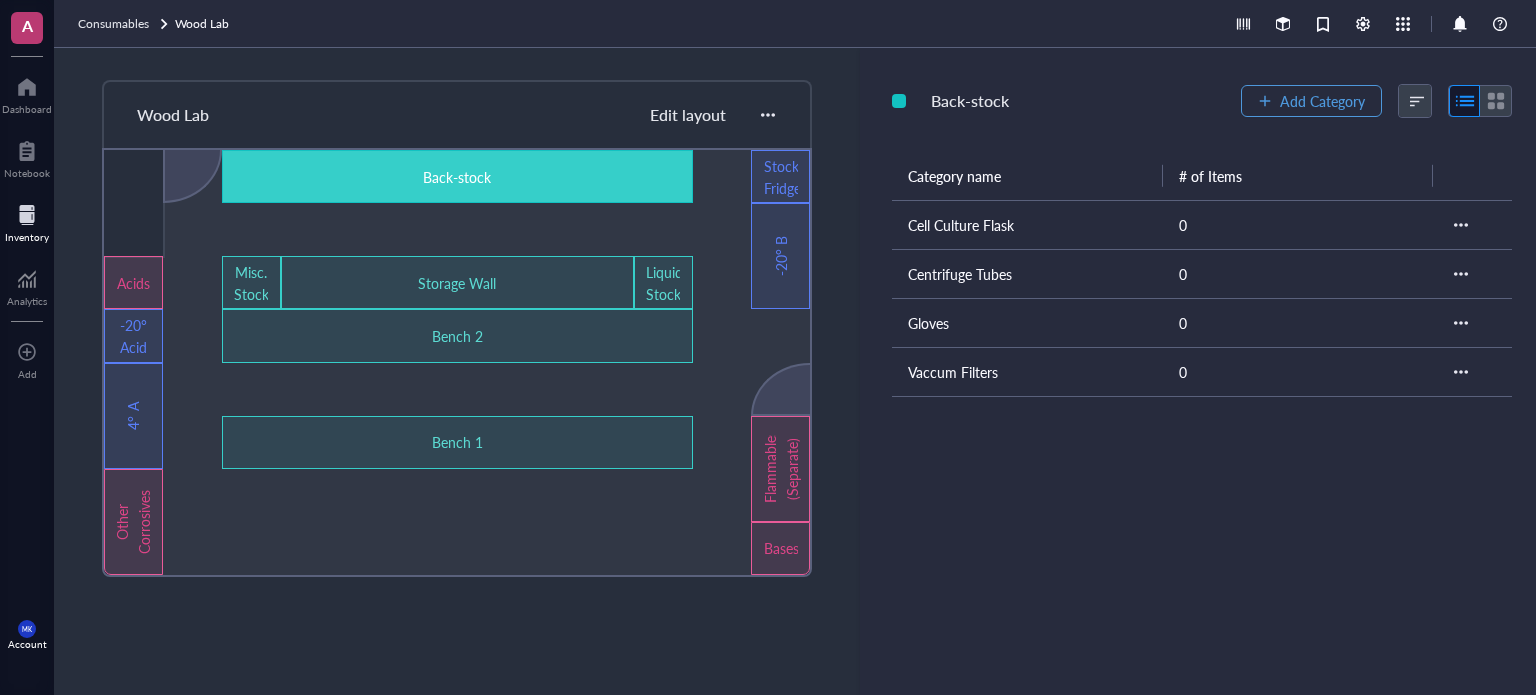 click on "Add Category" at bounding box center [1322, 101] 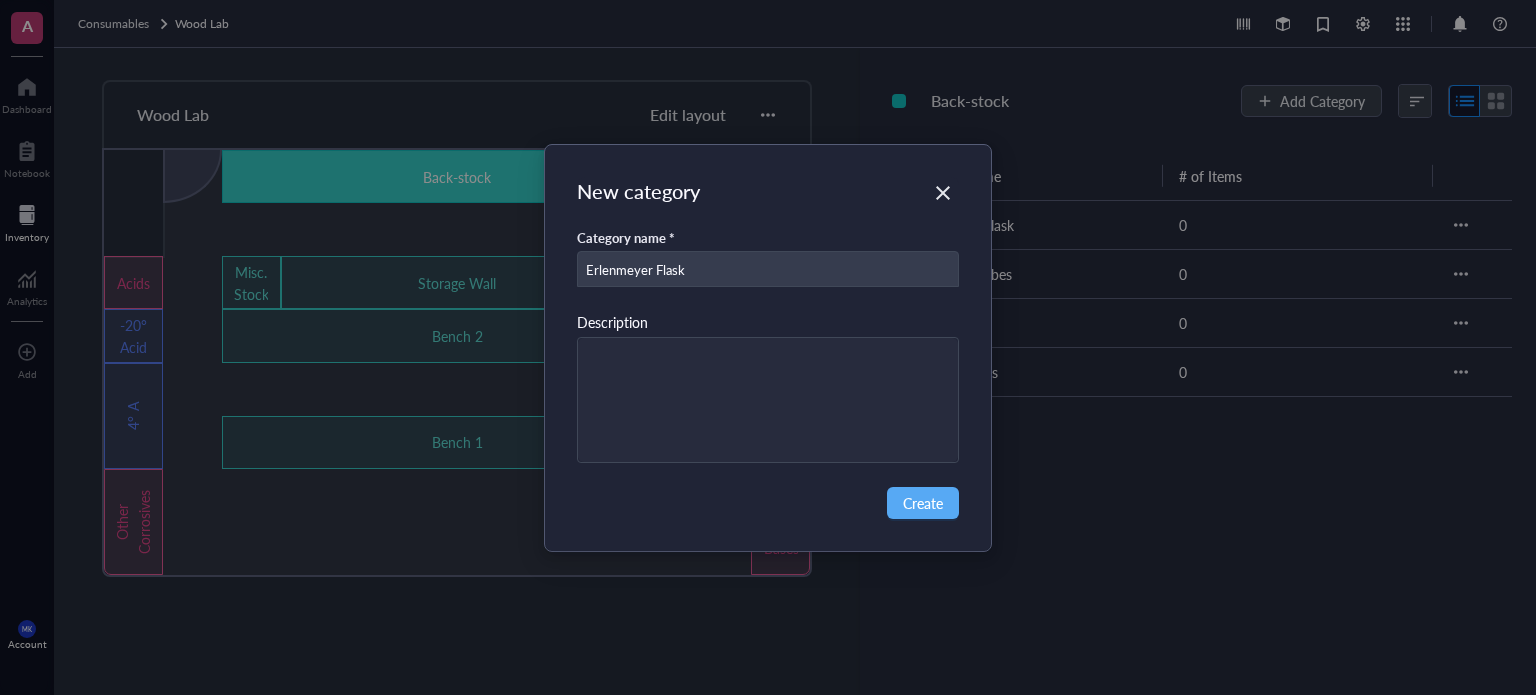 type on "Erlenmeyer Flask" 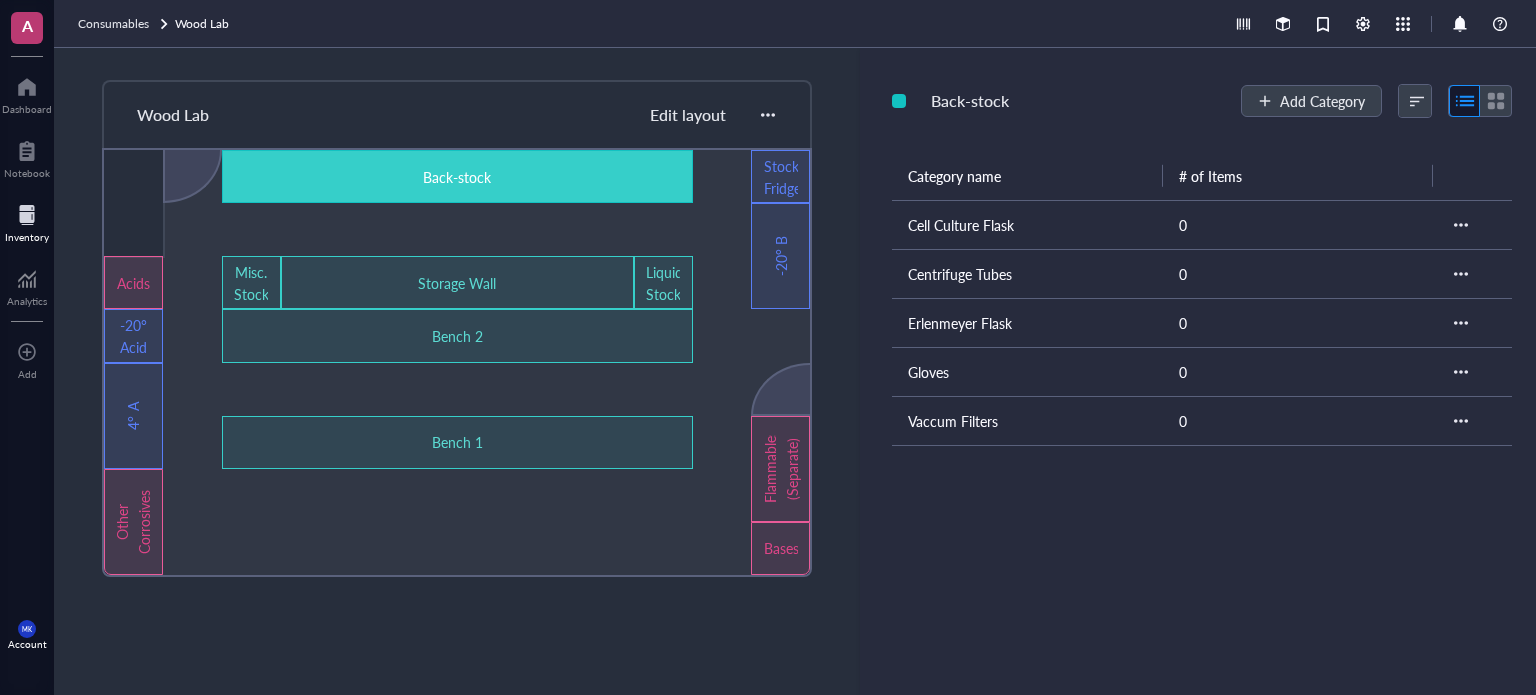 click at bounding box center [1461, 323] 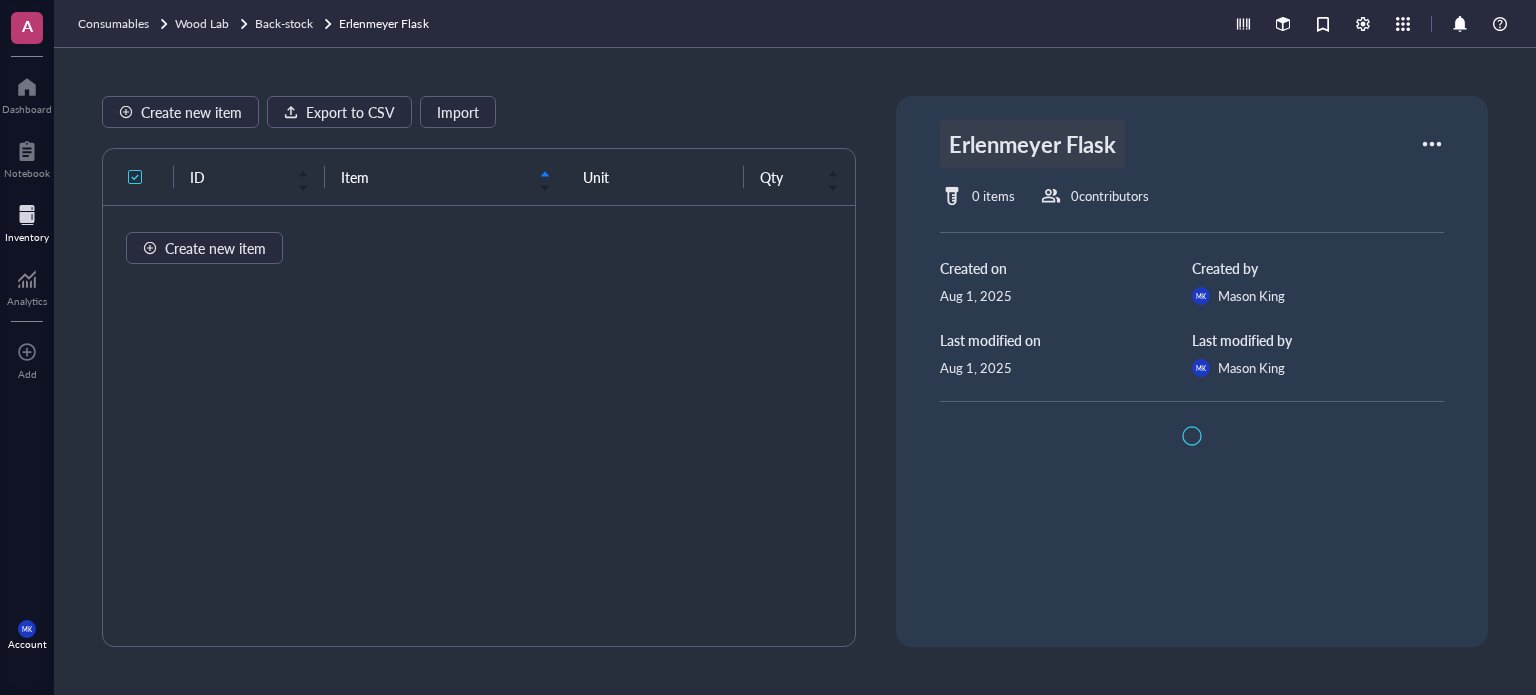 click on "Erlenmeyer Flask" at bounding box center [1032, 144] 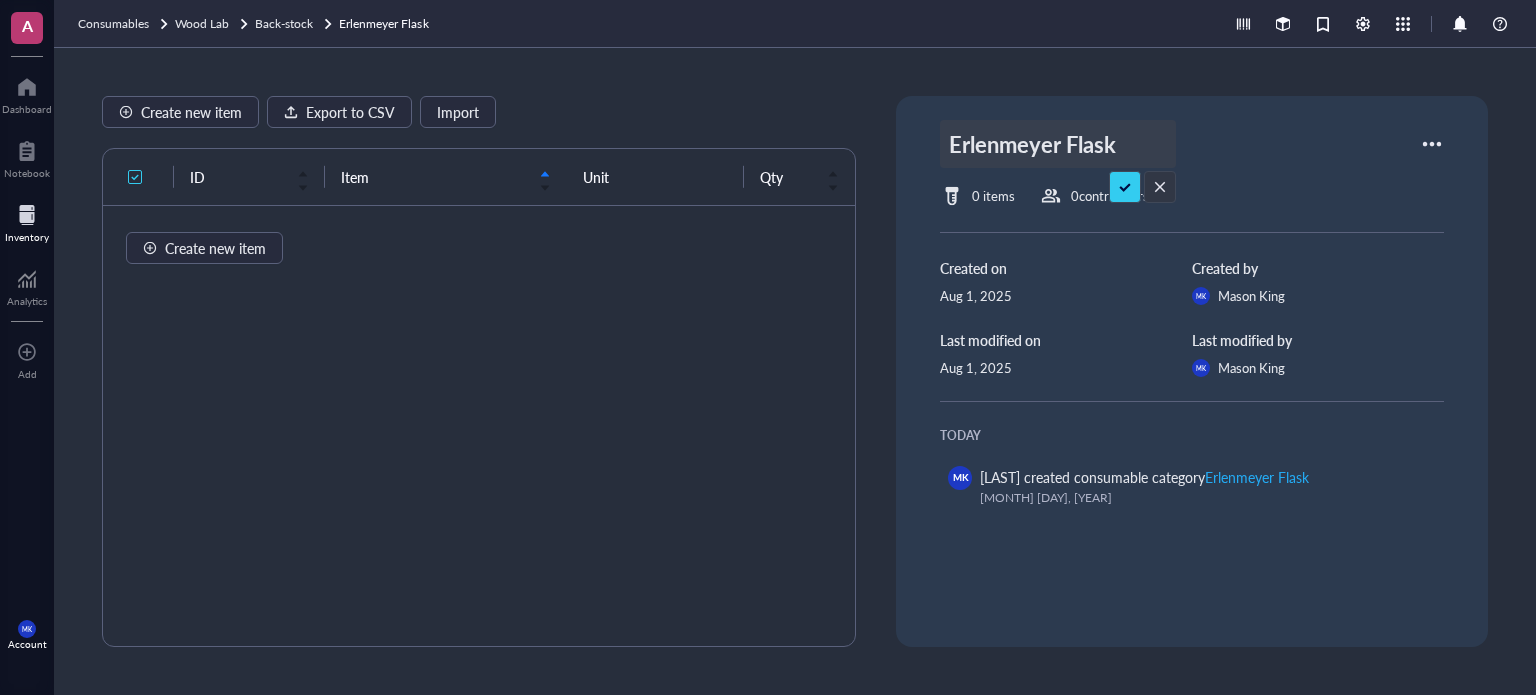 type on "Erlenmeyer Flasks" 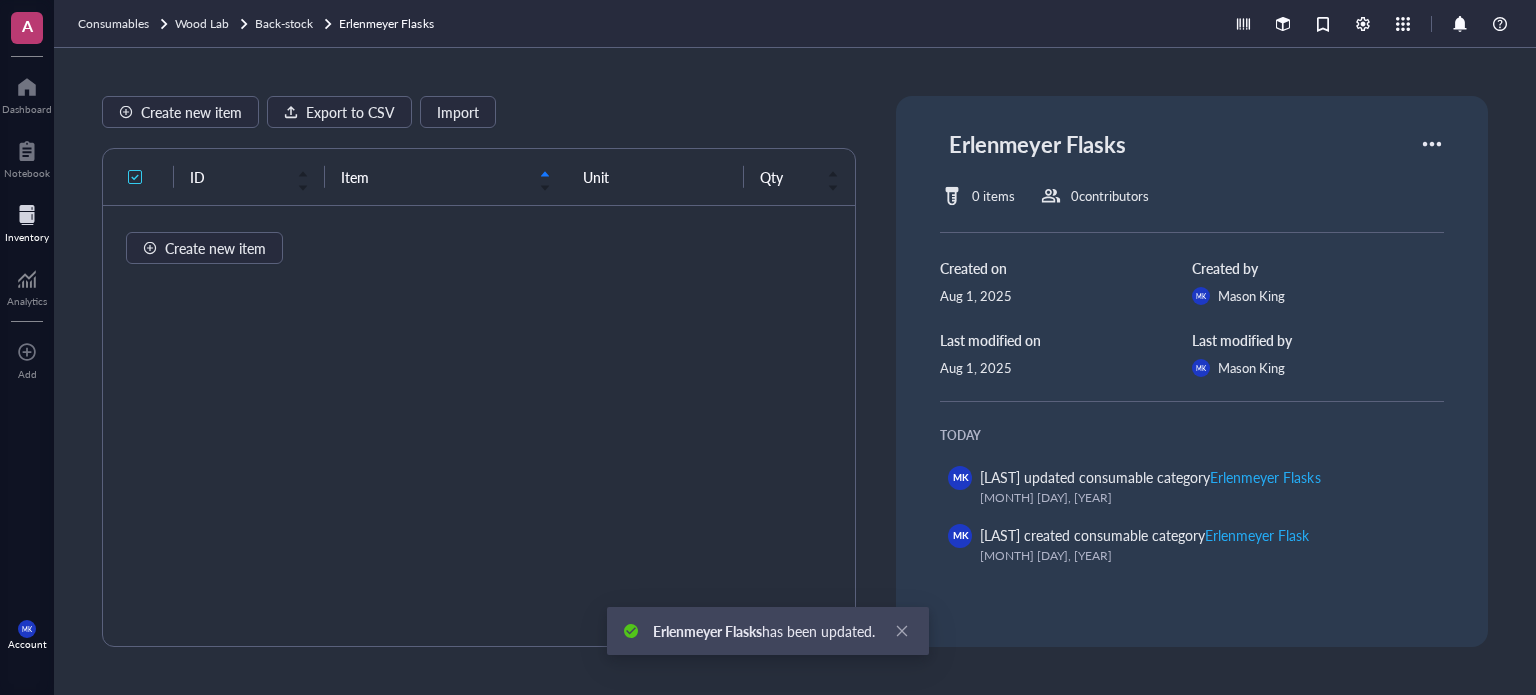 click on "Back-stock" at bounding box center (284, 23) 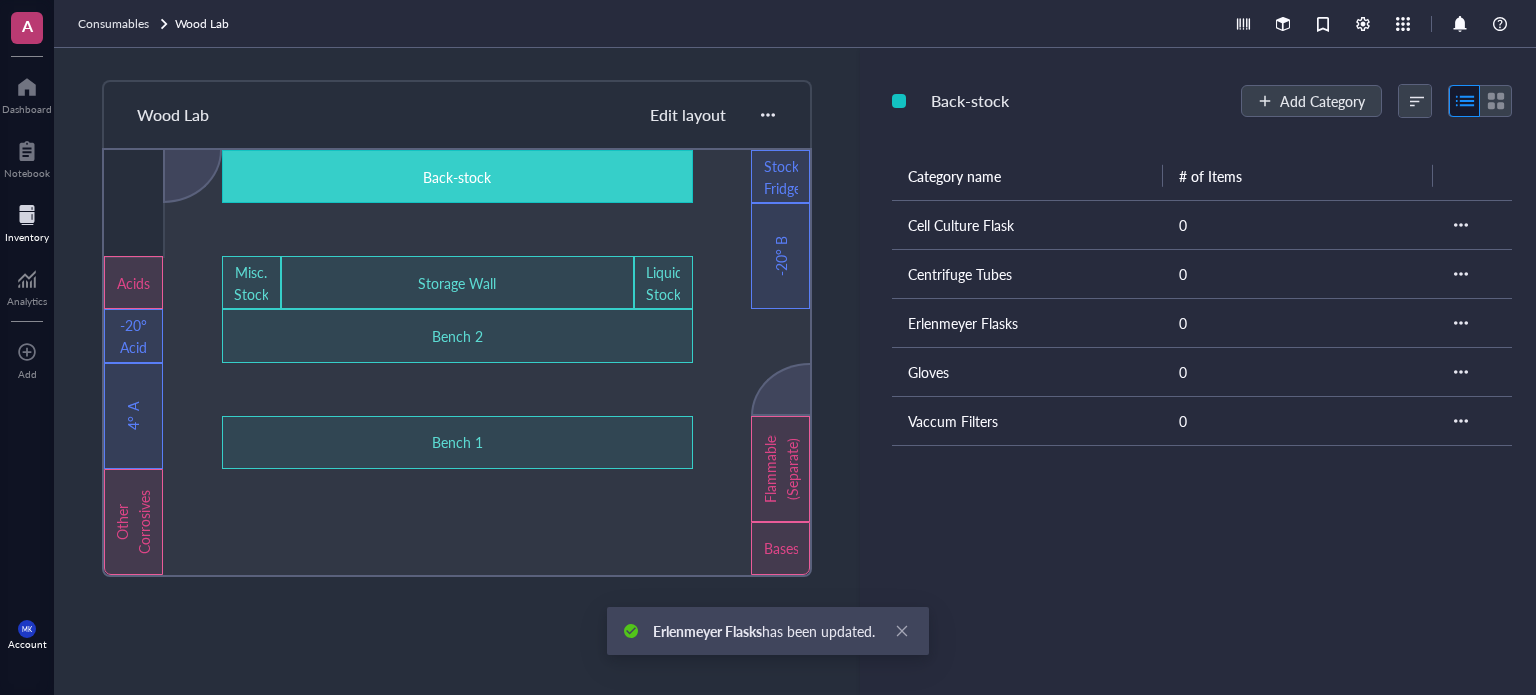 click on "Cell Culture Flask" at bounding box center (1027, 224) 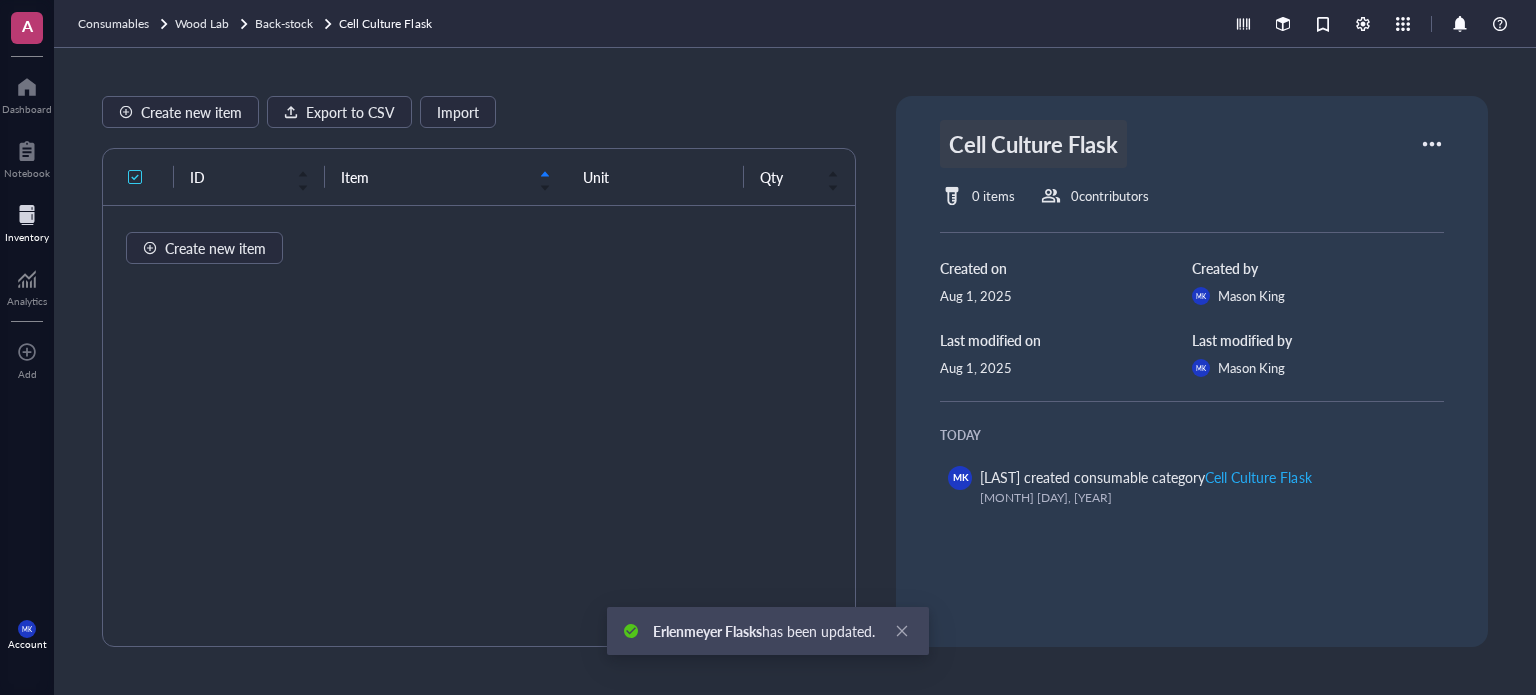 click on "Cell Culture Flask" at bounding box center [1033, 144] 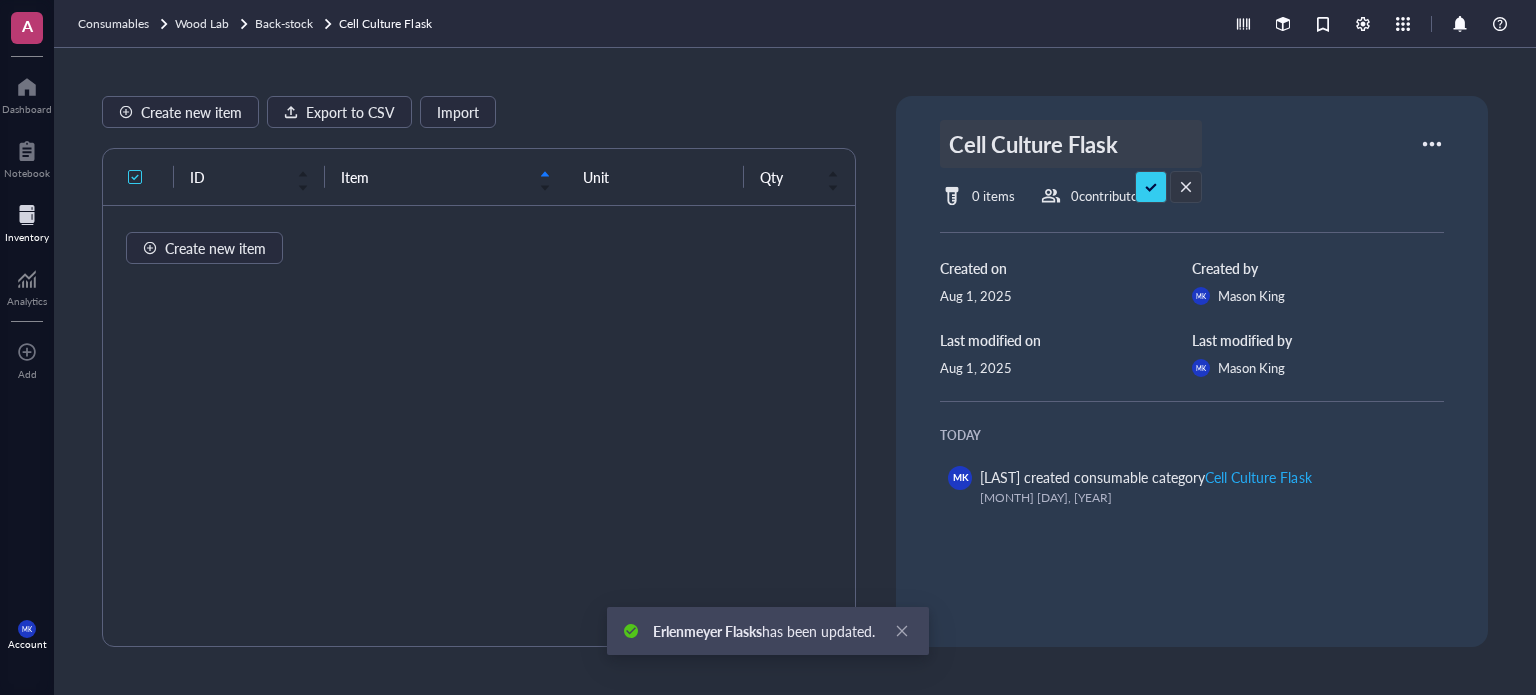 type on "Cell Culture Flasks" 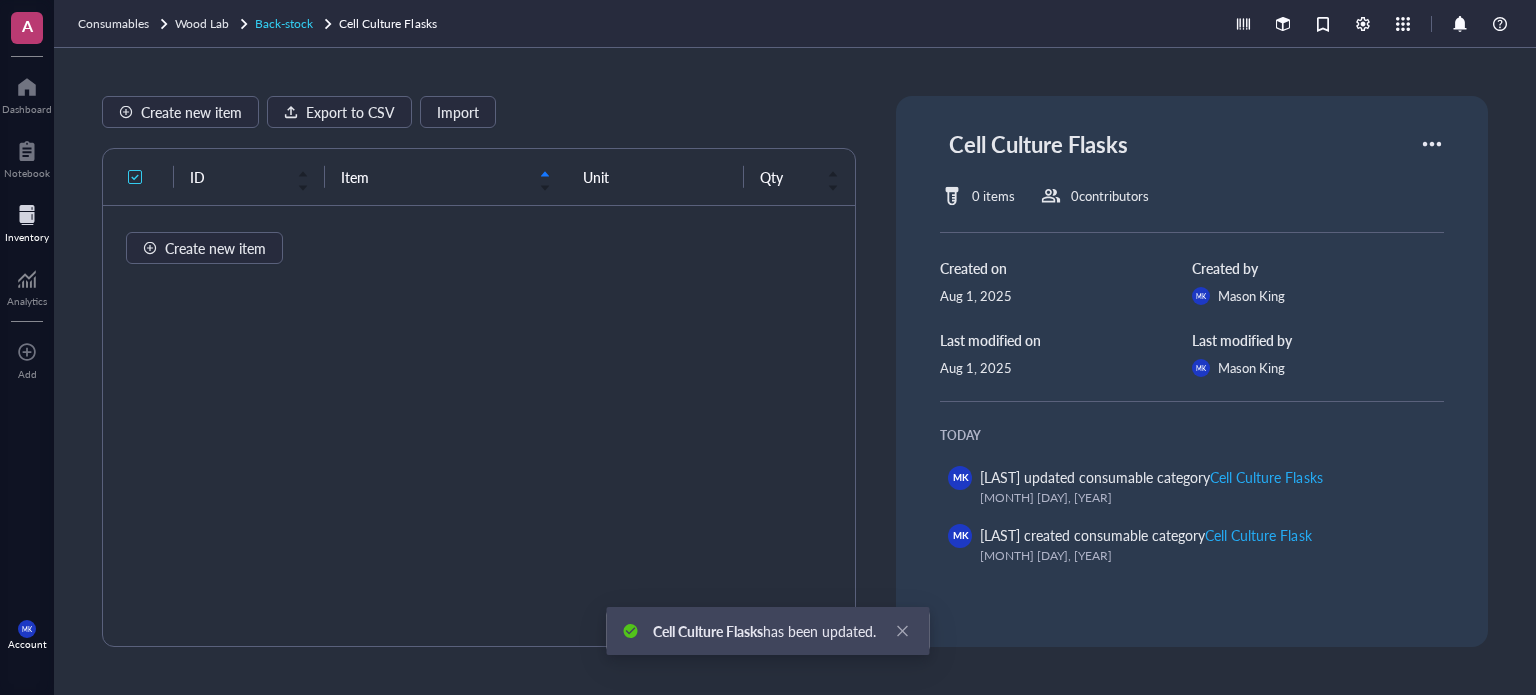 click on "Back-stock" at bounding box center [284, 23] 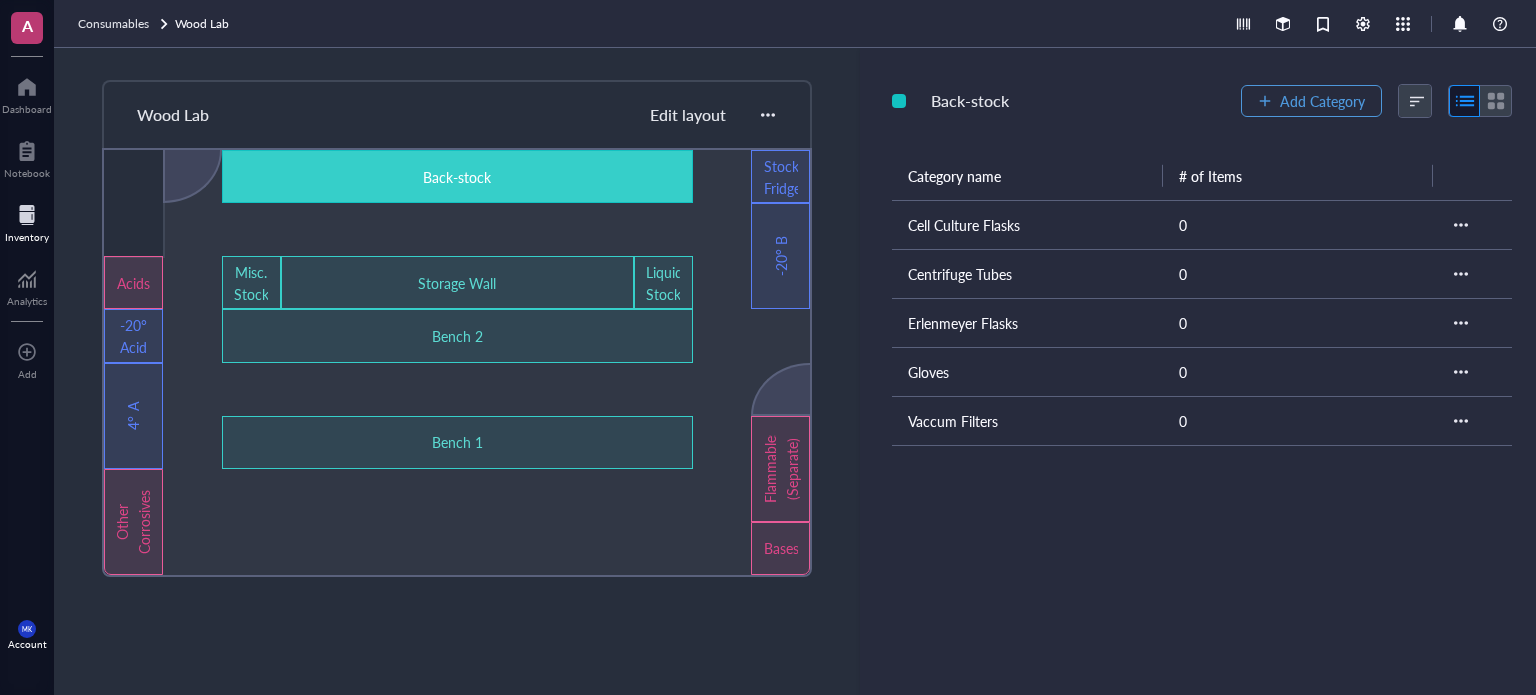 click on "Add Category" at bounding box center [1322, 101] 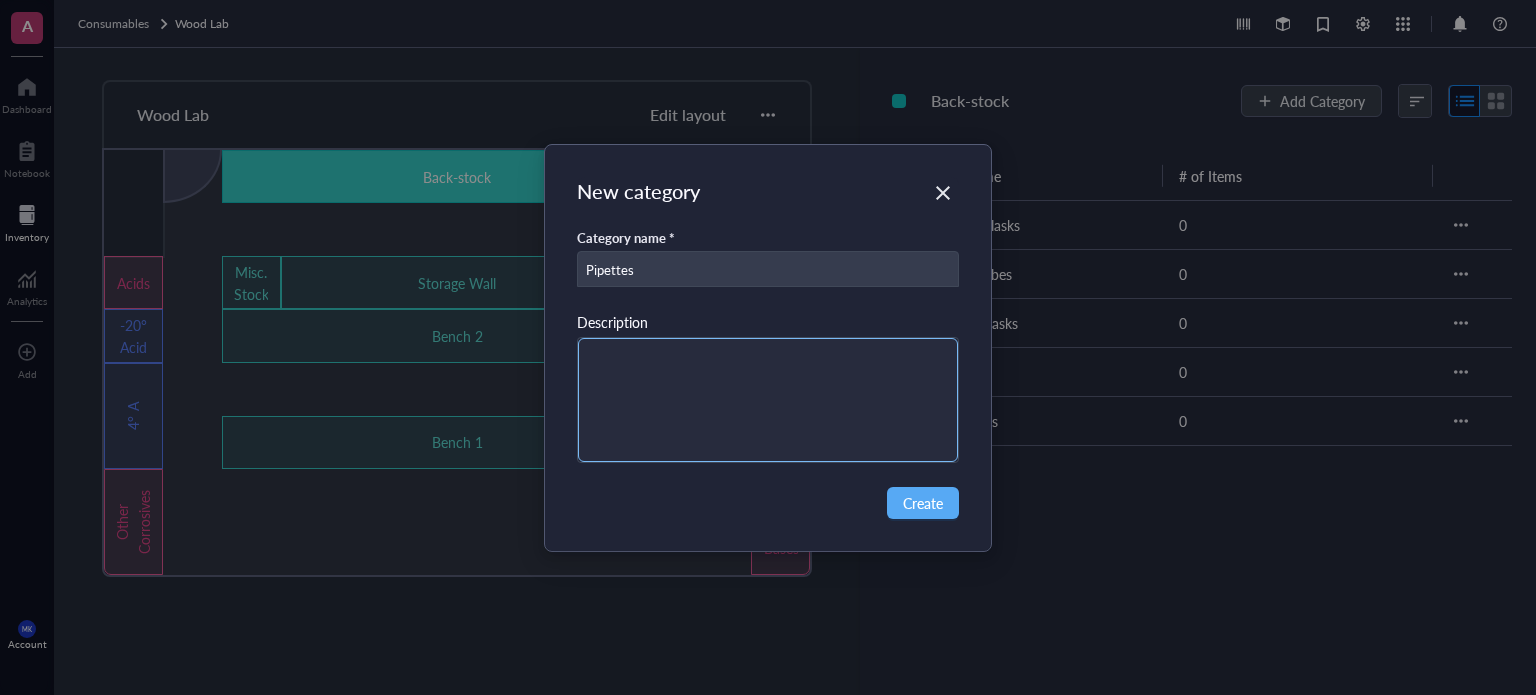 type on "Pipettes" 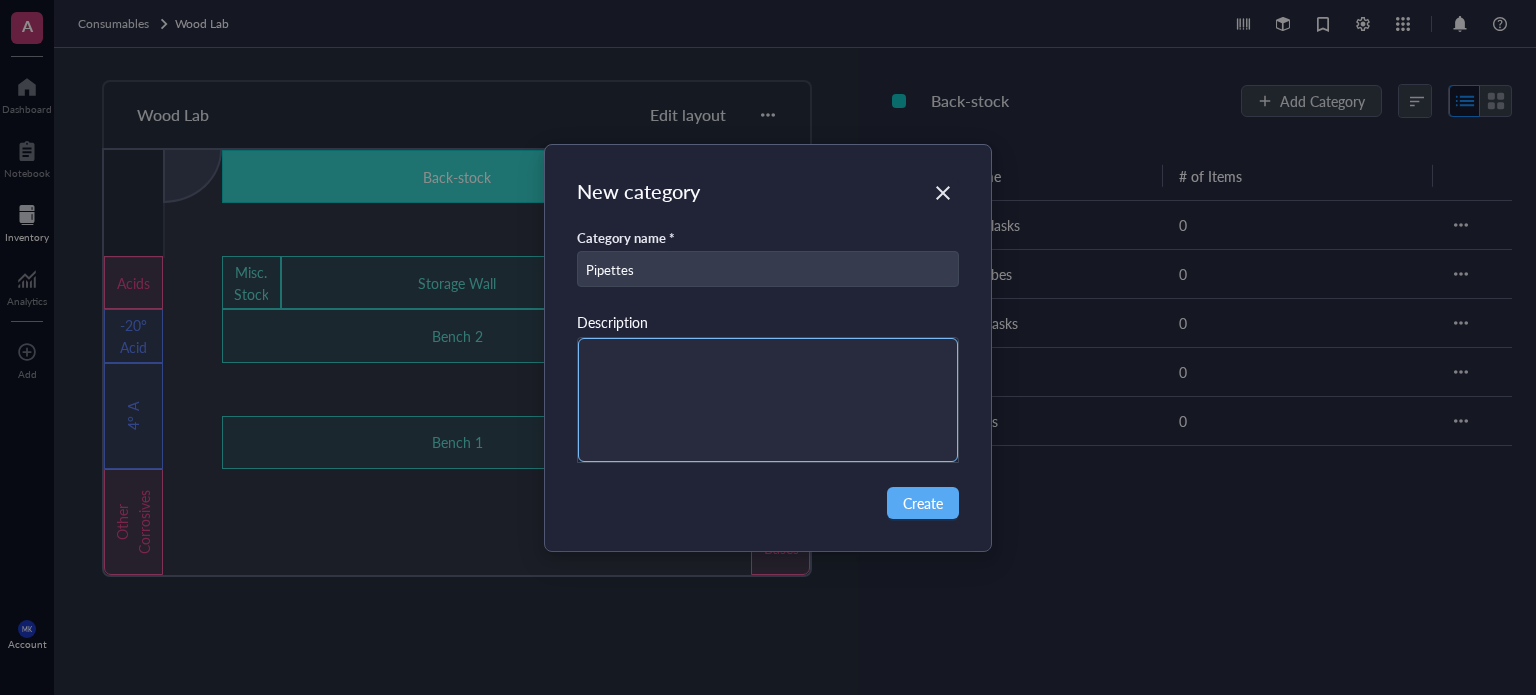 click at bounding box center (768, 400) 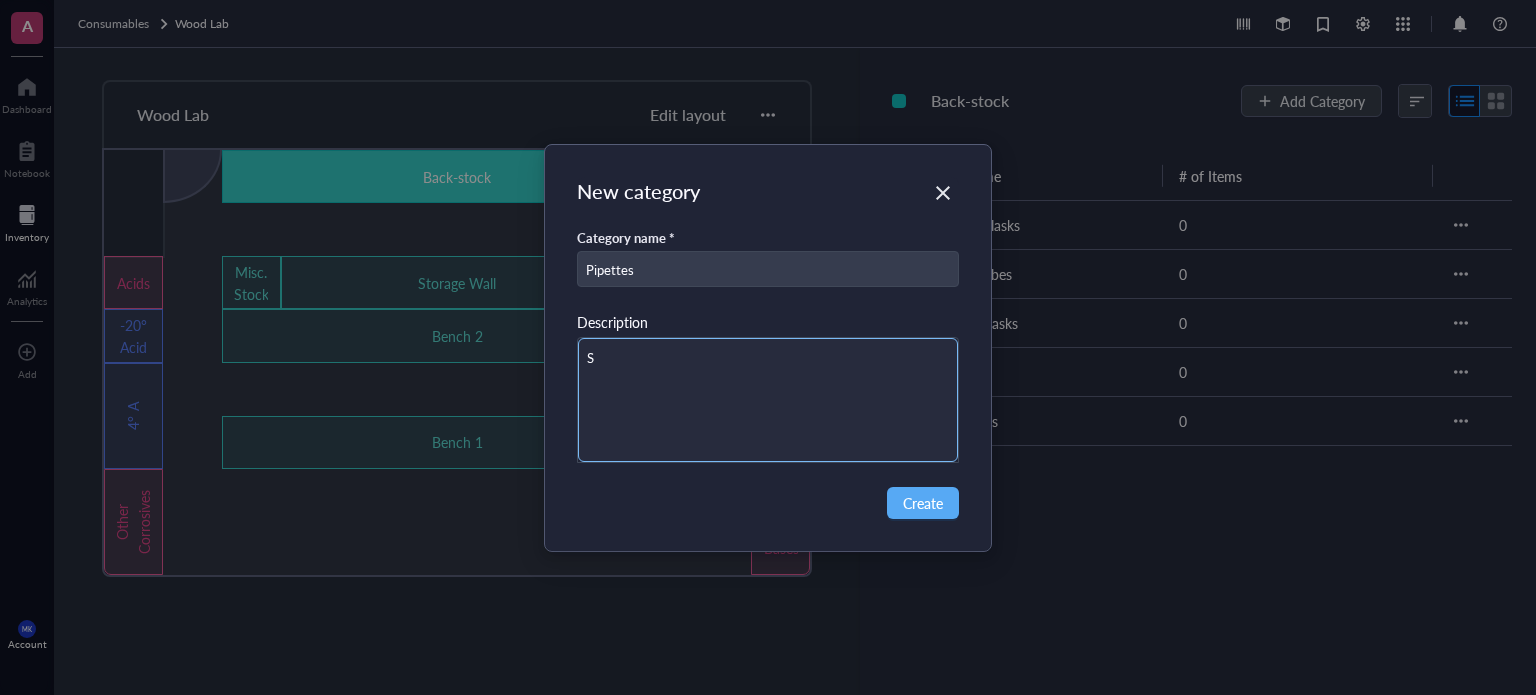 type on "Se" 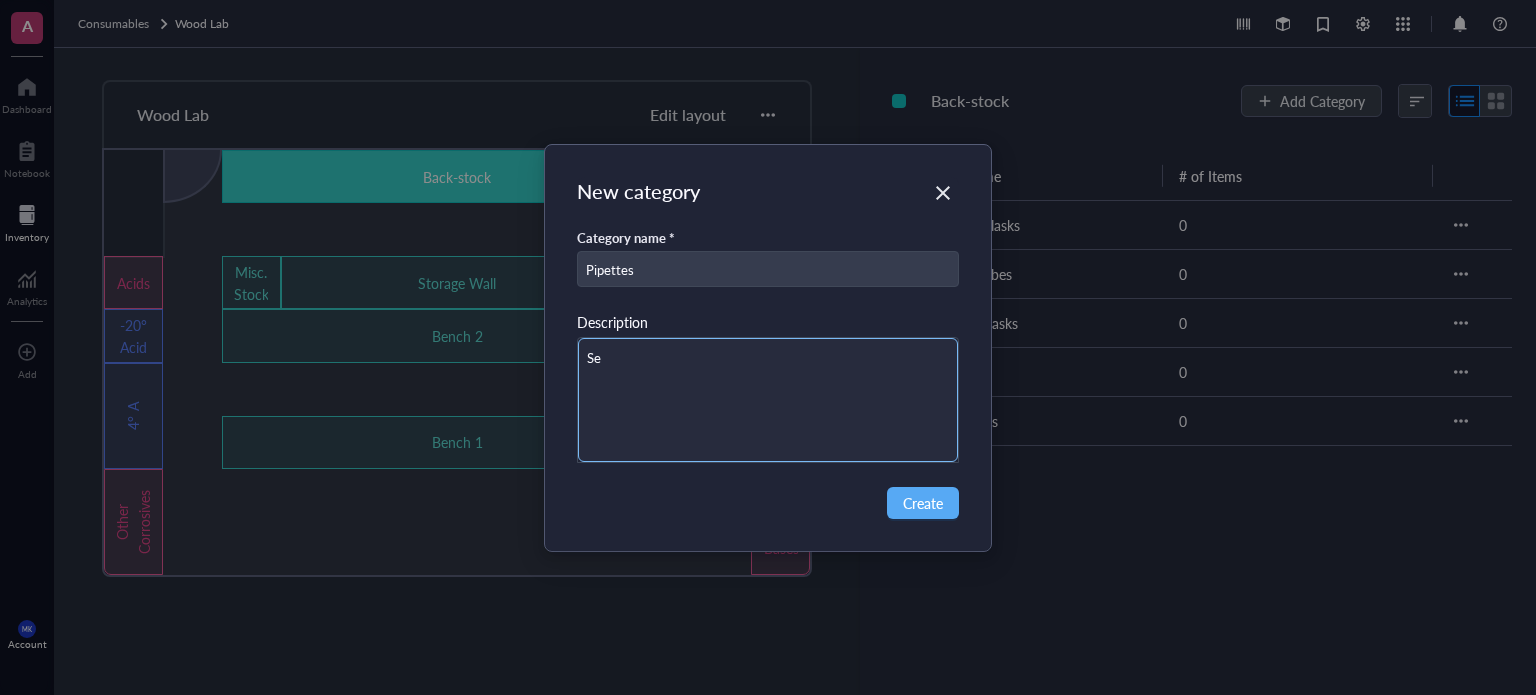 type on "Ser" 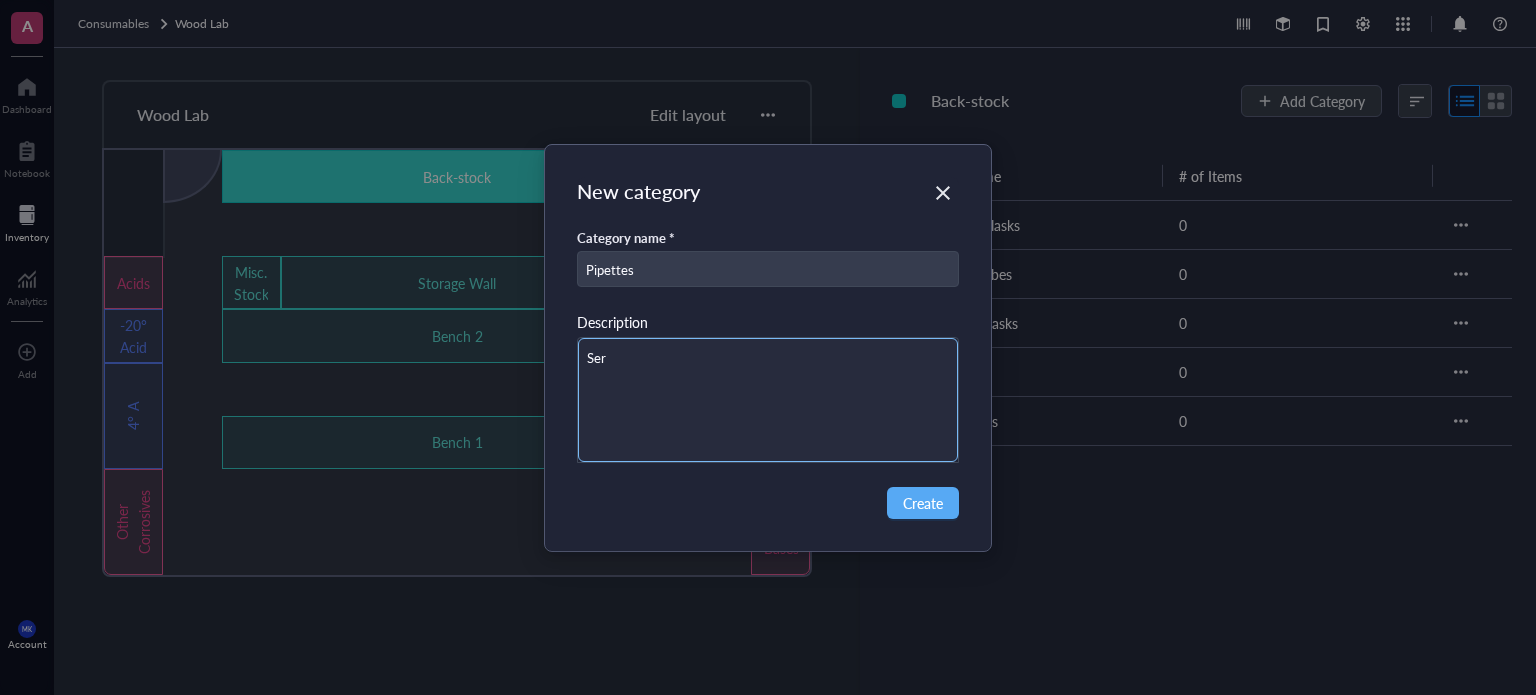 type on "Sero" 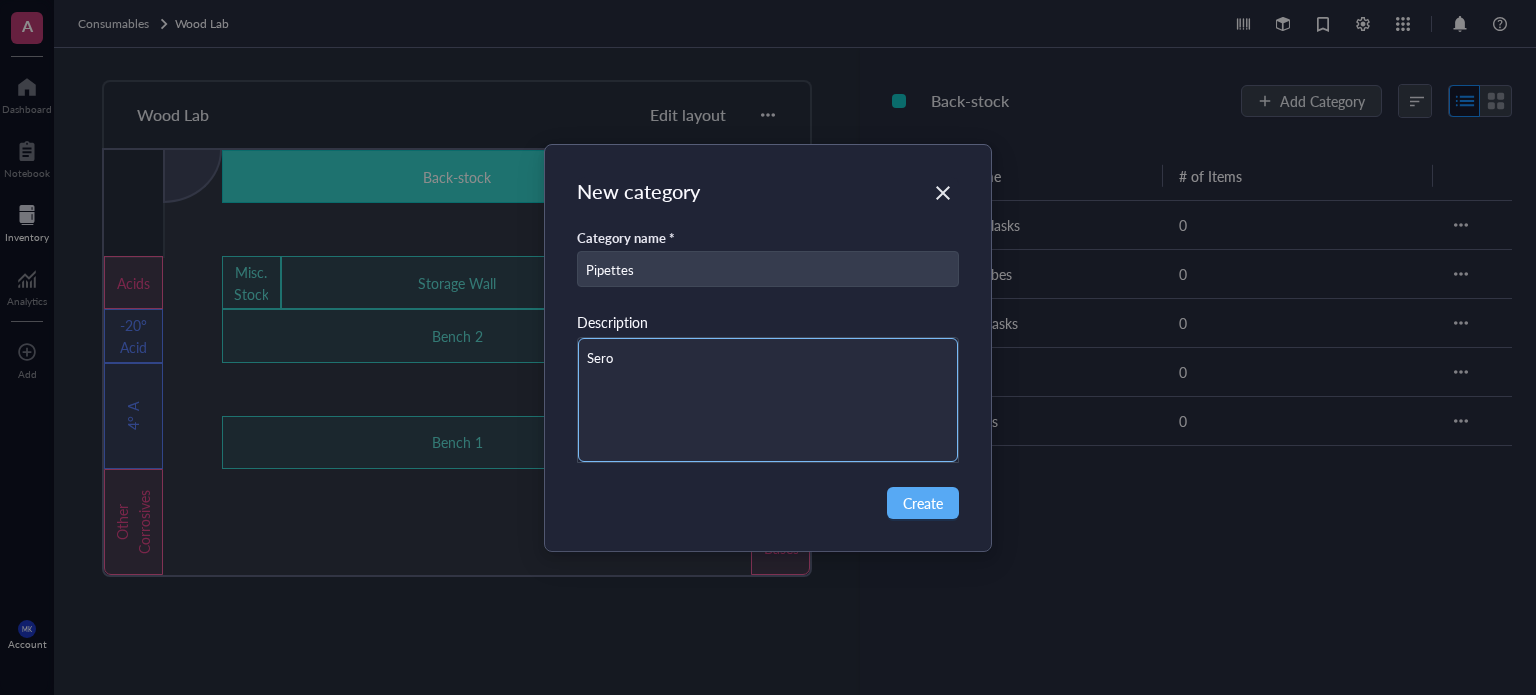 type on "Serol" 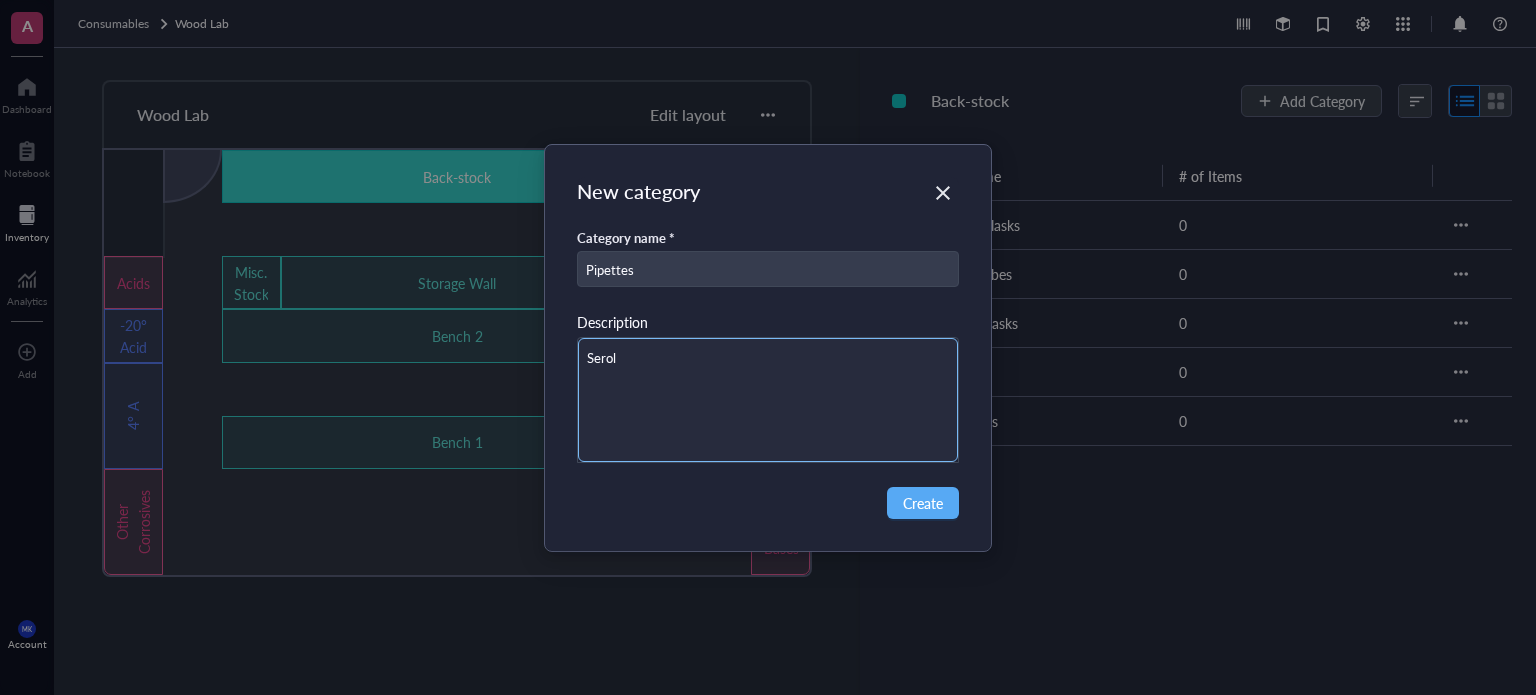 type on "Serolo" 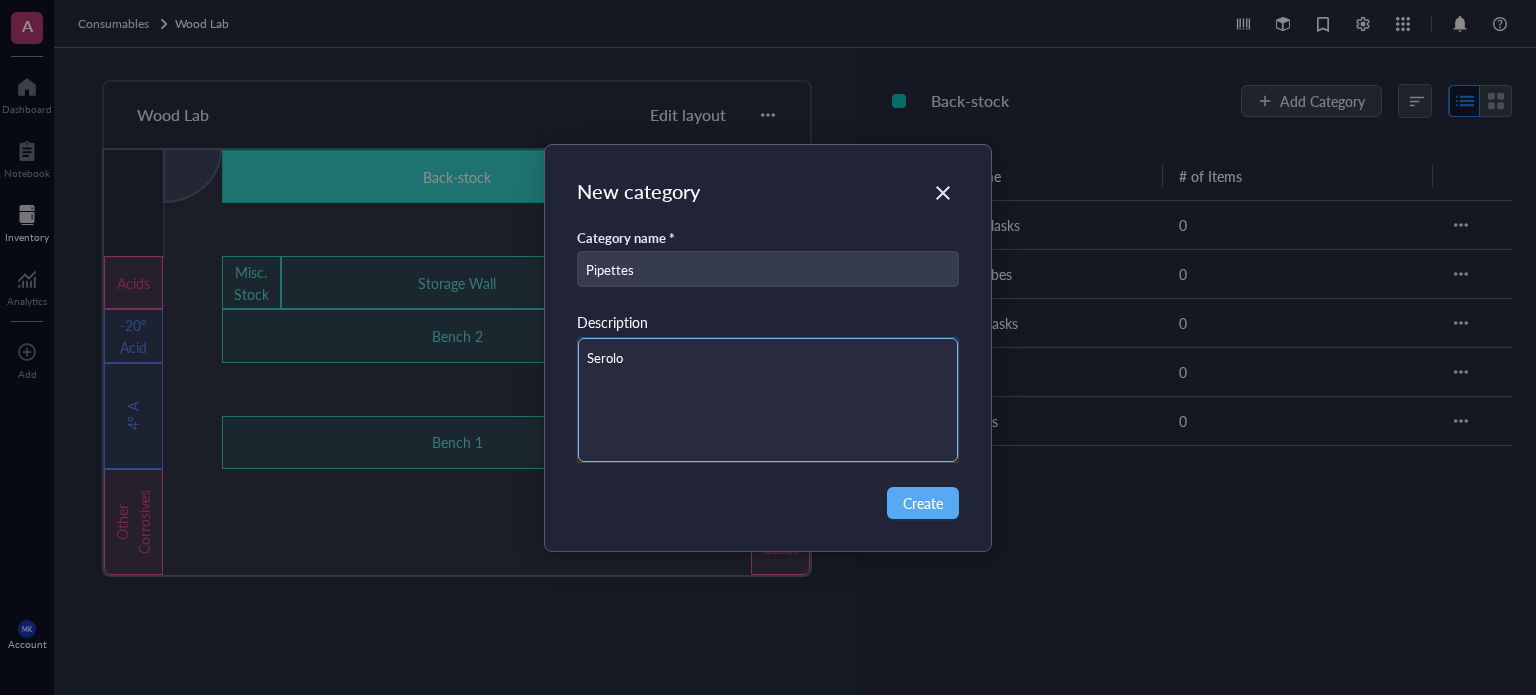 type on "Serological" 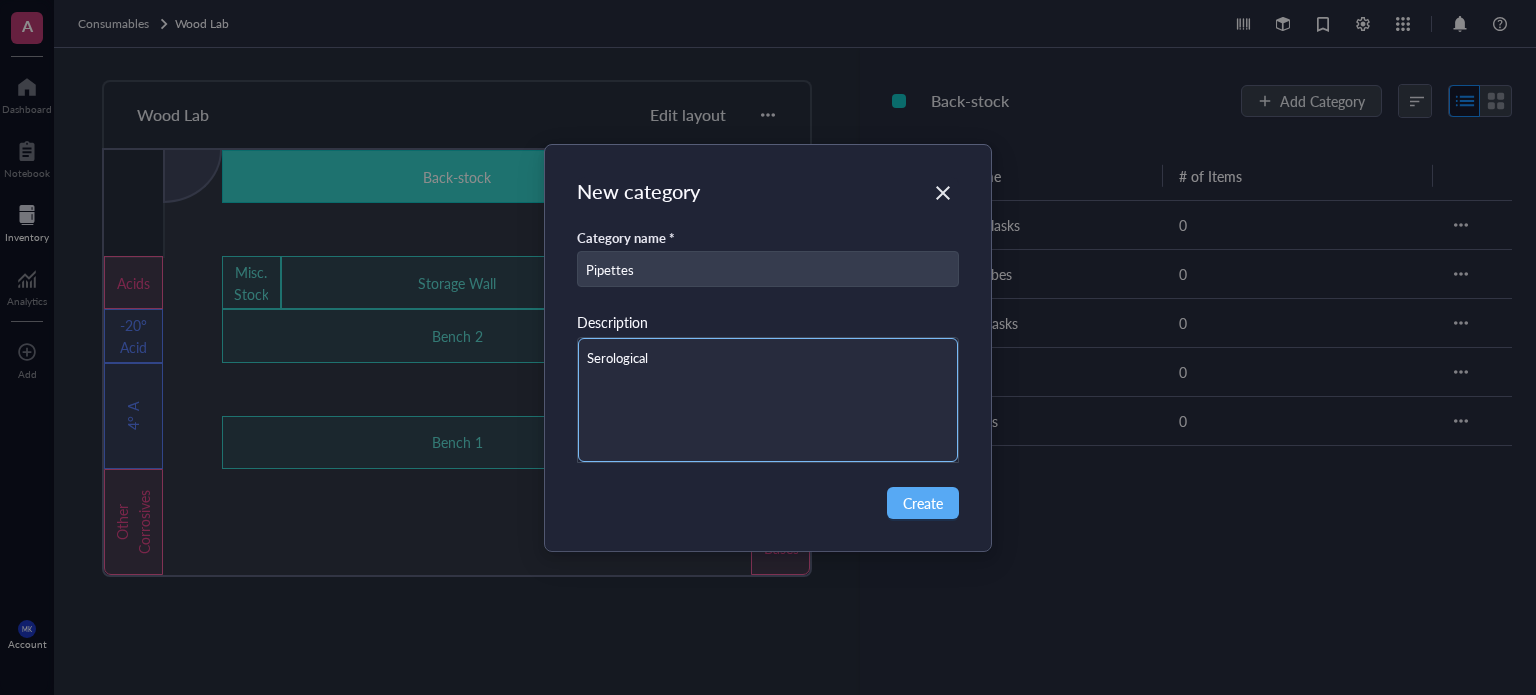 type on "Serologi" 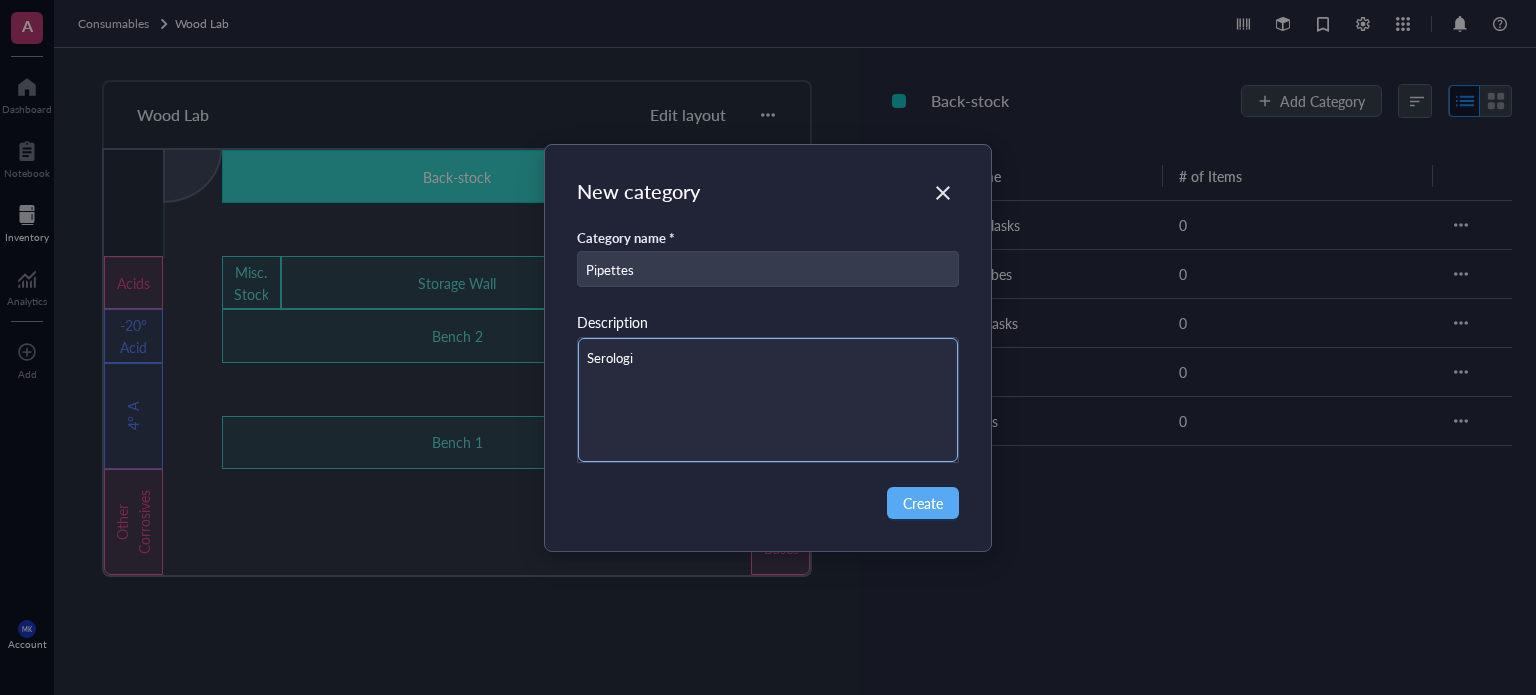 type on "Serologia" 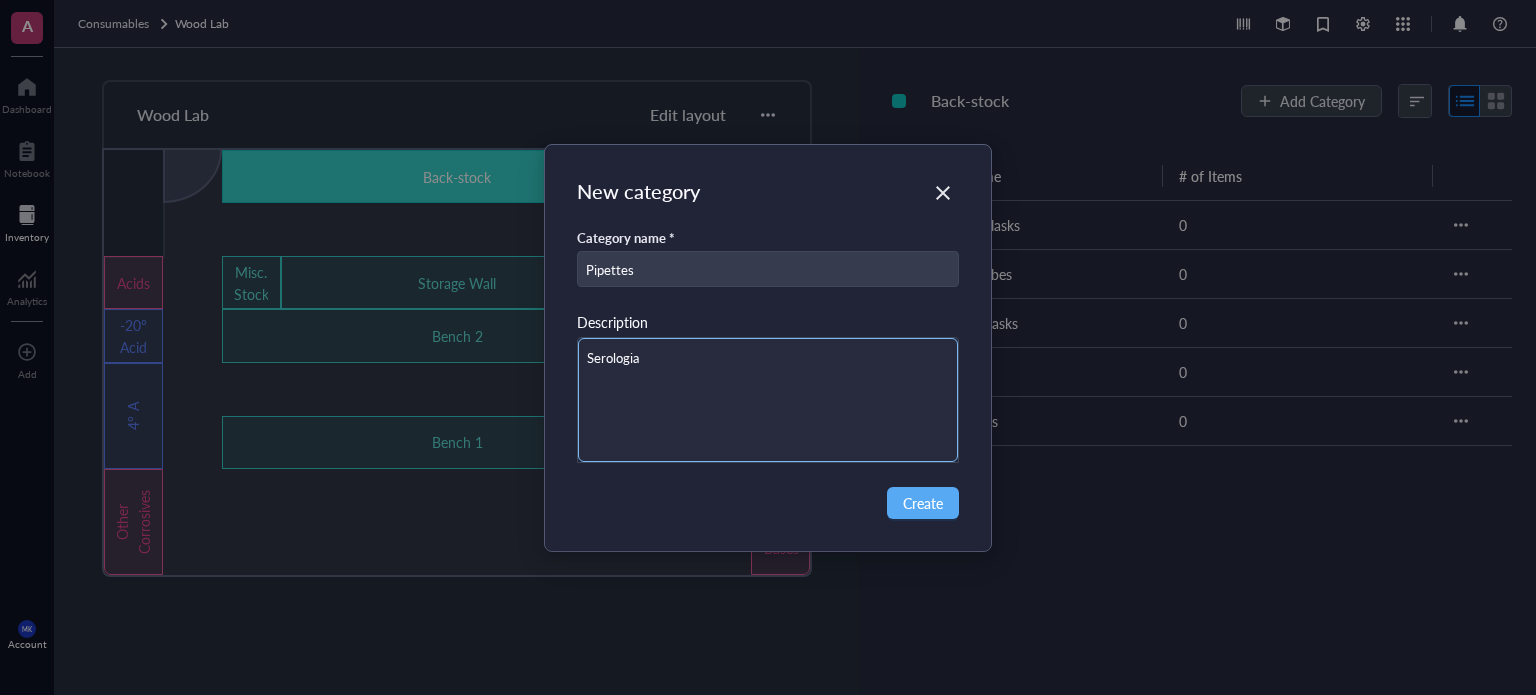 type on "Serologi" 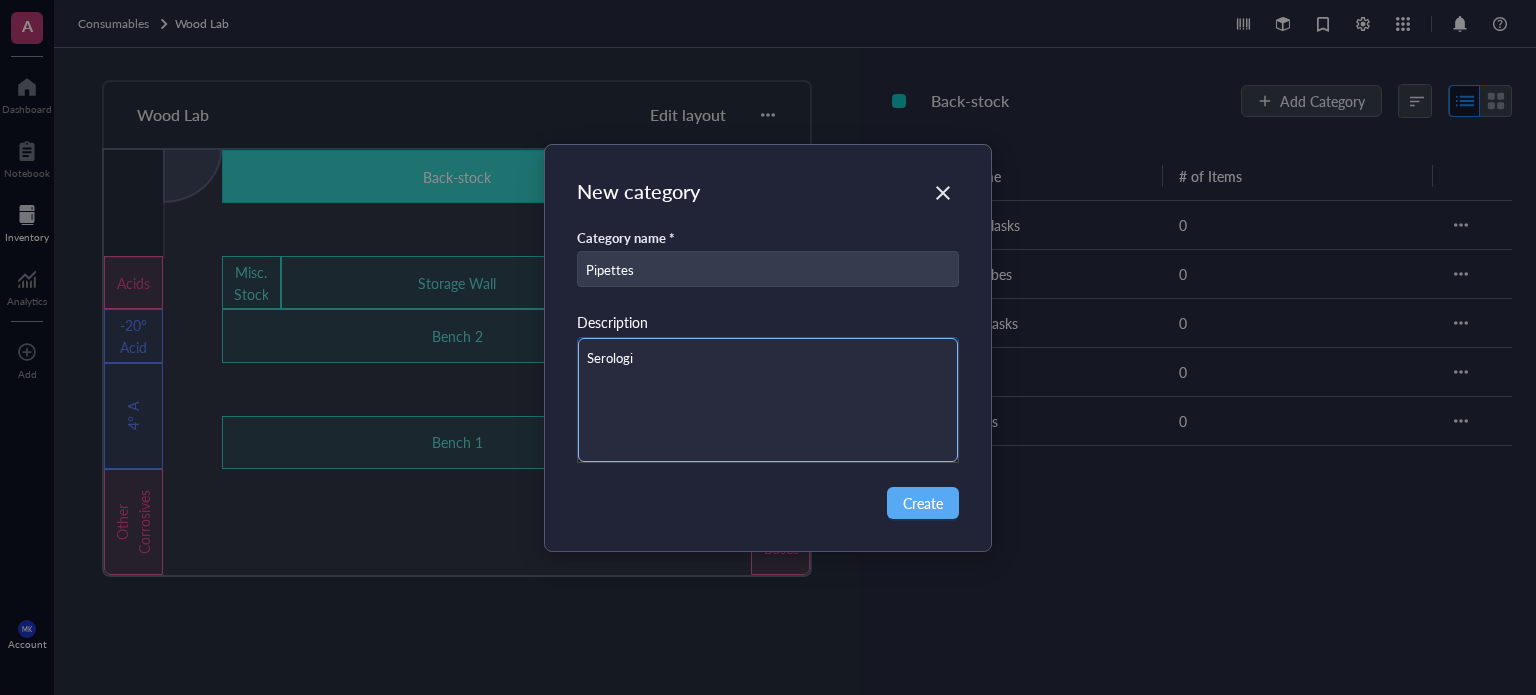 type on "Serologiv" 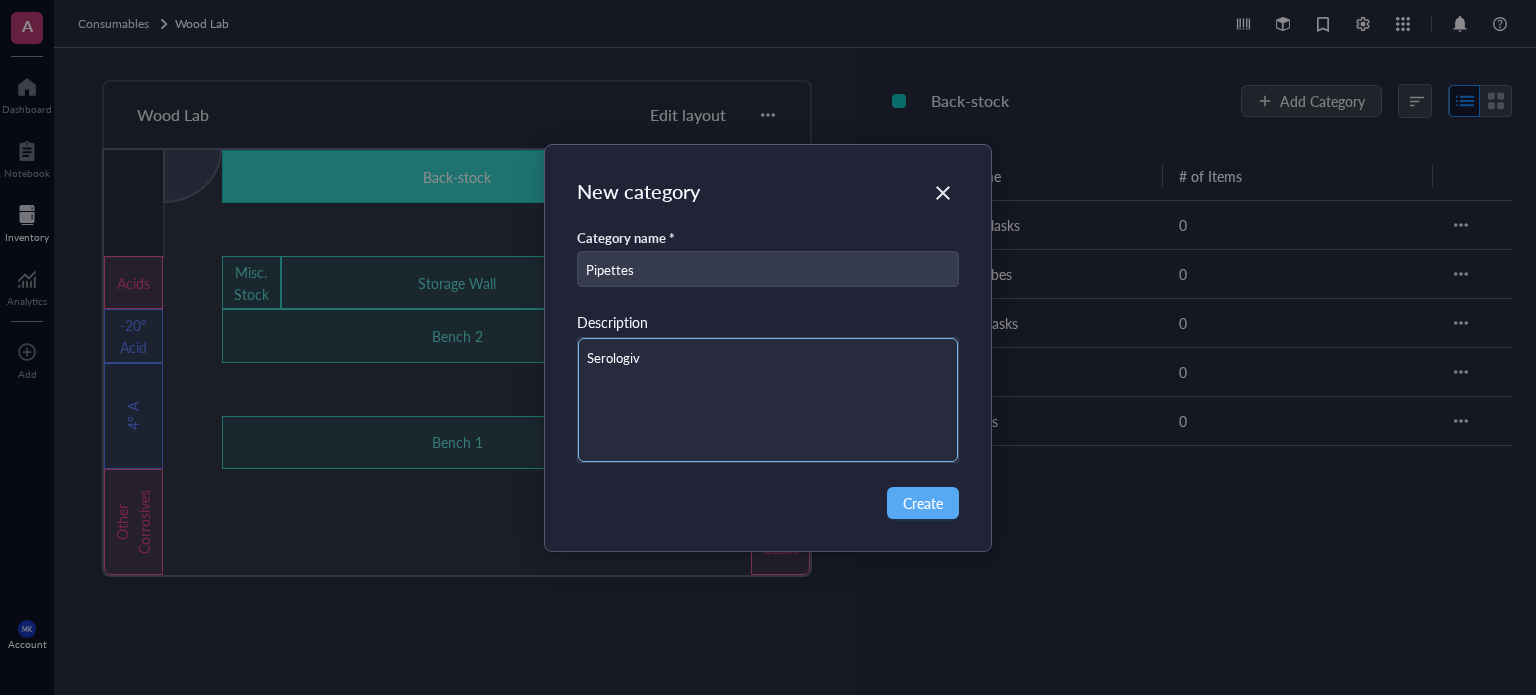 type on "Serologiva" 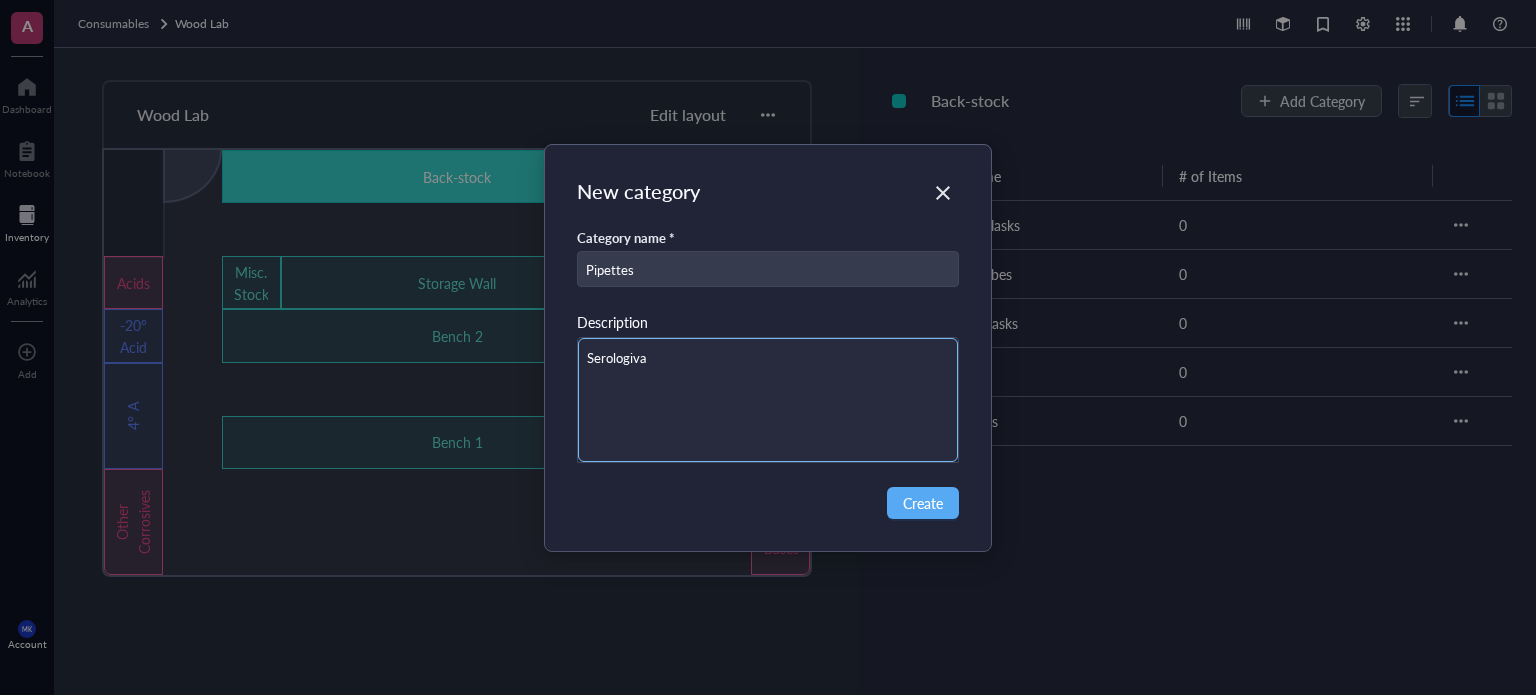 type on "Serologival" 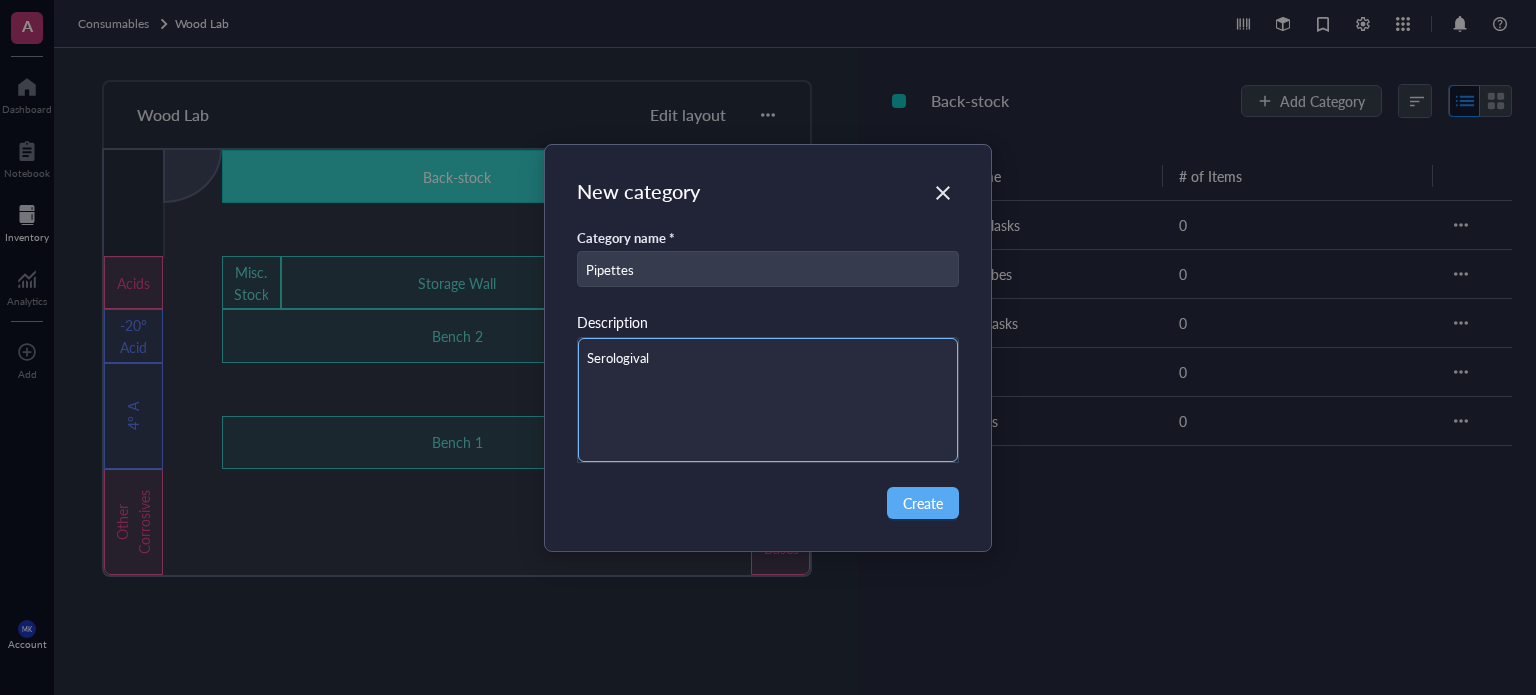 type on "Serologival" 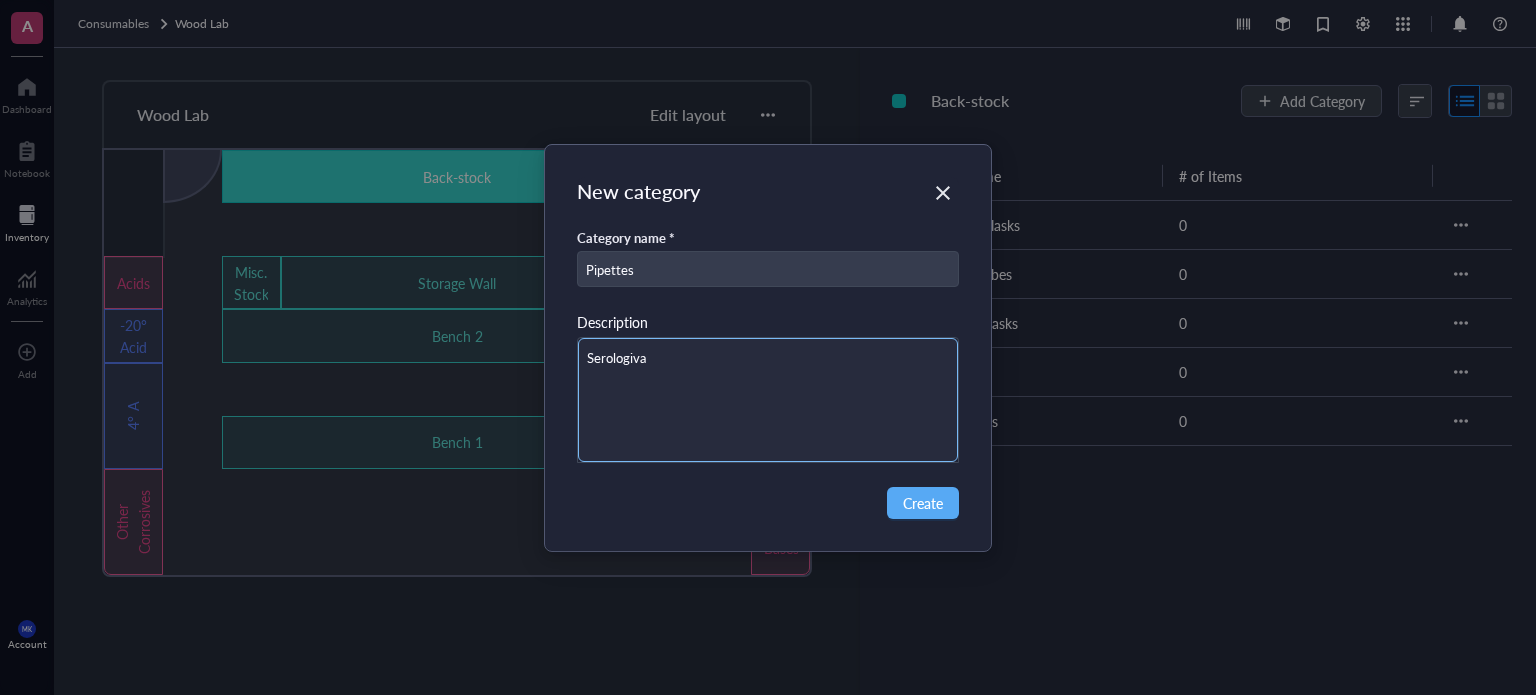 type on "Serologiv" 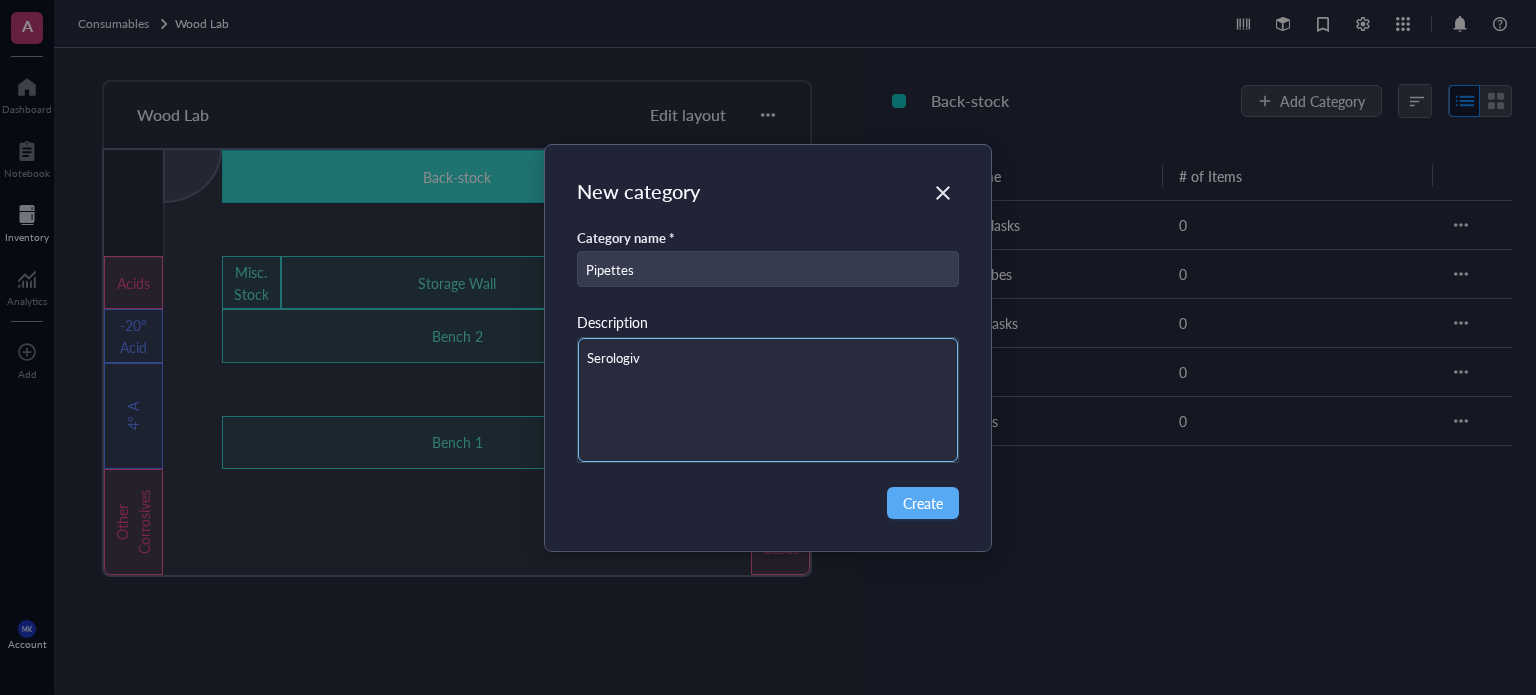 type on "Serologivc" 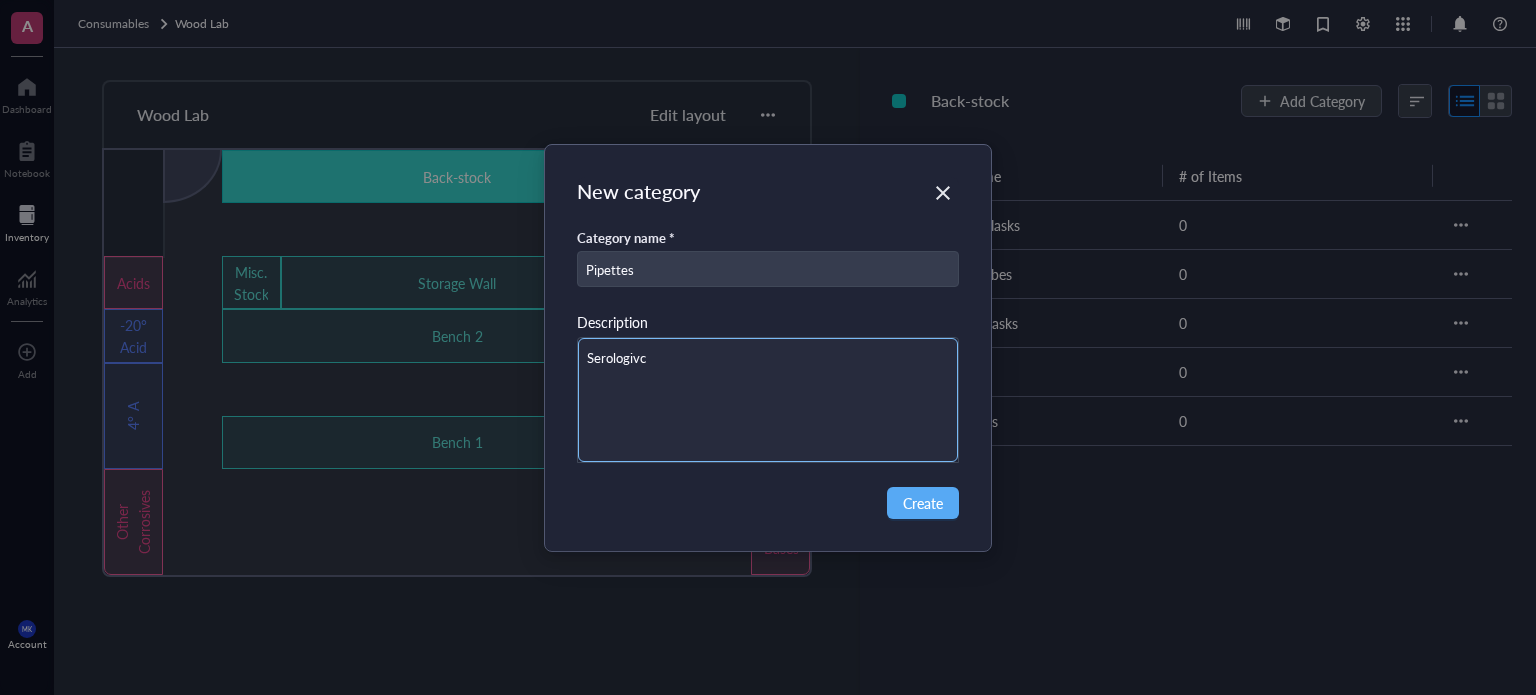 type on "Serologiv" 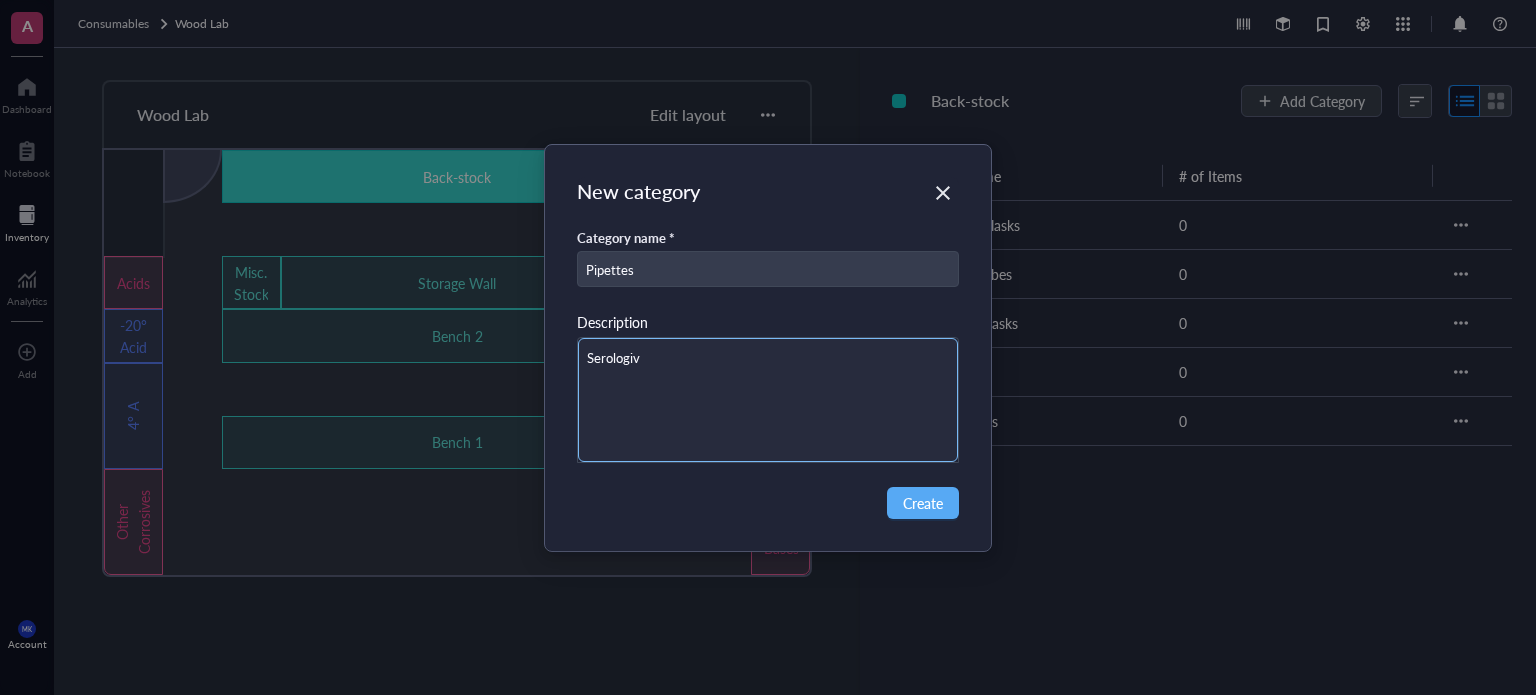 type on "Serologi" 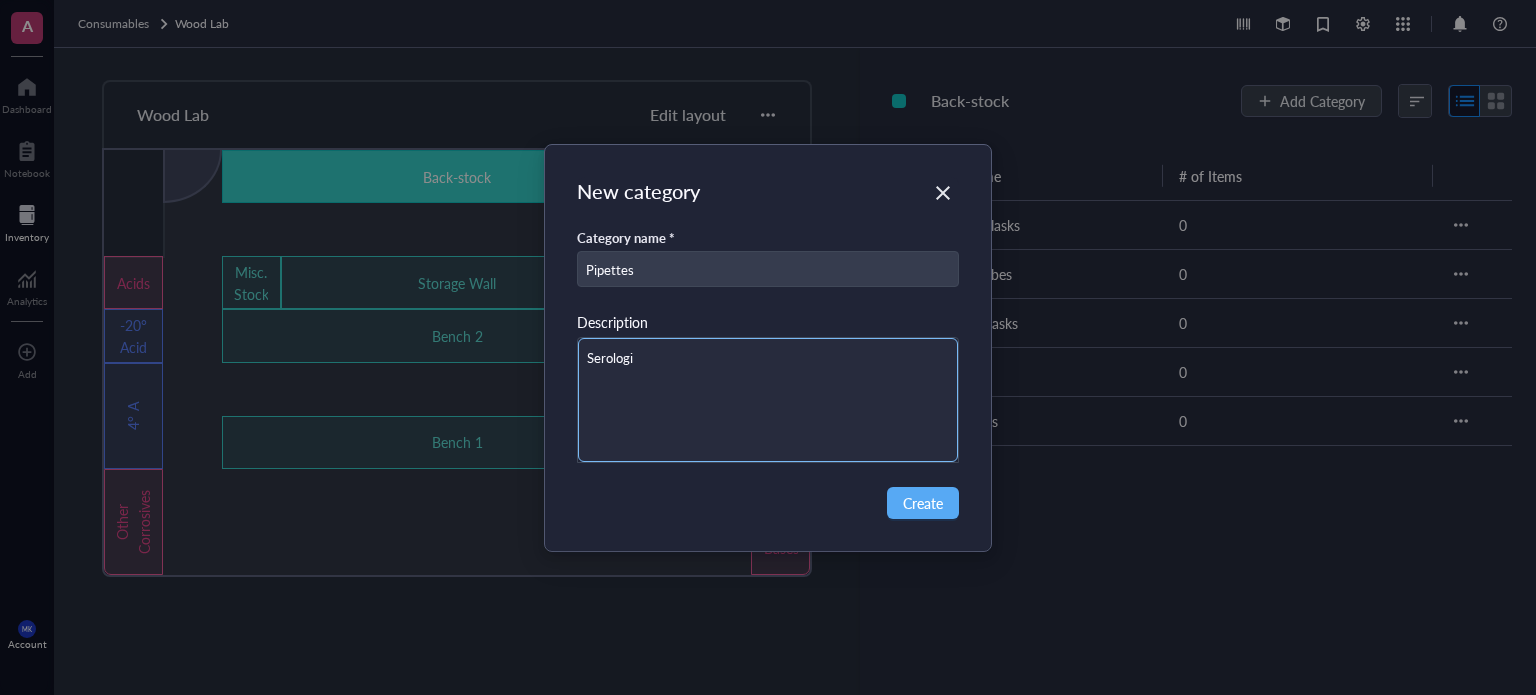 type on "Serologic" 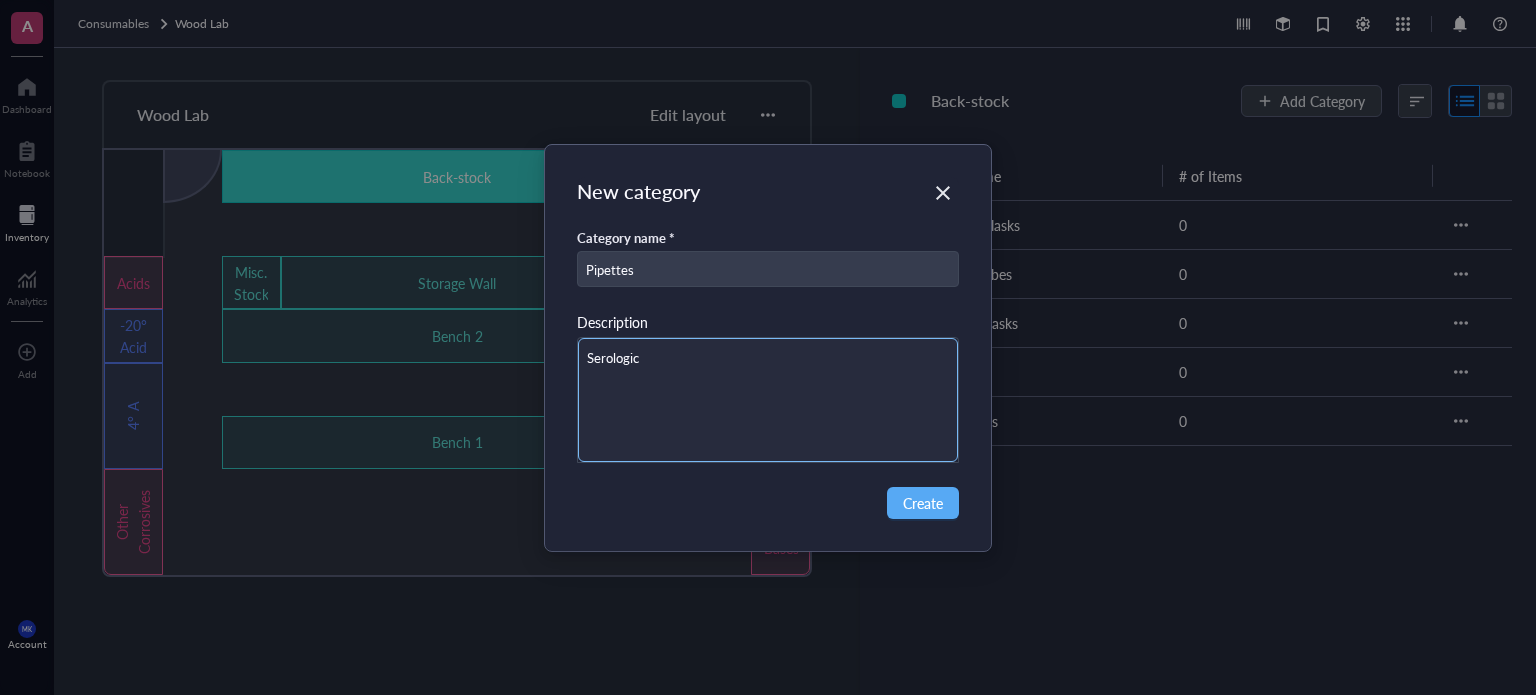 type on "Serologica" 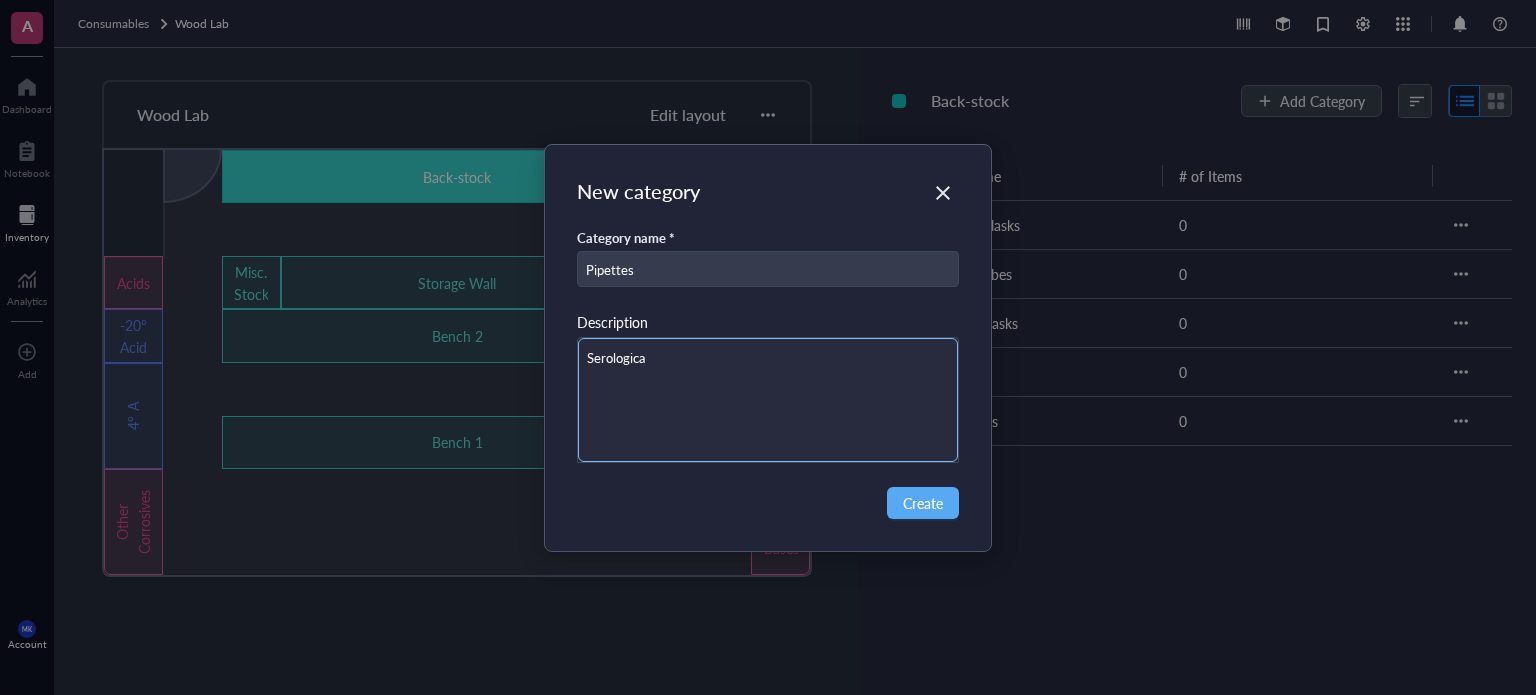 type on "Serological" 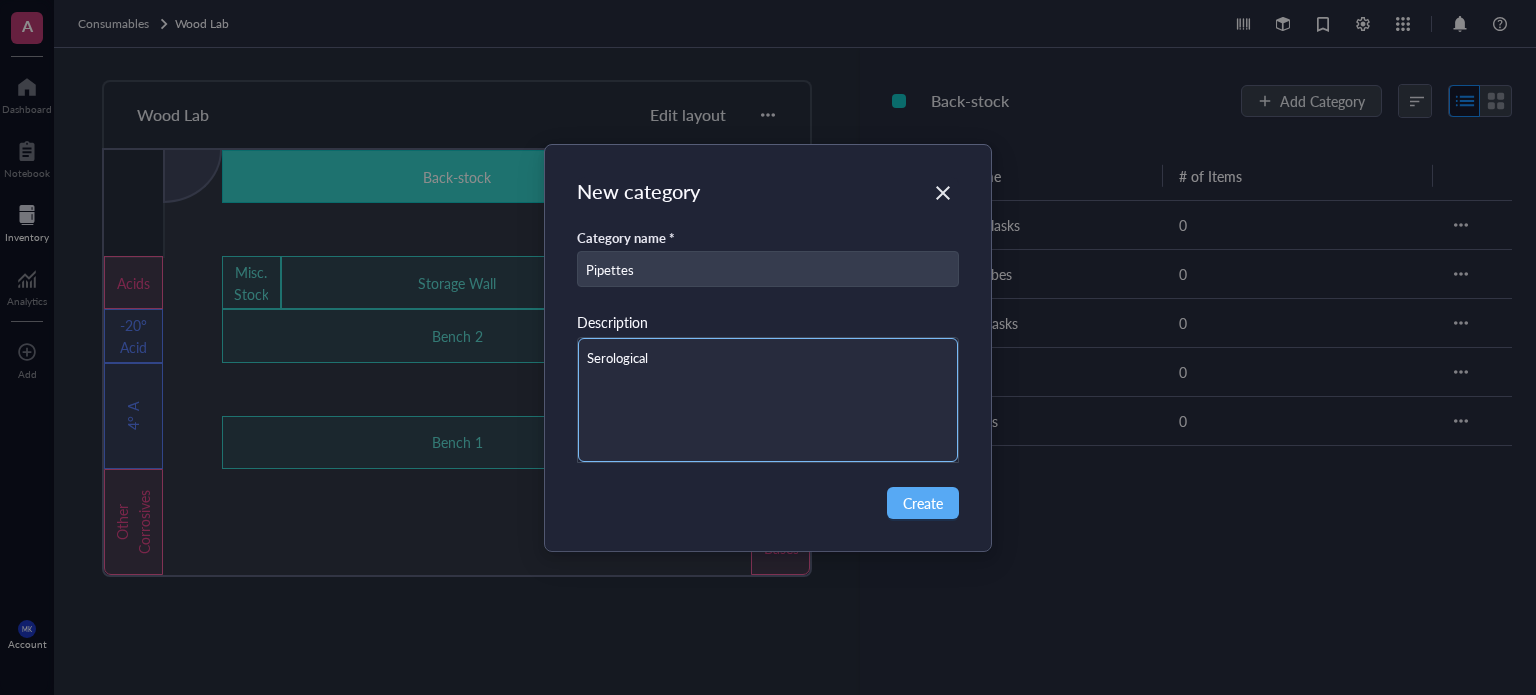 type on "Serological" 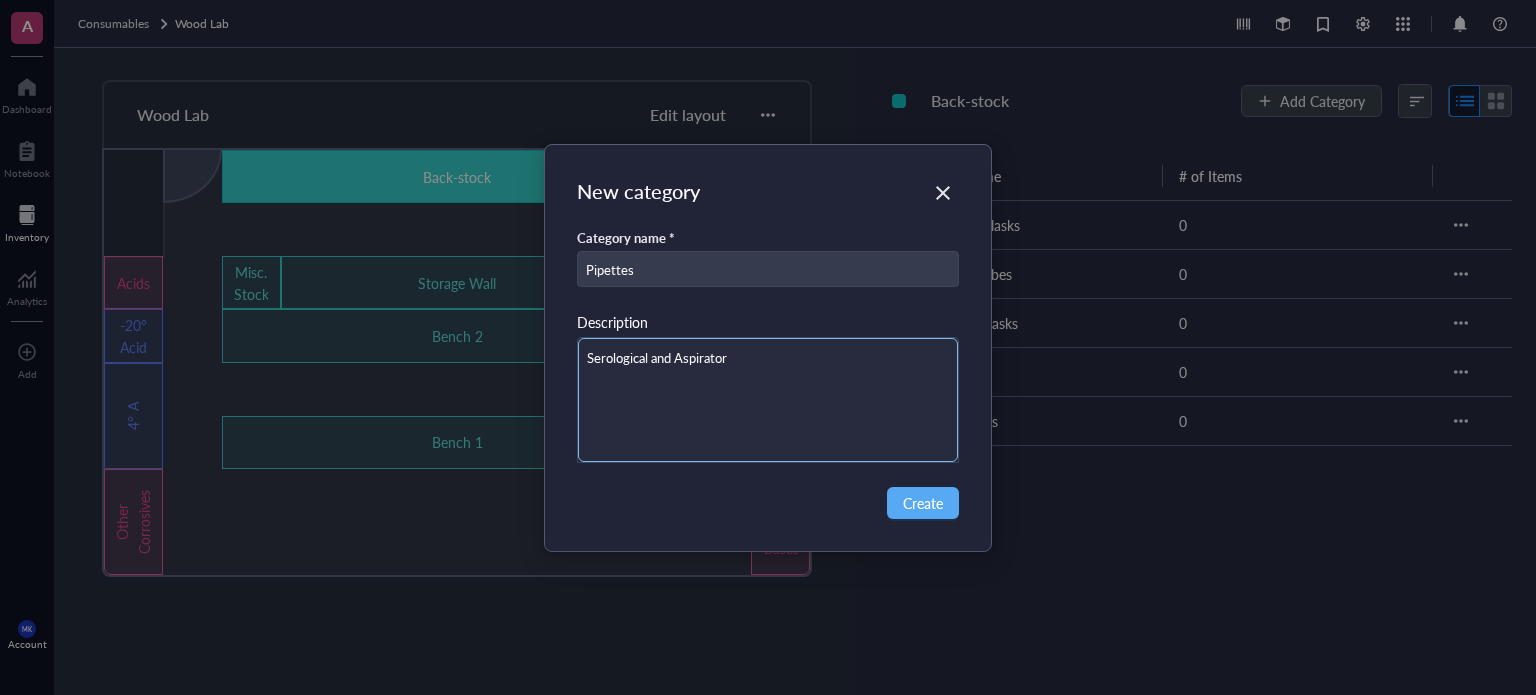 type on "Serological an" 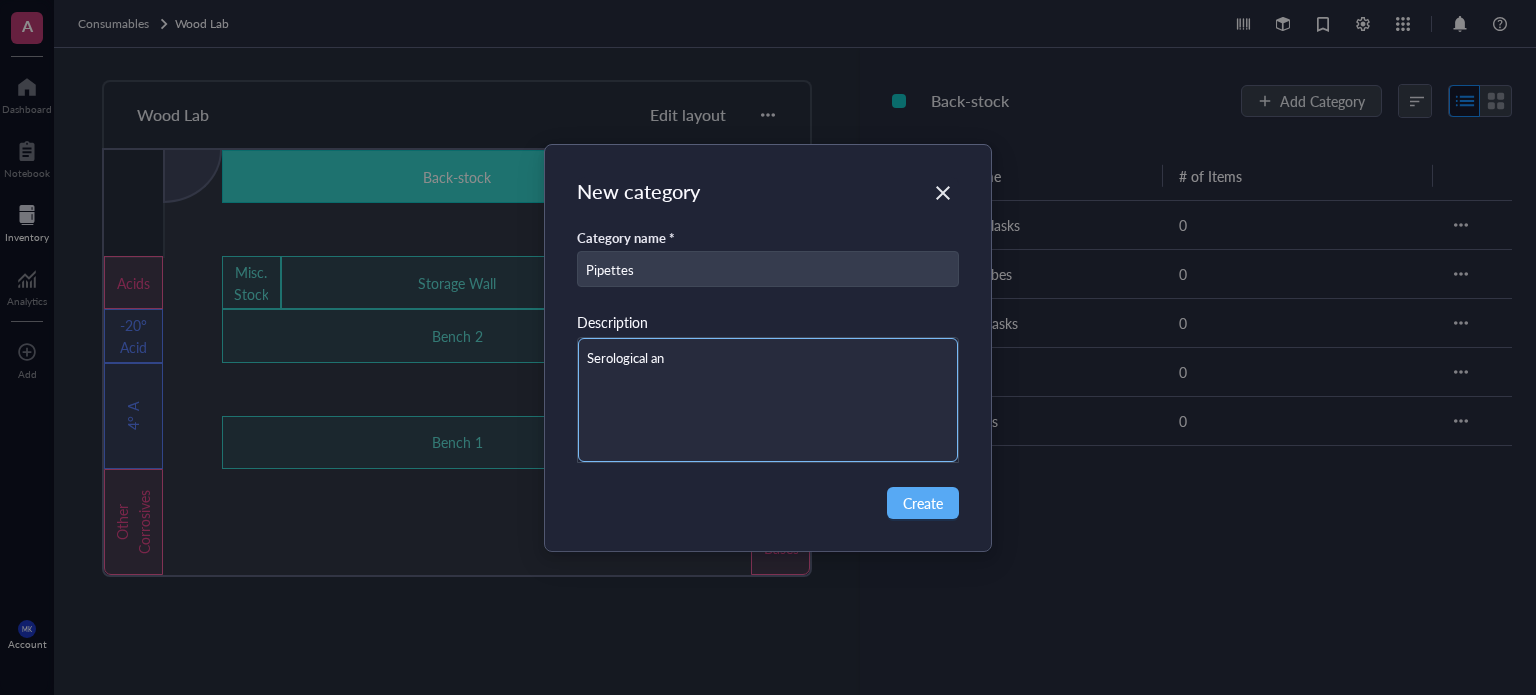type on "Serological and" 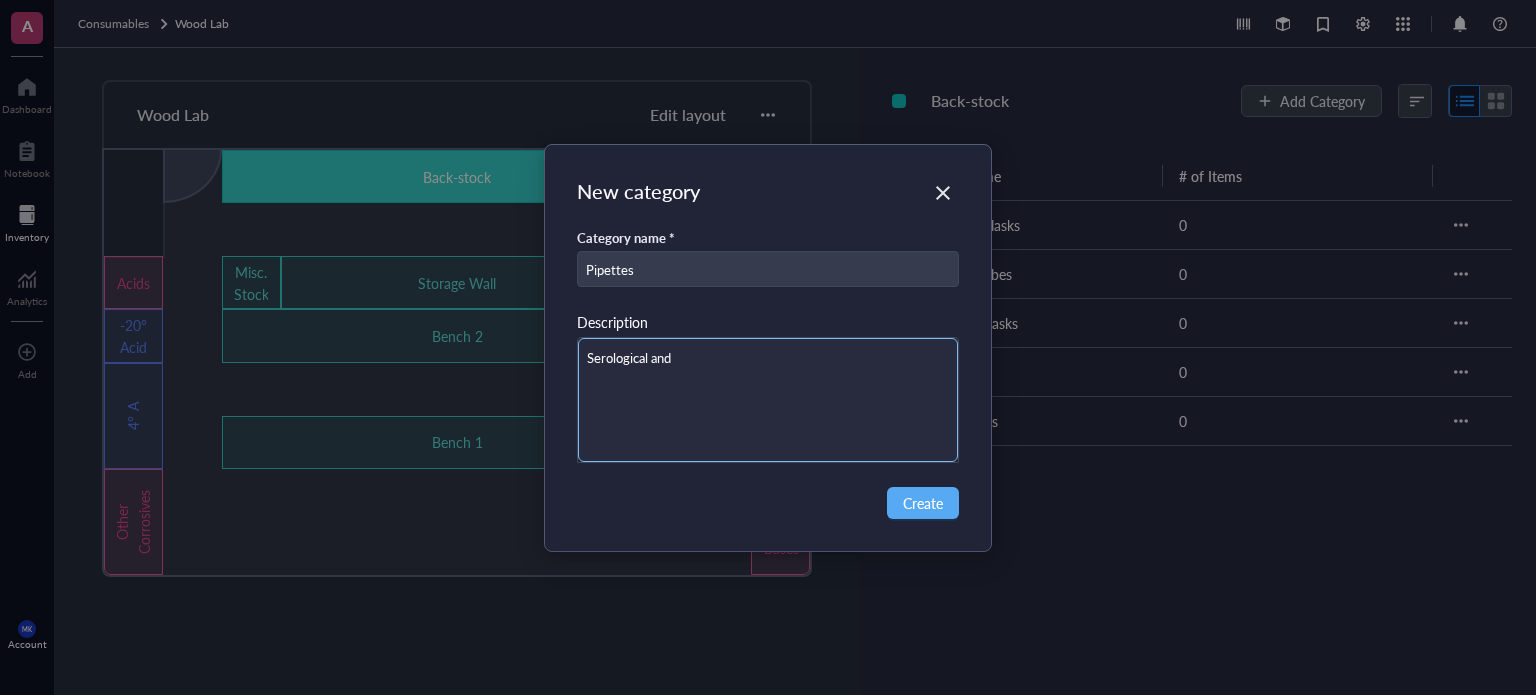 type on "Serological and" 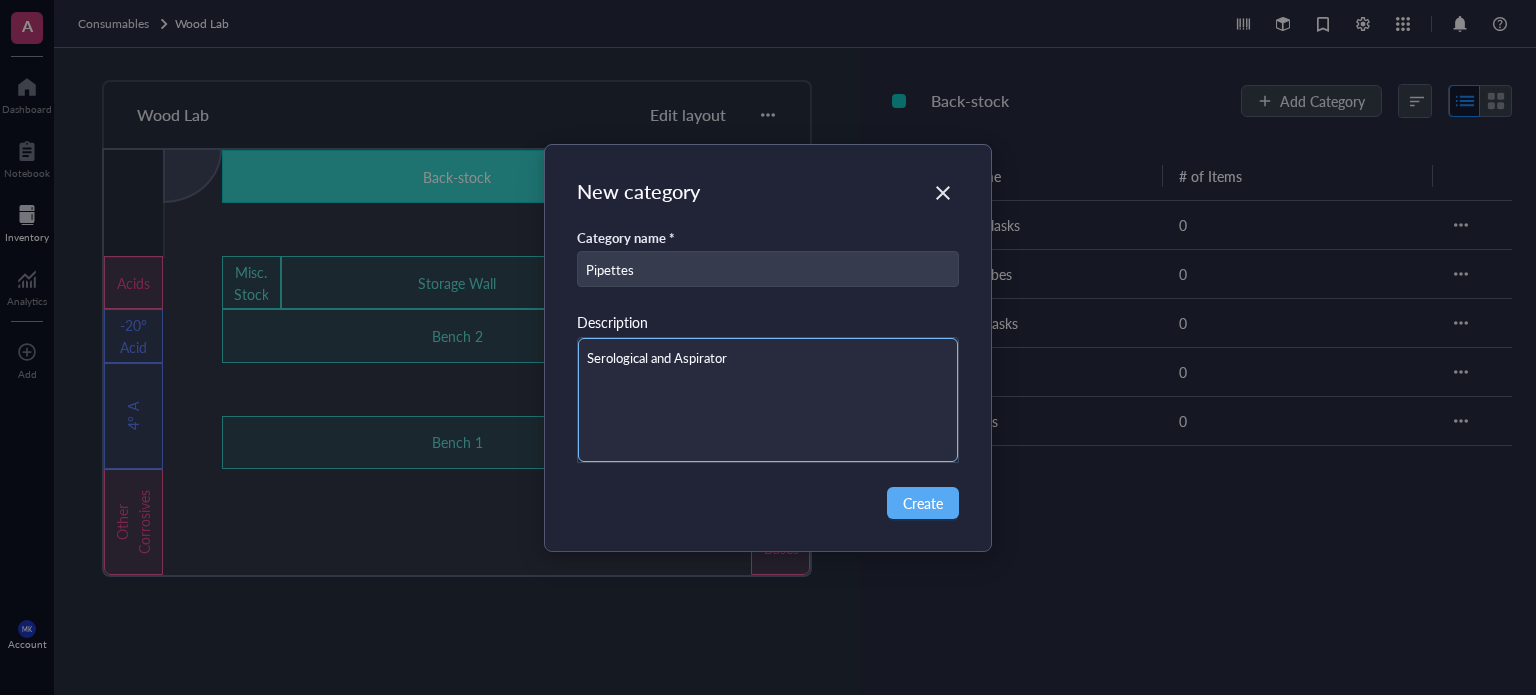 type on "Serological and Aspirator" 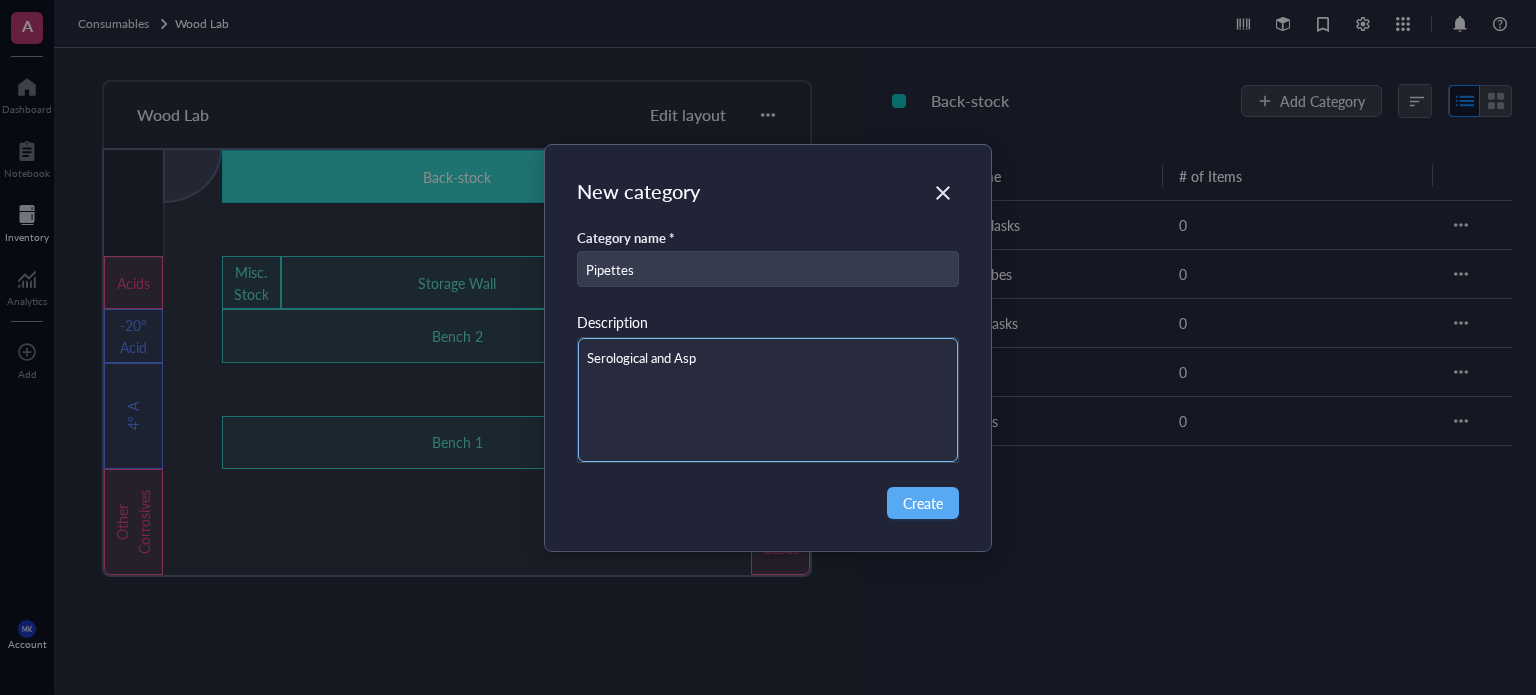 type on "Serological and Aspi" 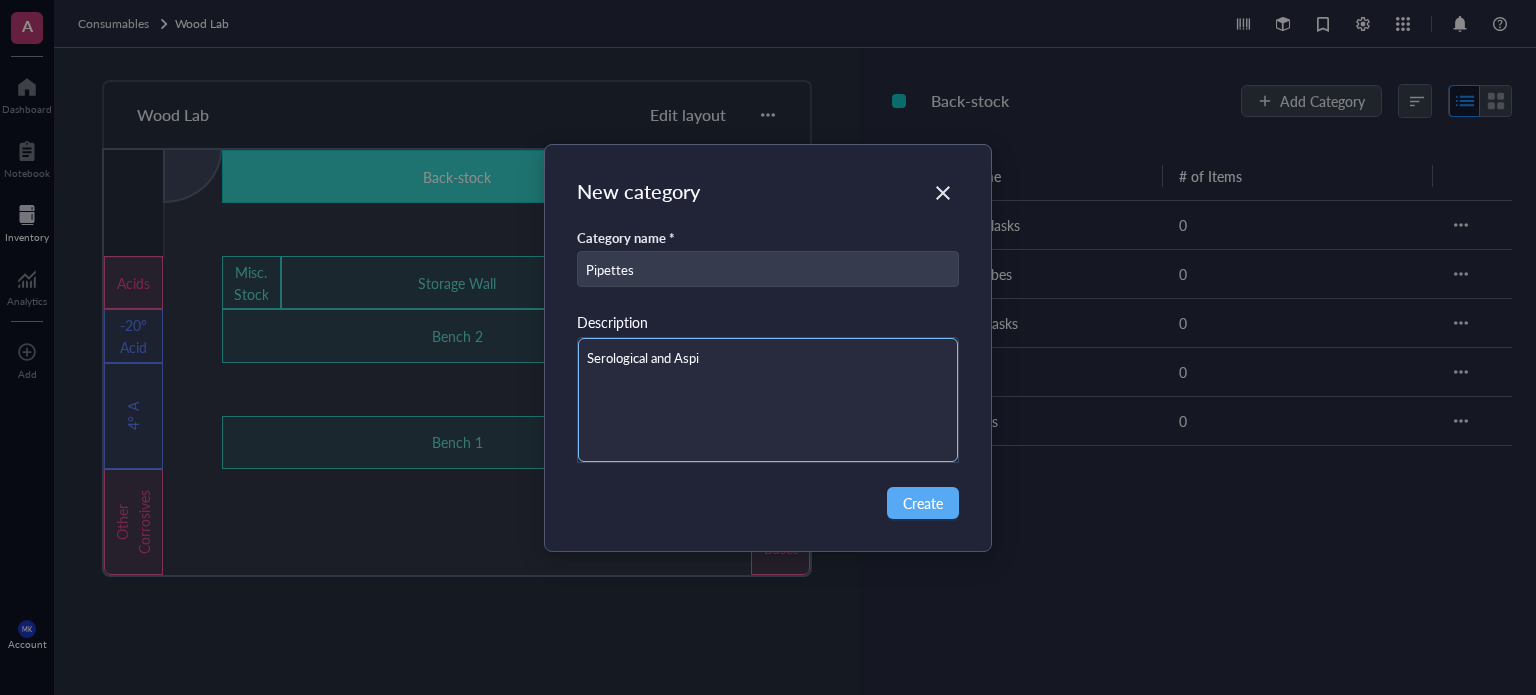 type on "Serological and Aspir" 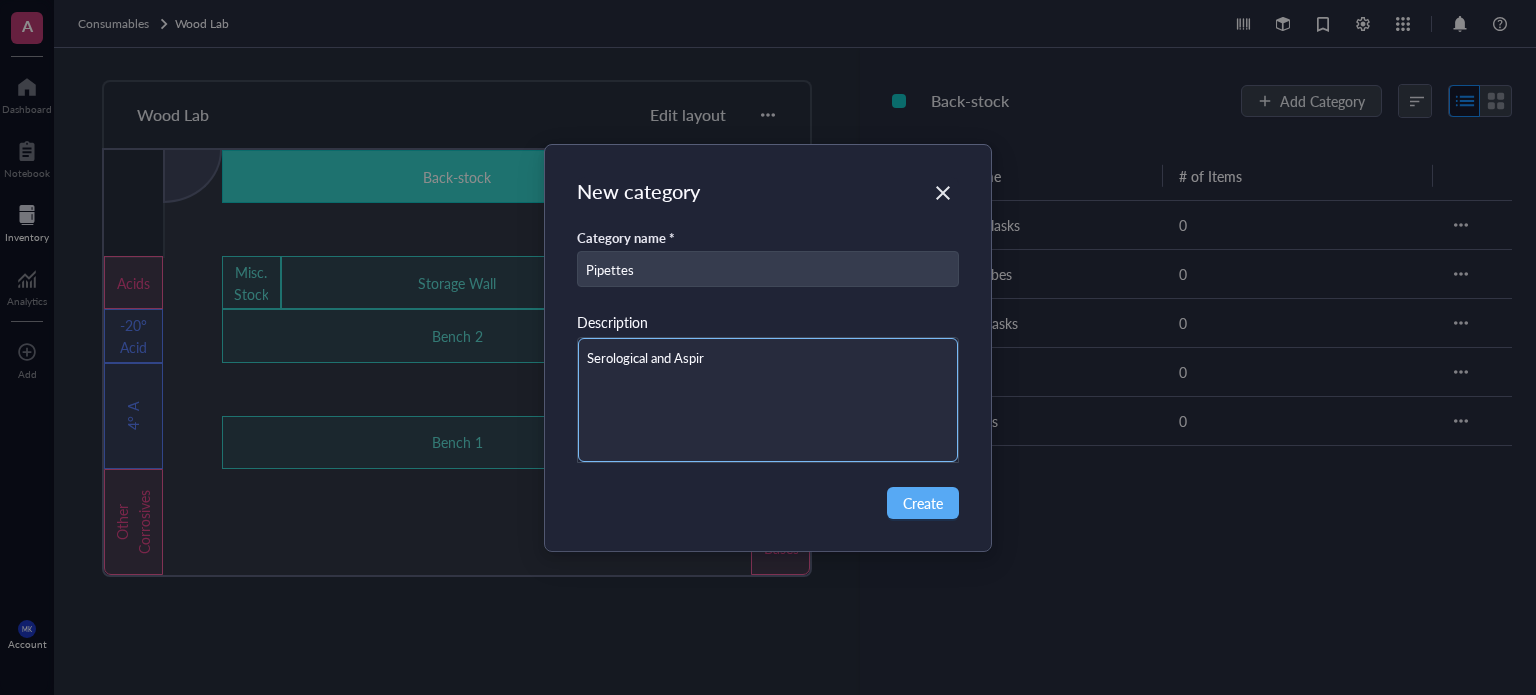type on "Serological and Aspirator" 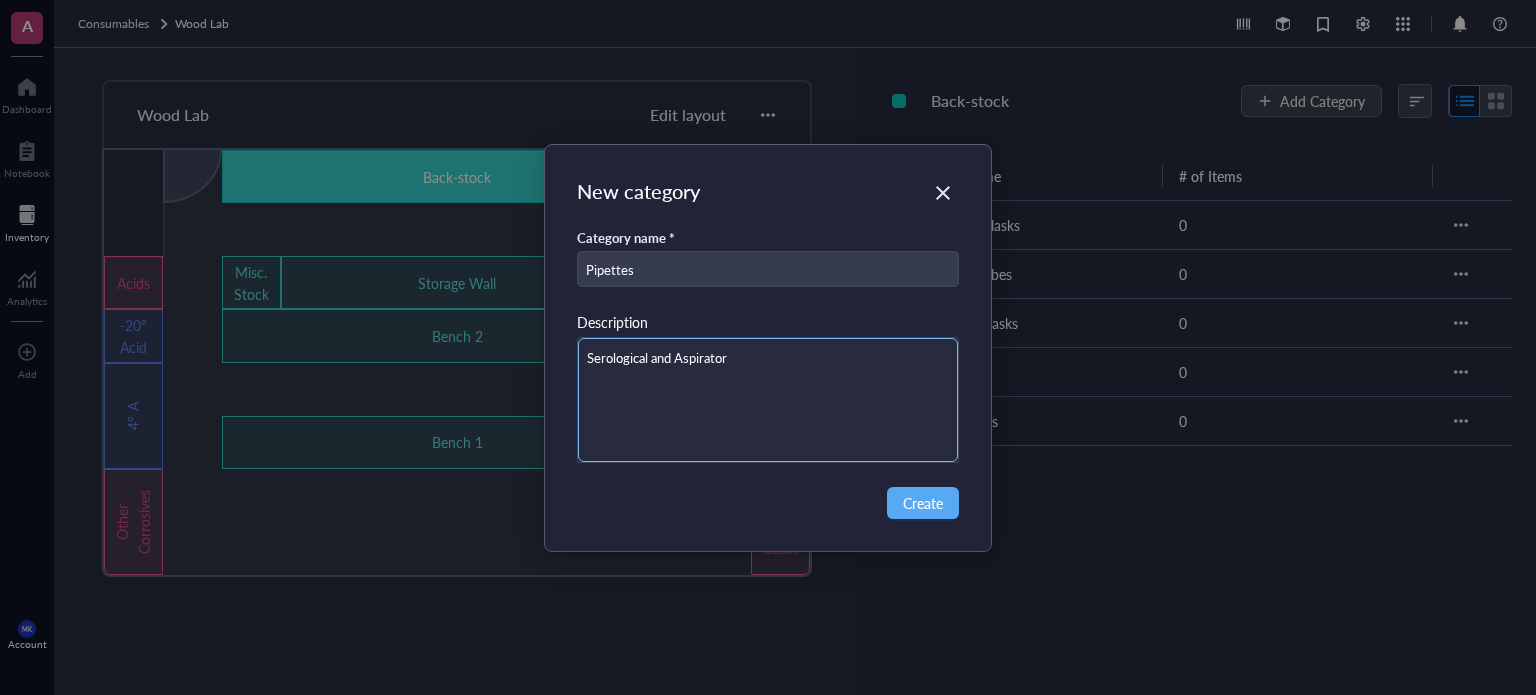 type on "Serological and Aspirat" 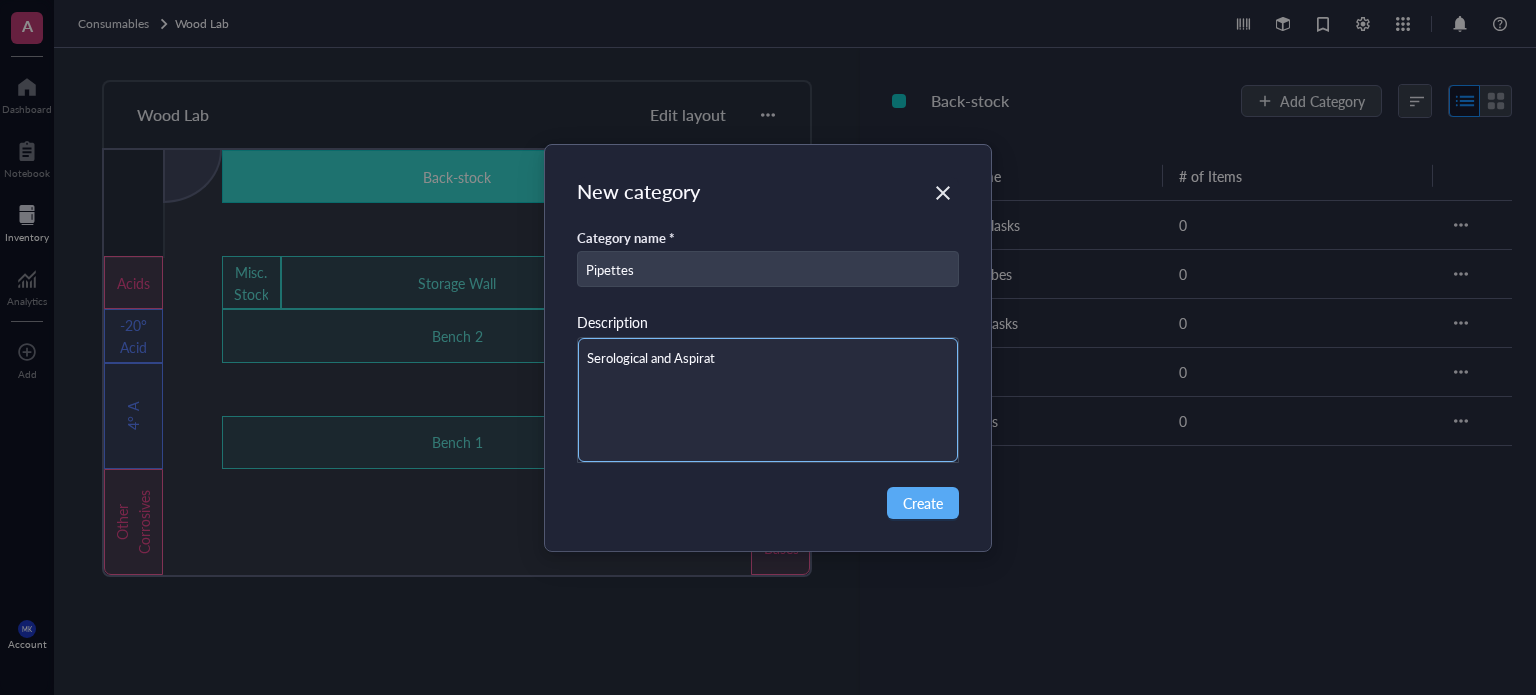 type on "Serological and Aspirato" 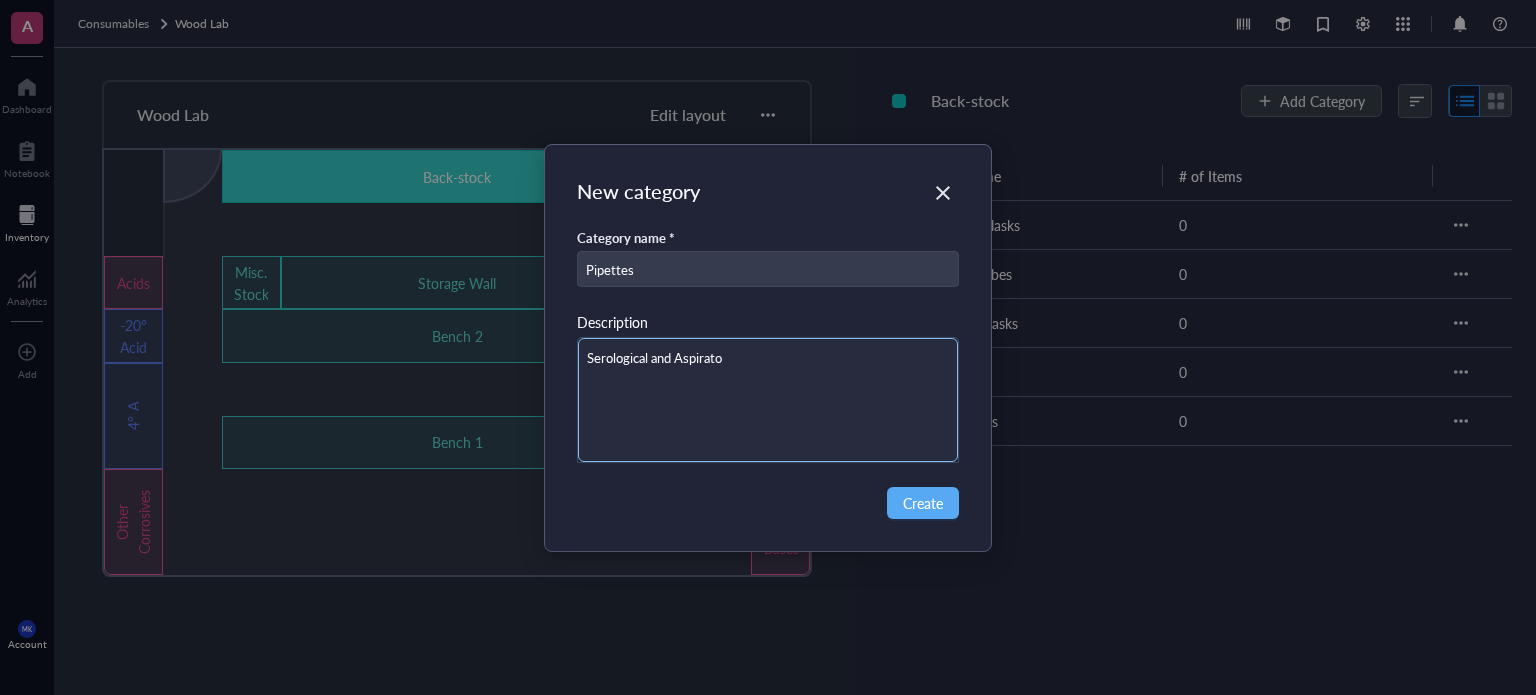 type on "Serological and Aspirator" 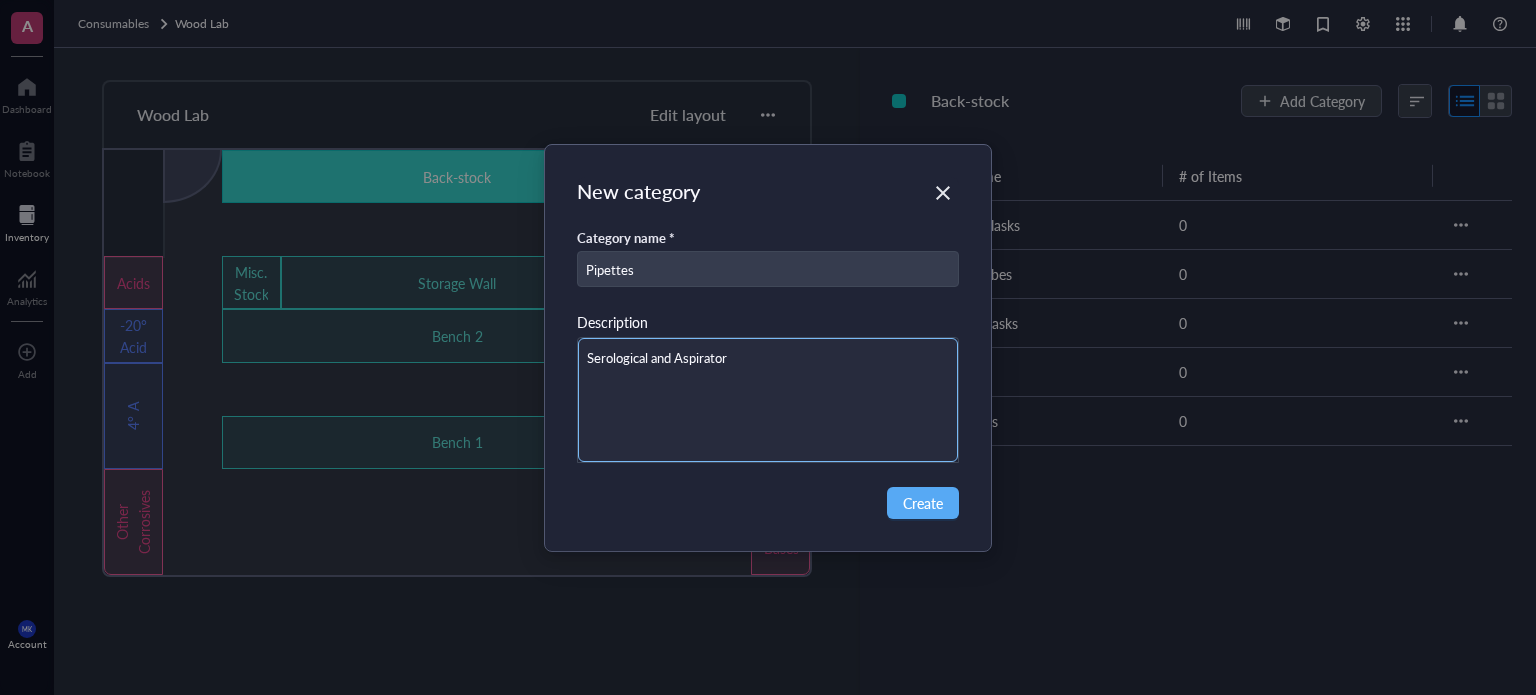 type on "Serological and Aspirato" 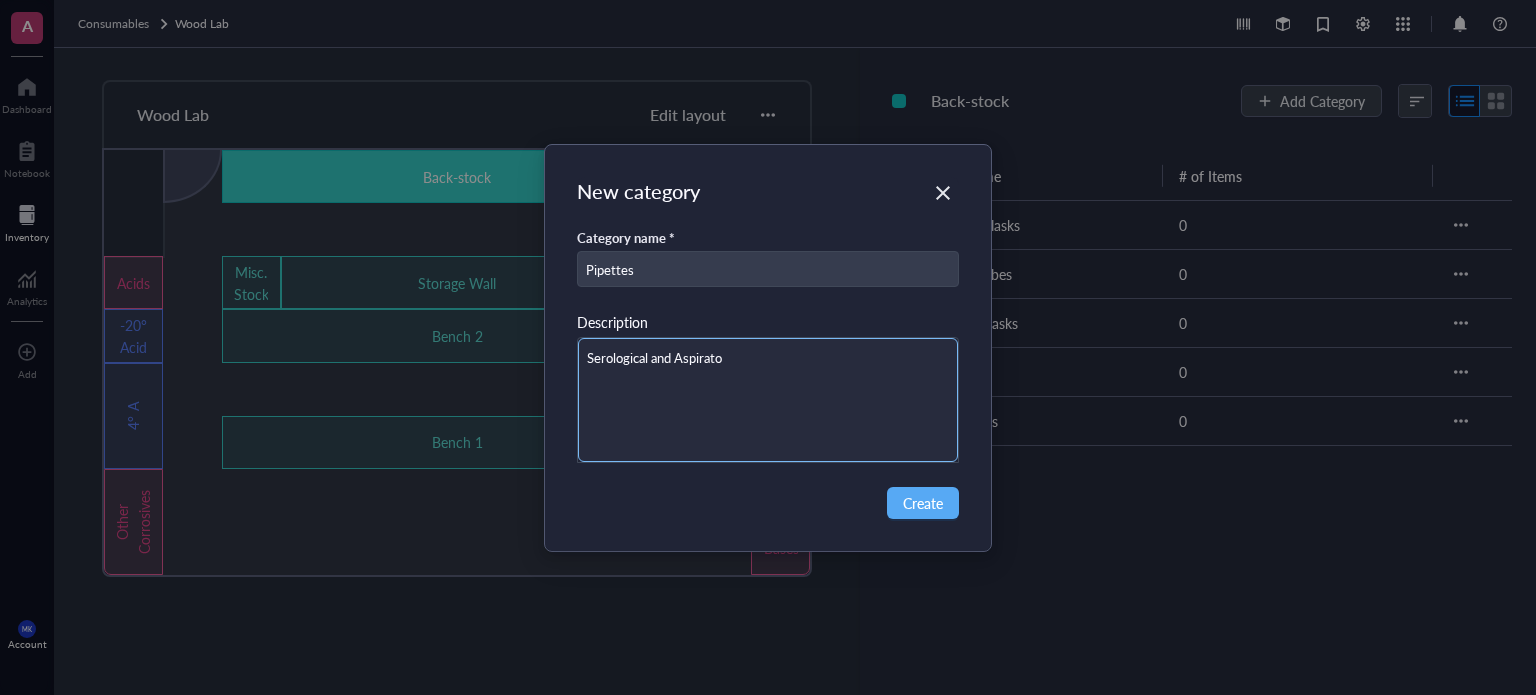 type on "Serological and Aspirat" 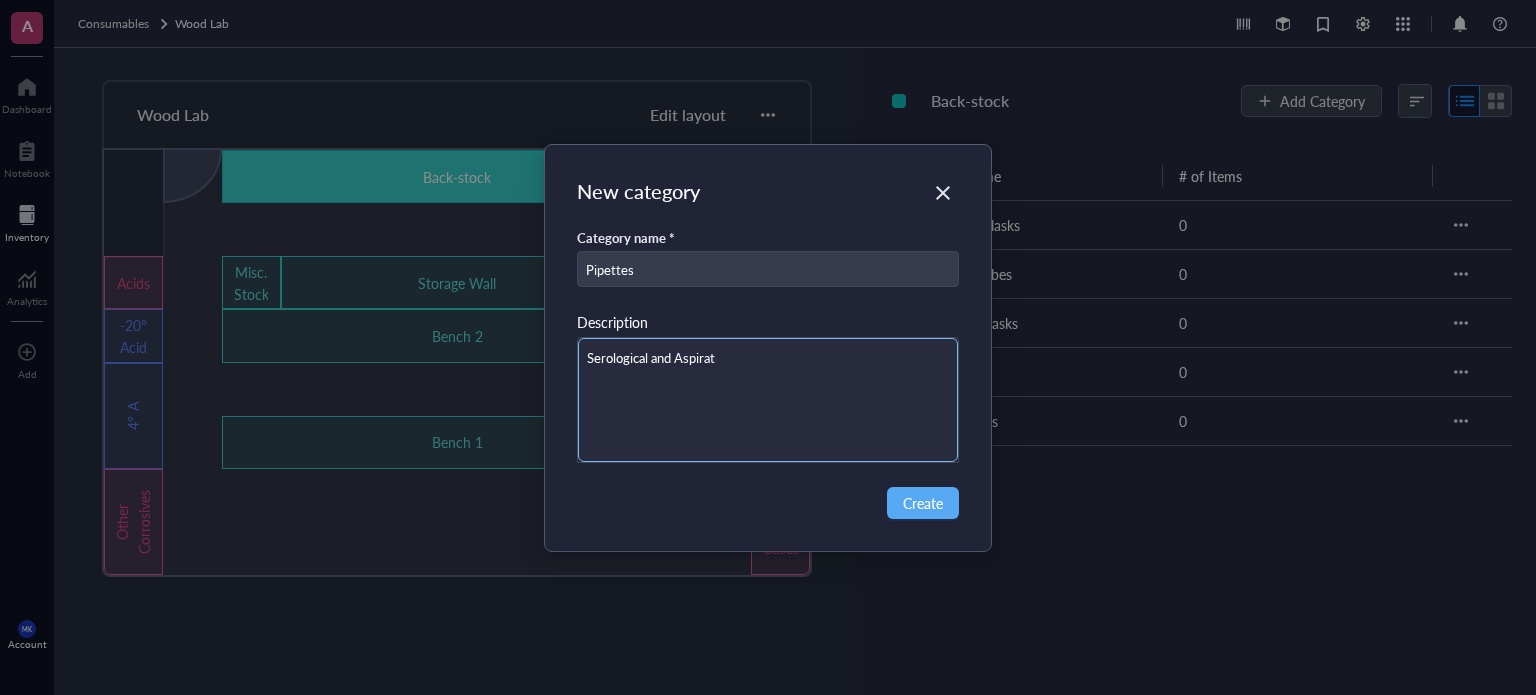 type on "Serological and Aspirati" 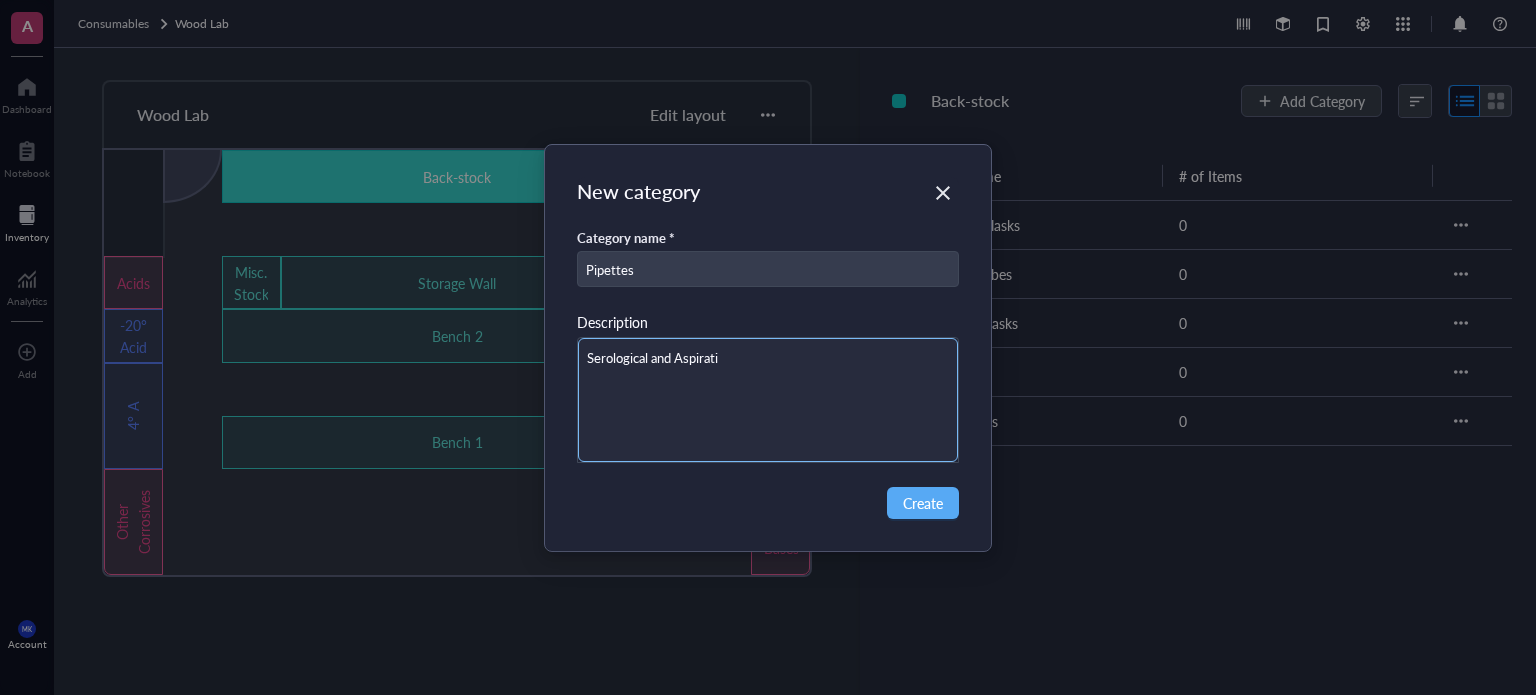 type on "Serological and Aspiratin" 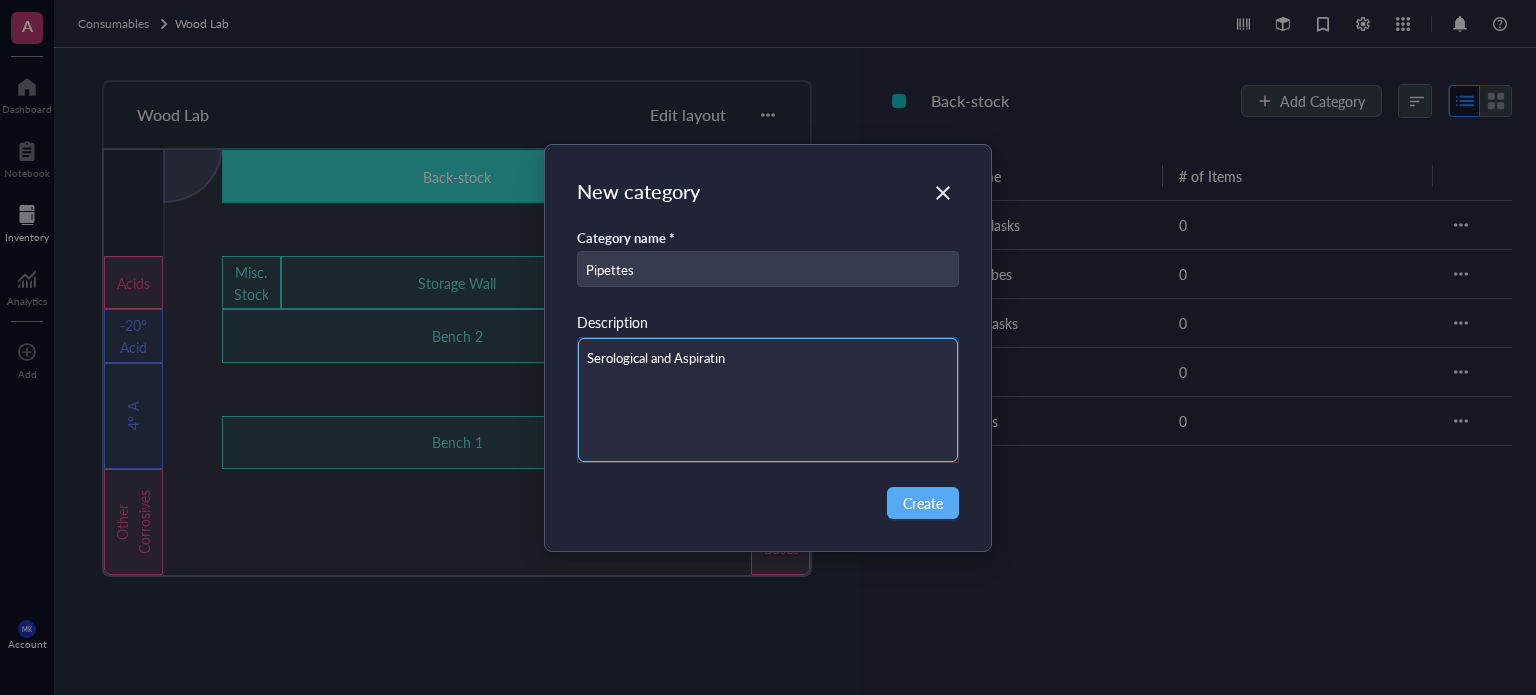 type on "Serological and Aspirating" 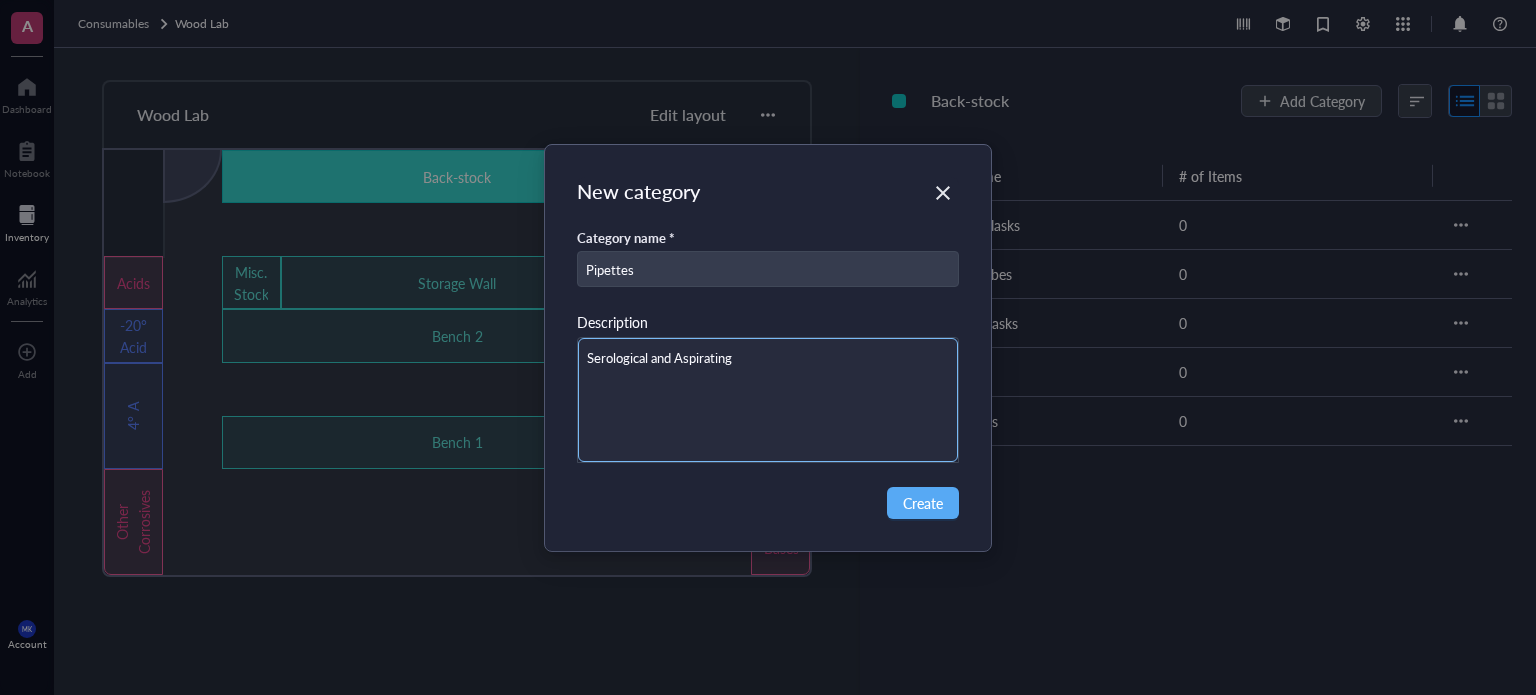 type on "Serological and Aspirating" 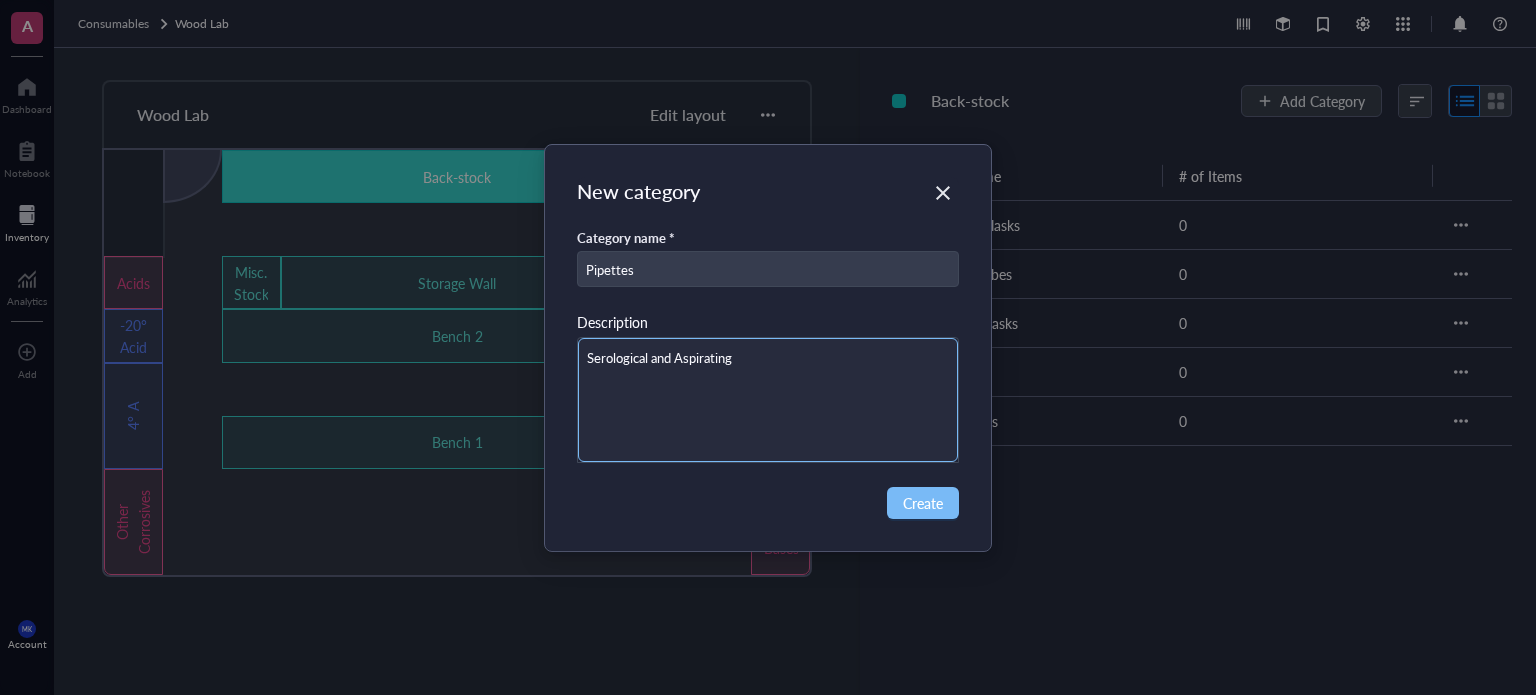type on "Serological and Aspirating" 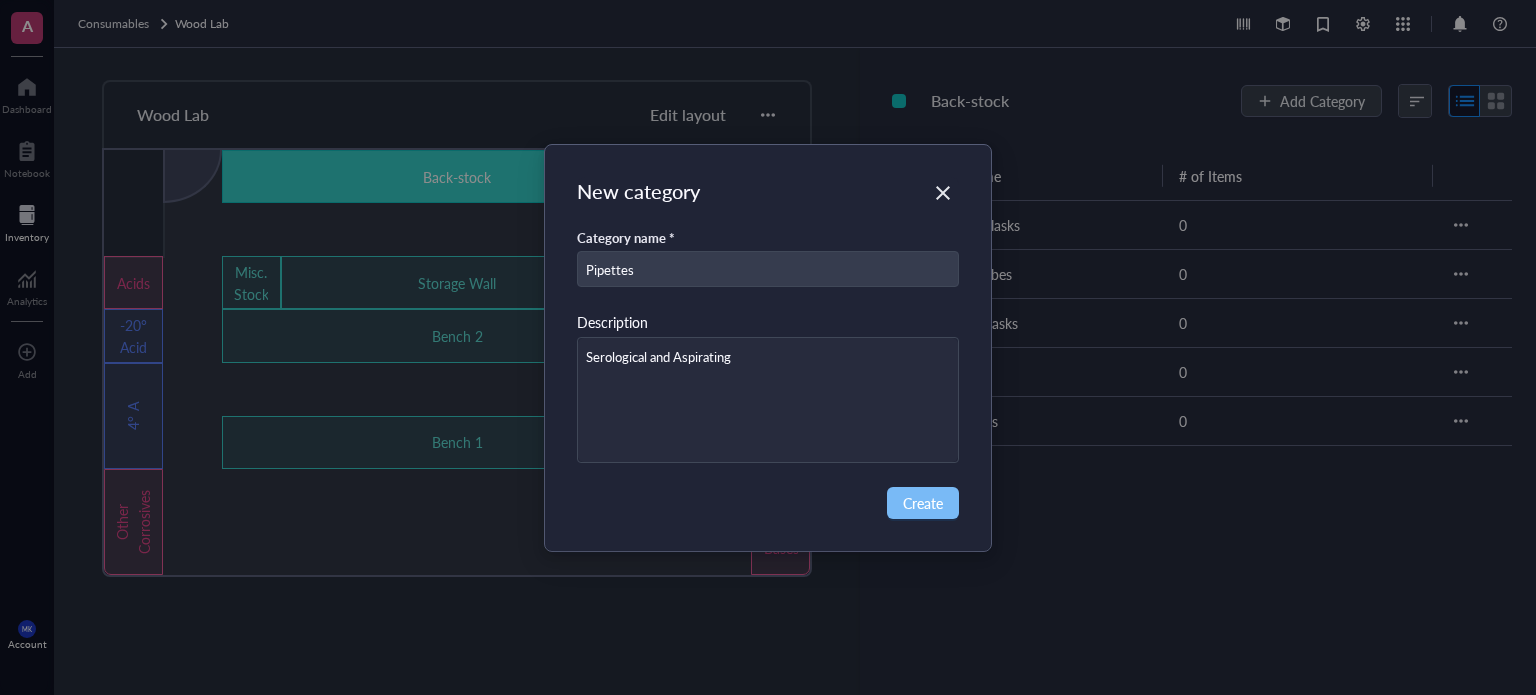 click on "Create" at bounding box center (923, 503) 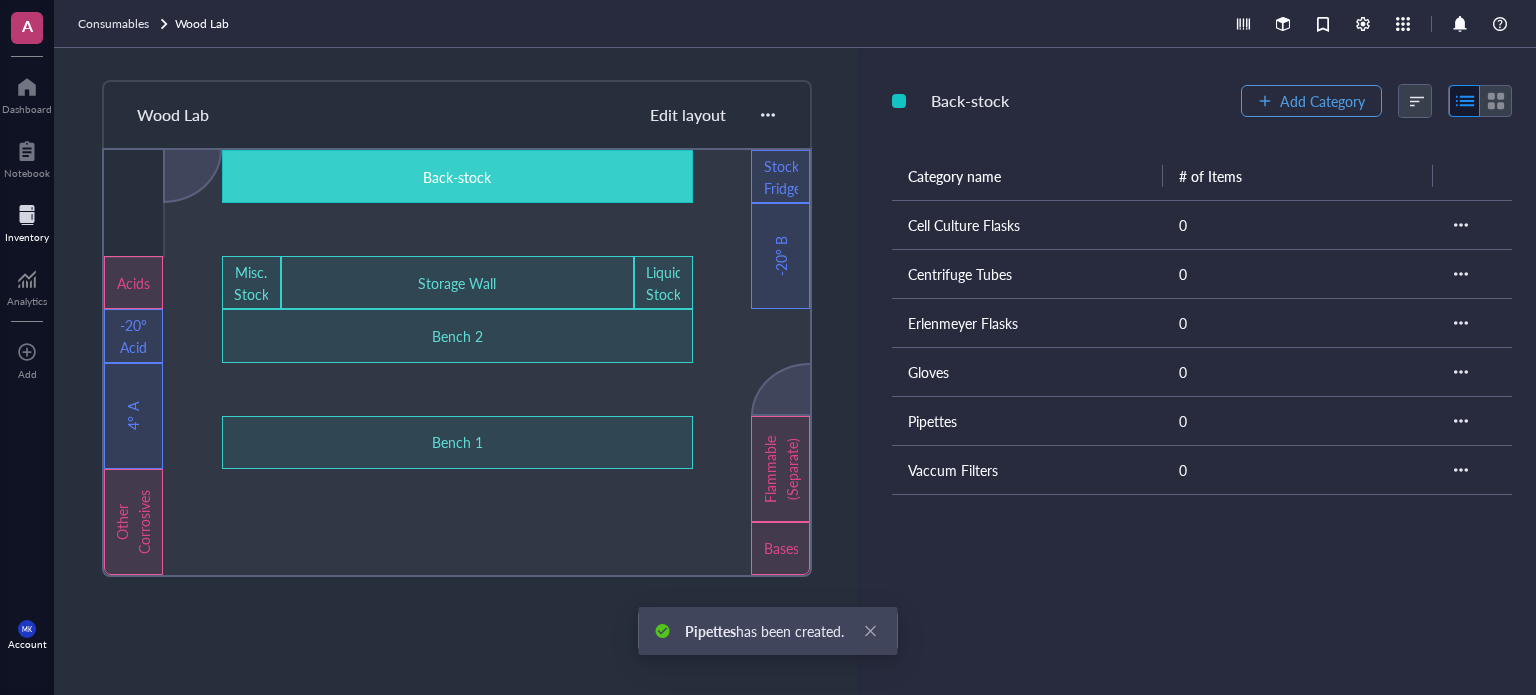 click on "Add Category" at bounding box center [1322, 101] 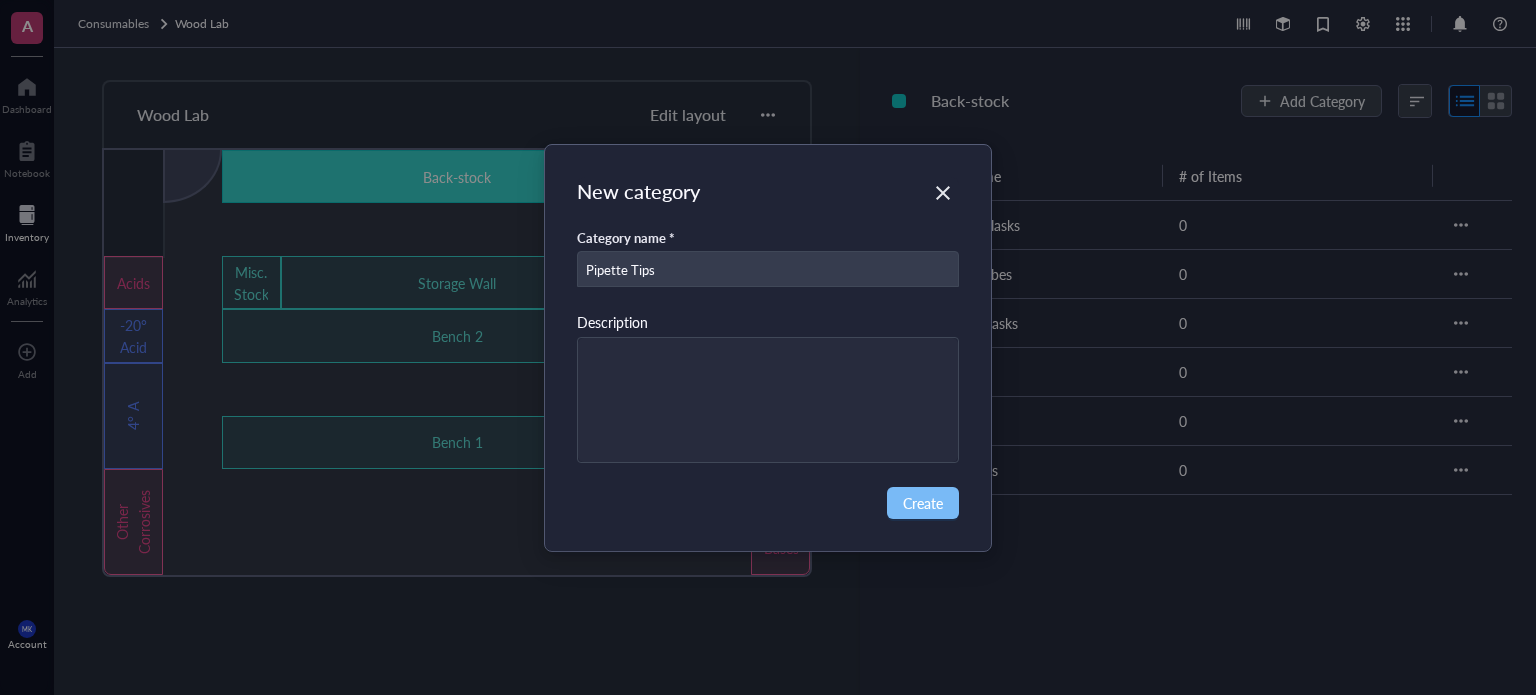 type on "Pipette Tips" 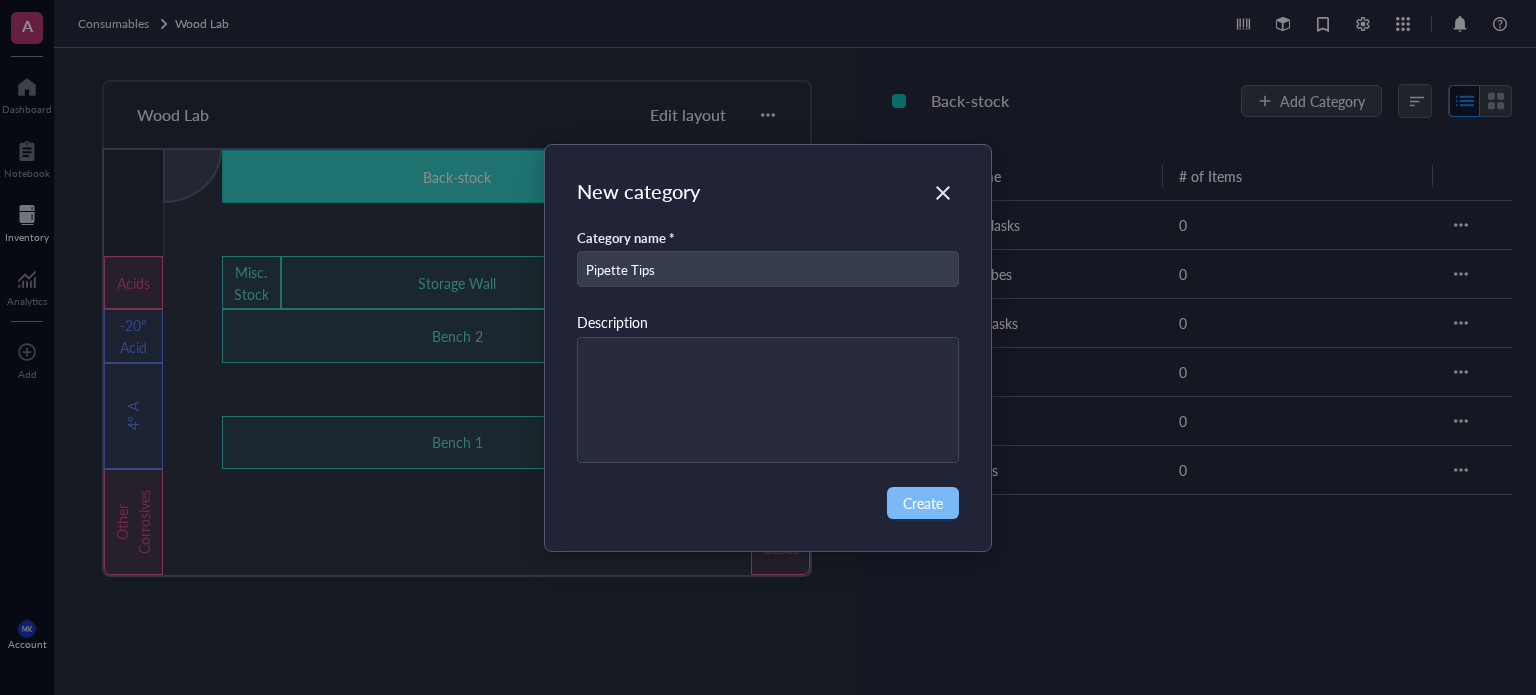 click on "Create" at bounding box center [923, 503] 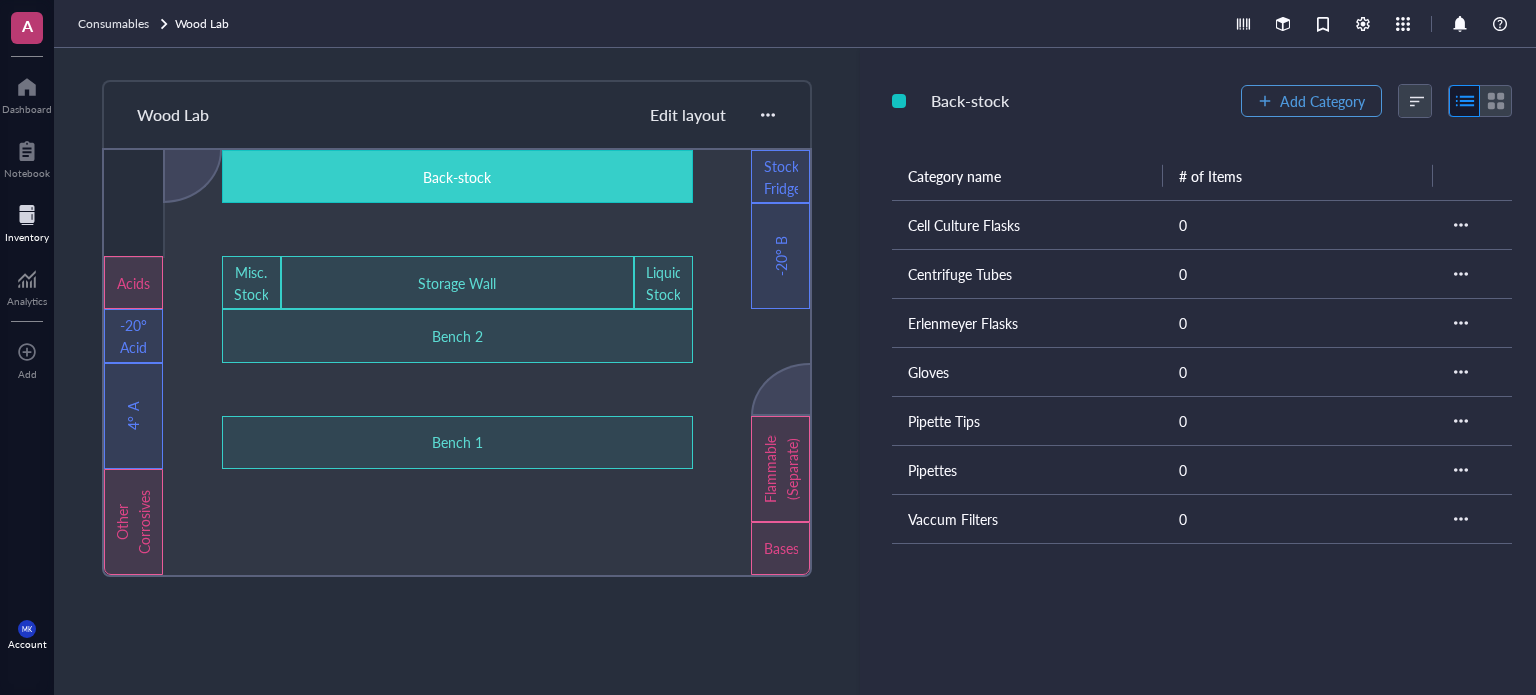click on "Add Category" at bounding box center (1311, 101) 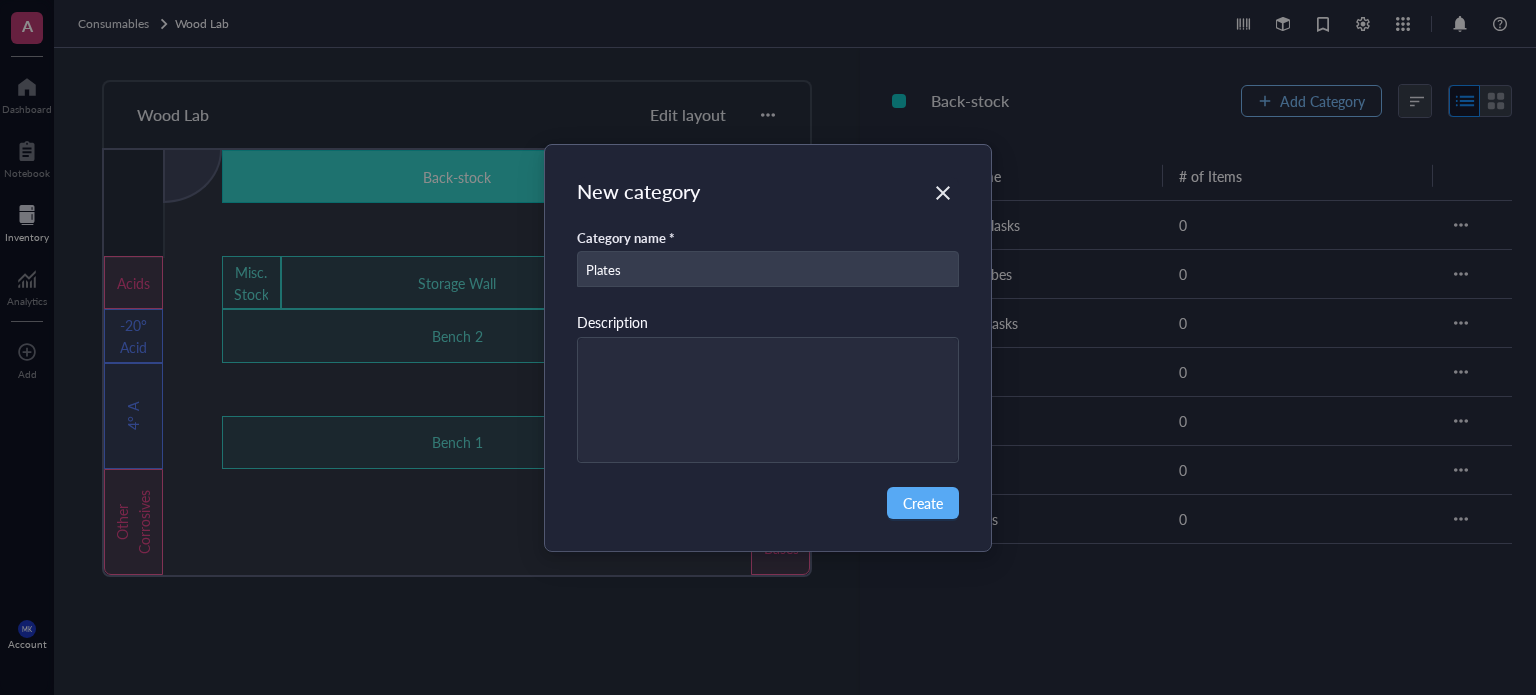 type on "Plates" 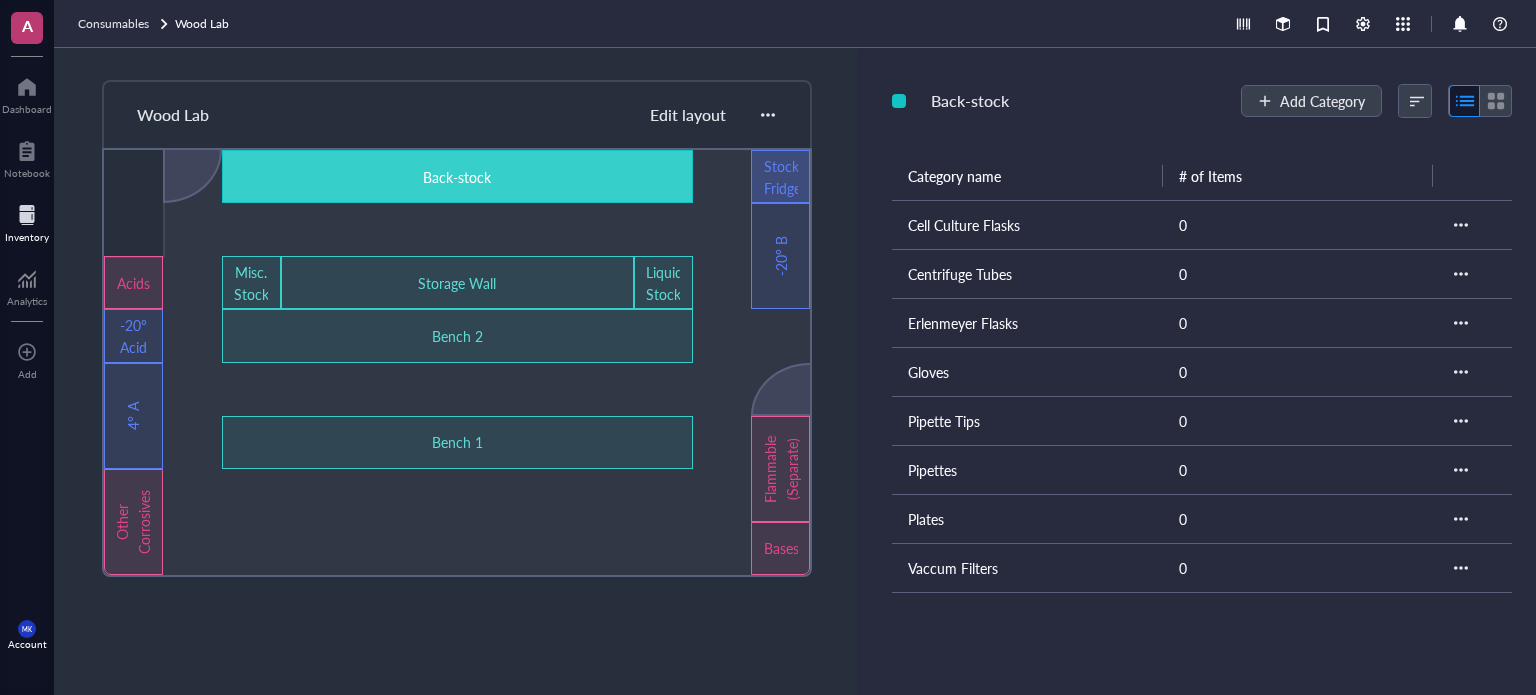 click on "Stock Fridge" at bounding box center [781, 177] 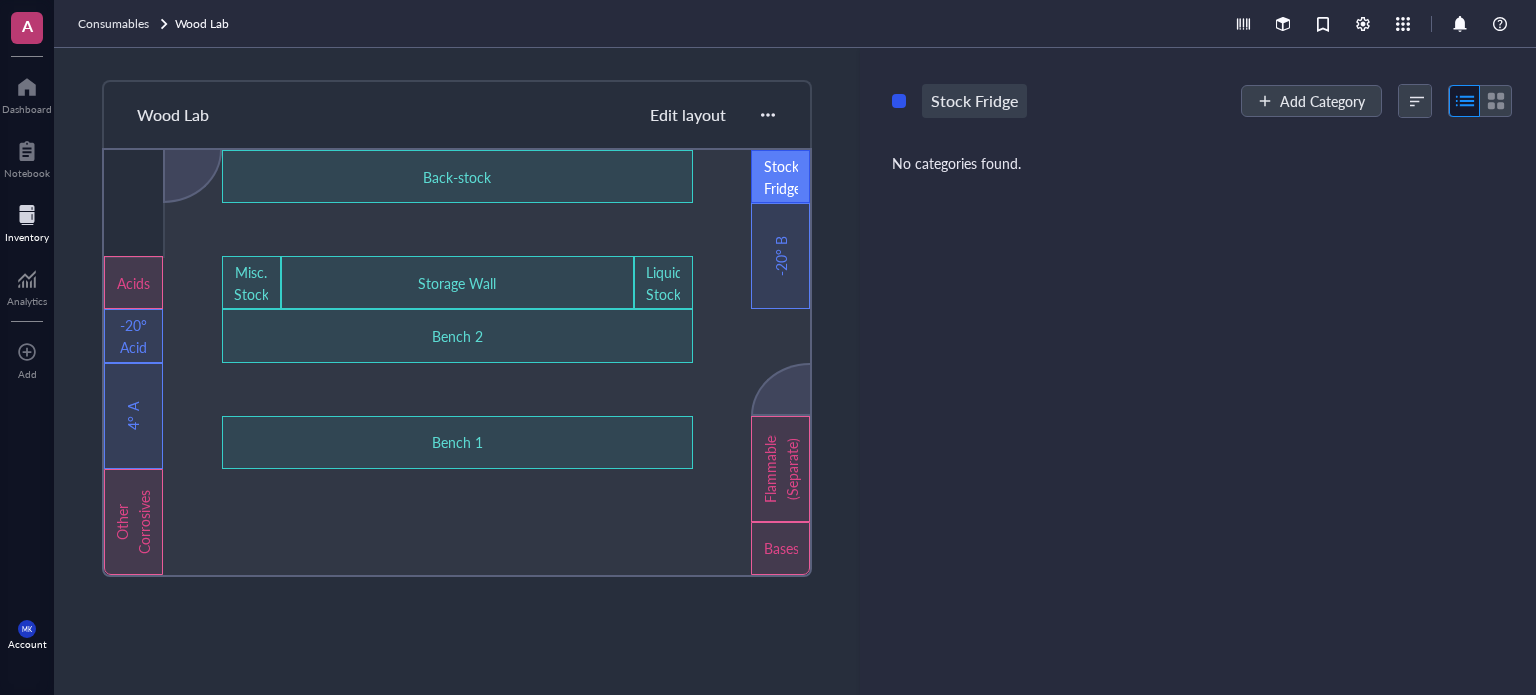 click on "Stock Fridge" at bounding box center [974, 101] 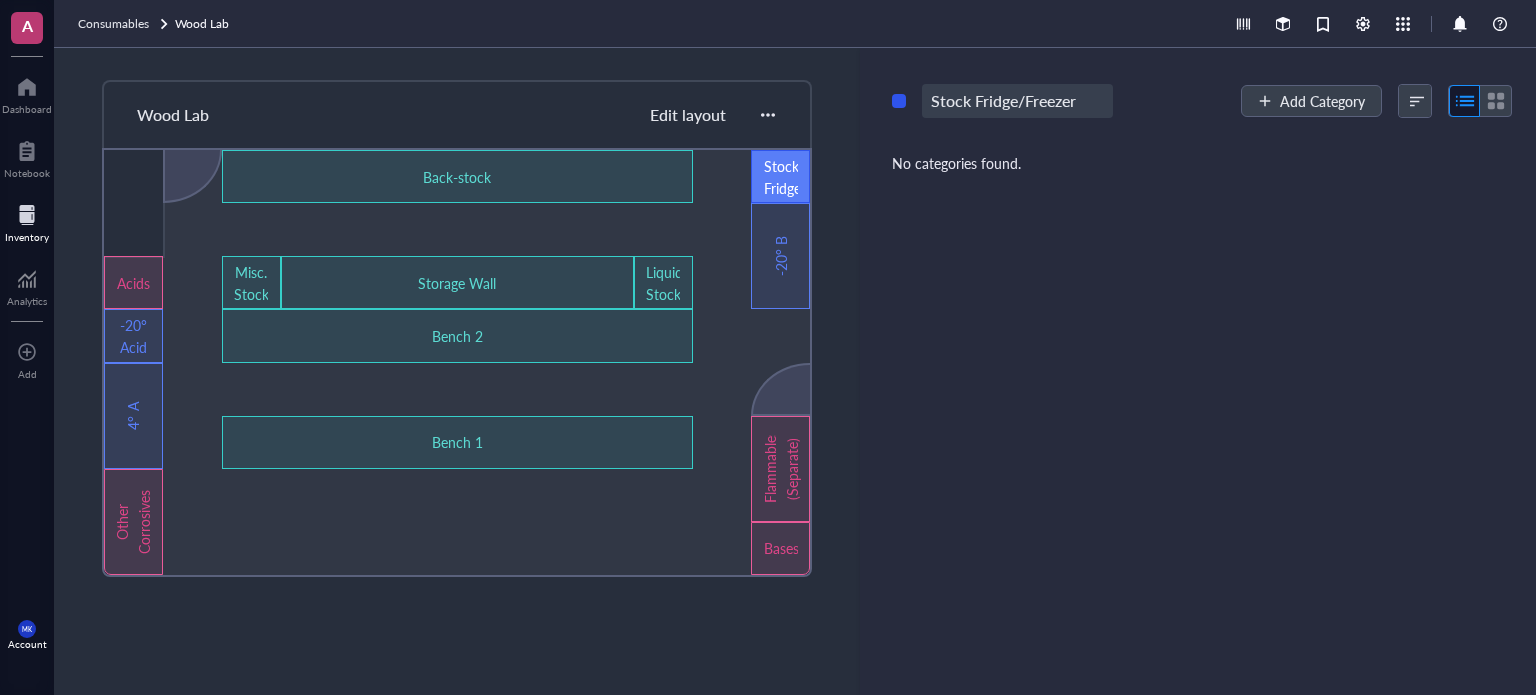 type on "Stock Fridge/Freezer" 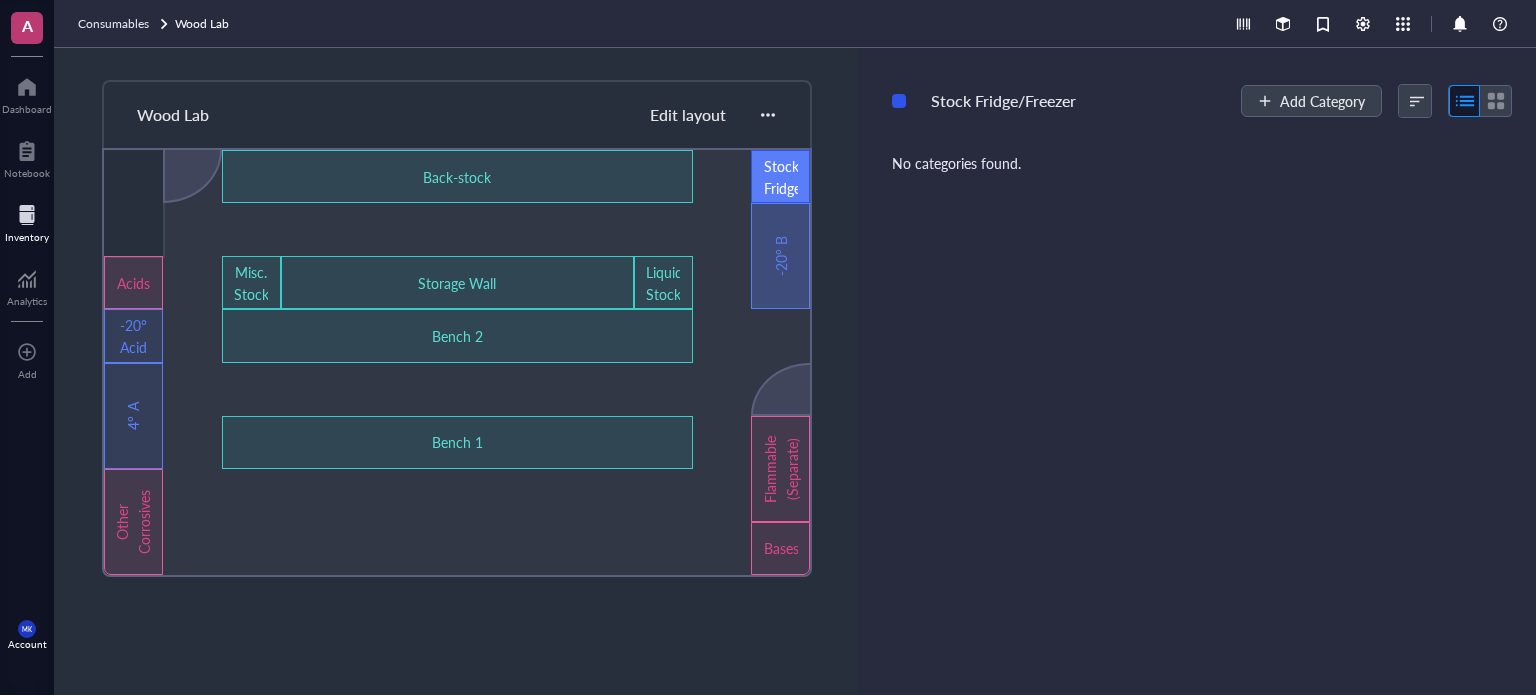 click on "-20° B" at bounding box center [781, 256] 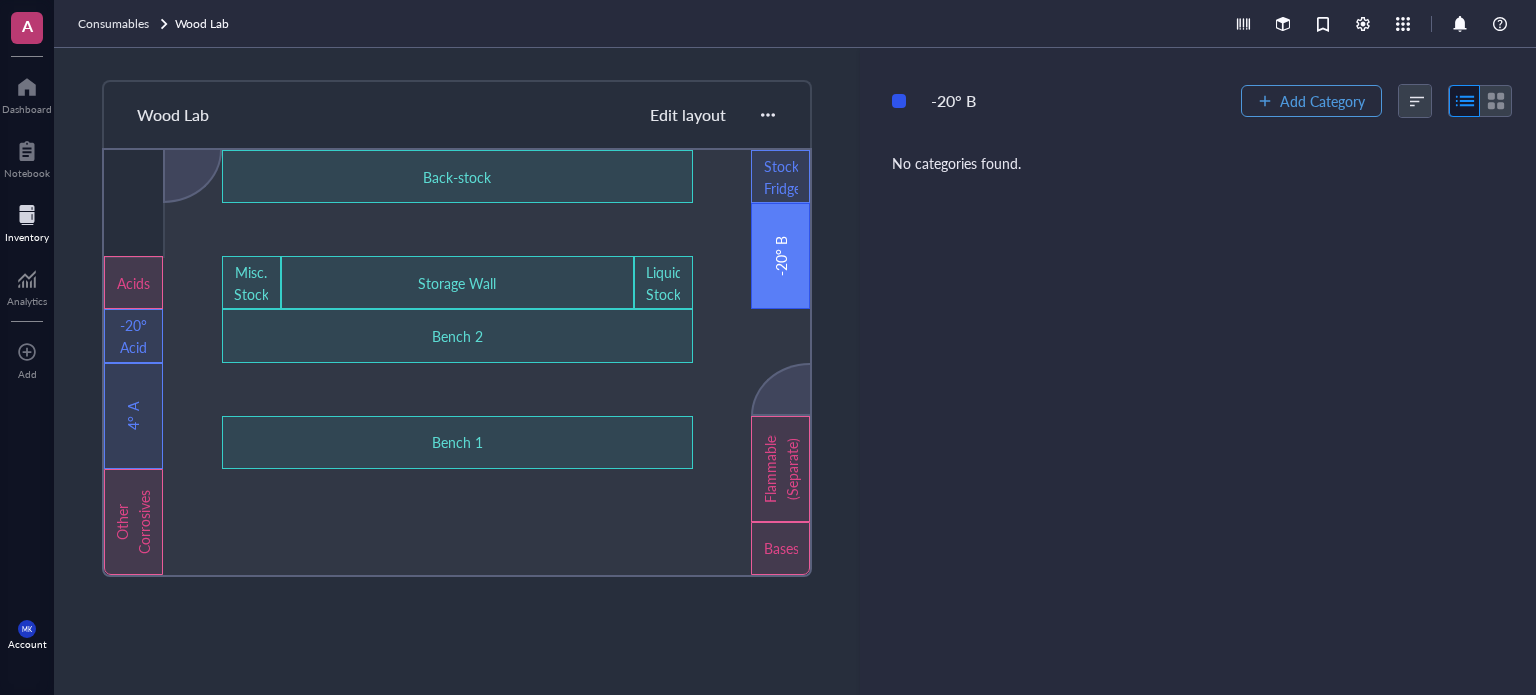 click on "Add Category" at bounding box center (1311, 101) 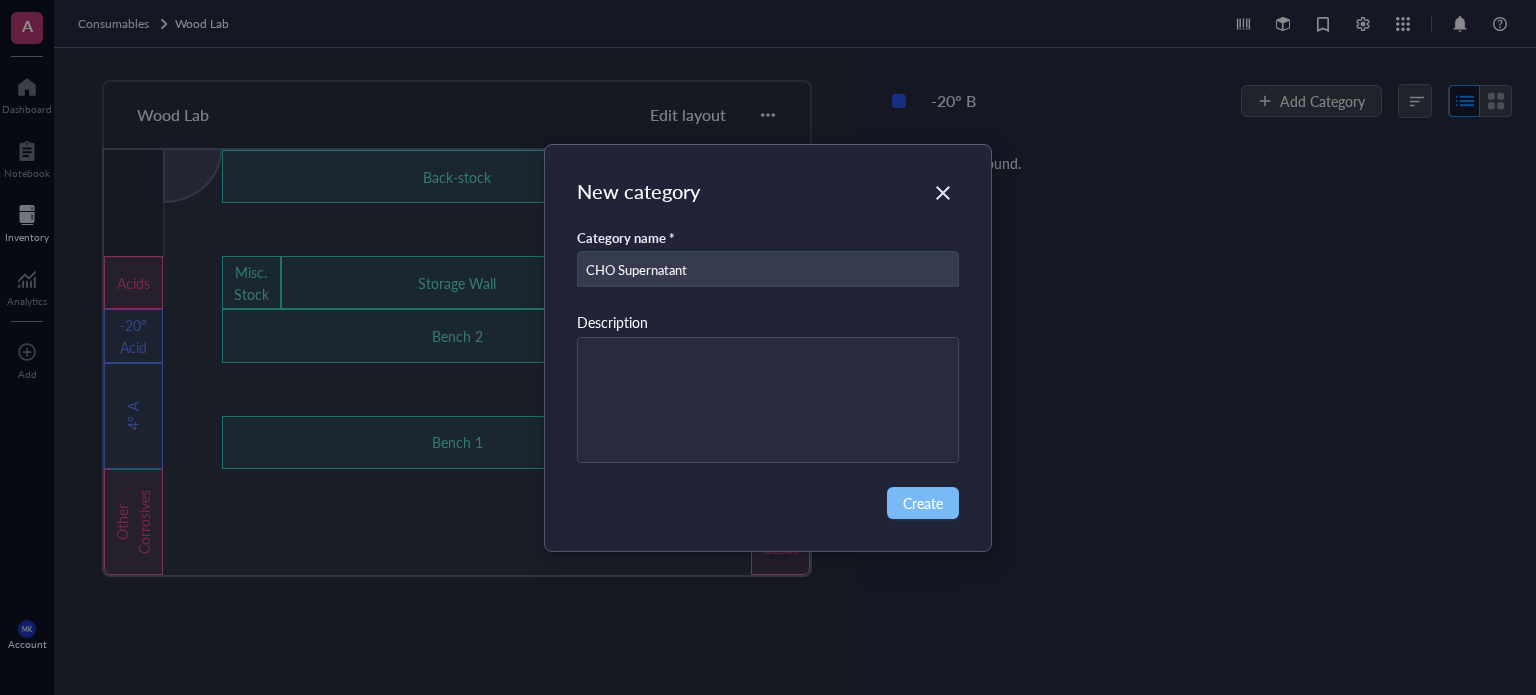 type on "CHO Supernatant" 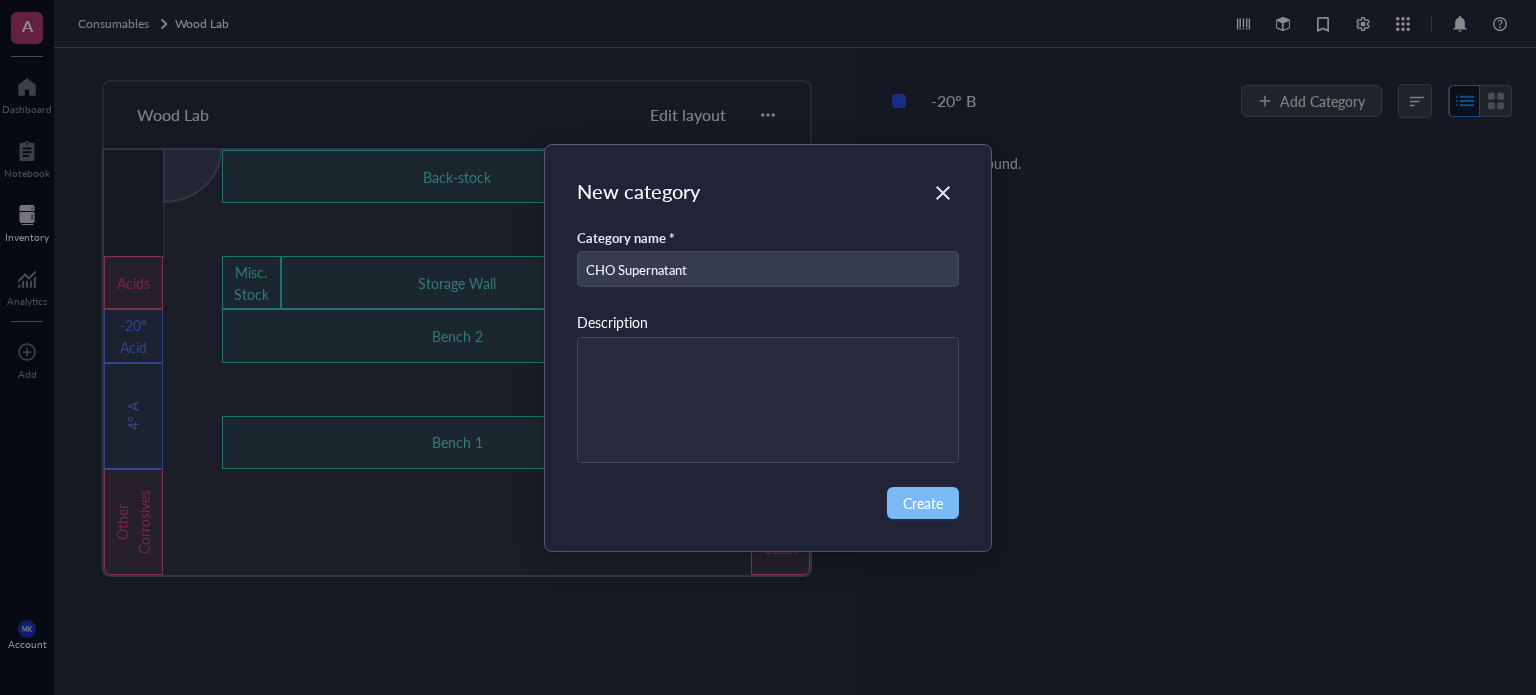 click on "Create" at bounding box center [923, 503] 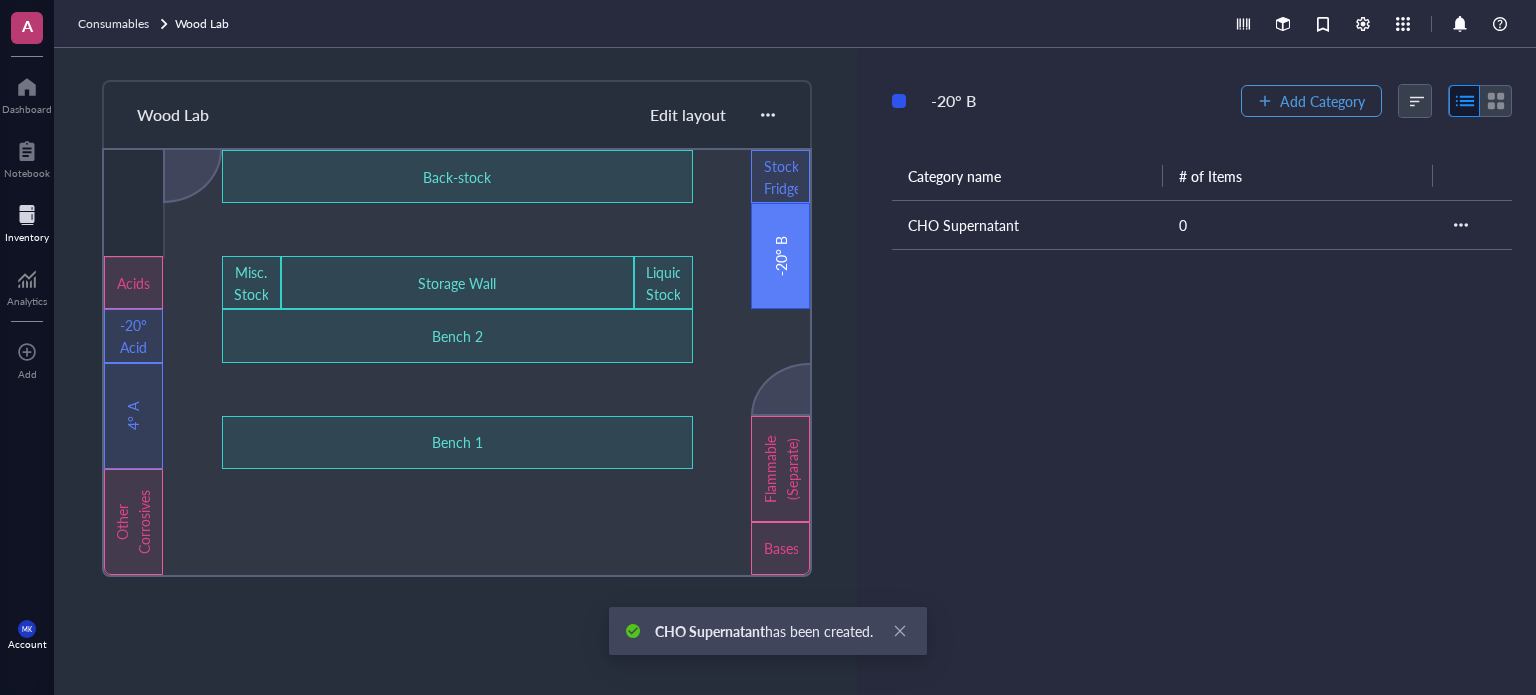 click on "Add Category" at bounding box center [1322, 101] 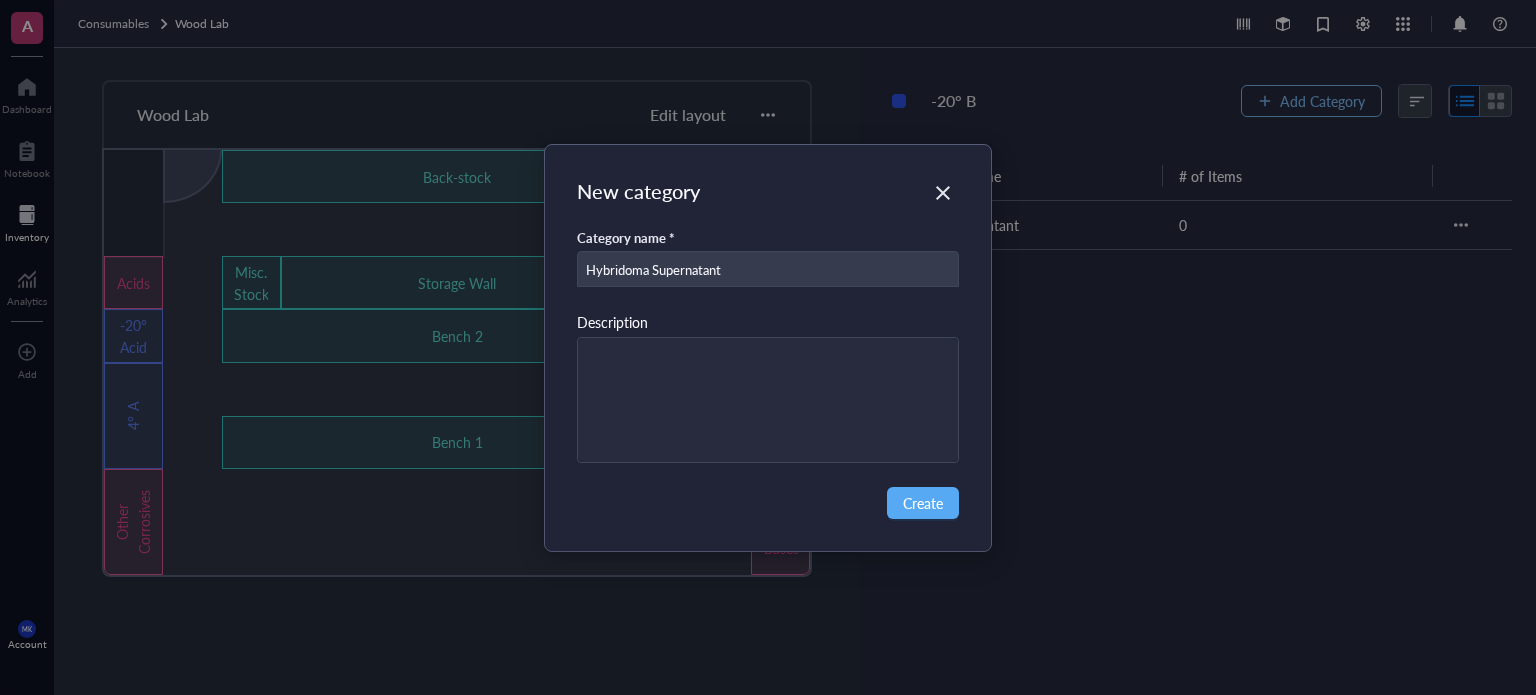 type on "Hybridoma Supernatant" 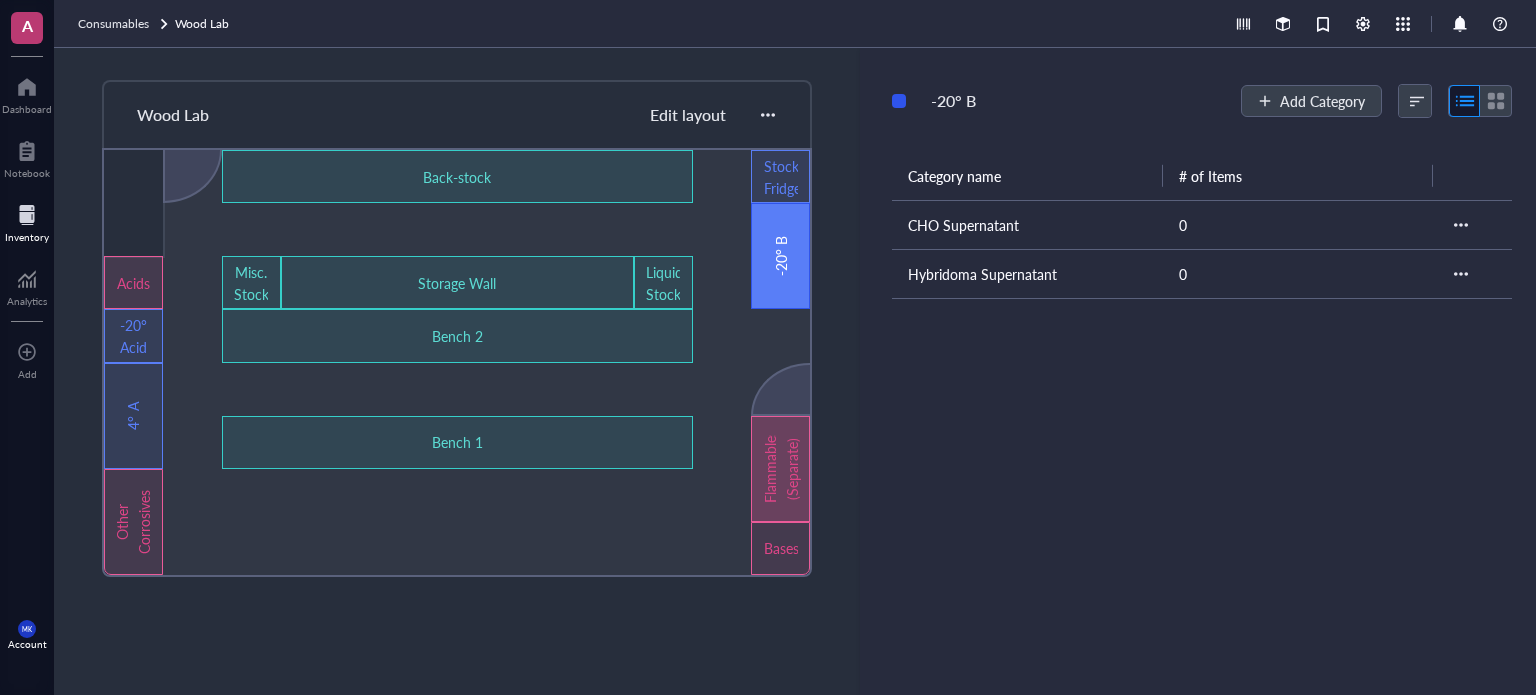 click on "Flammables (Separate)" at bounding box center (781, 469) 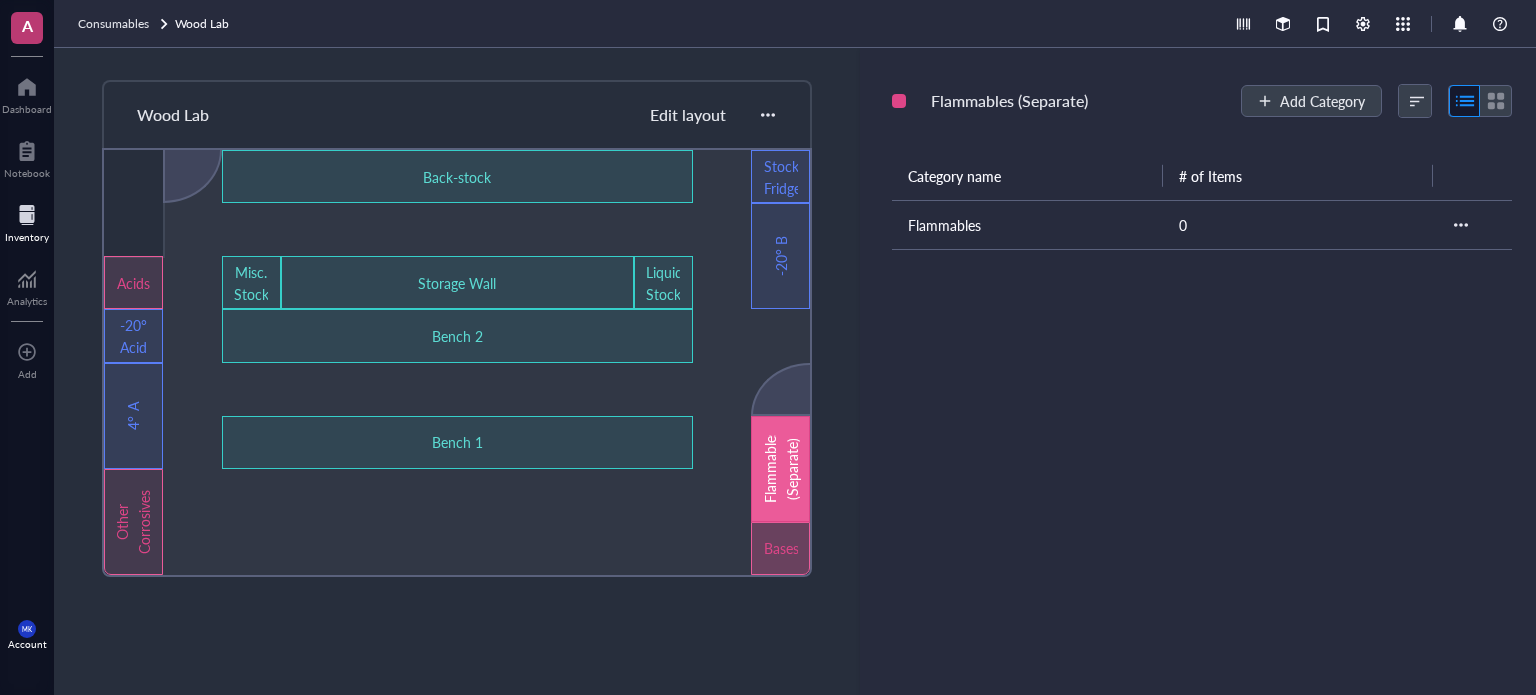 click on "Bases" at bounding box center [781, 548] 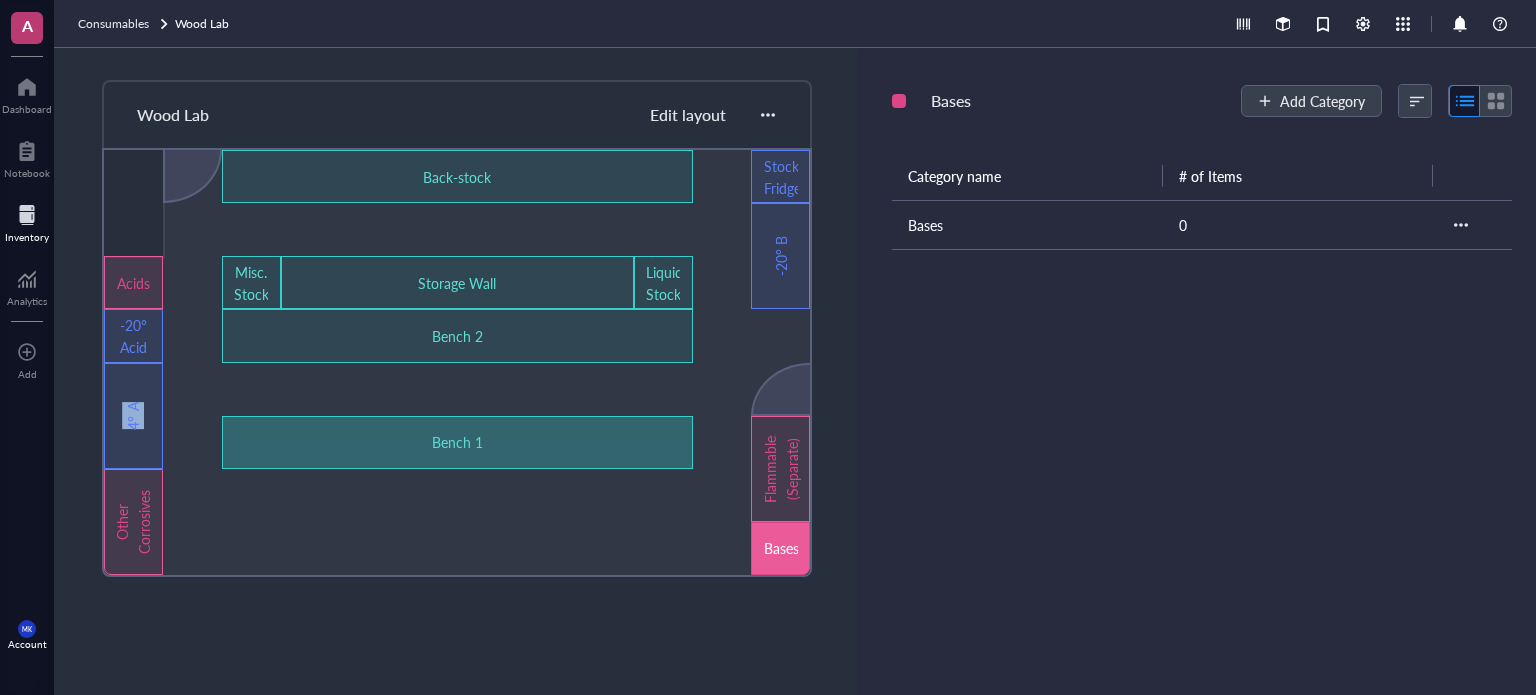 click on "Misc. Stock Liquid Stock -20° Acid Back-stock Storage Wall Bases Flammables (Separate) Acids Other Corrosives Bench 2 -20° Buffer Stock Fridge/Freezer Bench 1 4° Acid" at bounding box center [457, 362] 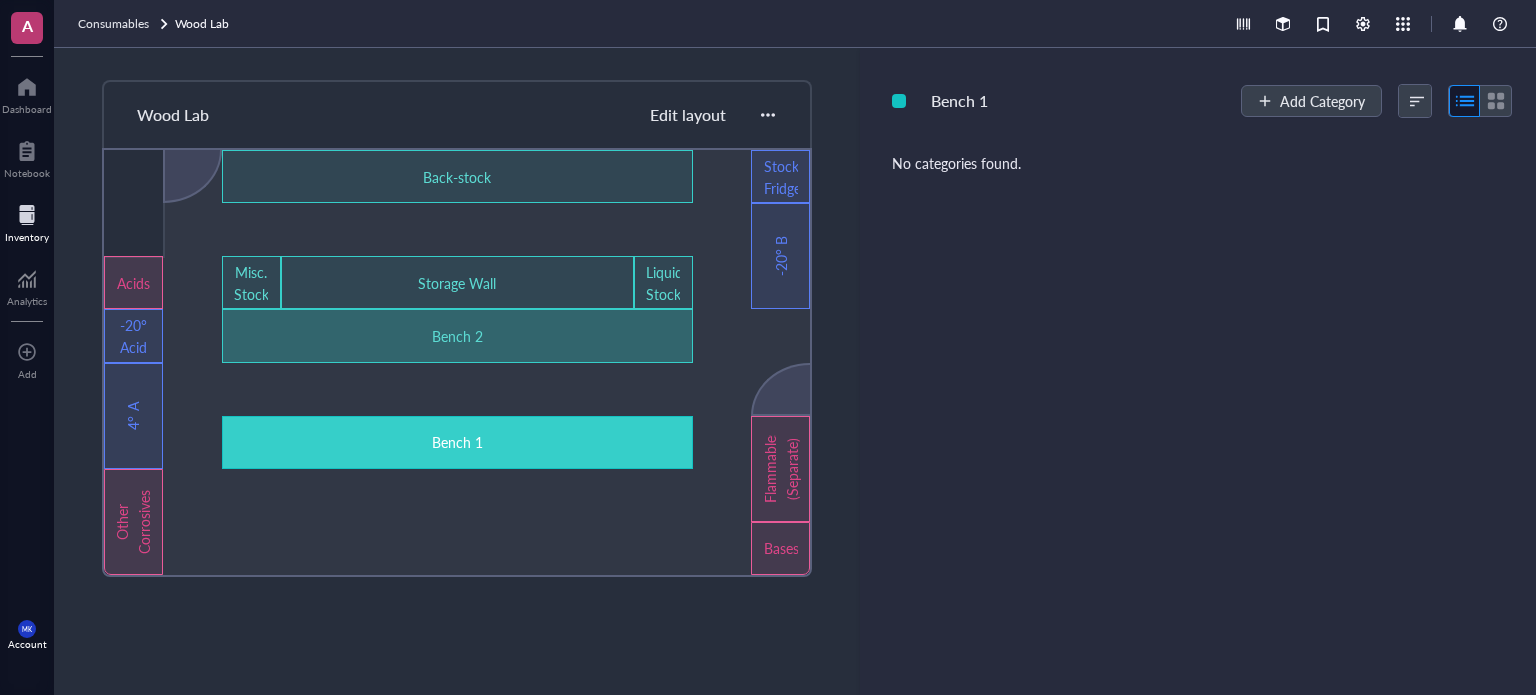 click on "Bench 2" at bounding box center [456, 336] 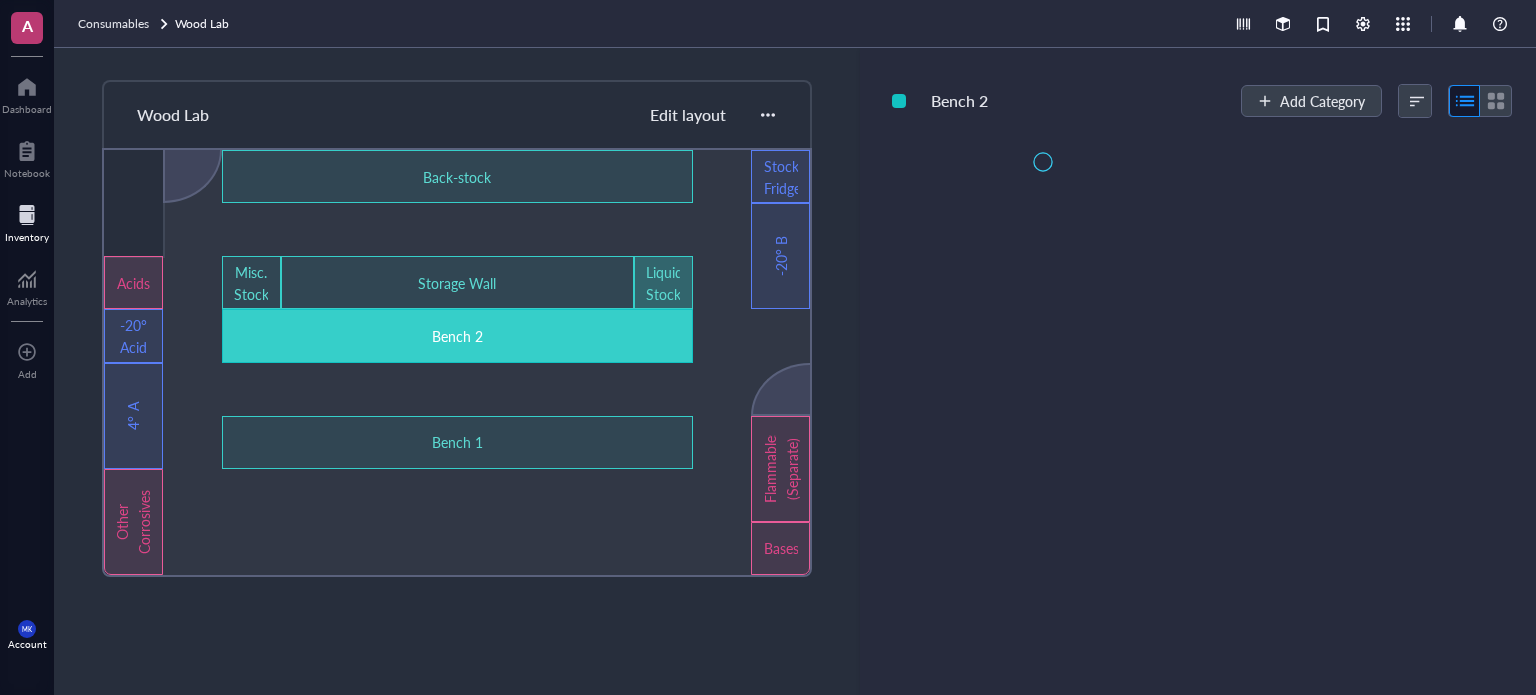 click on "Liquid Stock" at bounding box center [663, 283] 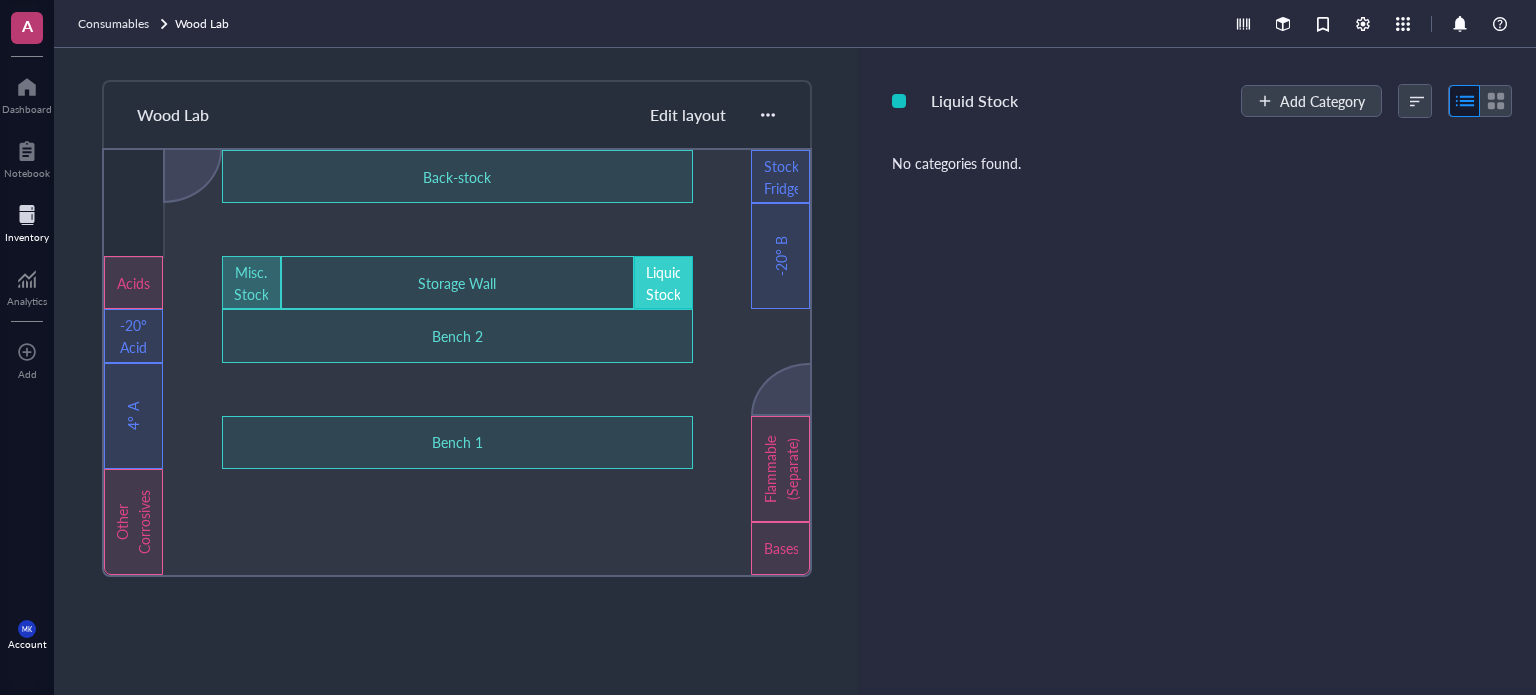 click on "Misc. Stock" at bounding box center (251, 283) 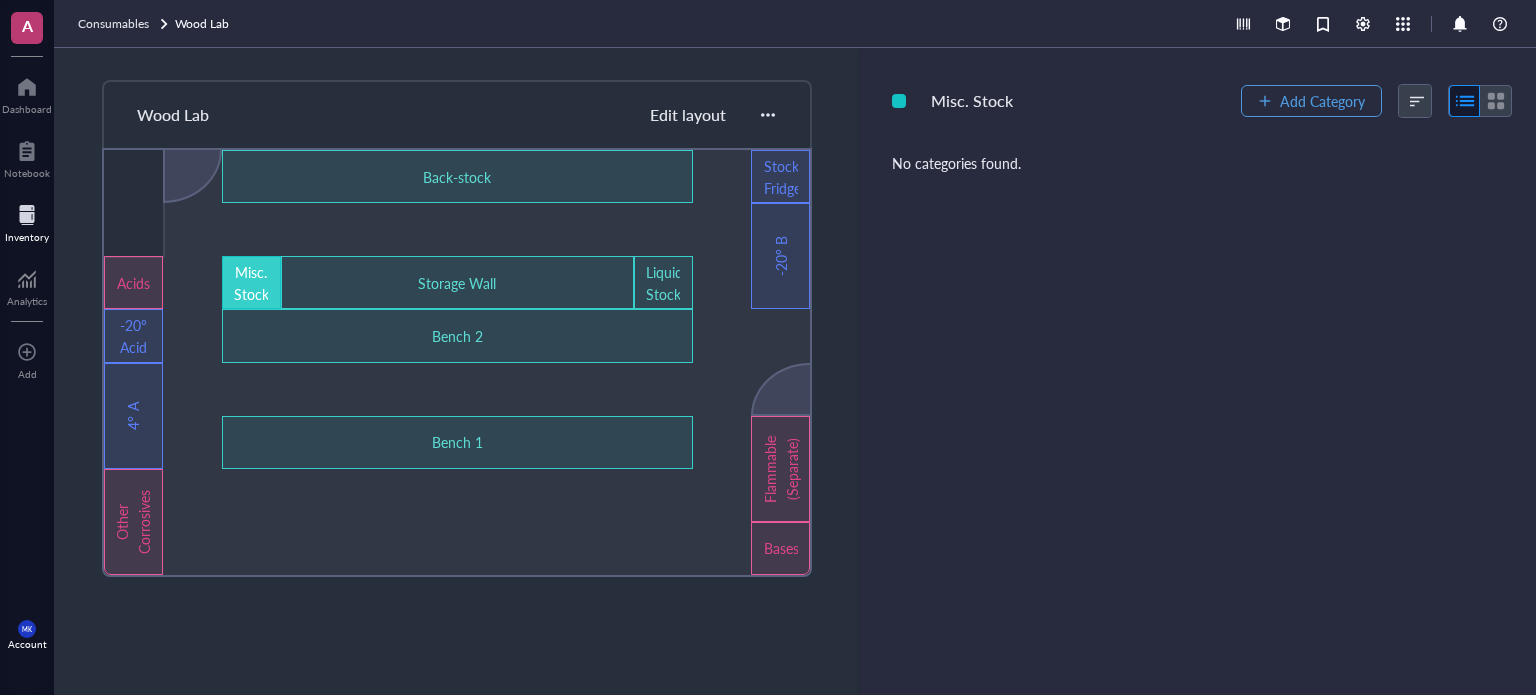 click on "Add Category" at bounding box center [1311, 101] 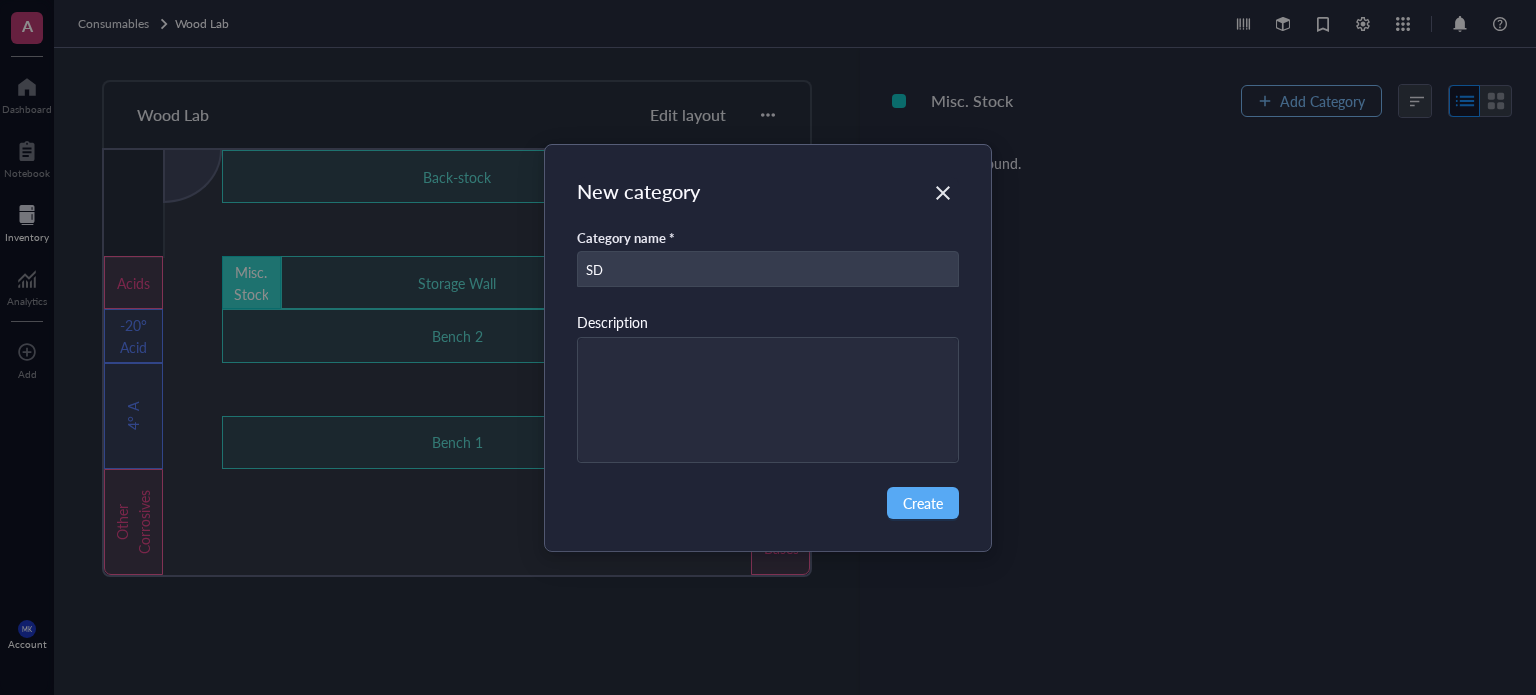 type on "S" 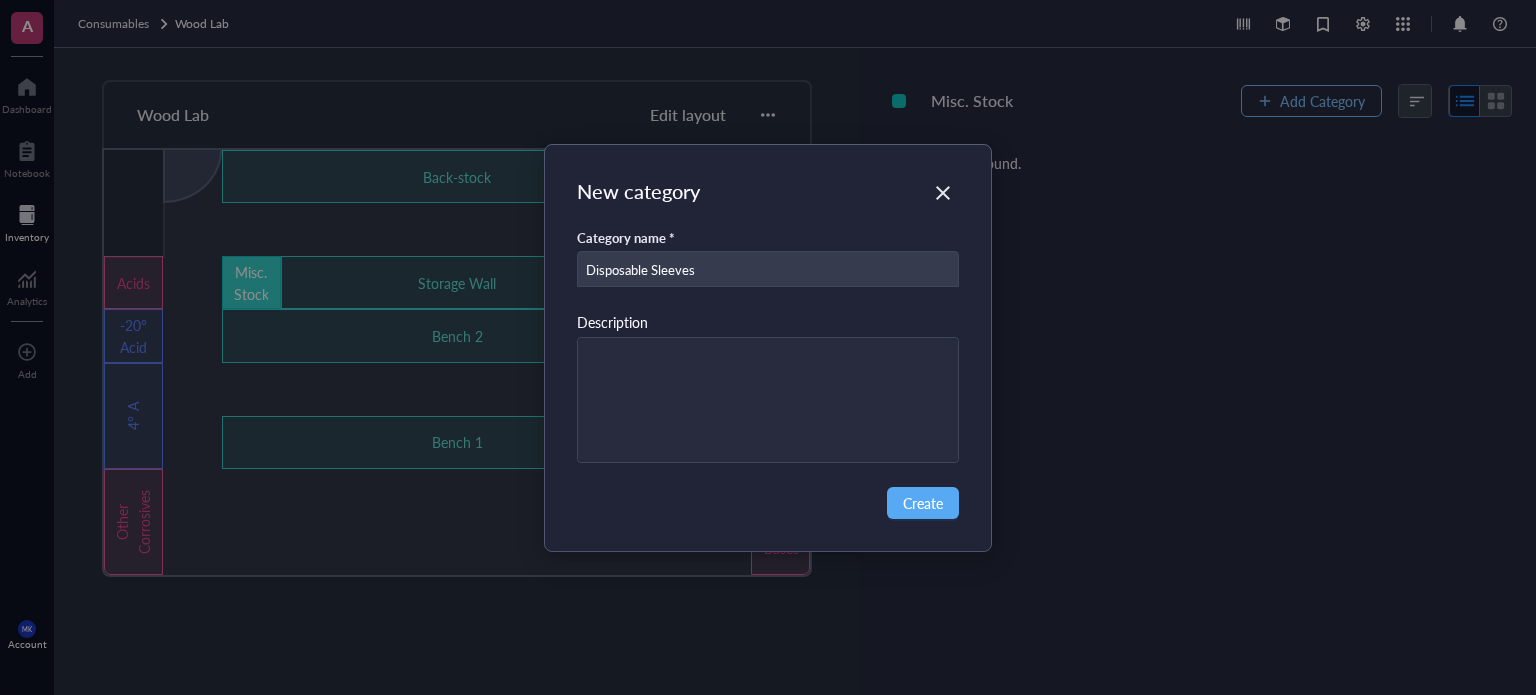 type on "Disposable Sleeves" 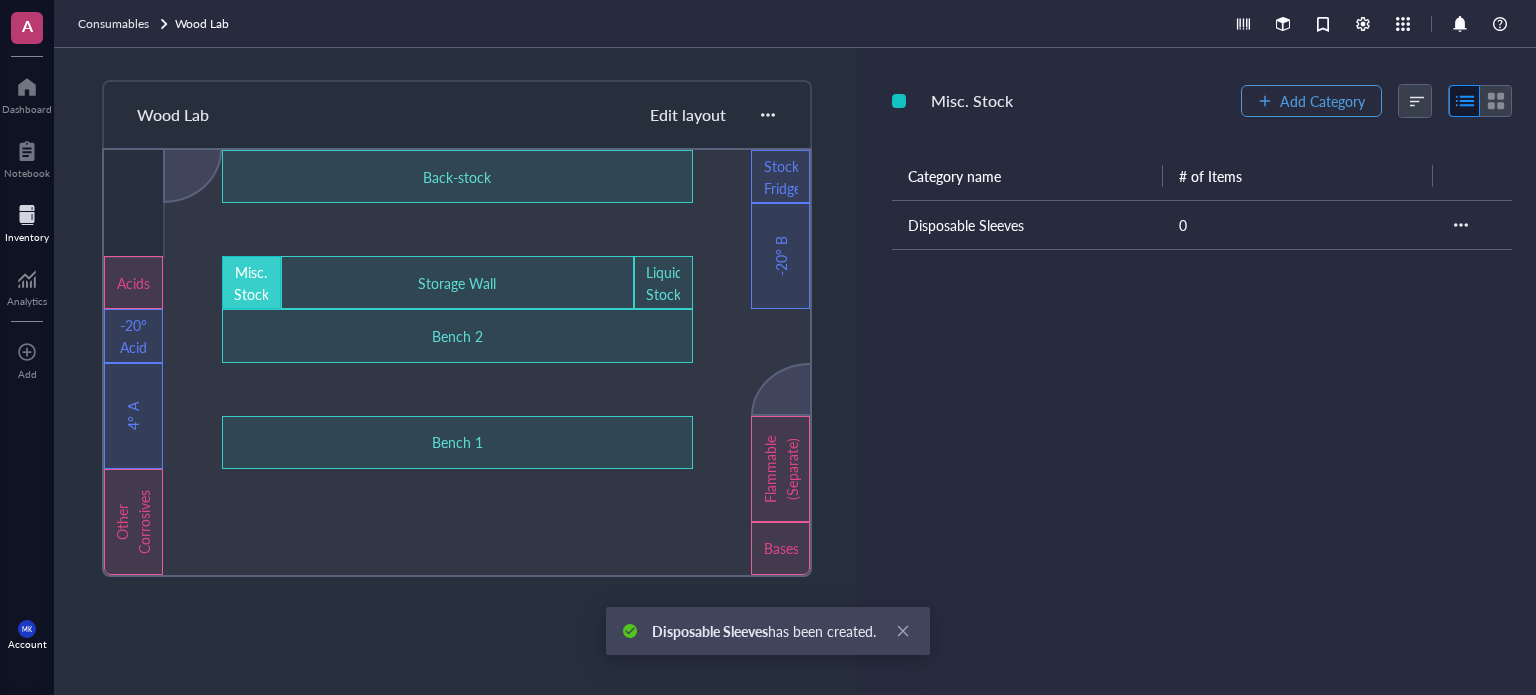click on "Add Category" at bounding box center [1322, 101] 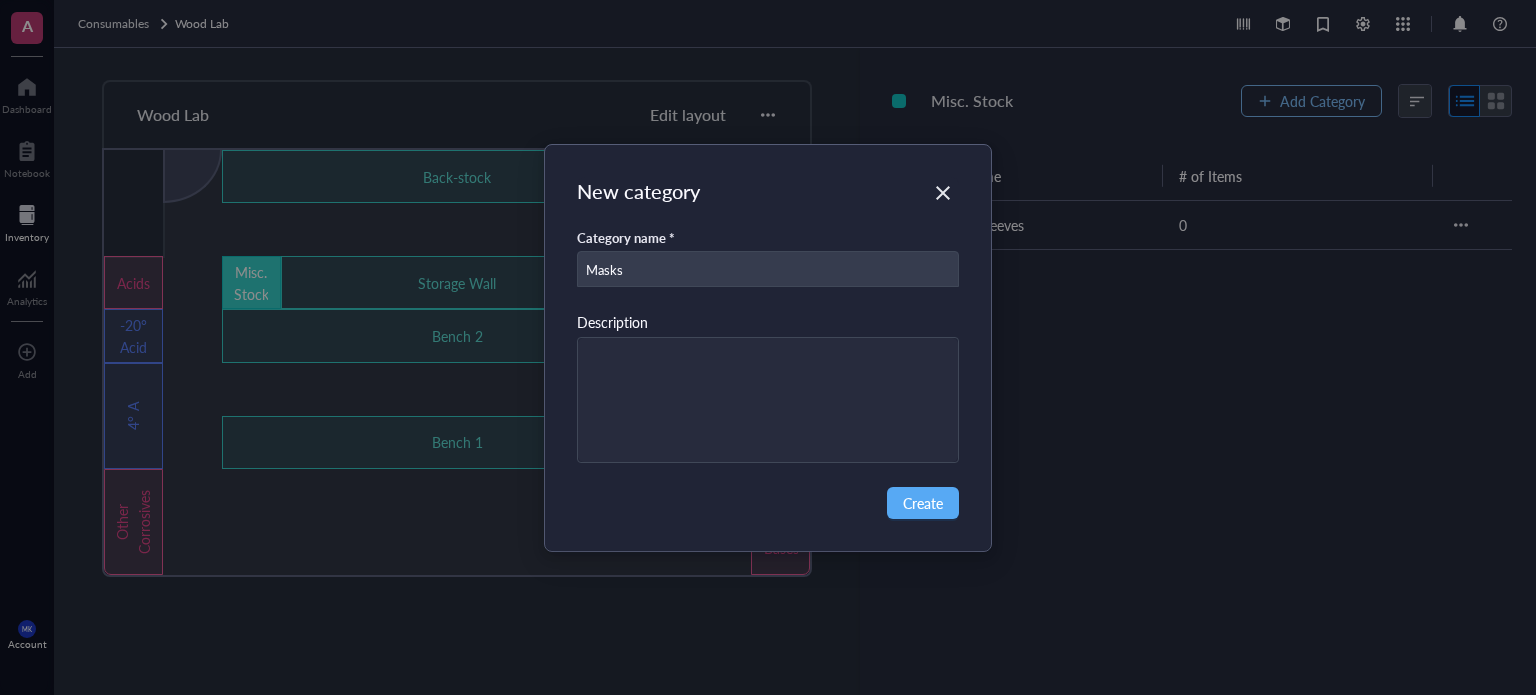 type on "Masks" 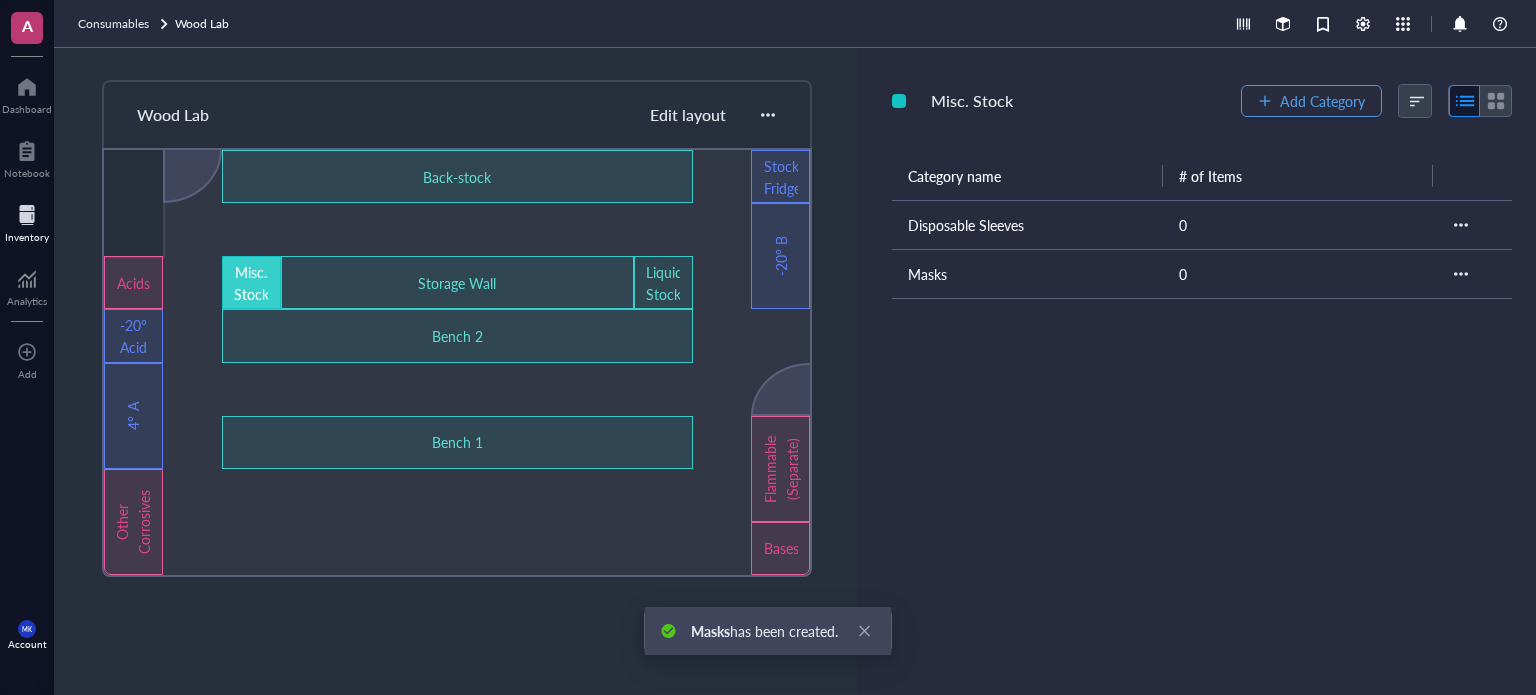 click on "Add Category" at bounding box center [1322, 101] 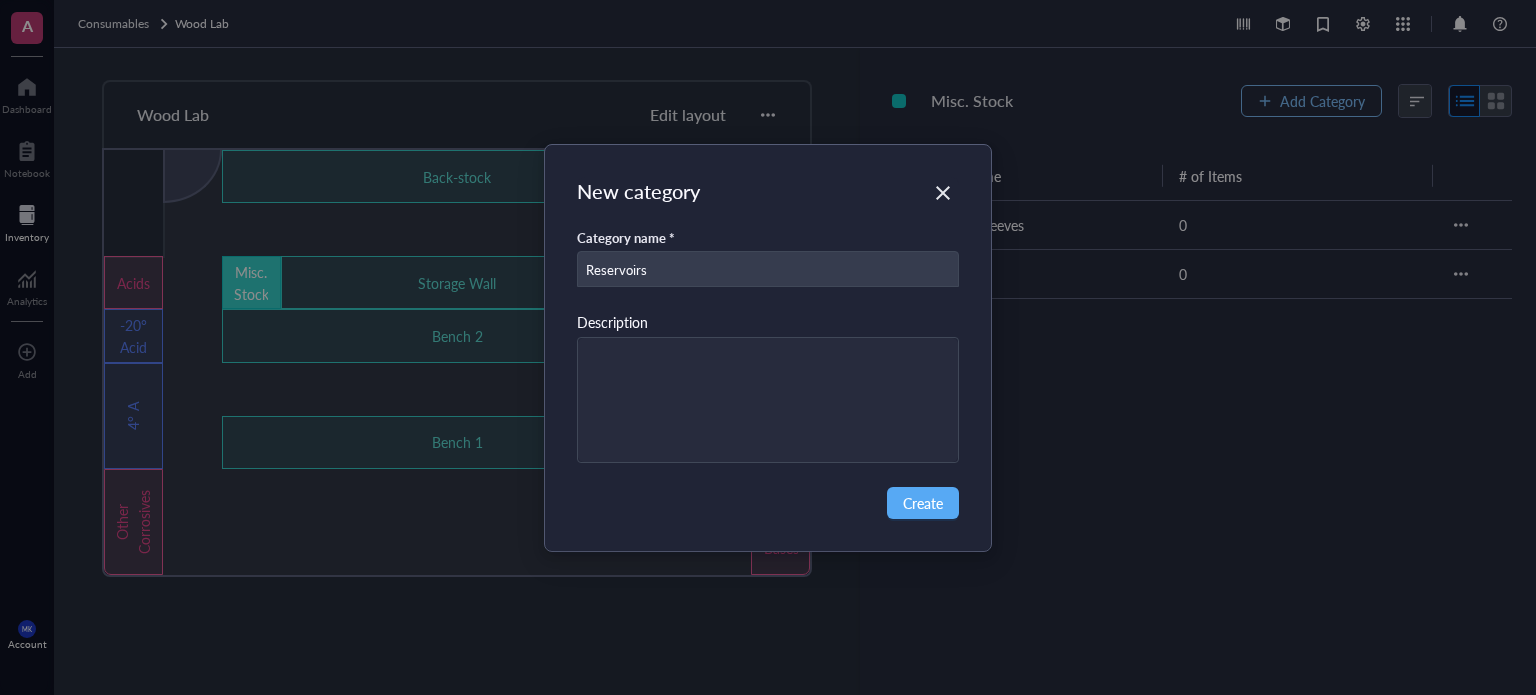 type on "Reservoirs" 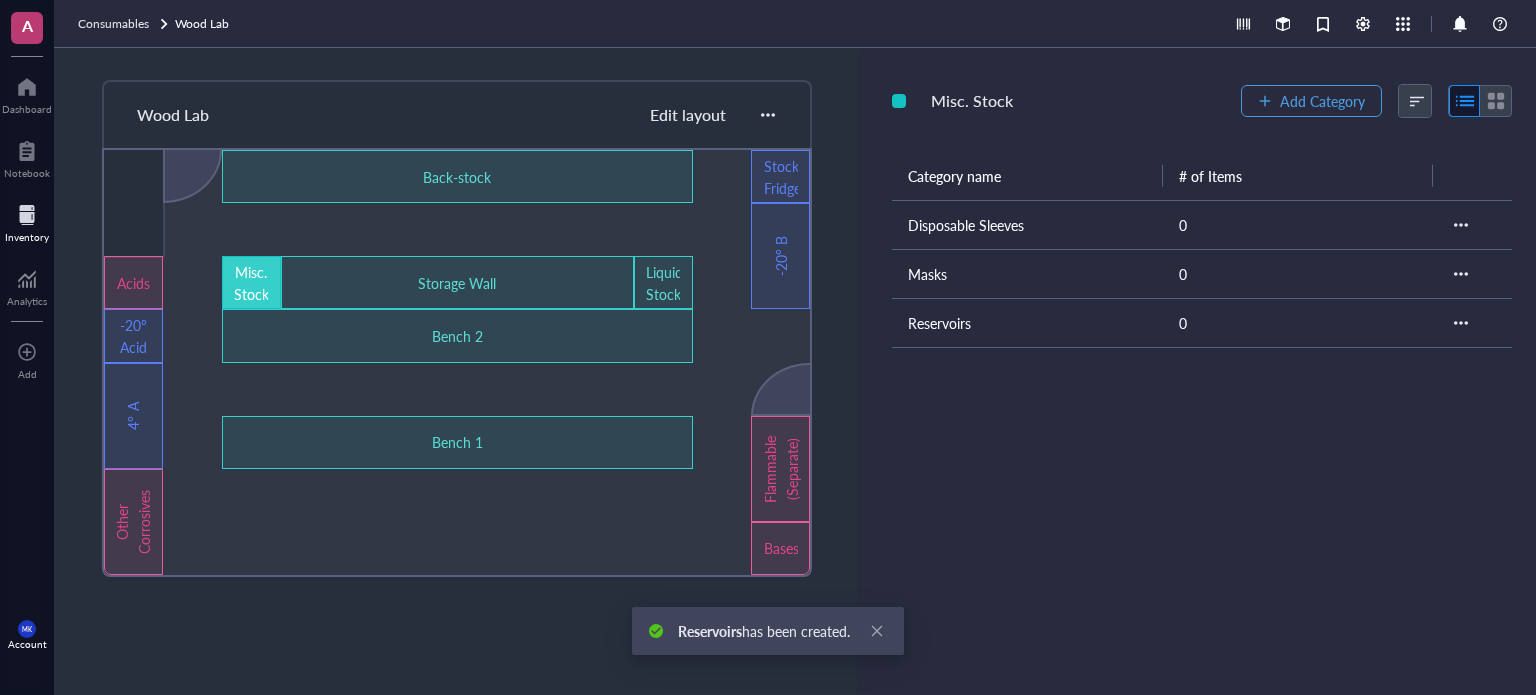 click on "Add Category" at bounding box center (1322, 101) 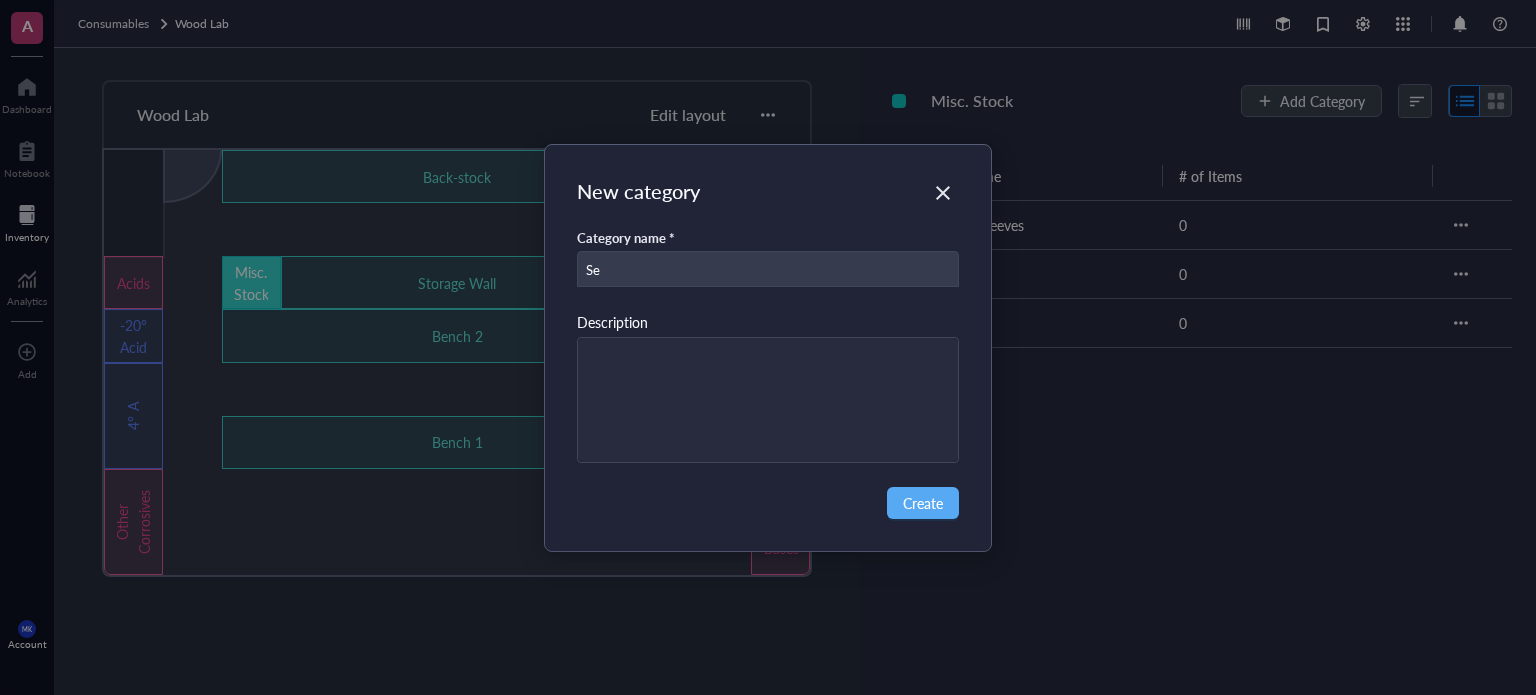 type on "S" 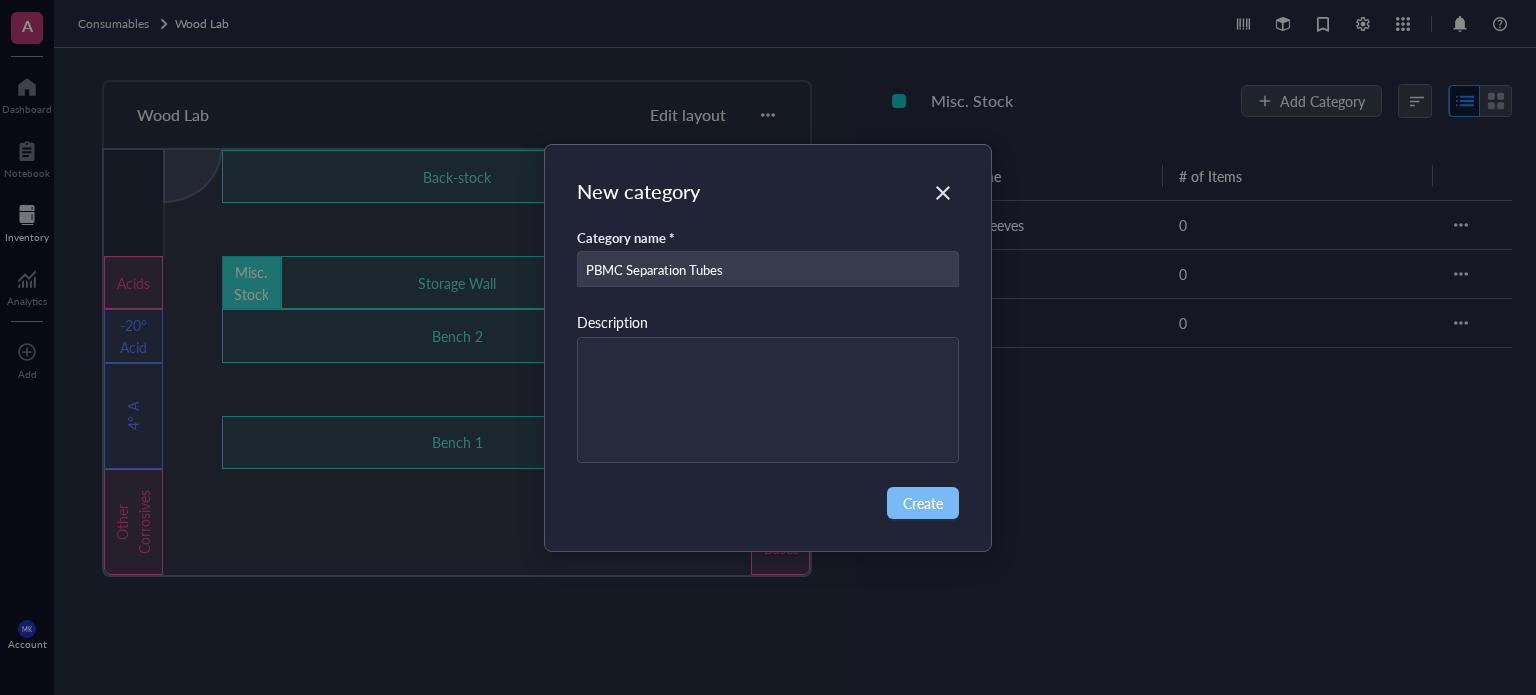type on "PBMC Separation Tubes" 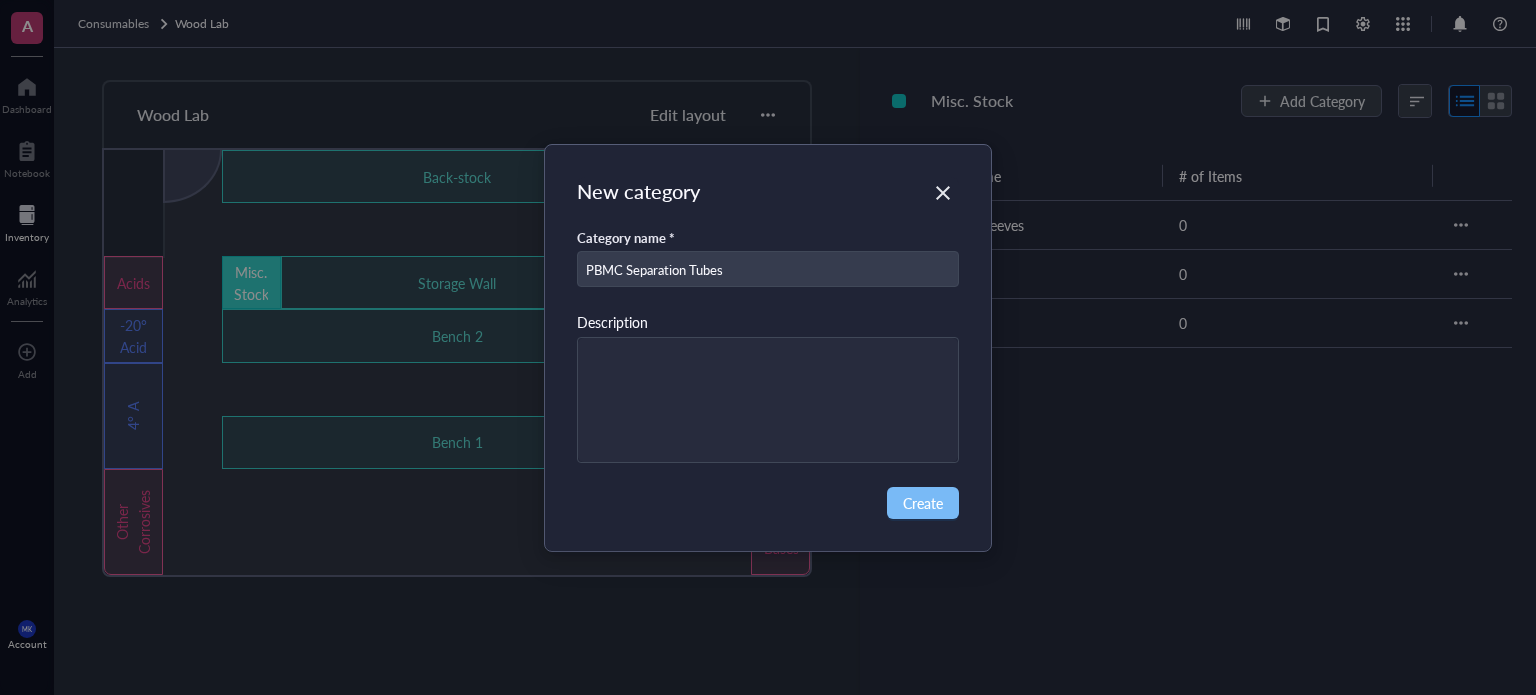 click on "Create" at bounding box center (923, 503) 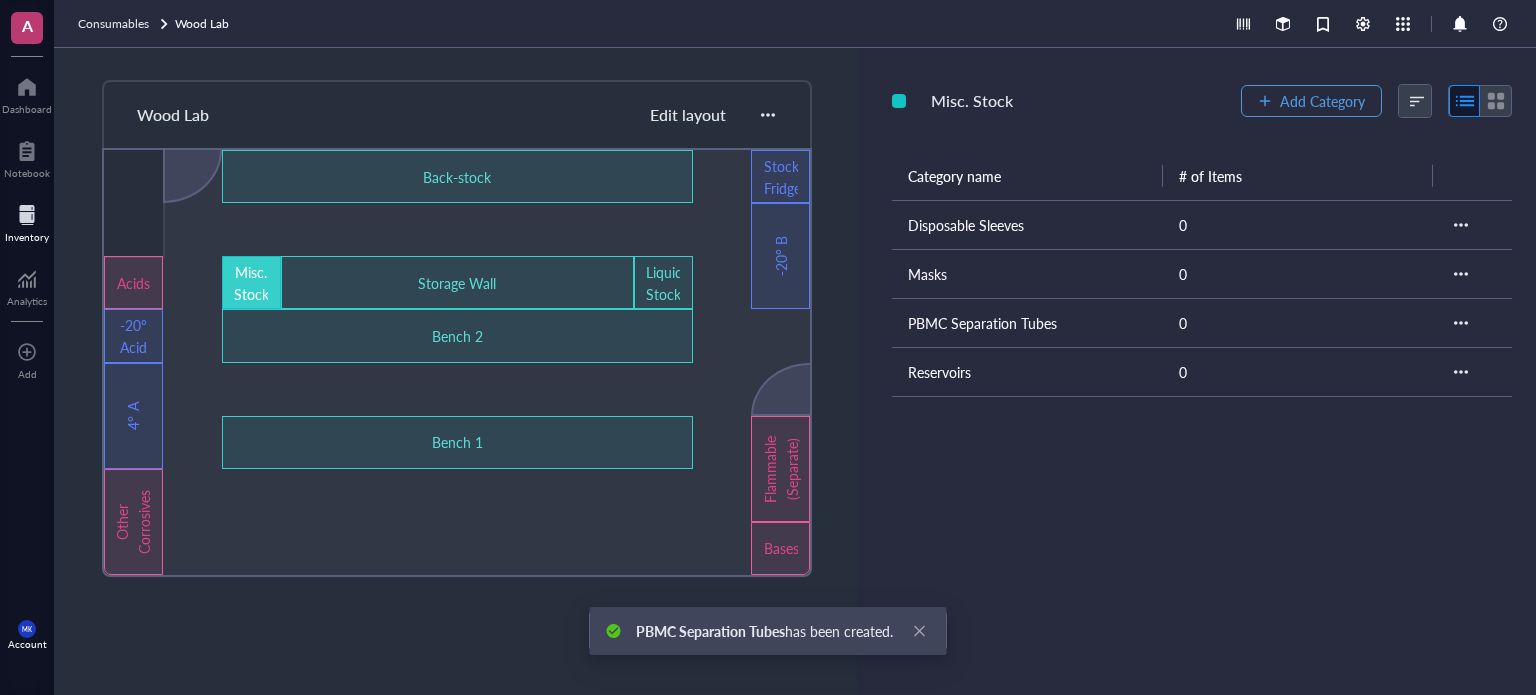 click on "Add Category" at bounding box center (1322, 101) 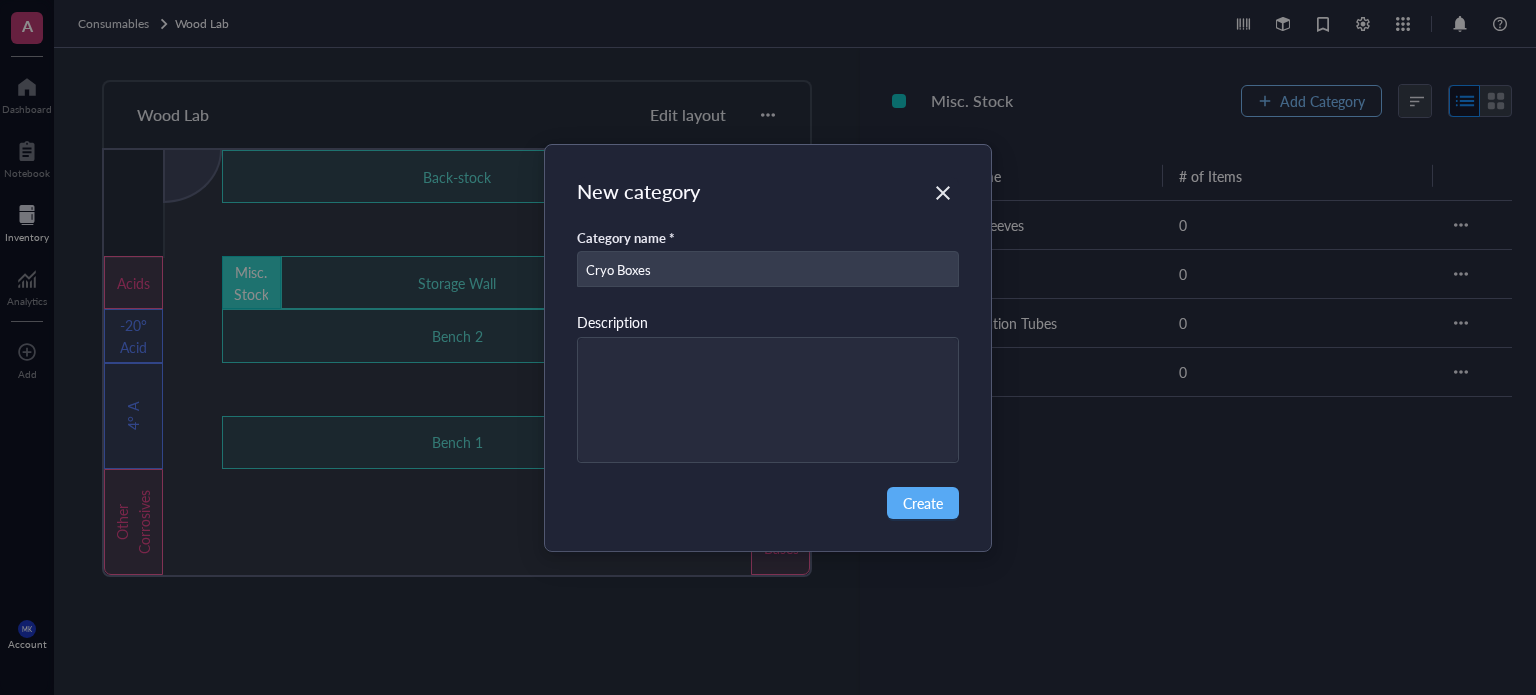 type on "Cryo Boxes" 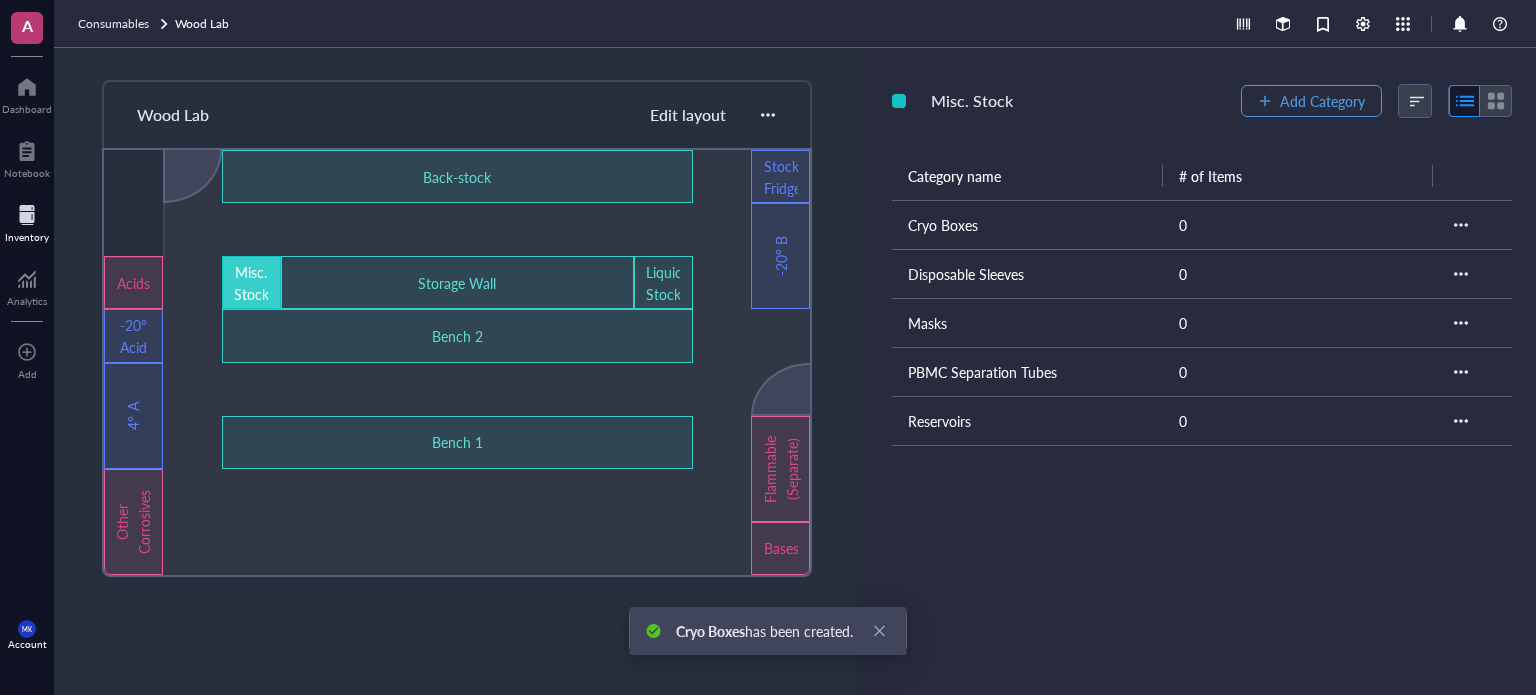 click on "Add Category" at bounding box center (1322, 101) 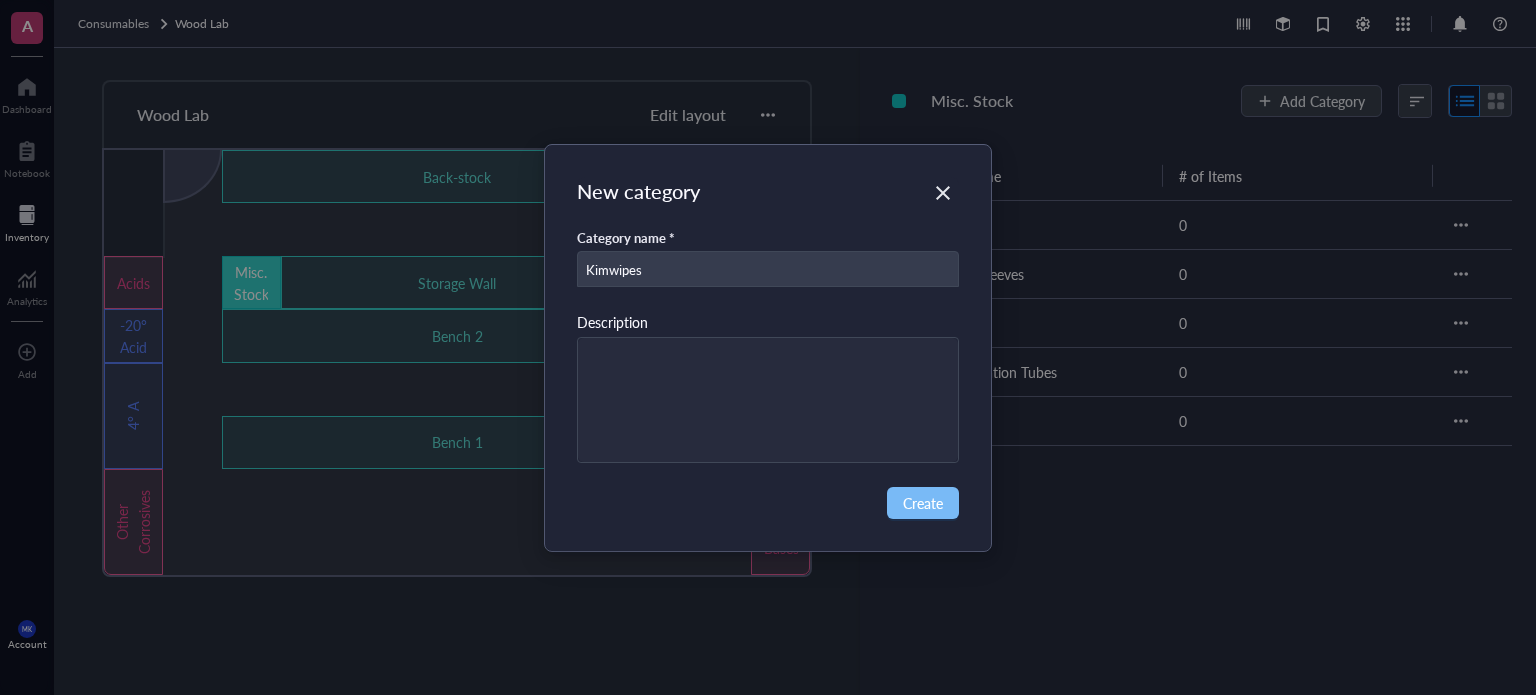 type on "Kimwipes" 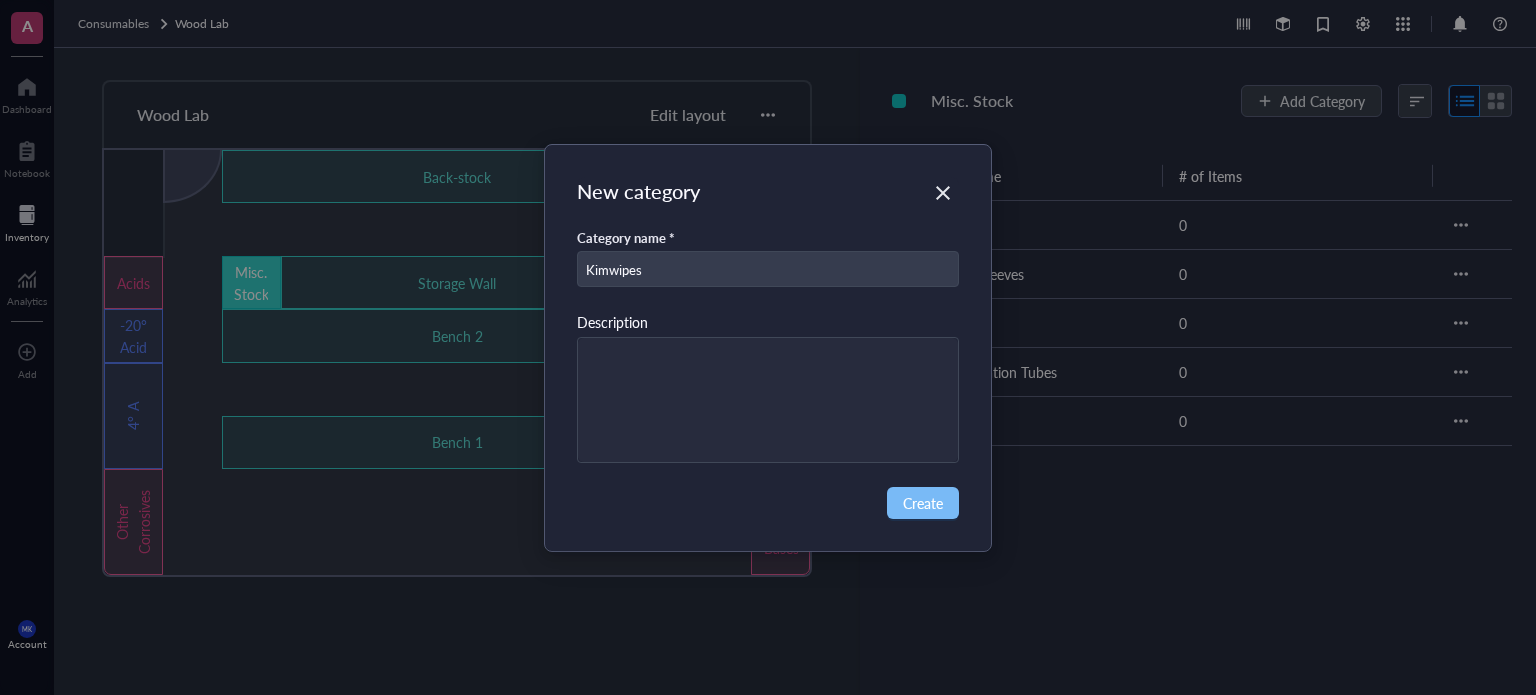 click on "Create" at bounding box center (923, 503) 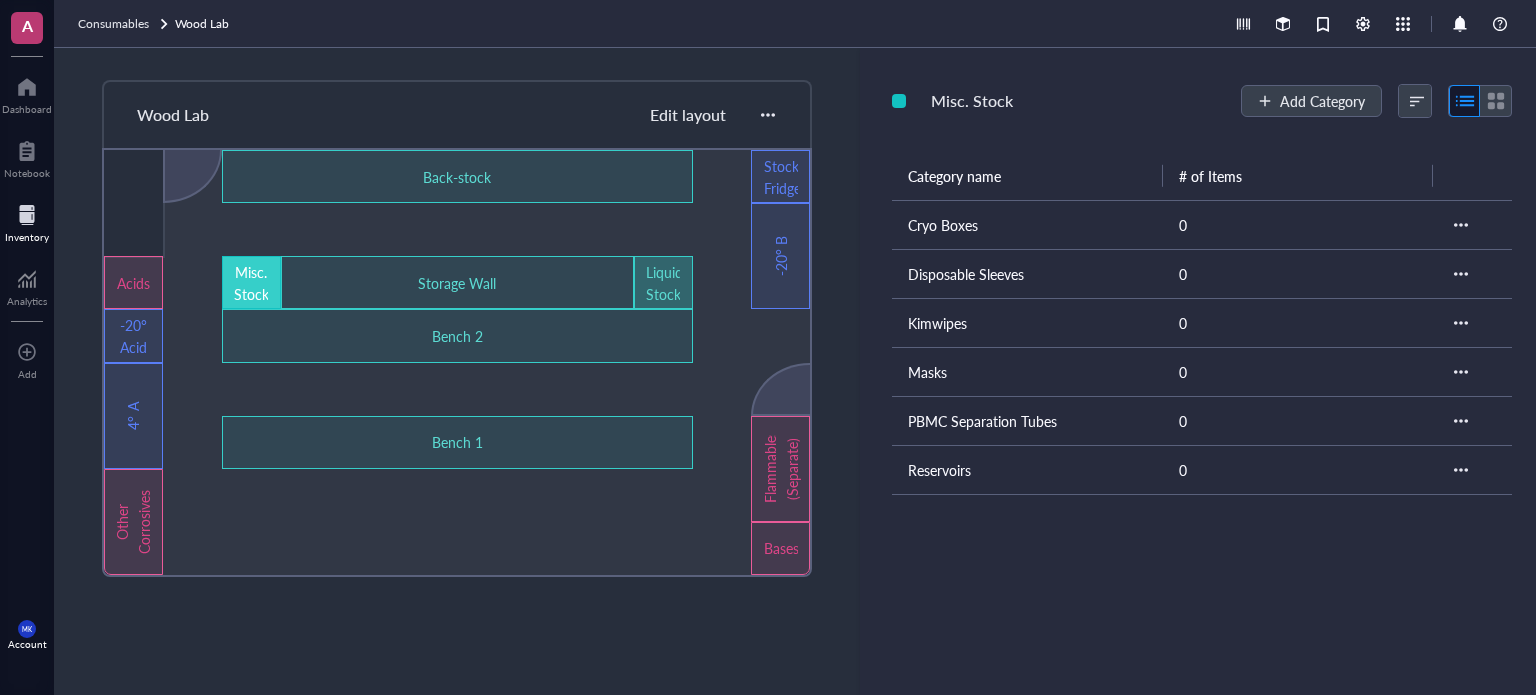click on "Liquid Stock" at bounding box center [663, 283] 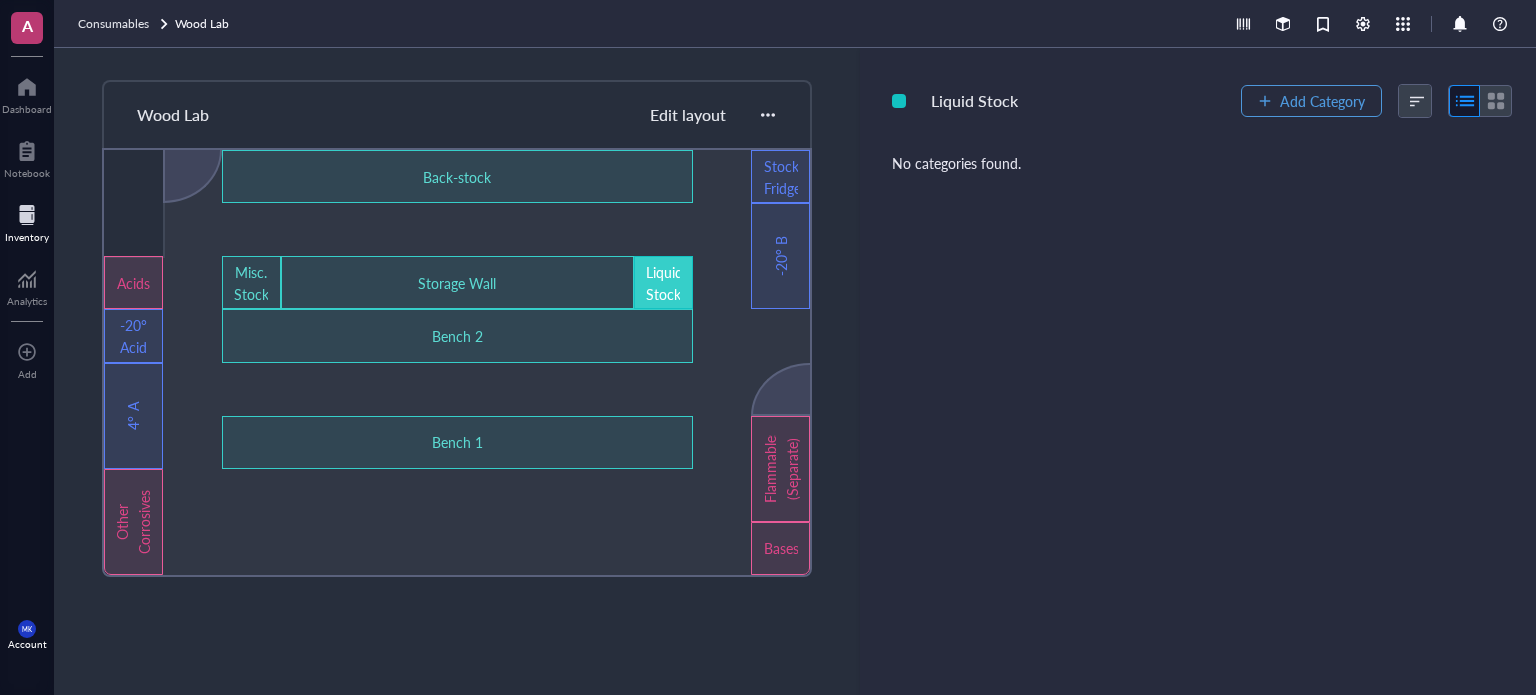click on "Add Category" at bounding box center [1322, 101] 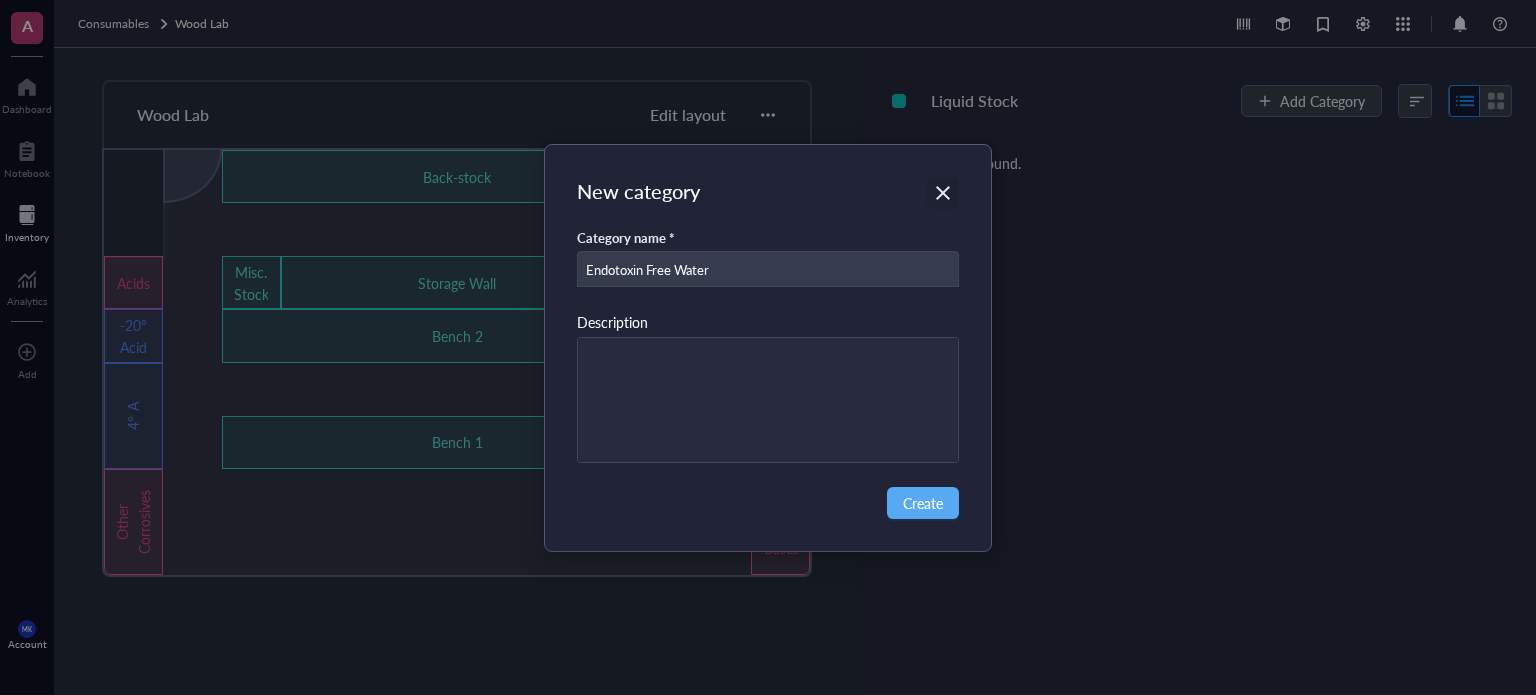 type on "Endotoxin Free Water" 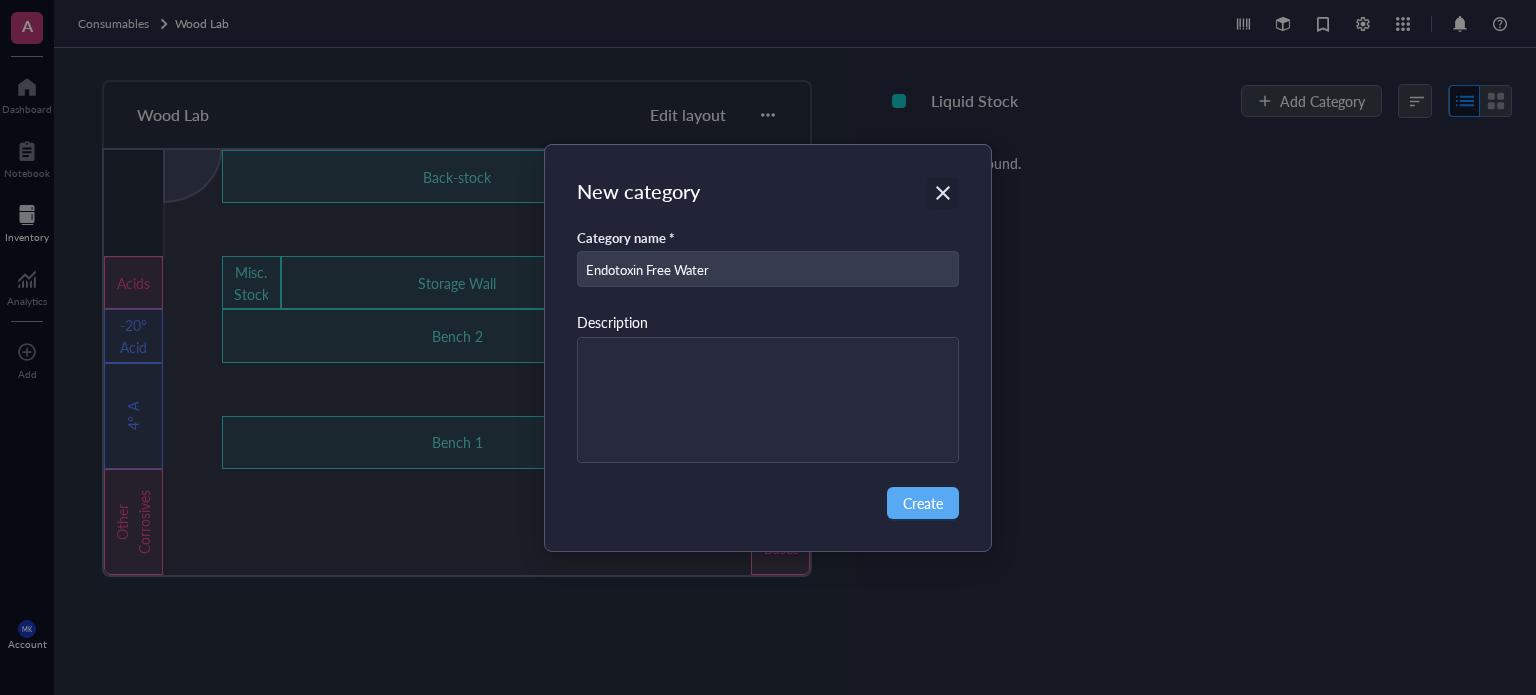 click at bounding box center [943, 193] 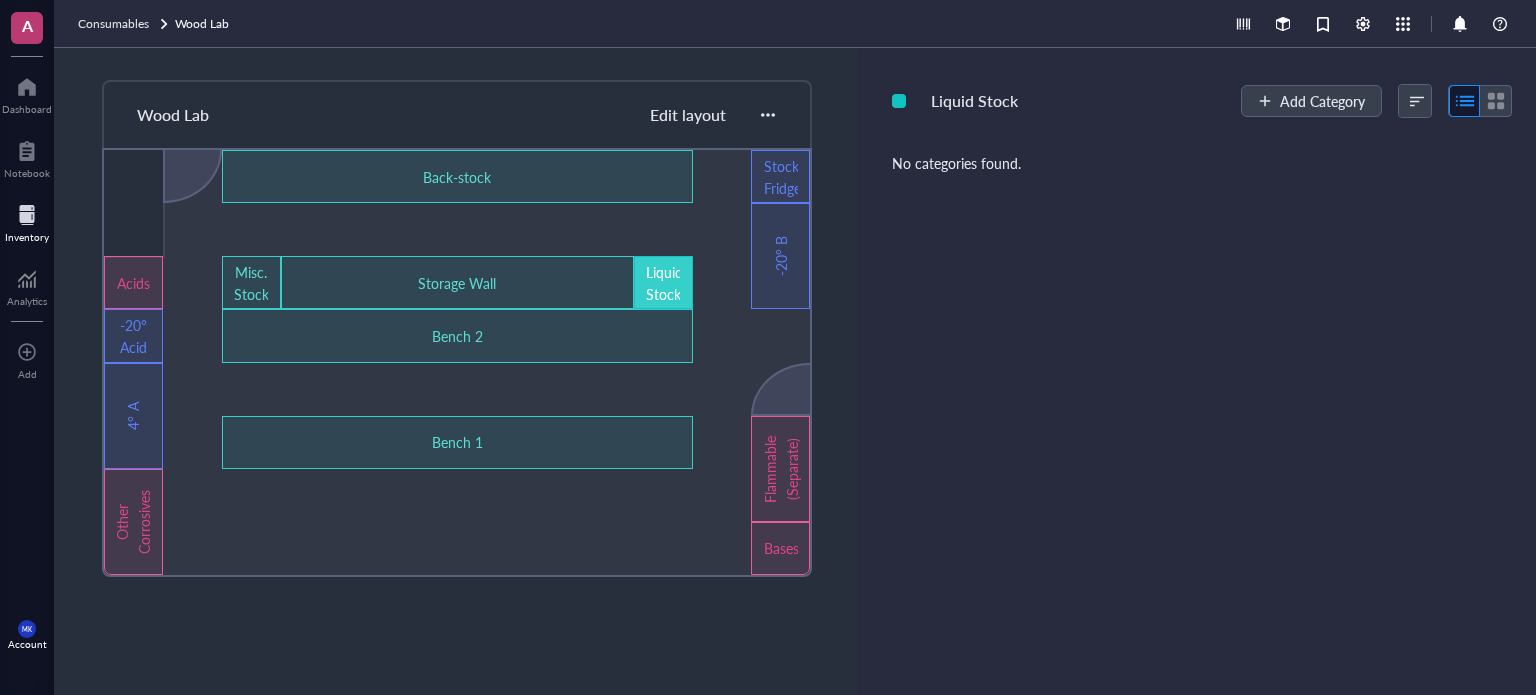 click on "Edit layout" at bounding box center (688, 114) 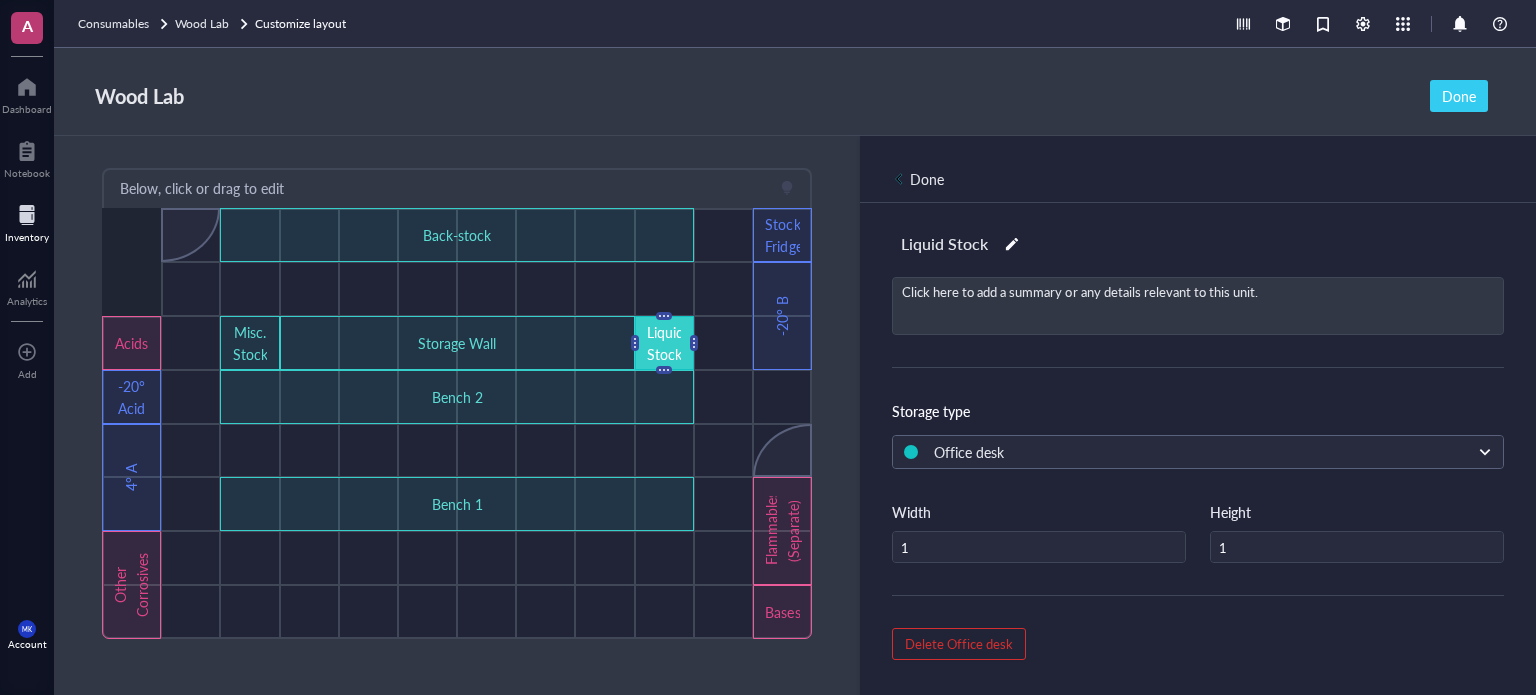 drag, startPoint x: 662, startPoint y: 341, endPoint x: 1059, endPoint y: 621, distance: 485.8076 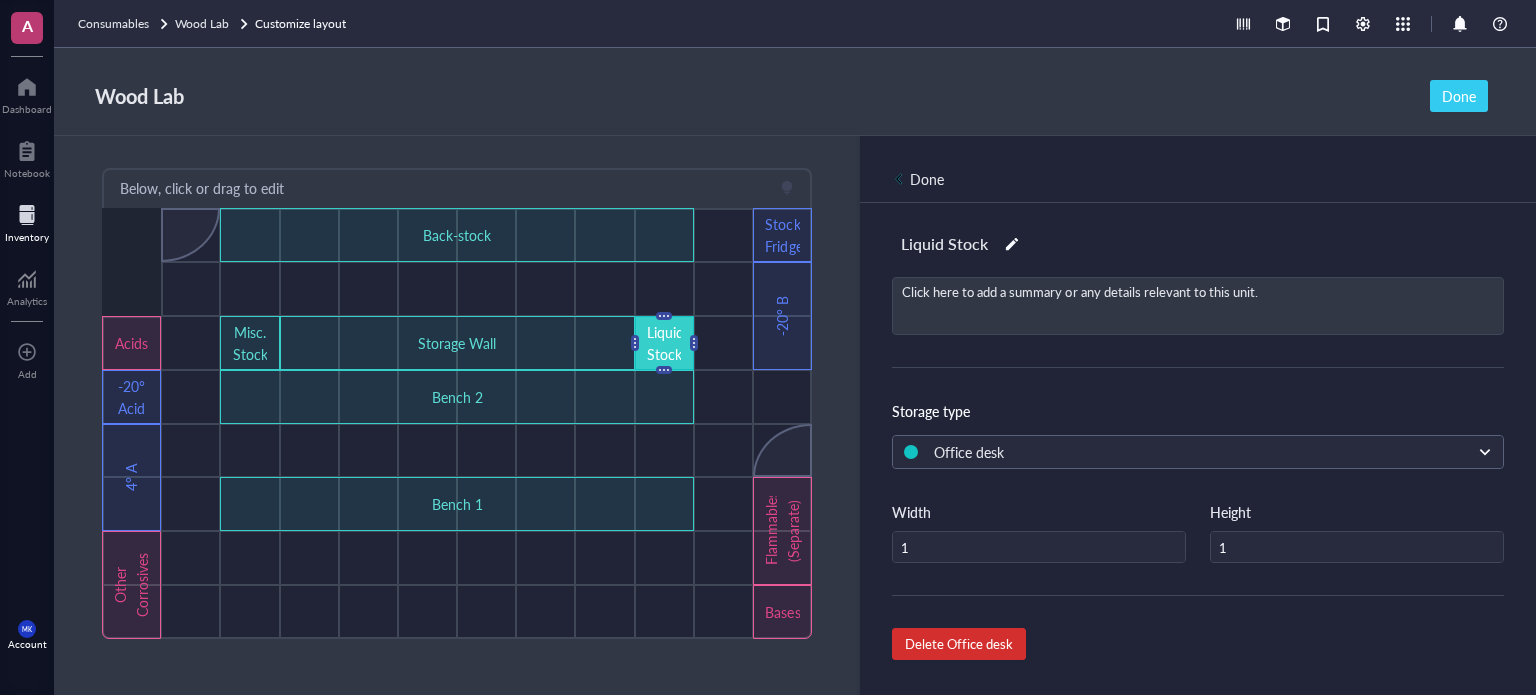 click on "Delete Office desk" at bounding box center (959, 644) 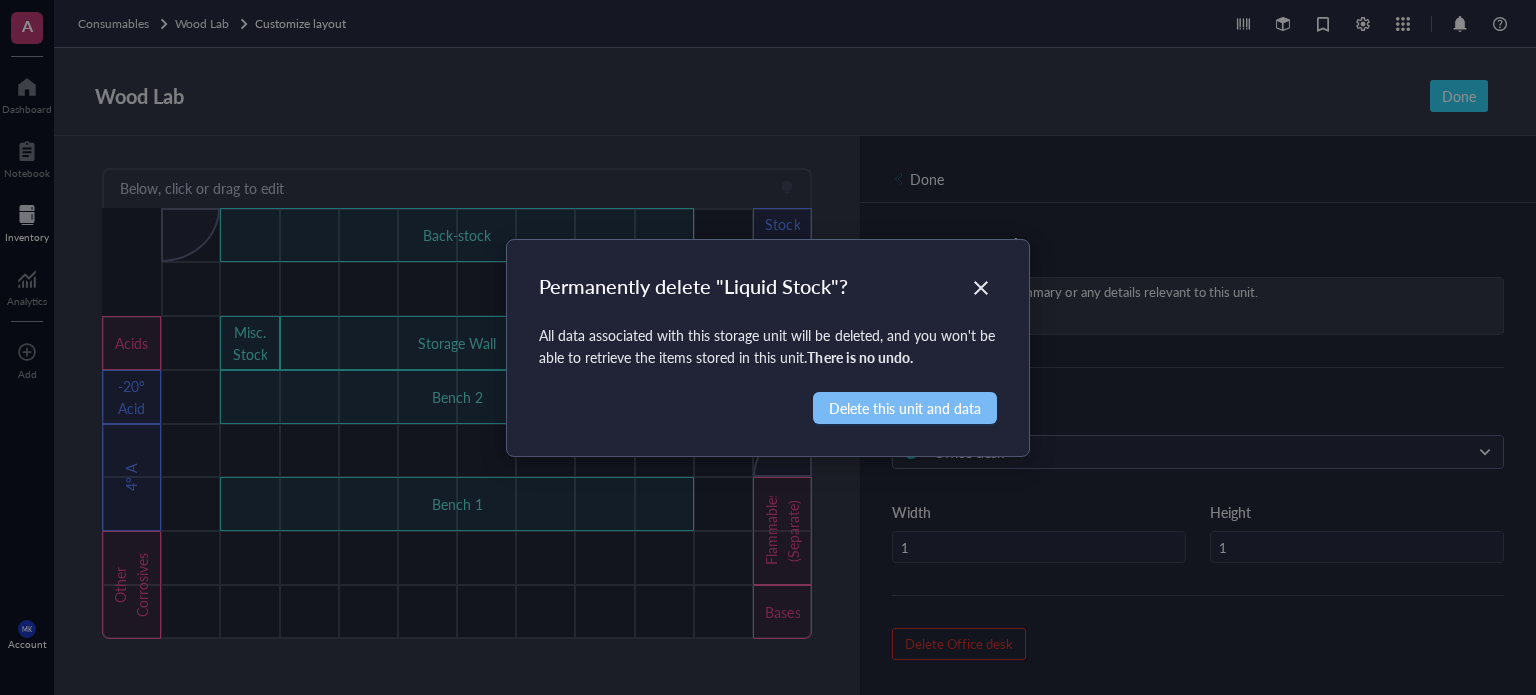 click on "Delete this unit and data" at bounding box center [905, 408] 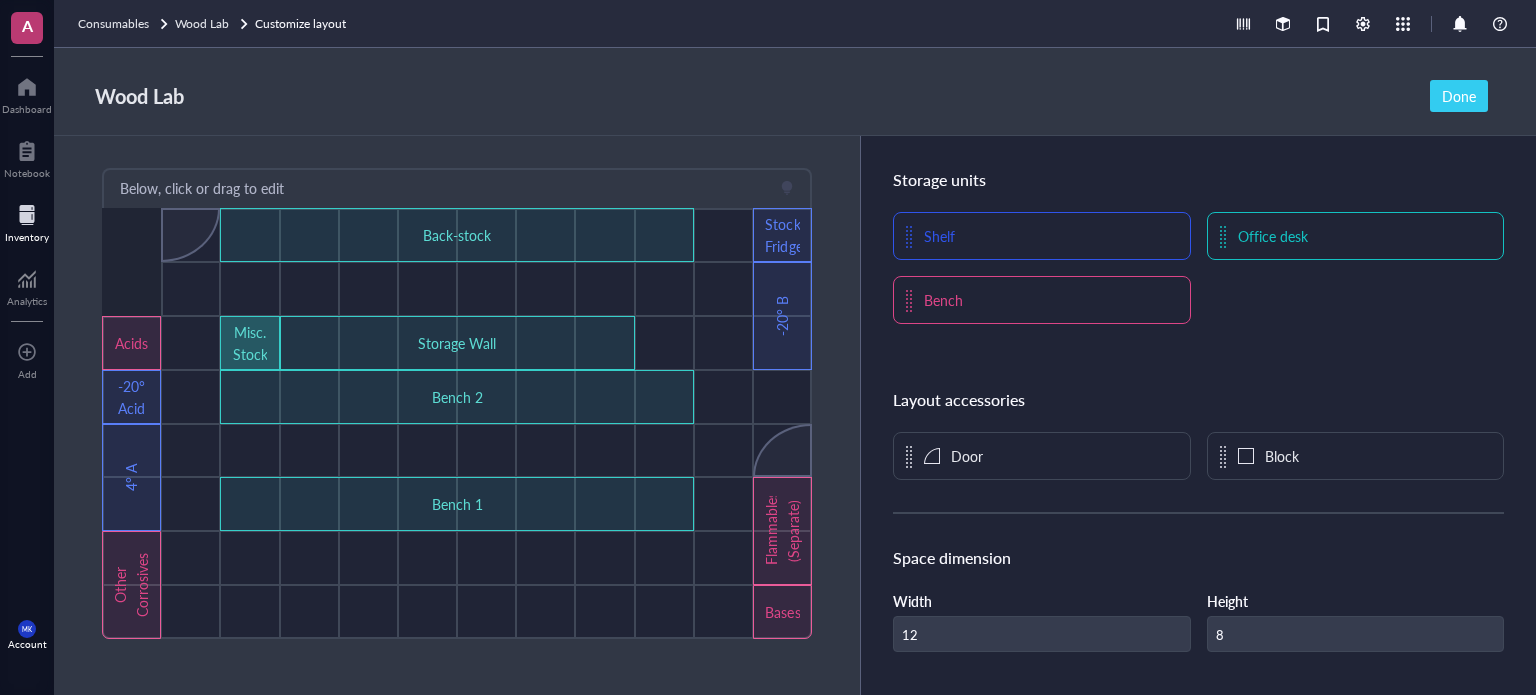 click on "Misc. Stock" at bounding box center [250, 343] 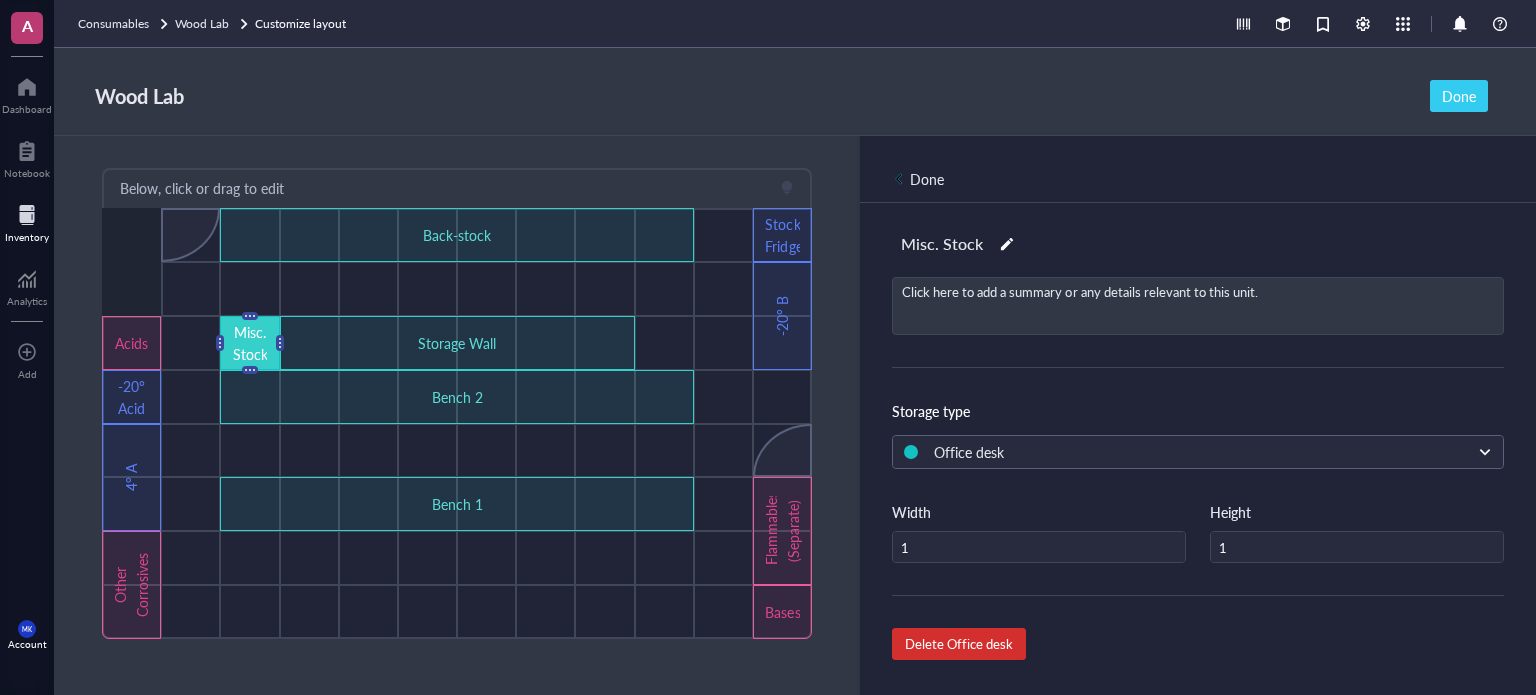 click on "Delete Office desk" at bounding box center [959, 644] 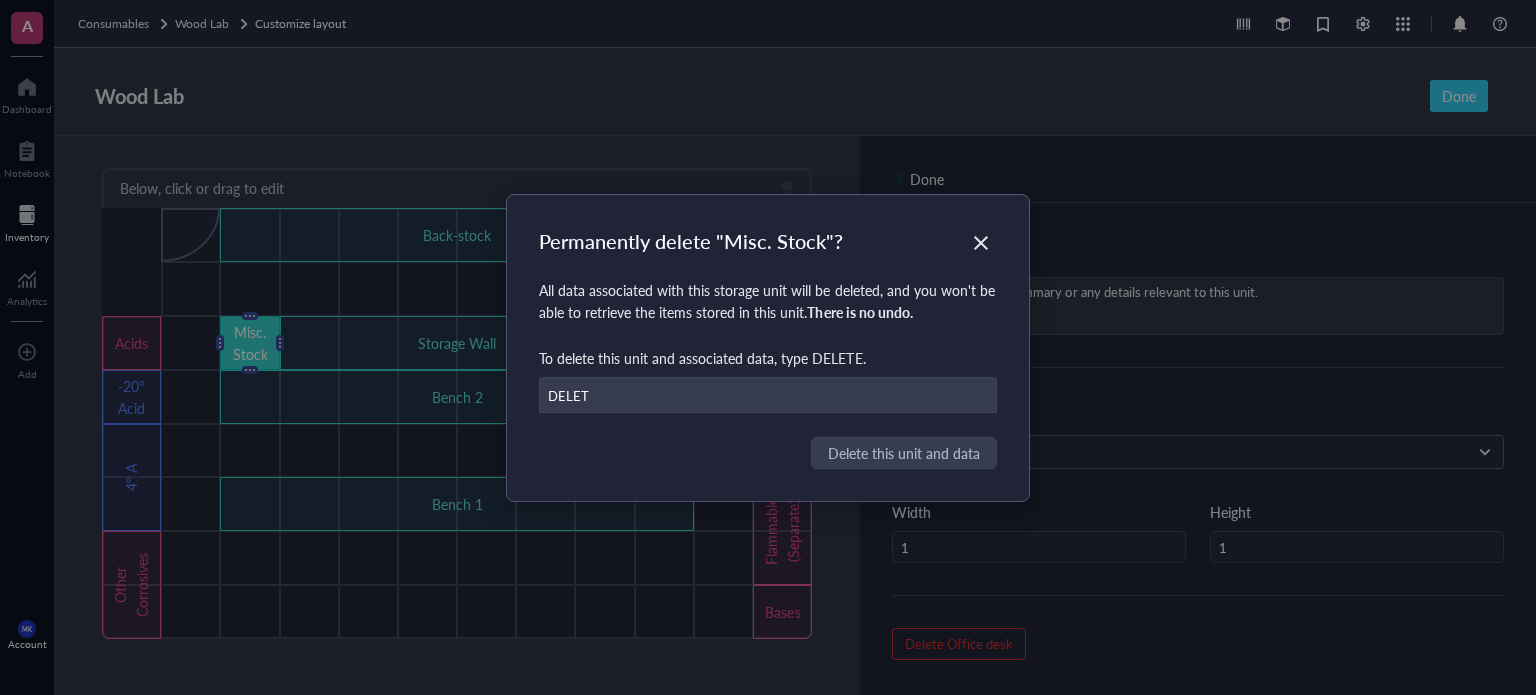type on "DELETE" 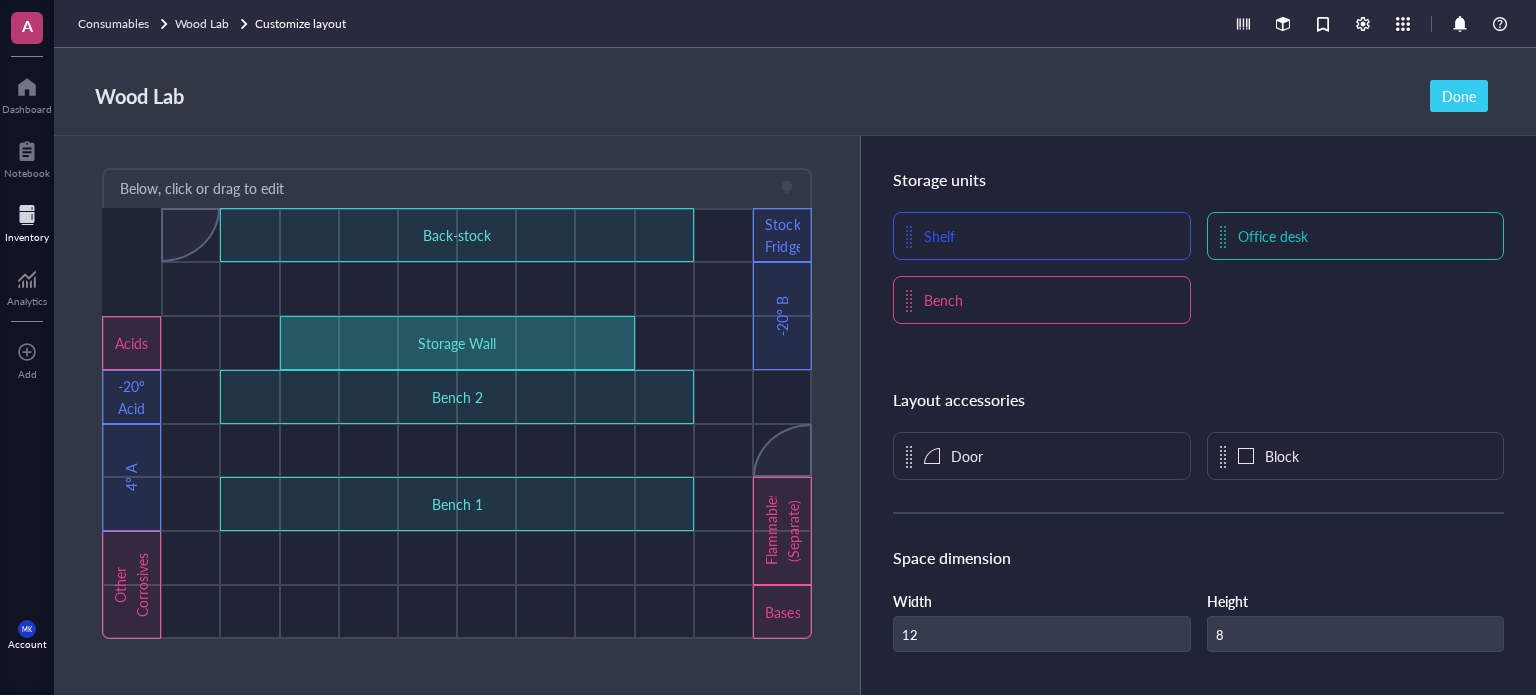 click on "Storage Wall" at bounding box center [457, 343] 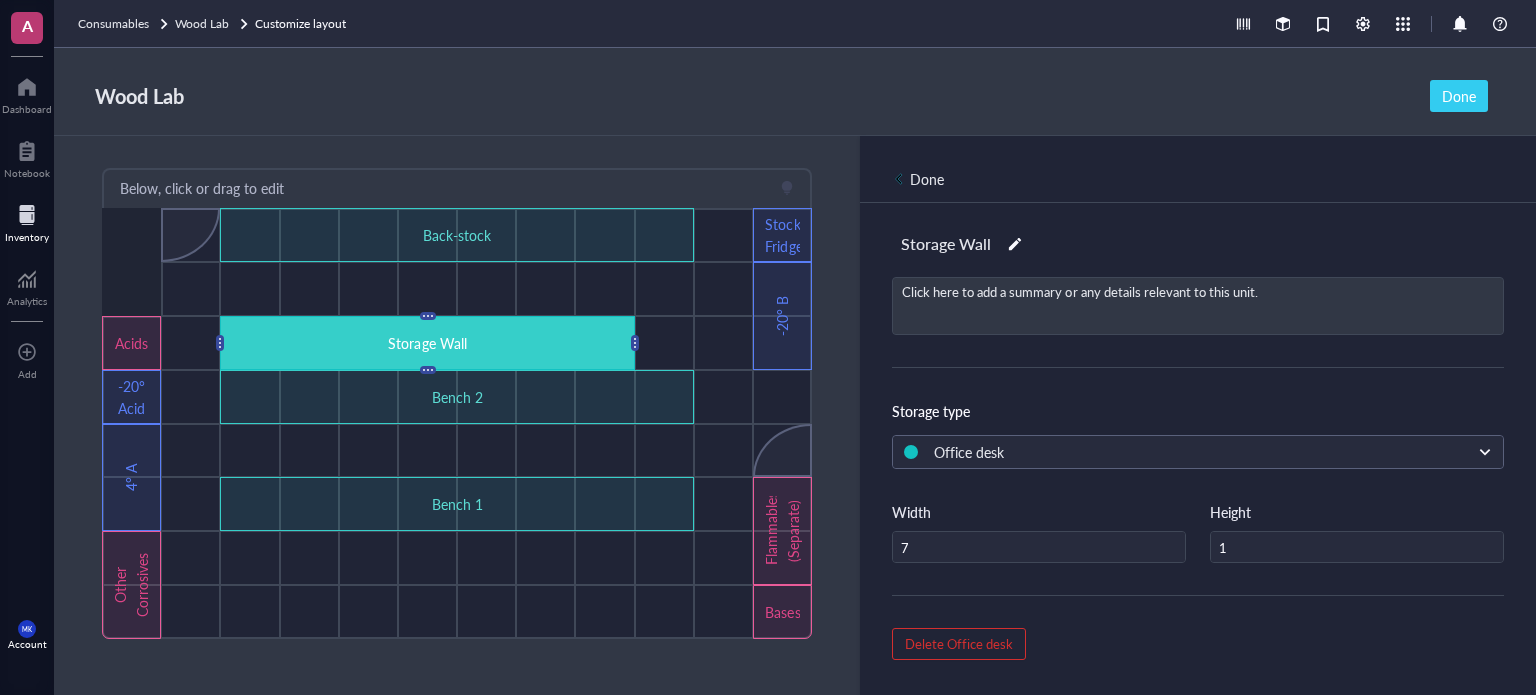 type on "8" 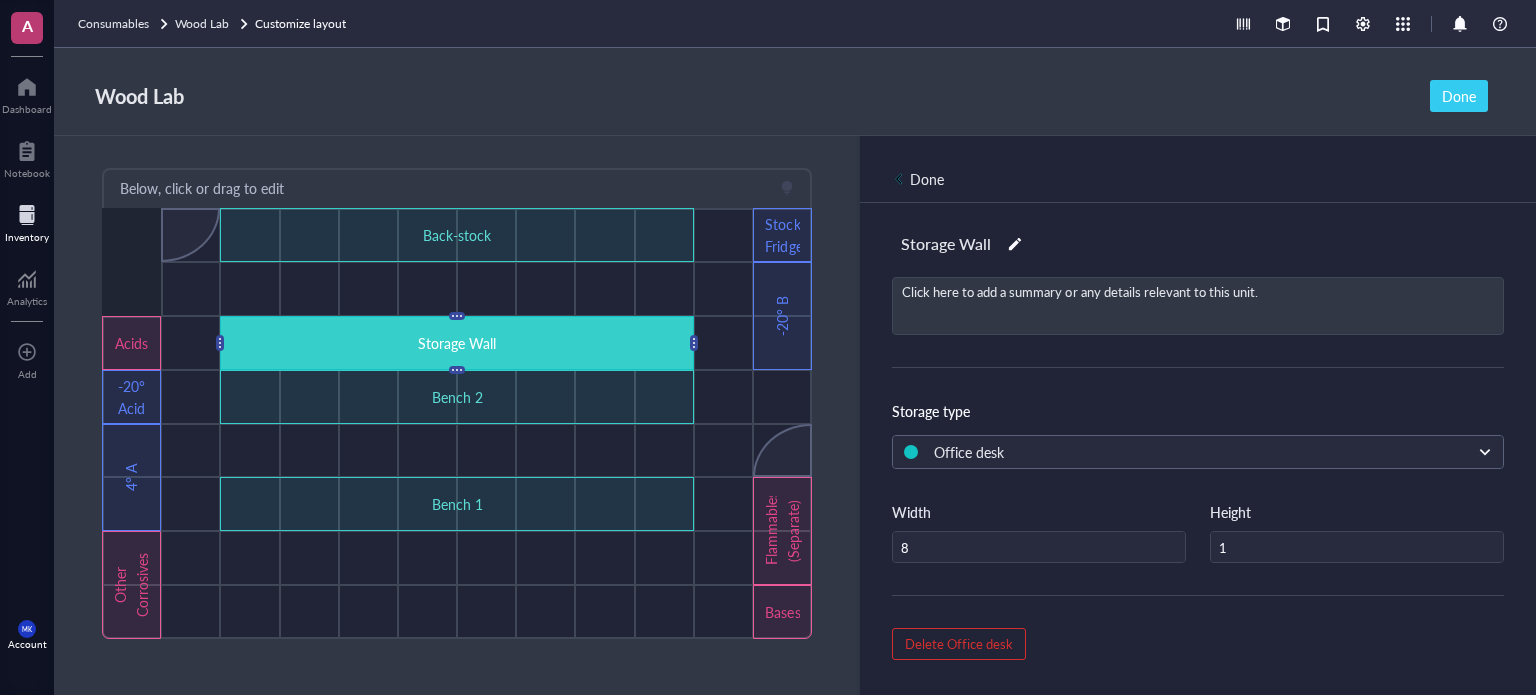 click on "Below, click or drag to edit -20° Acid Back-stock Storage Wall Bases Flammables (Separate) Acids Other Corrosives Bench 2 -20° Buffer Stock Fridge/Freezer Bench 1 4° Acid" at bounding box center (457, 415) 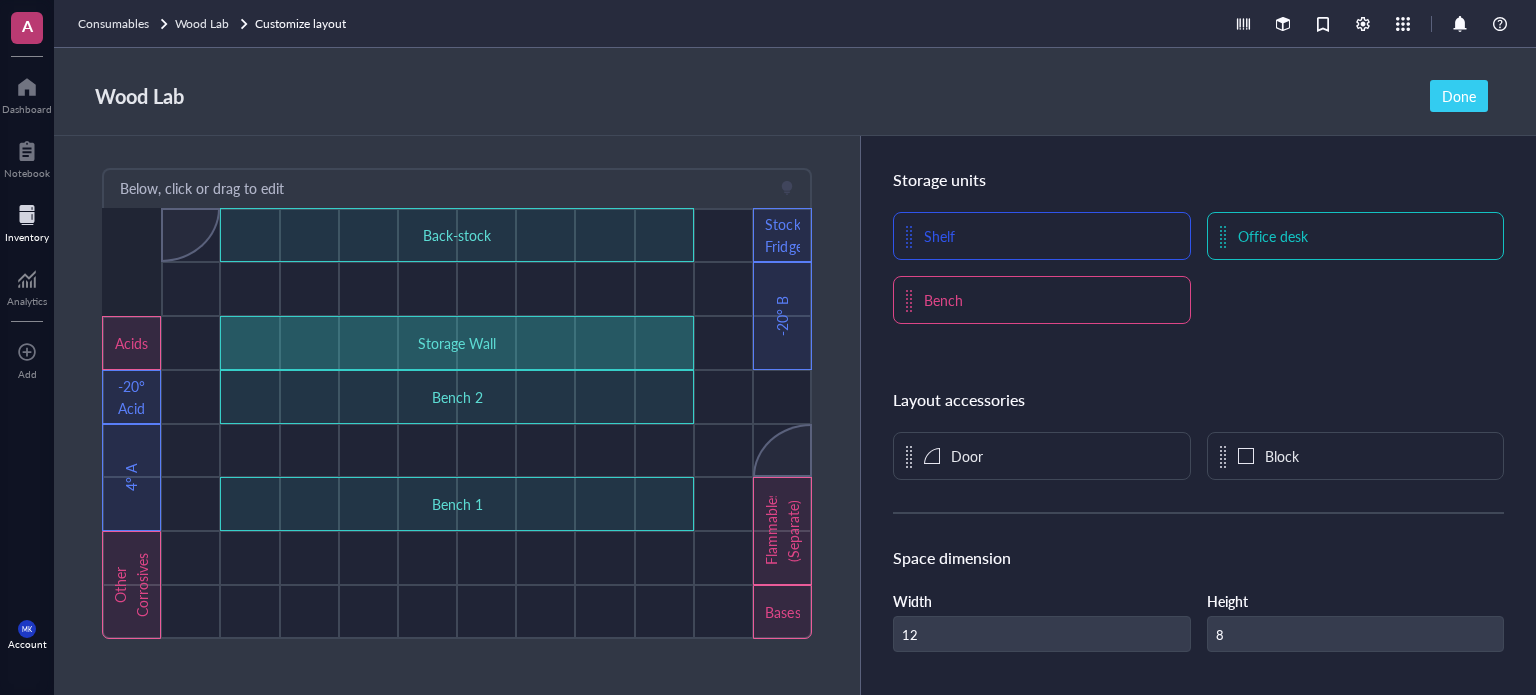 click on "Storage Wall" at bounding box center [457, 343] 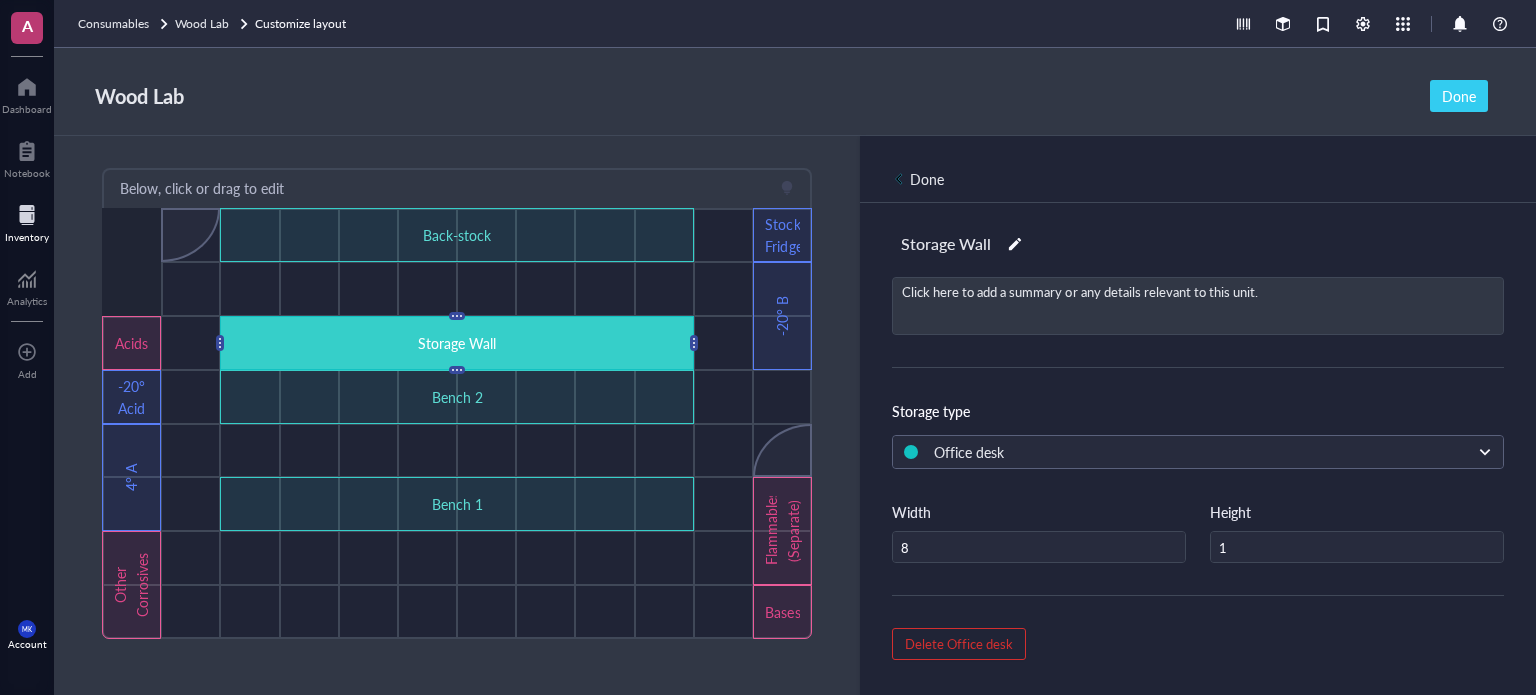 click on "Done" at bounding box center [927, 179] 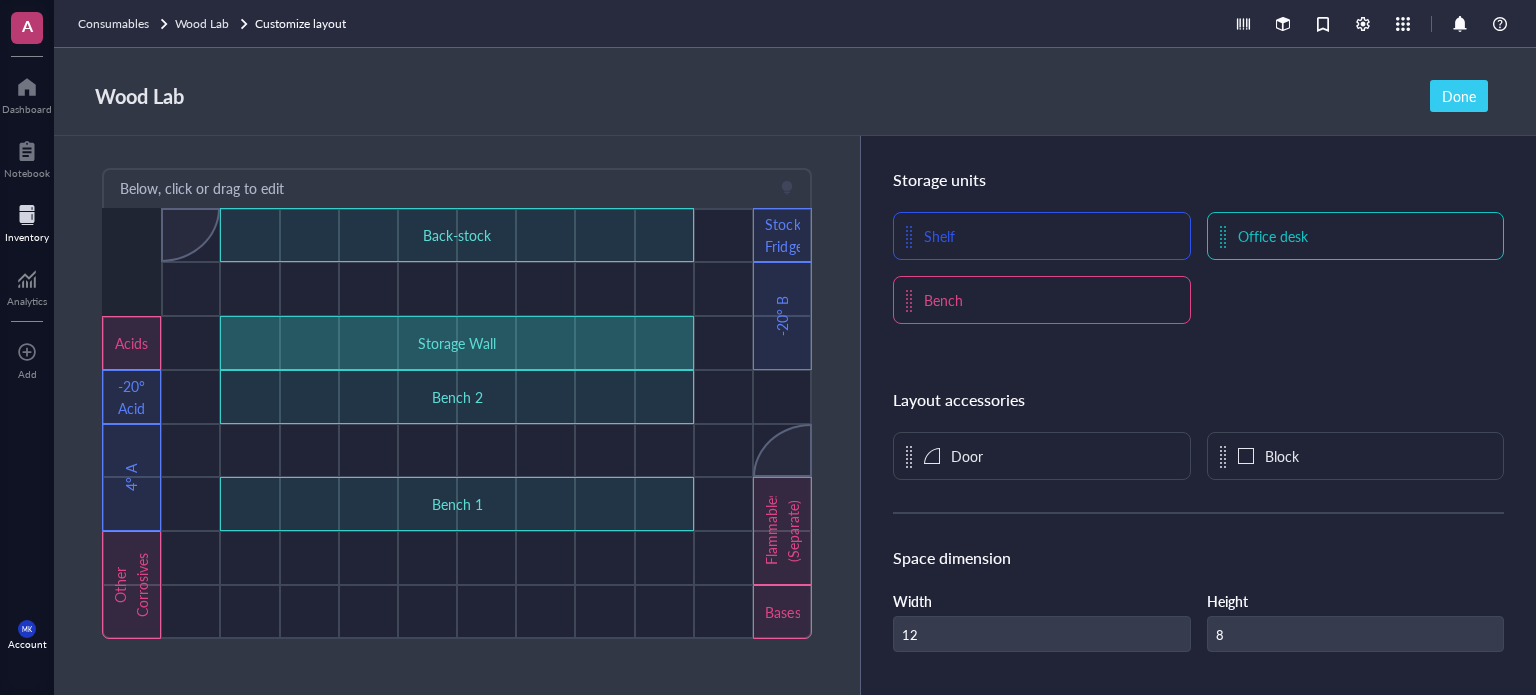 click on "Storage Wall" at bounding box center [456, 343] 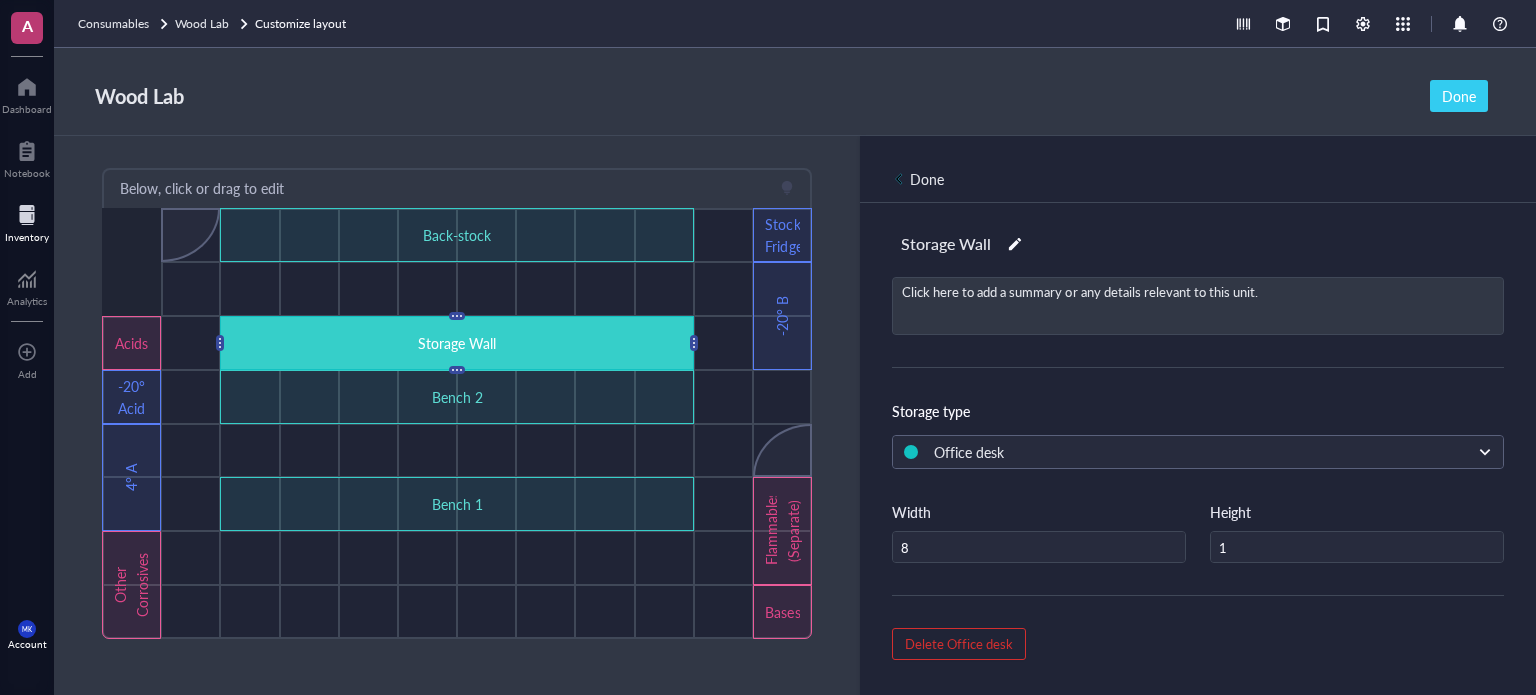 click on "Done" at bounding box center (927, 179) 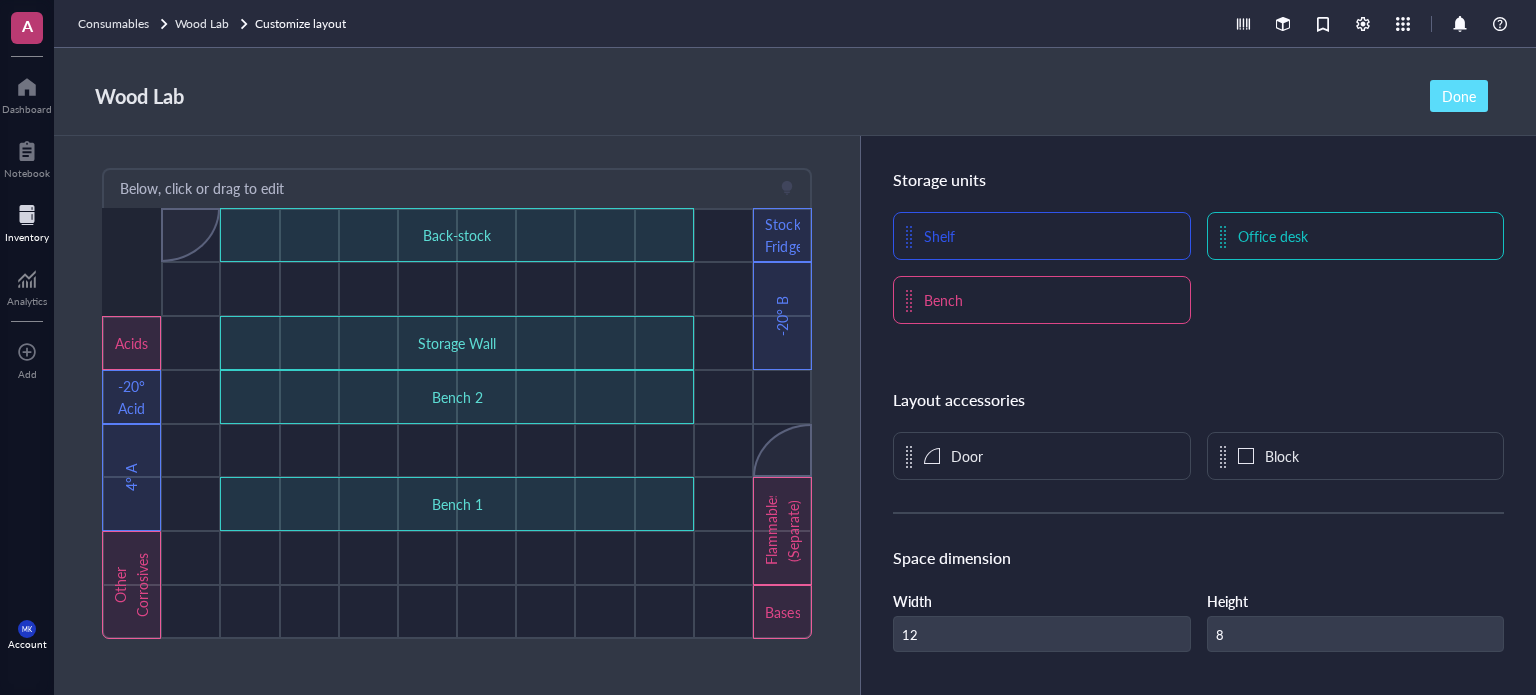 click on "Done" at bounding box center [1459, 96] 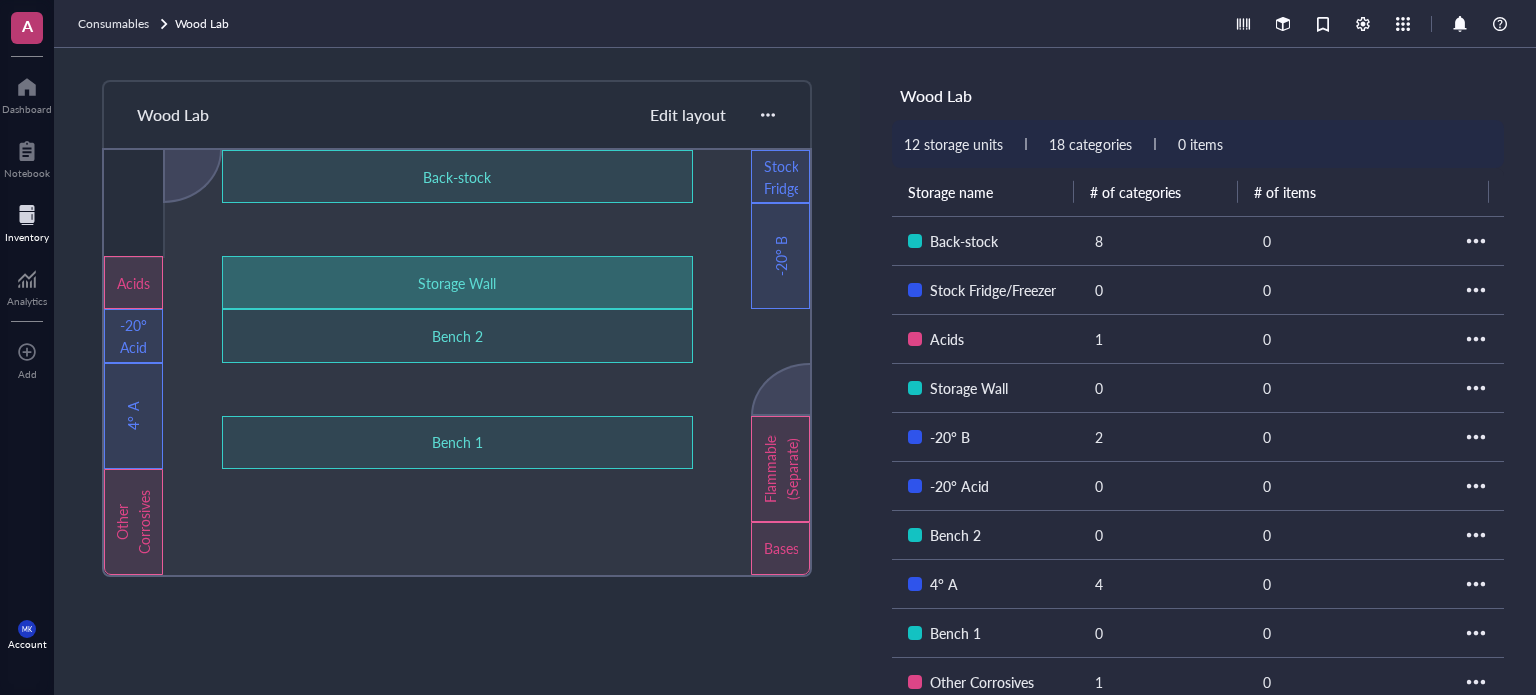 click on "Storage Wall" at bounding box center (457, 282) 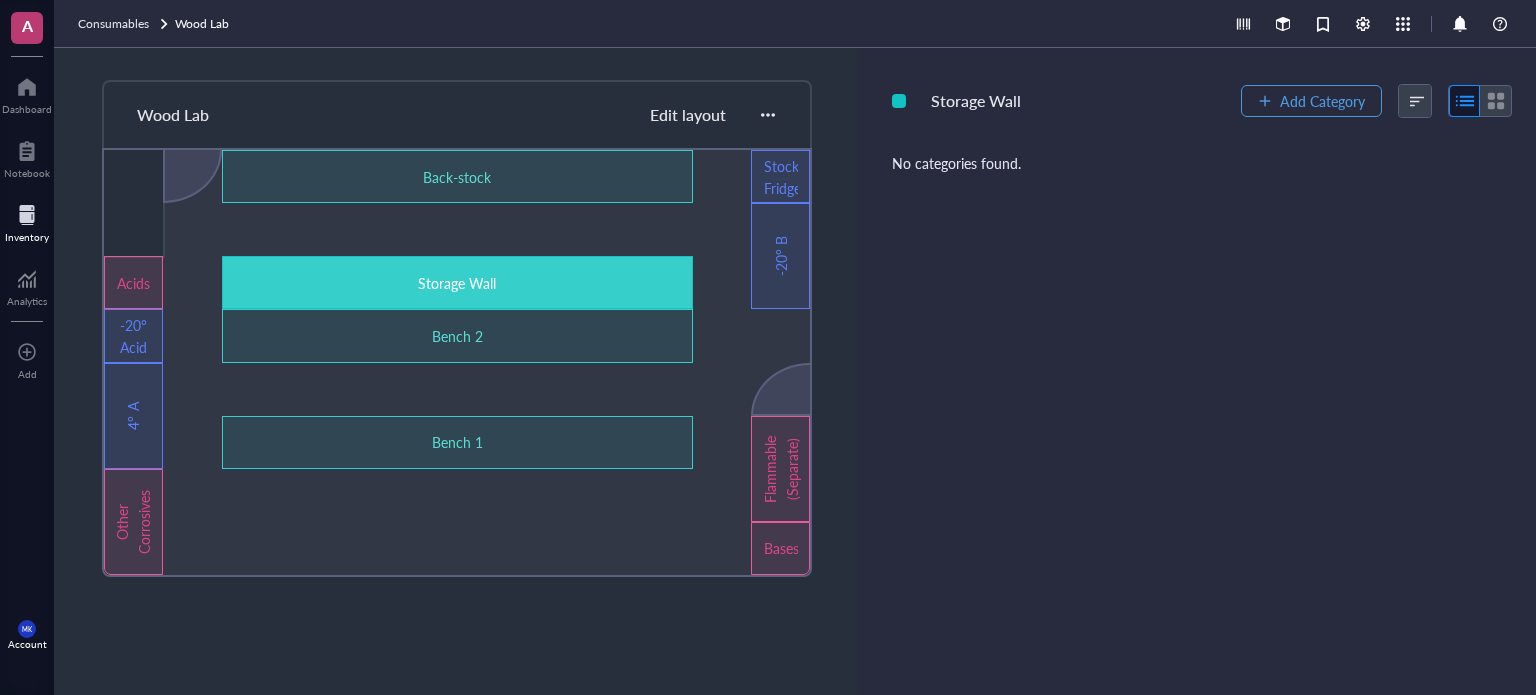 click on "Add Category" at bounding box center [1322, 101] 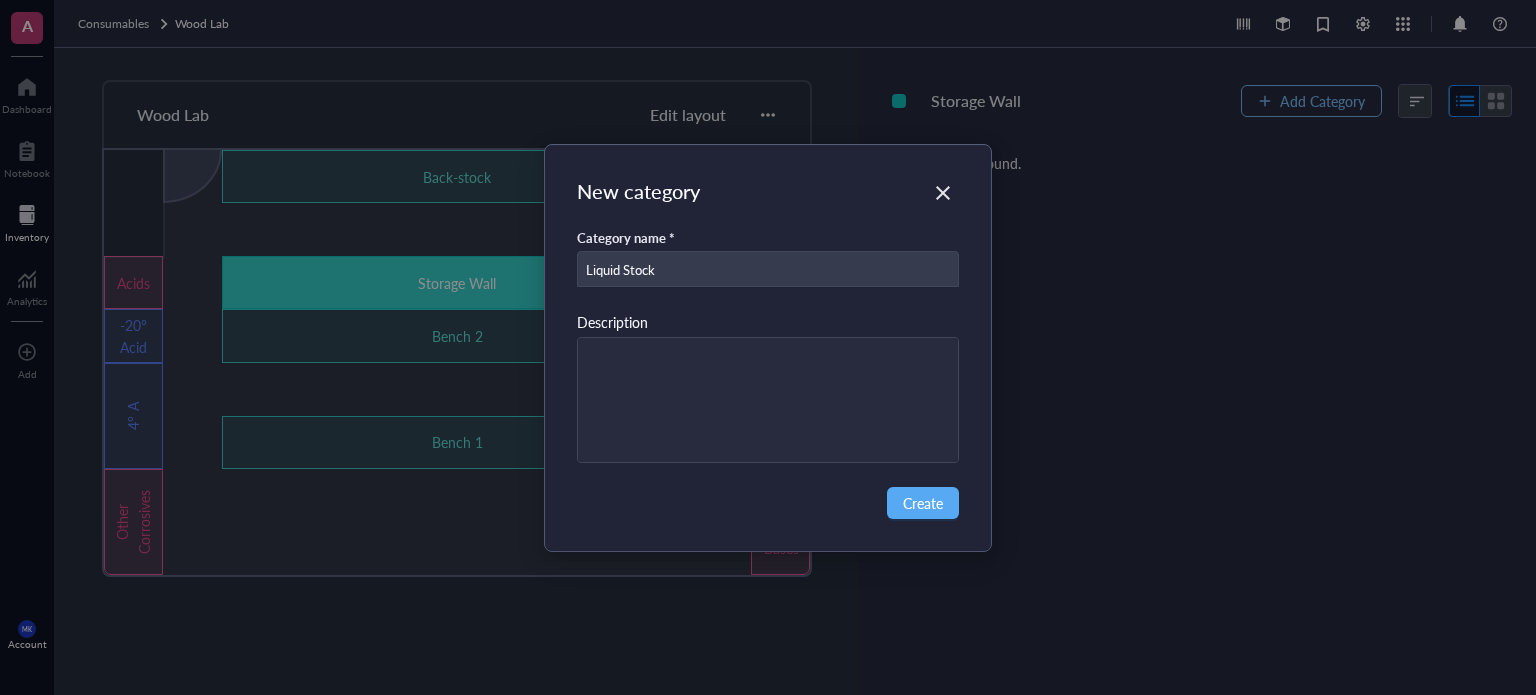 type on "Liquid Stock" 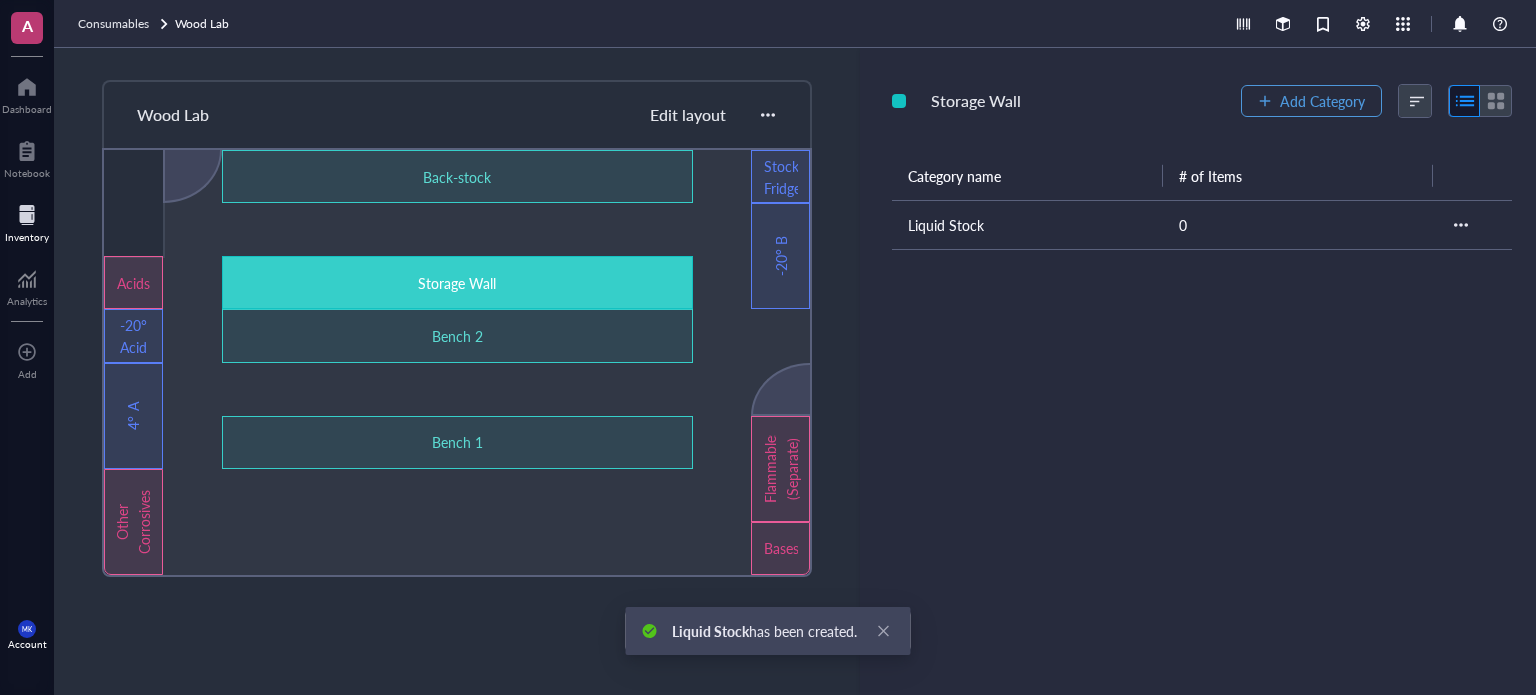 click on "Add Category" at bounding box center (1322, 101) 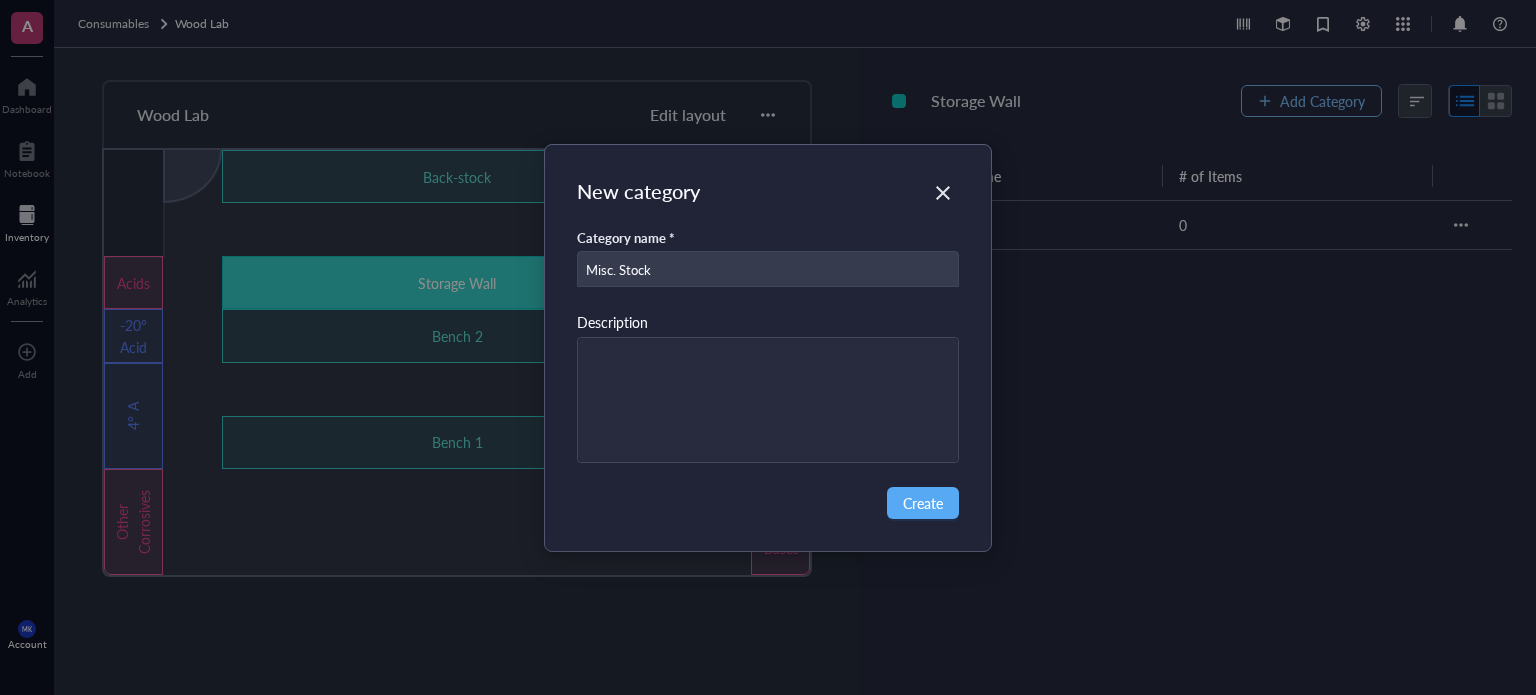 type on "Misc. Stock" 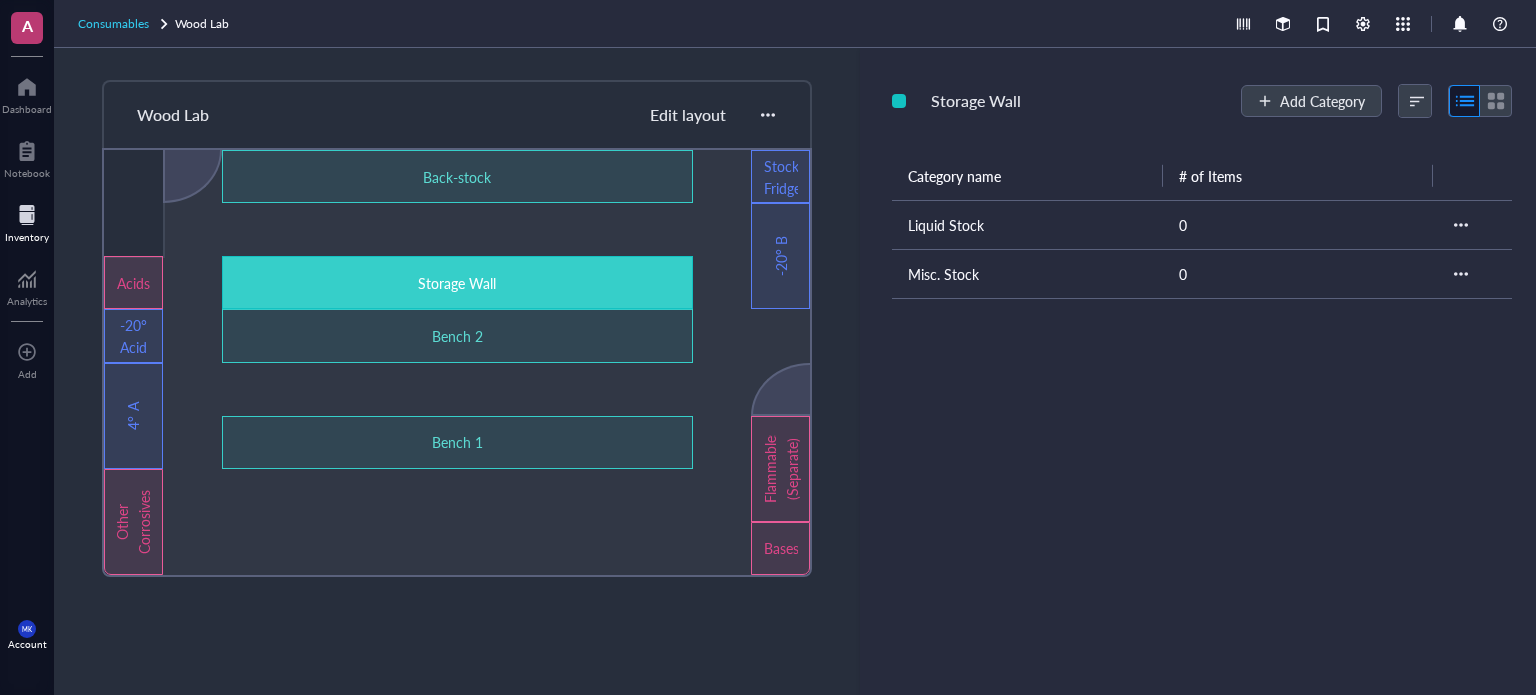 click on "Consumables" at bounding box center [113, 23] 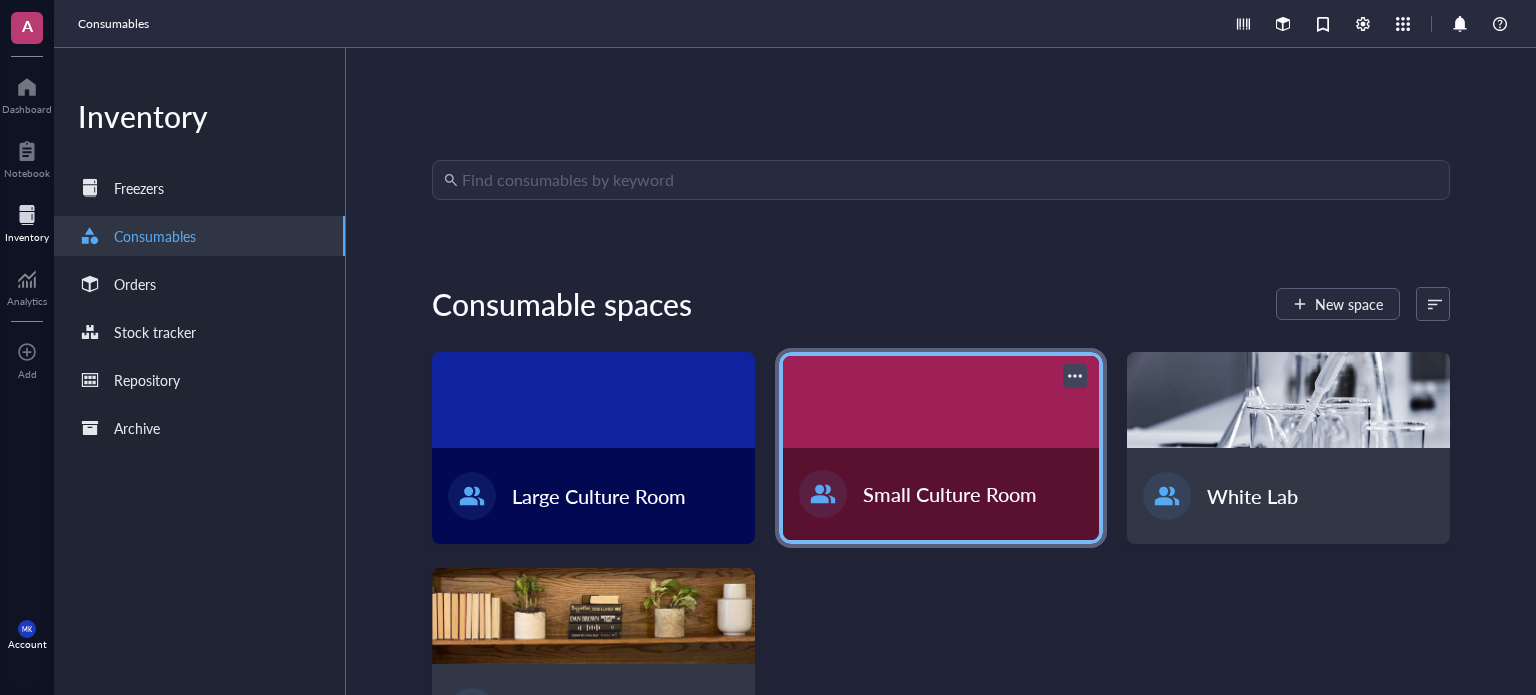 scroll, scrollTop: 96, scrollLeft: 0, axis: vertical 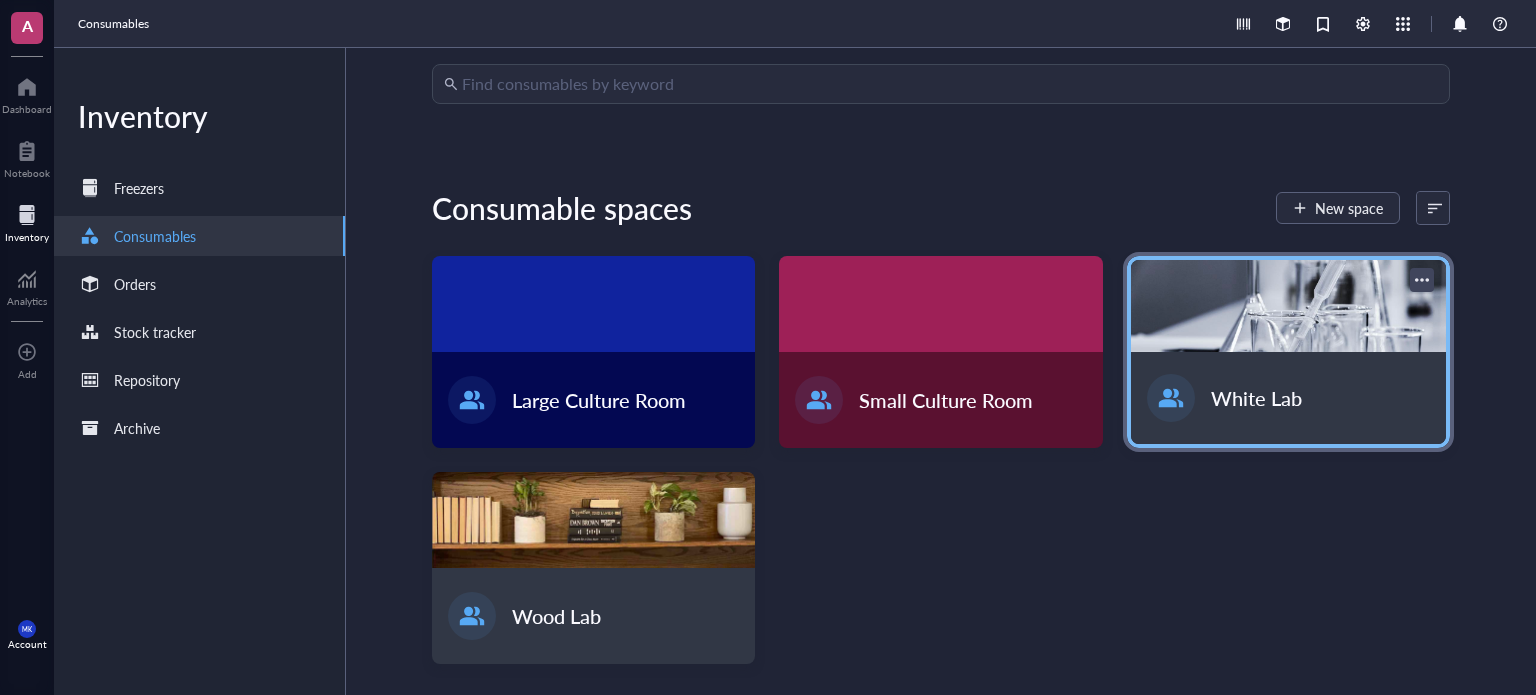 click at bounding box center (1288, 306) 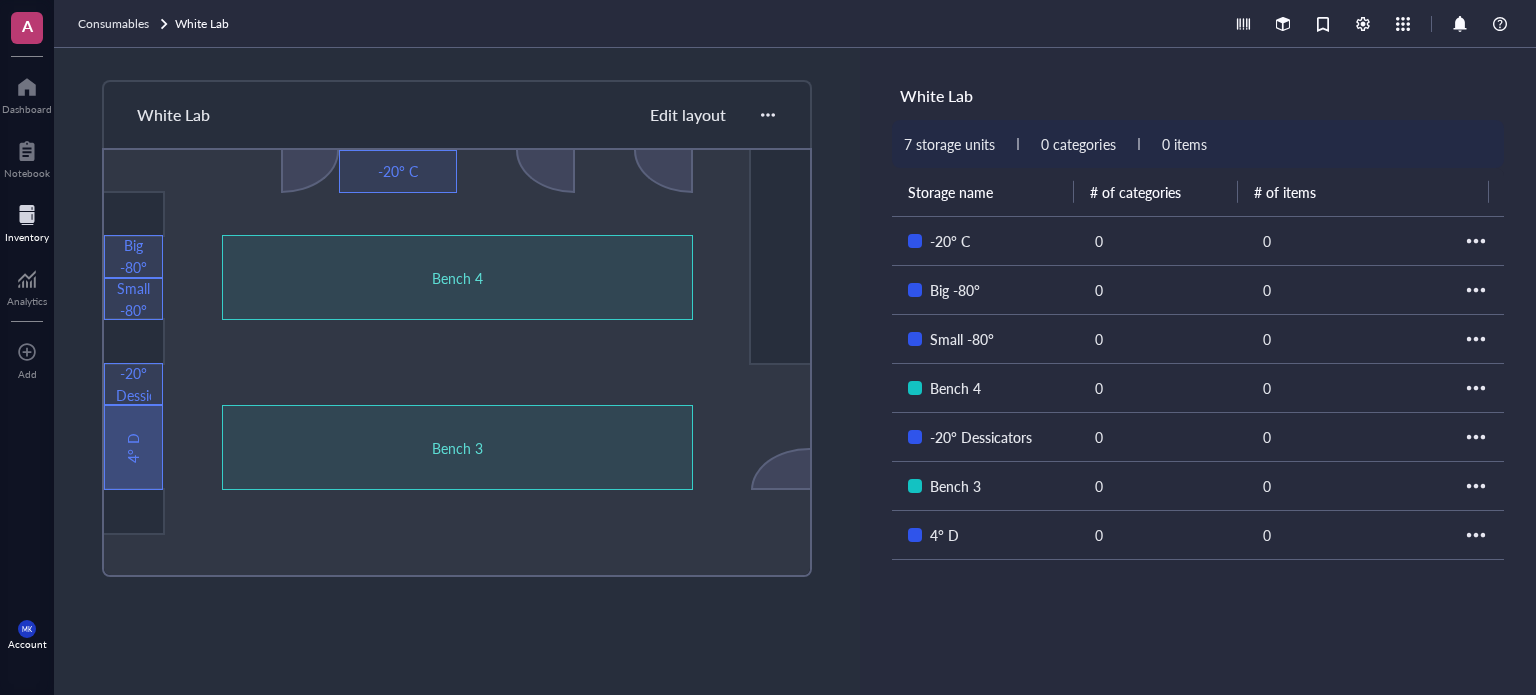 click on "4° D" at bounding box center (133, 447) 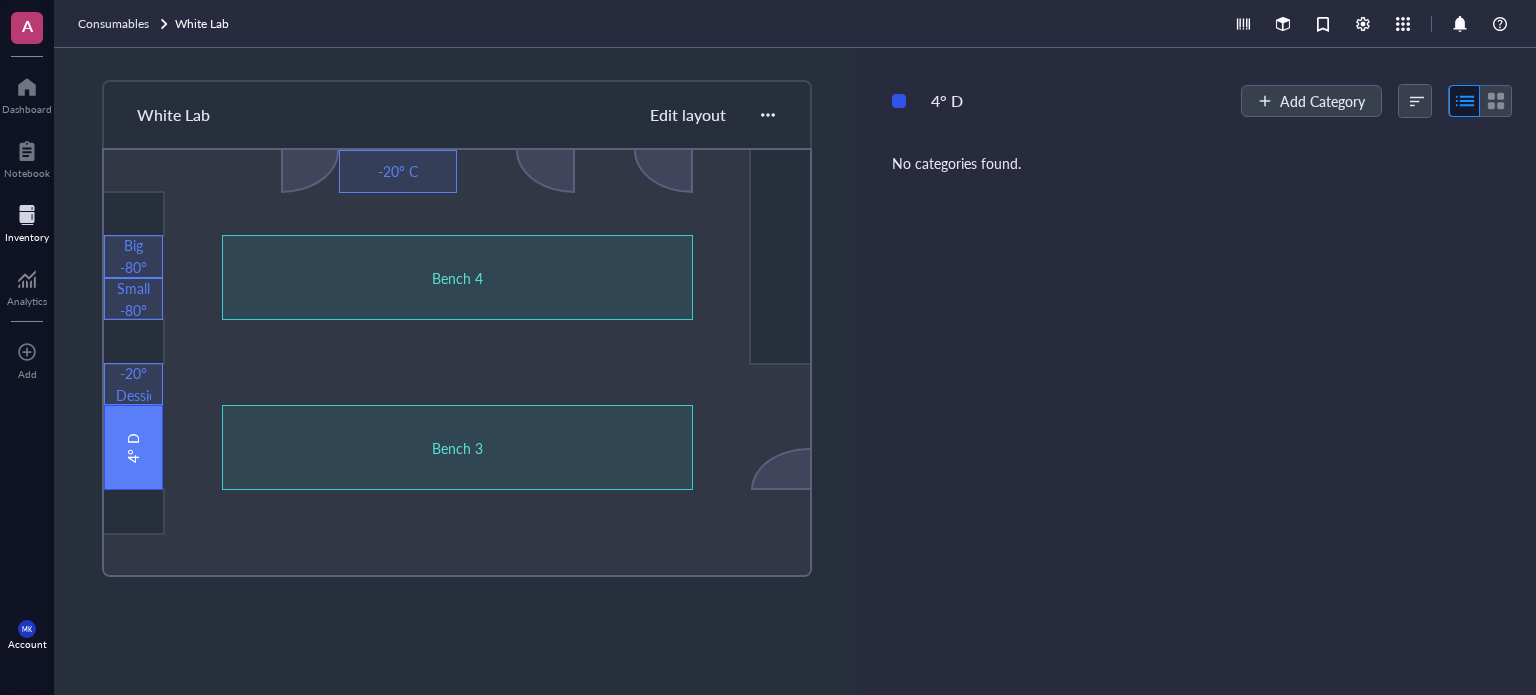 click at bounding box center [133, 341] 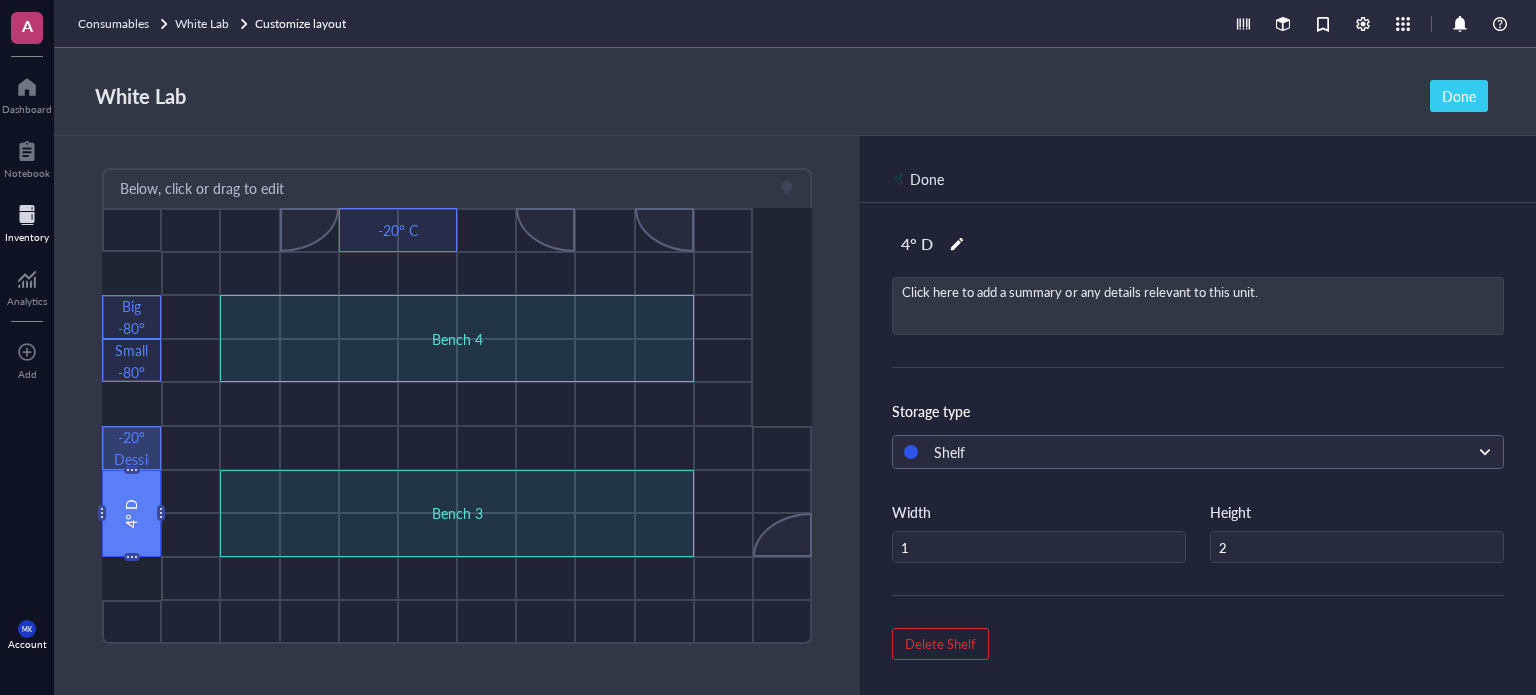 click on "-20° Dessicators" at bounding box center [131, 448] 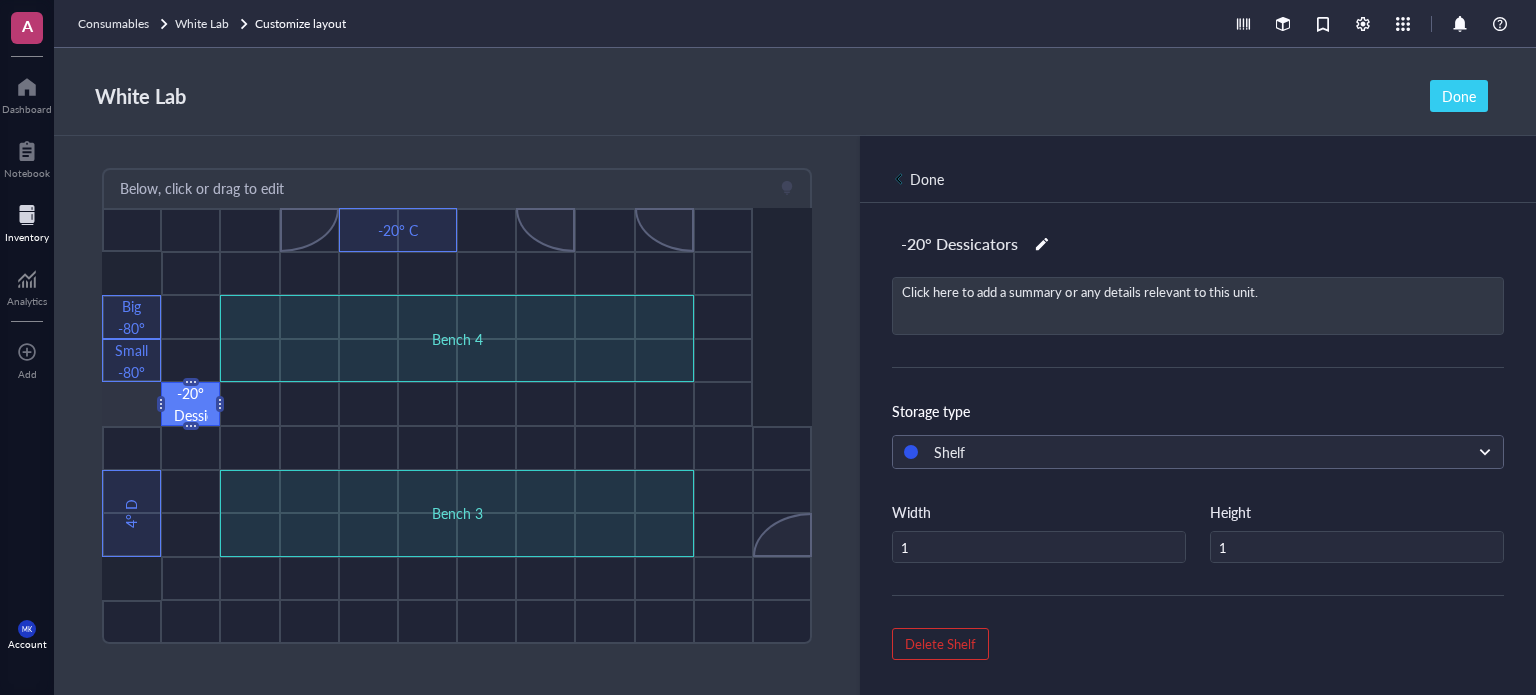 click at bounding box center [131, 404] 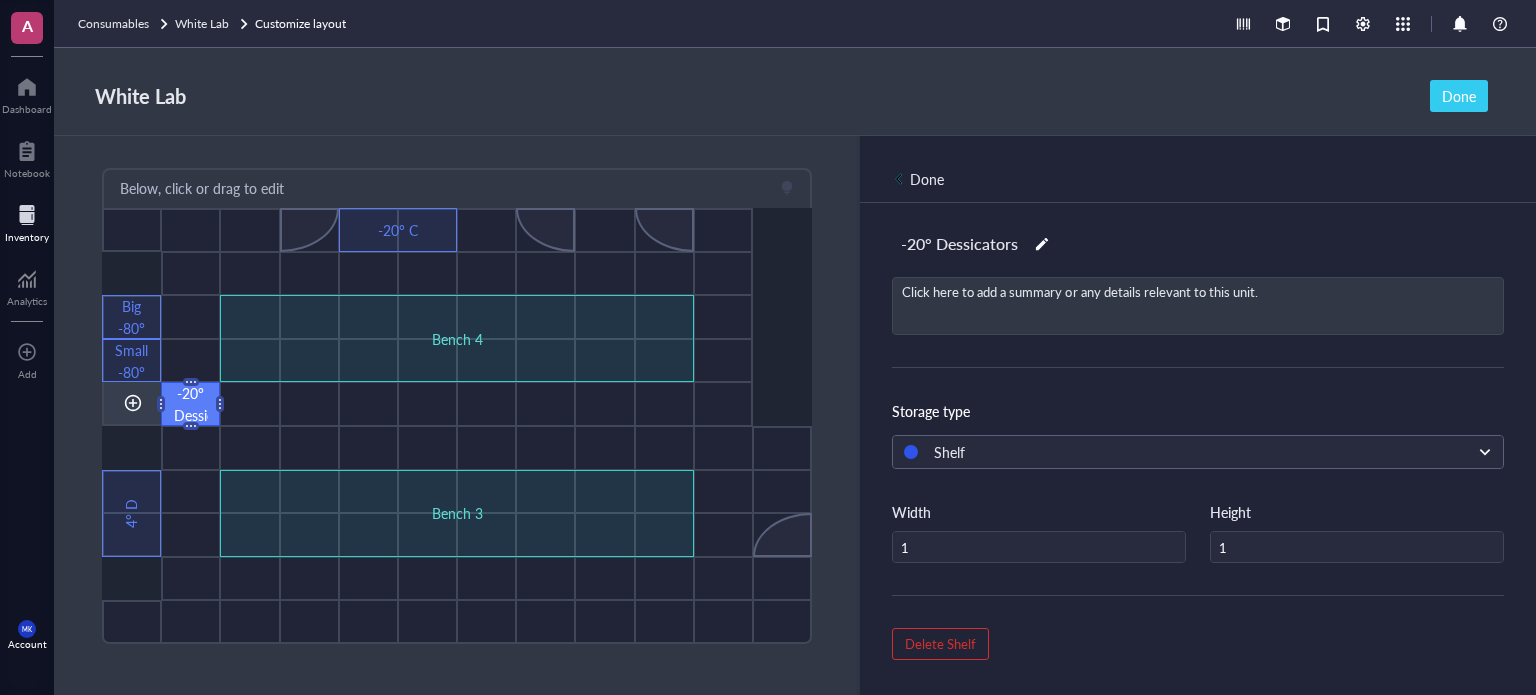 drag, startPoint x: 194, startPoint y: 404, endPoint x: 123, endPoint y: 400, distance: 71.11259 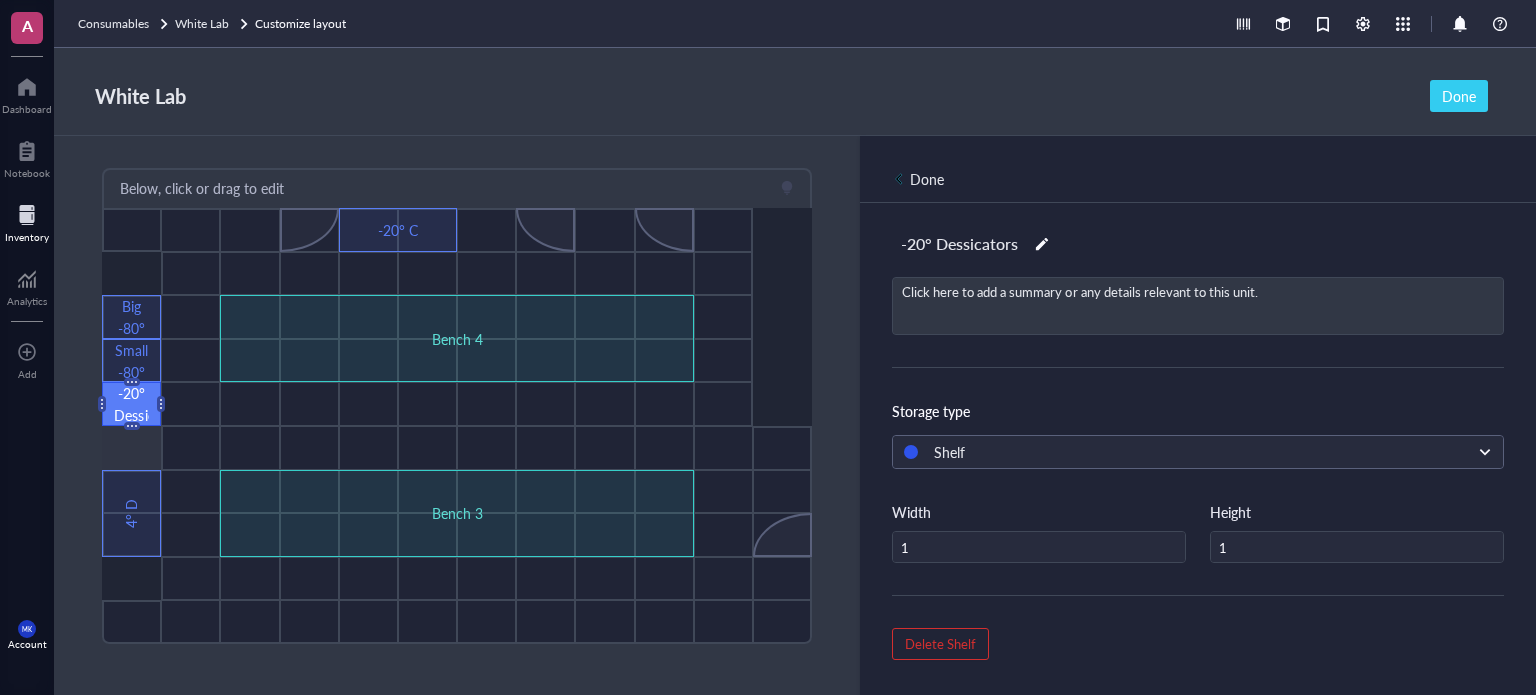 click at bounding box center [131, 448] 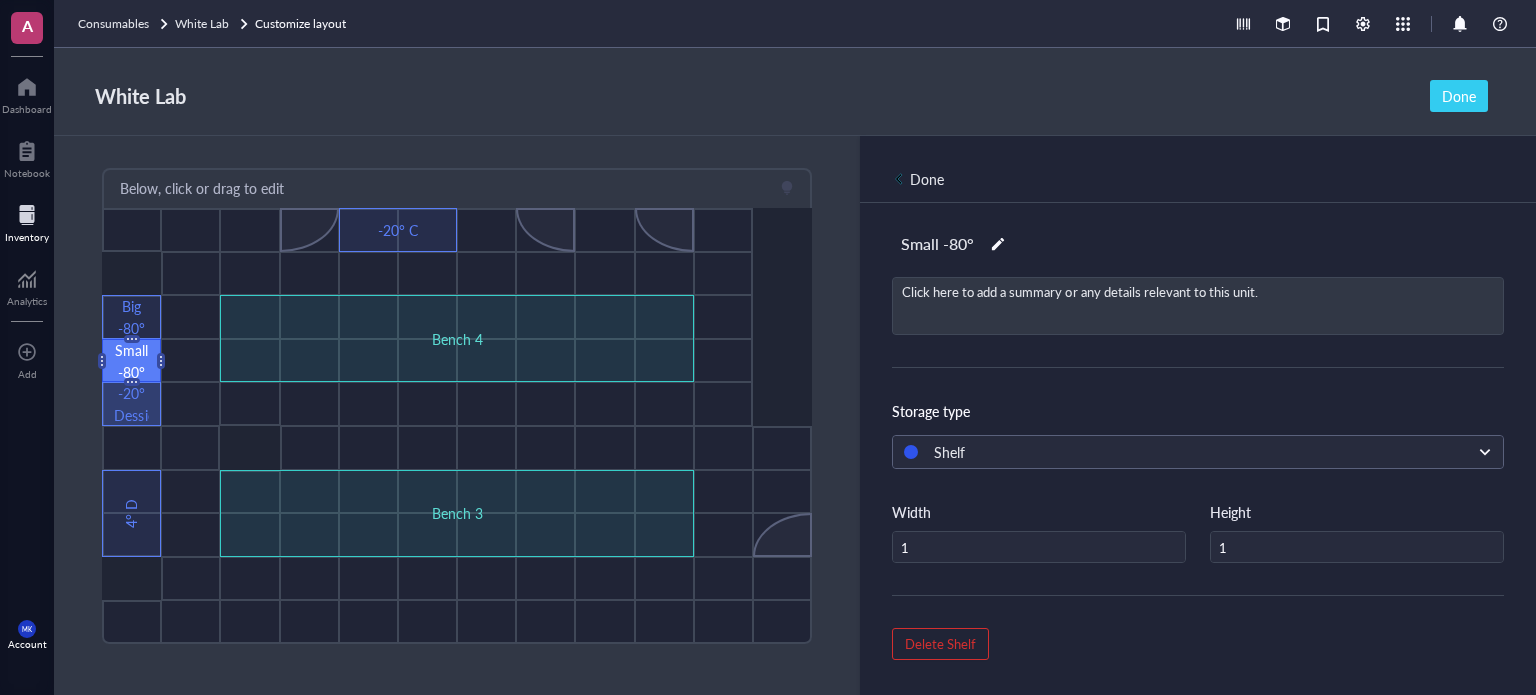 drag, startPoint x: 132, startPoint y: 359, endPoint x: 133, endPoint y: 416, distance: 57.00877 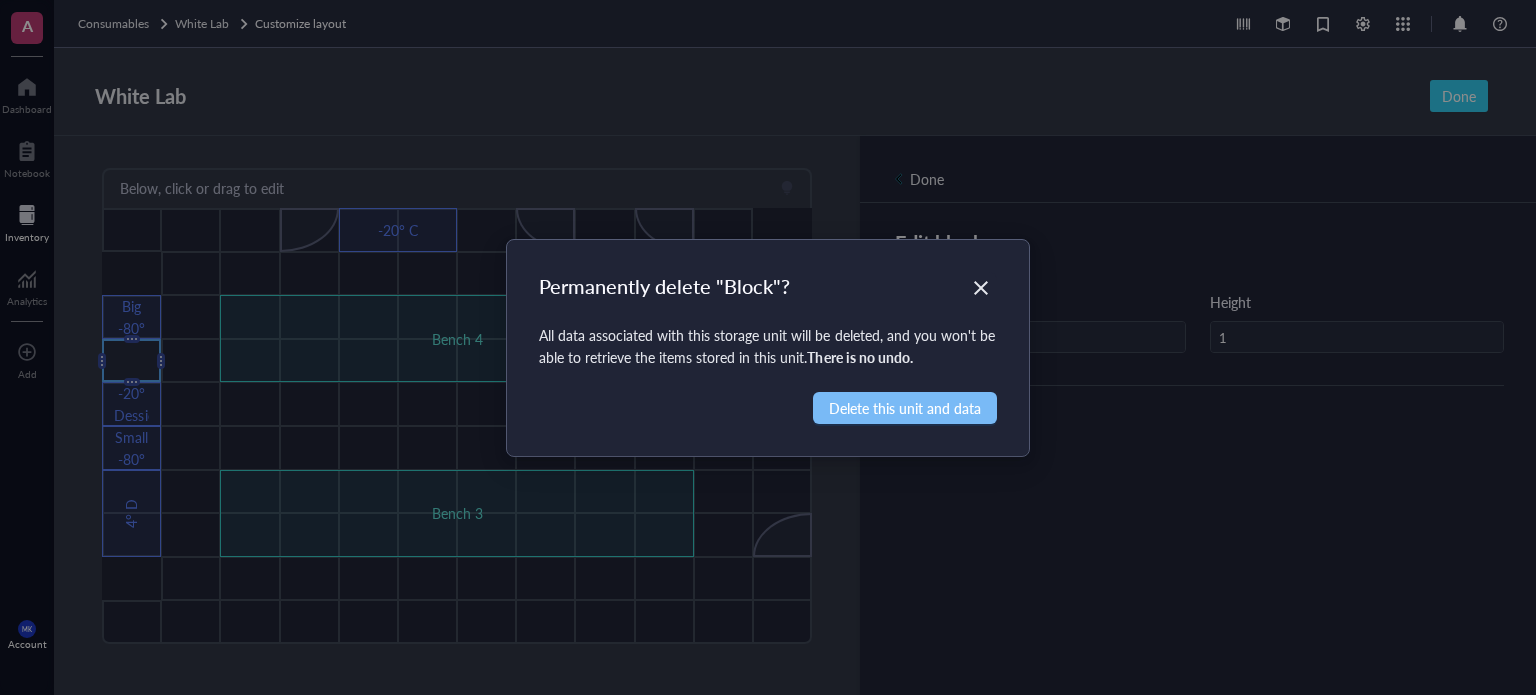 click on "Delete this unit and data" at bounding box center [905, 408] 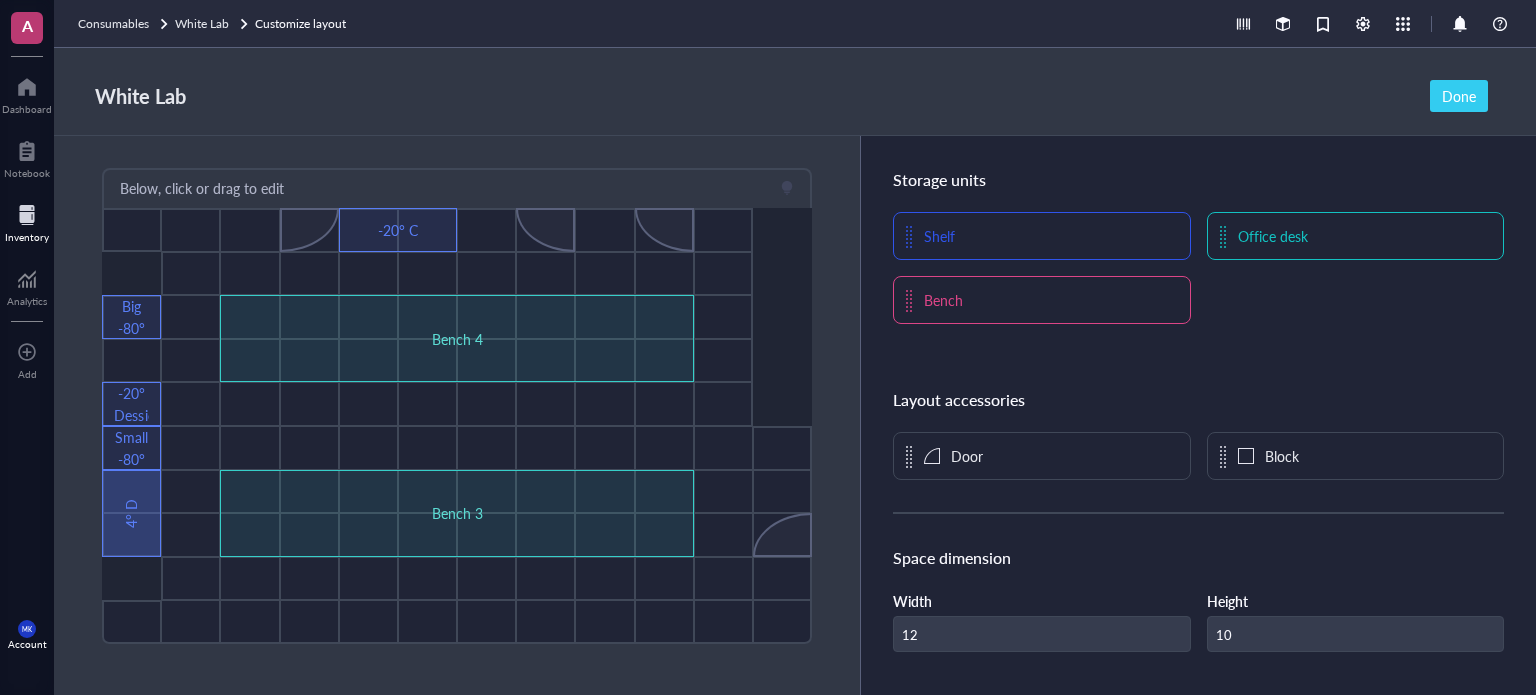click on "4° D" at bounding box center (131, 513) 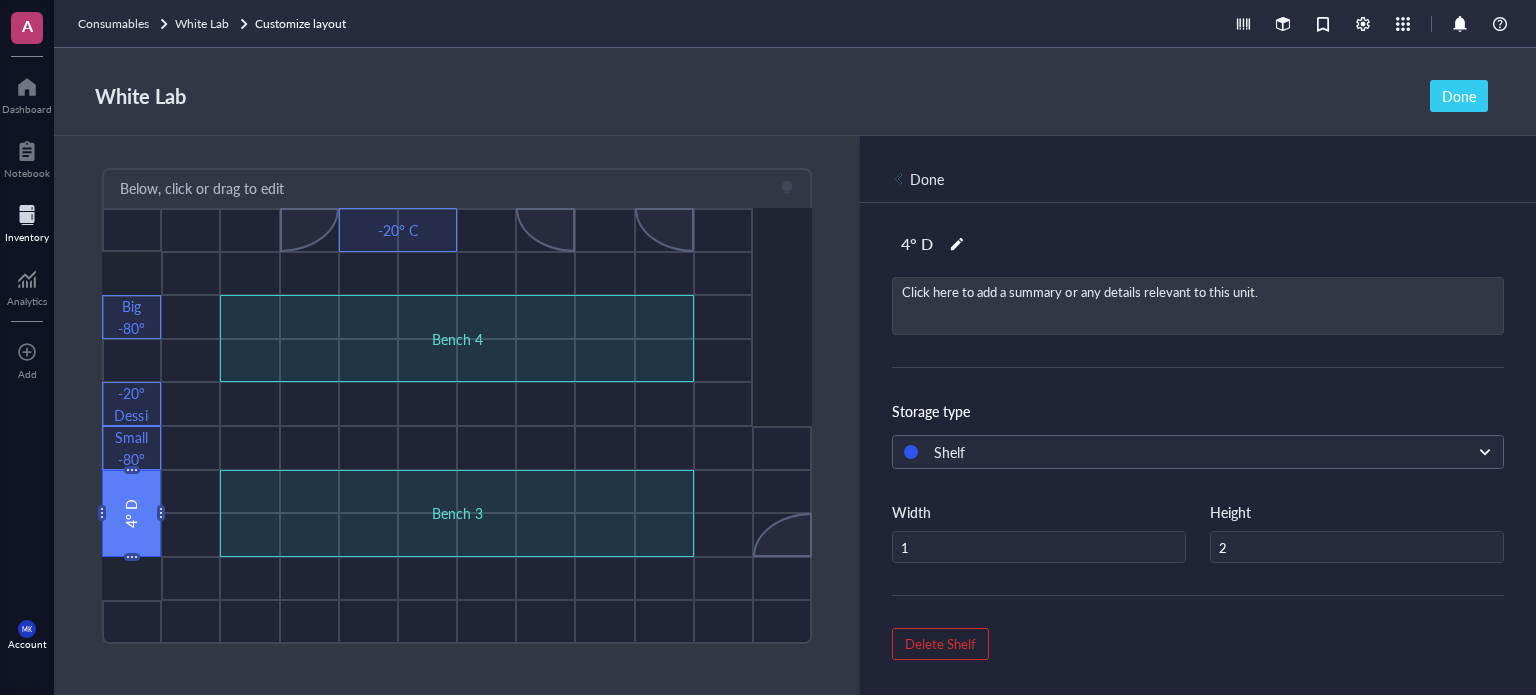 click on "Done" at bounding box center [1198, 169] 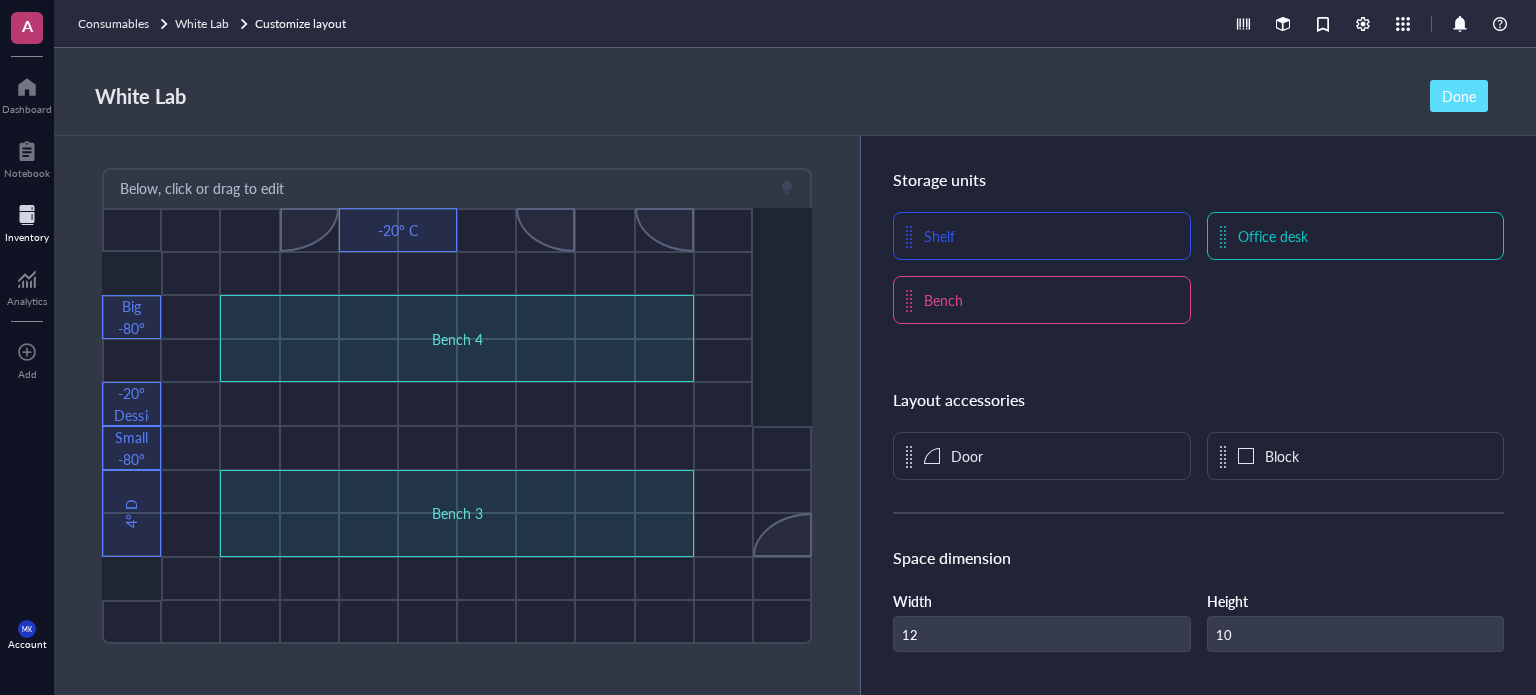click on "Done" at bounding box center [1459, 96] 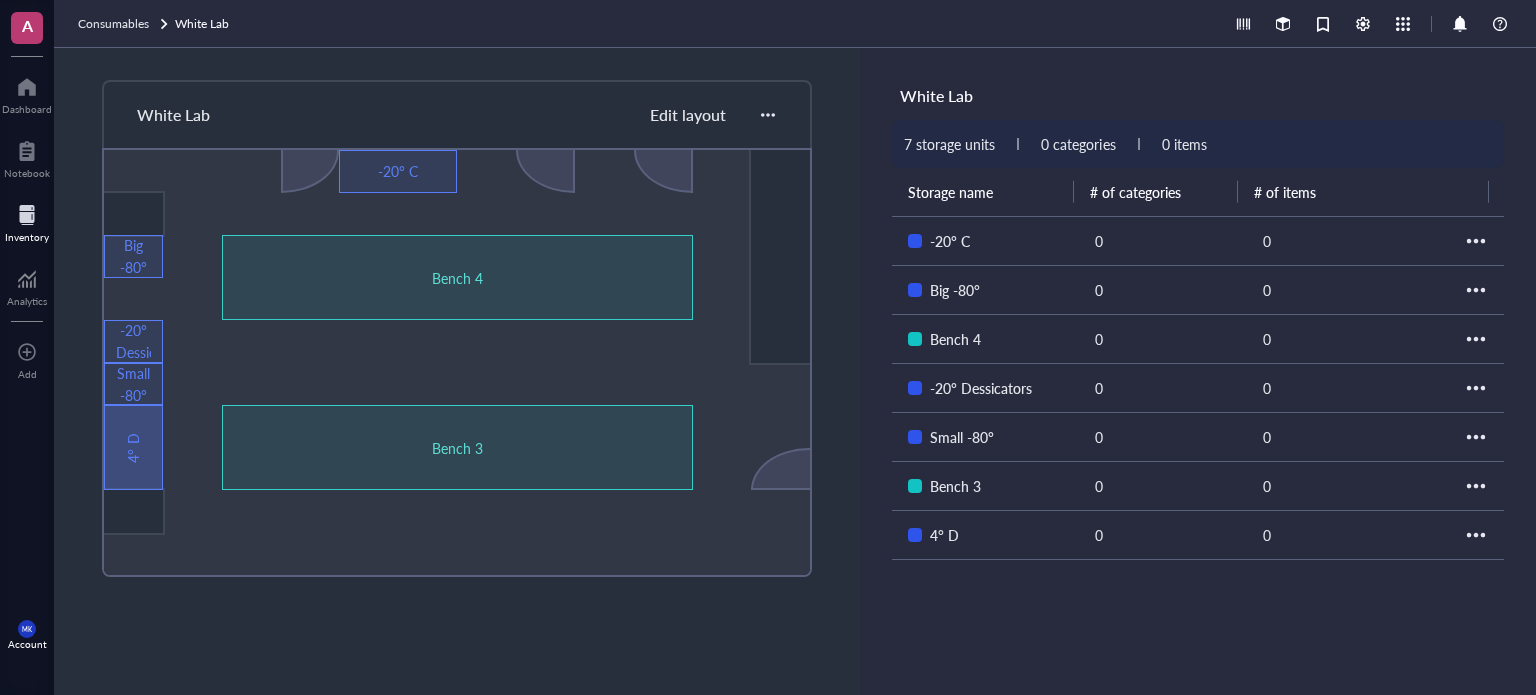 click on "4° D" at bounding box center (133, 447) 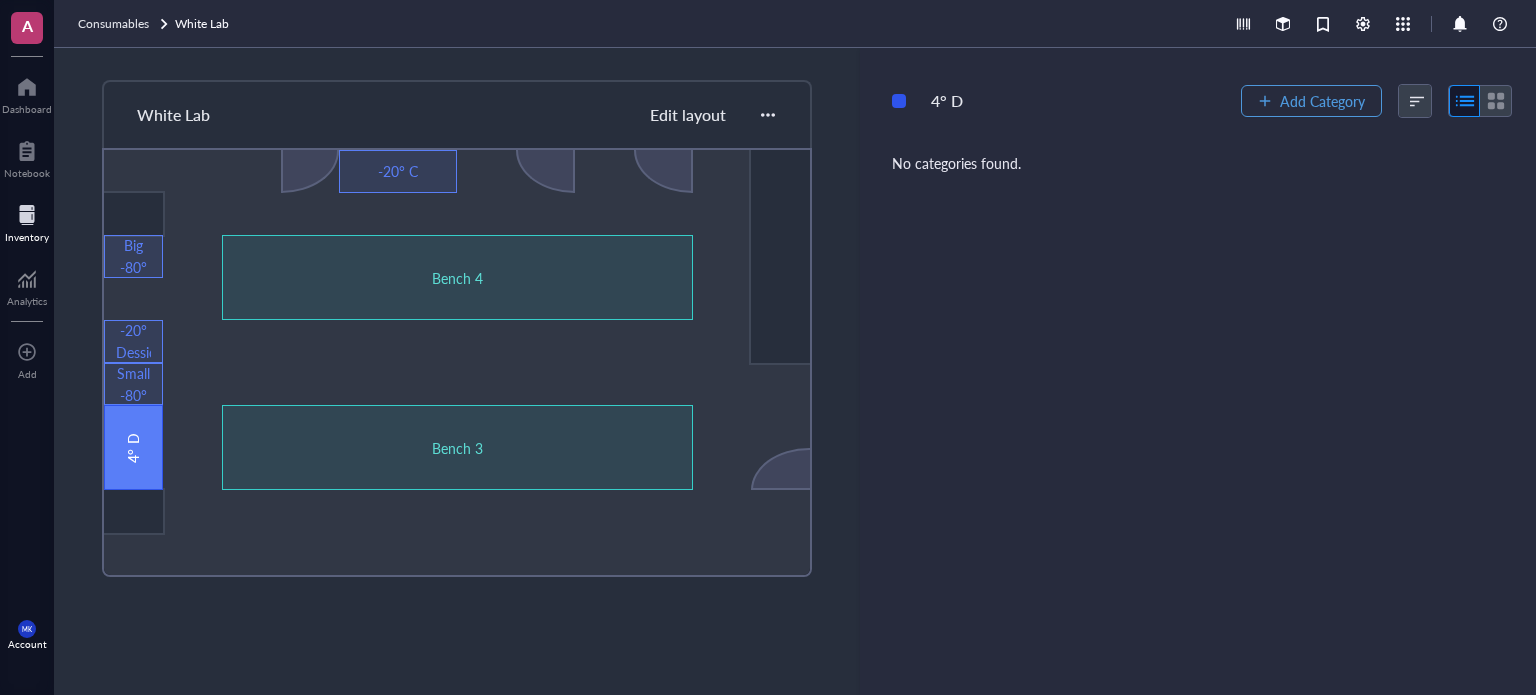 click on "Add Category" at bounding box center (1322, 101) 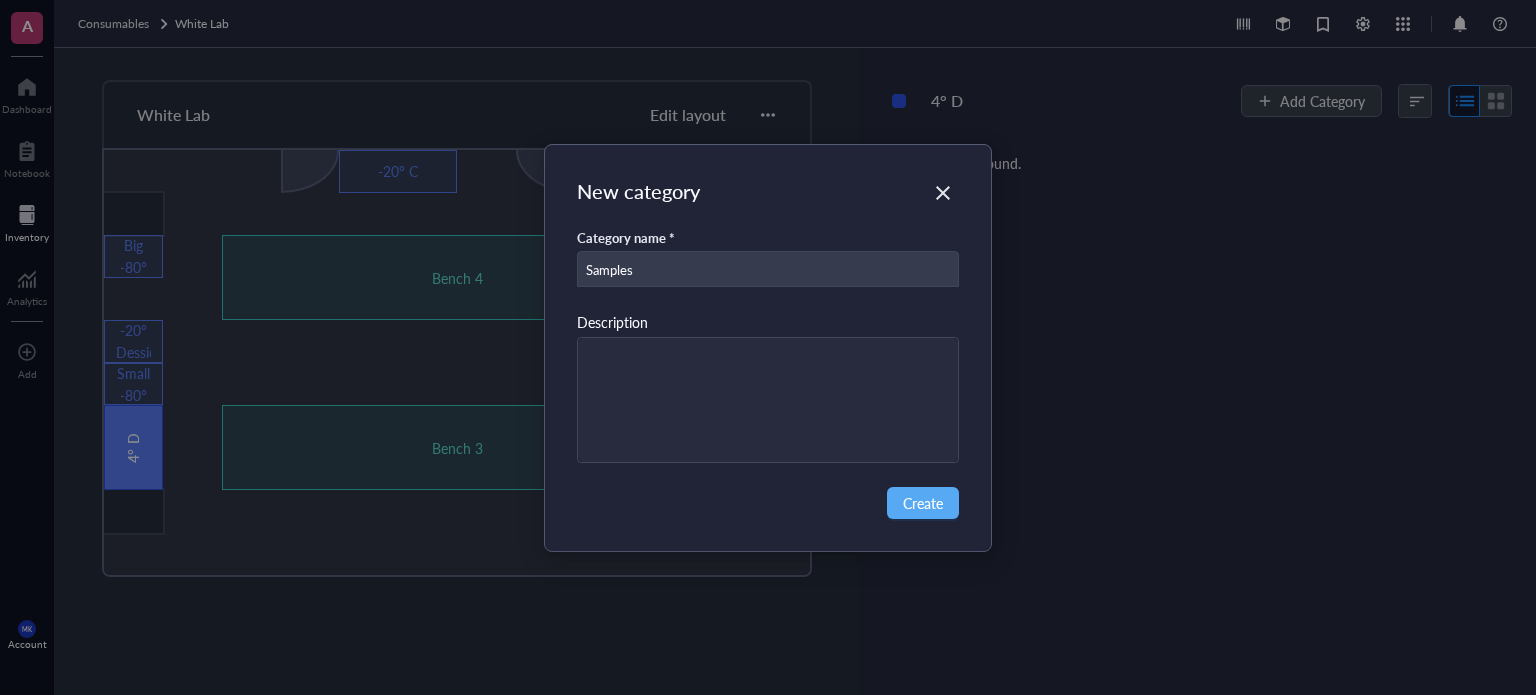type on "Samples" 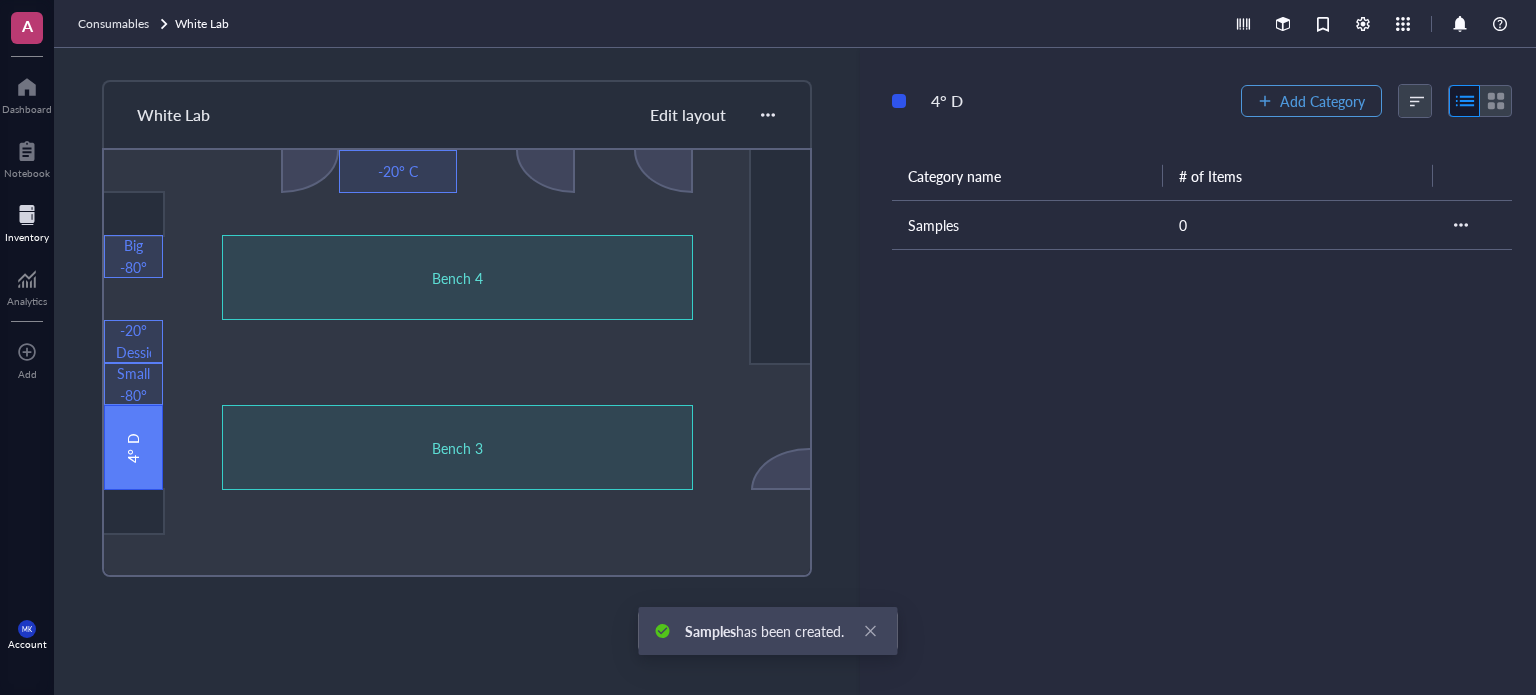 click on "Add Category" at bounding box center [1322, 101] 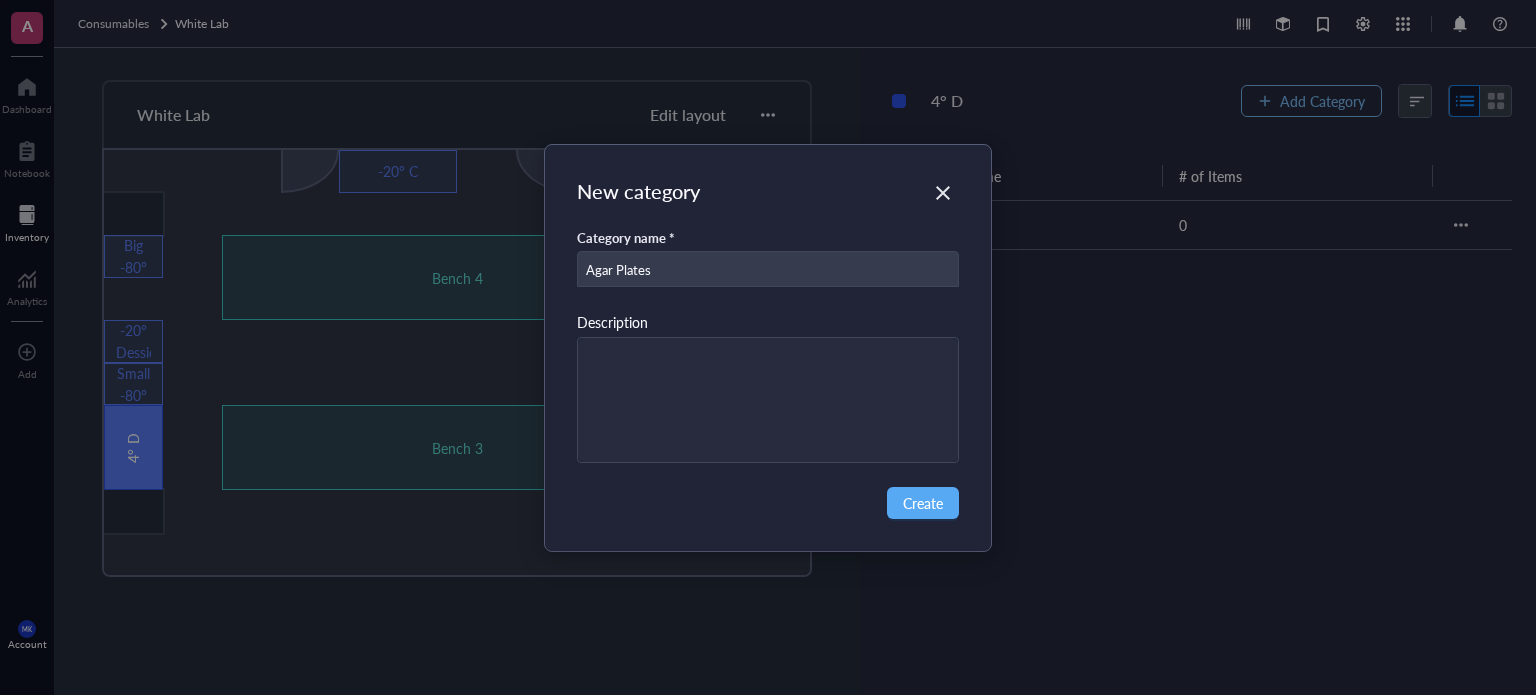 type on "Agar Plates" 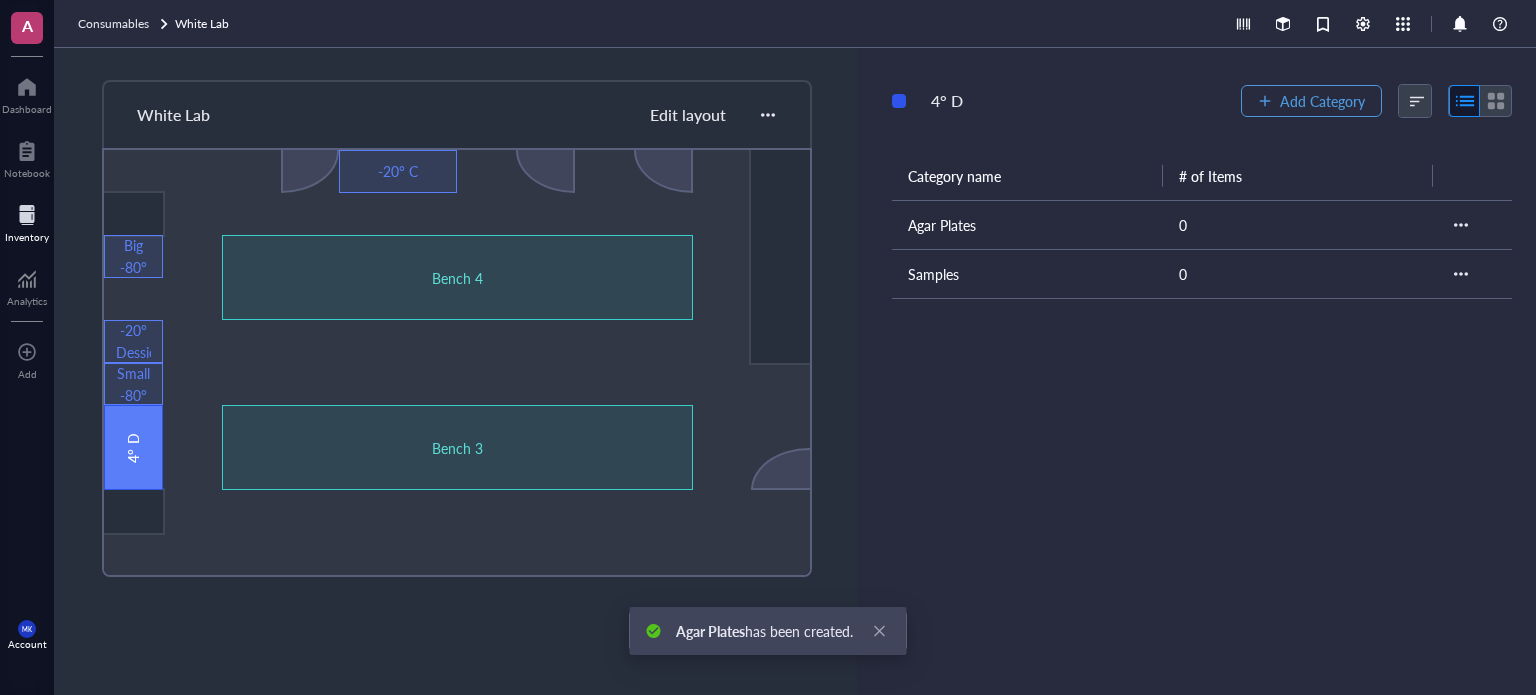 click on "Add Category" at bounding box center [1322, 101] 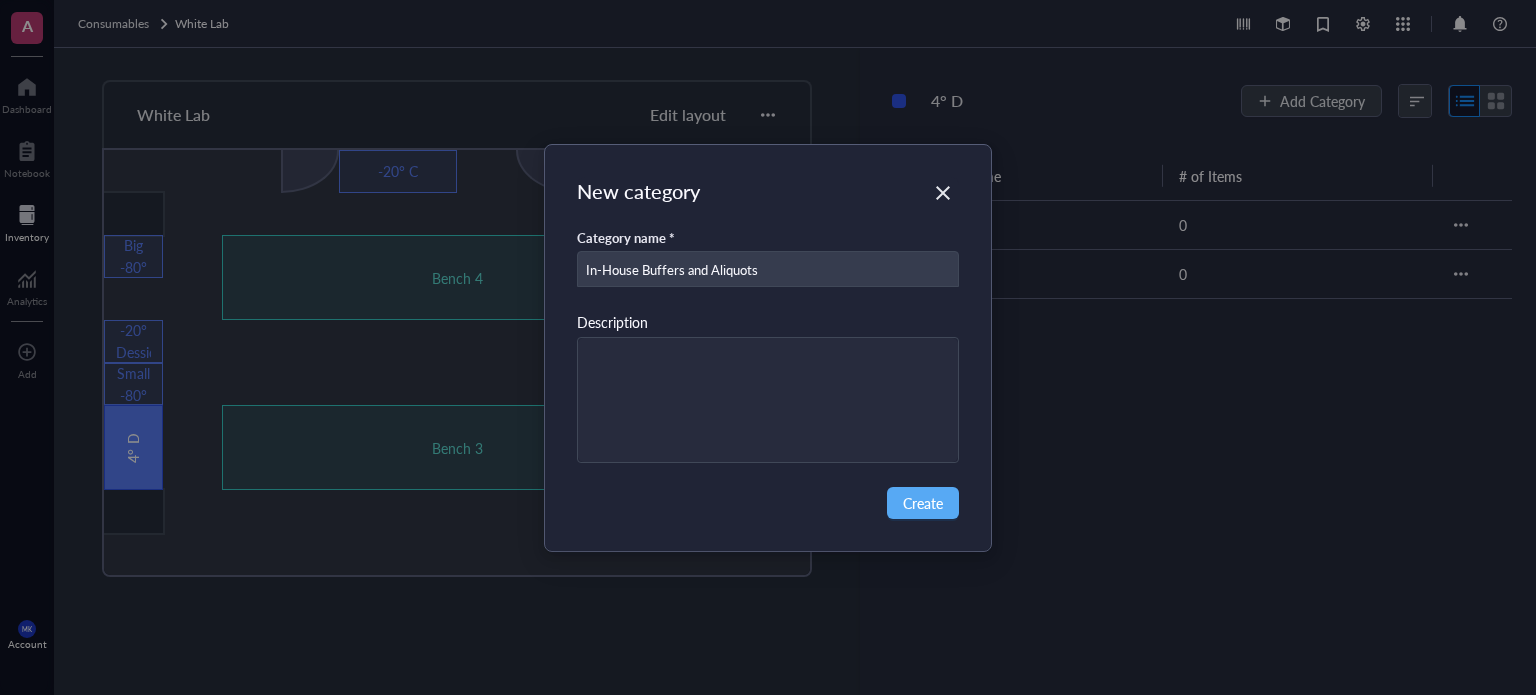 type on "In-House Buffers and Aliquots" 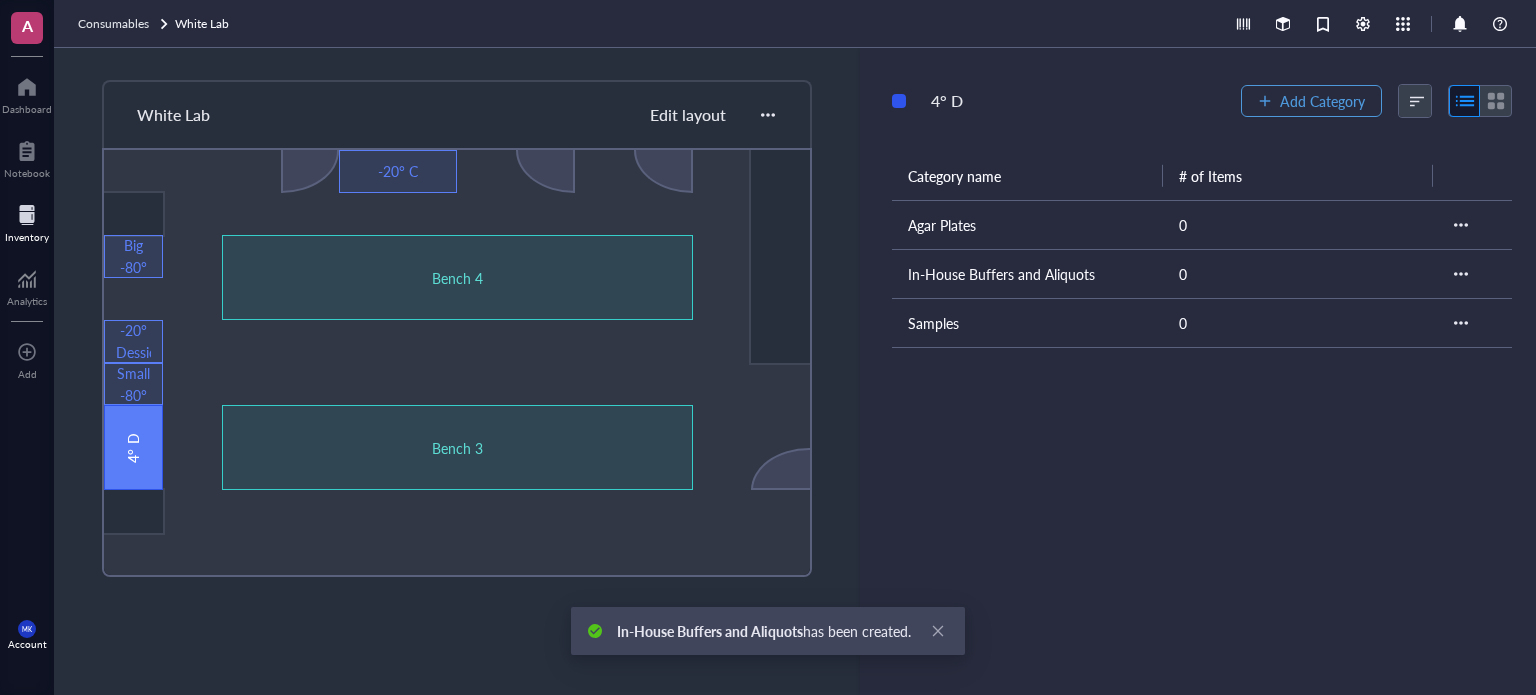 click on "Add Category" at bounding box center [1322, 101] 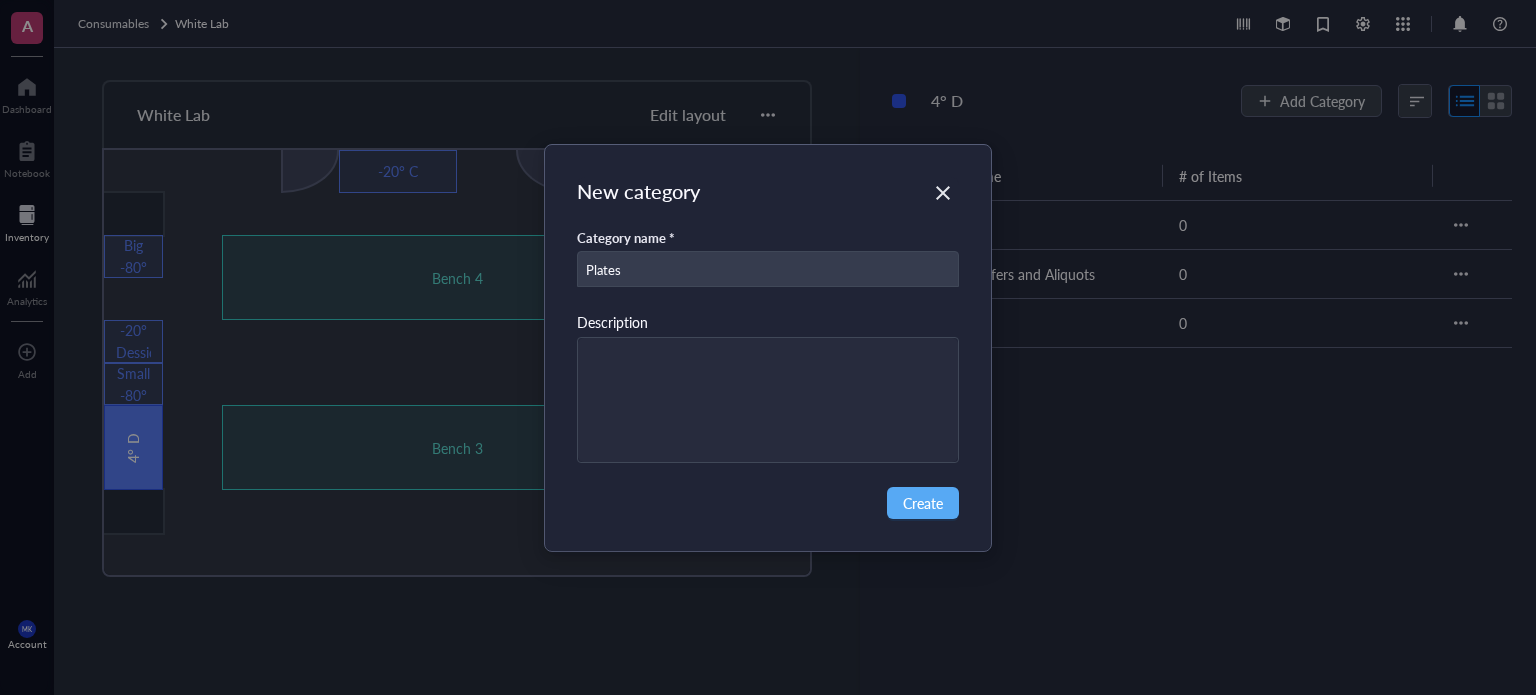 type on "Plates" 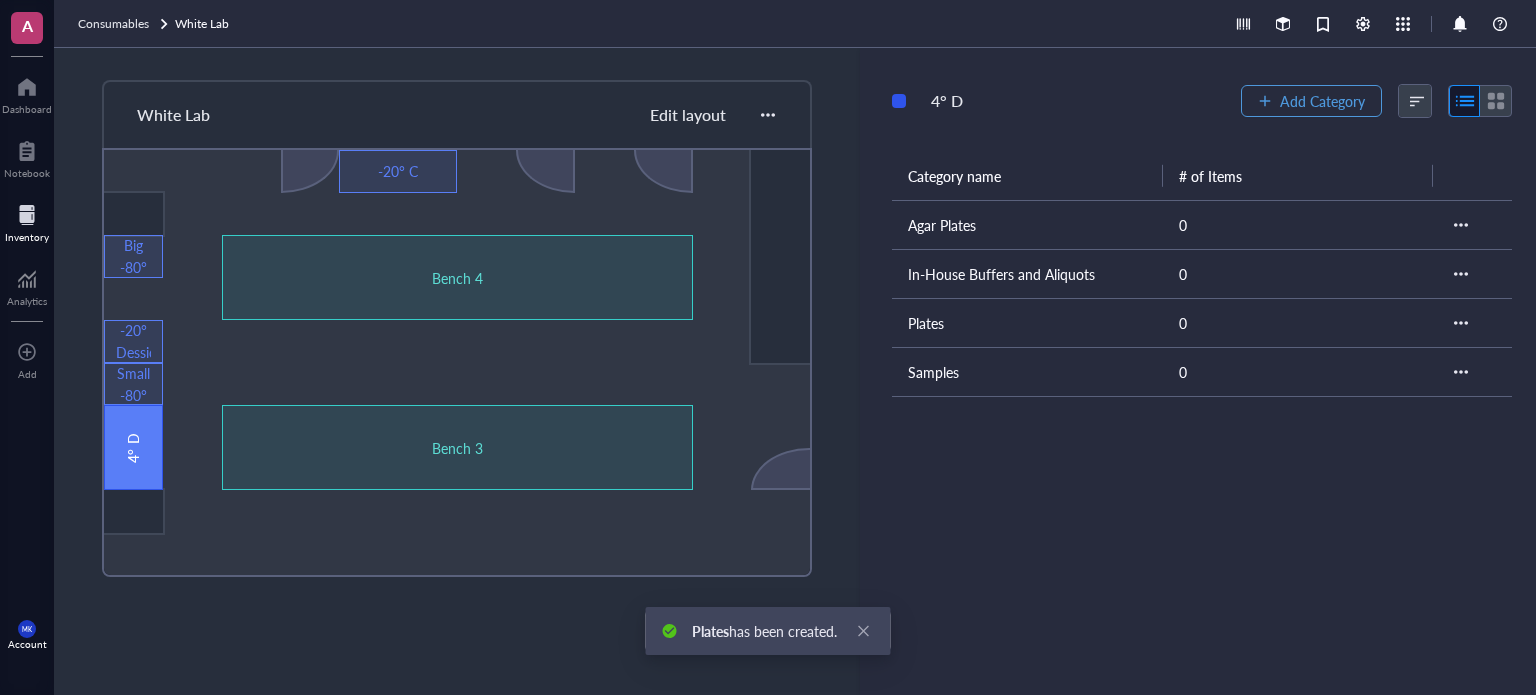 click on "Add Category" at bounding box center (1322, 101) 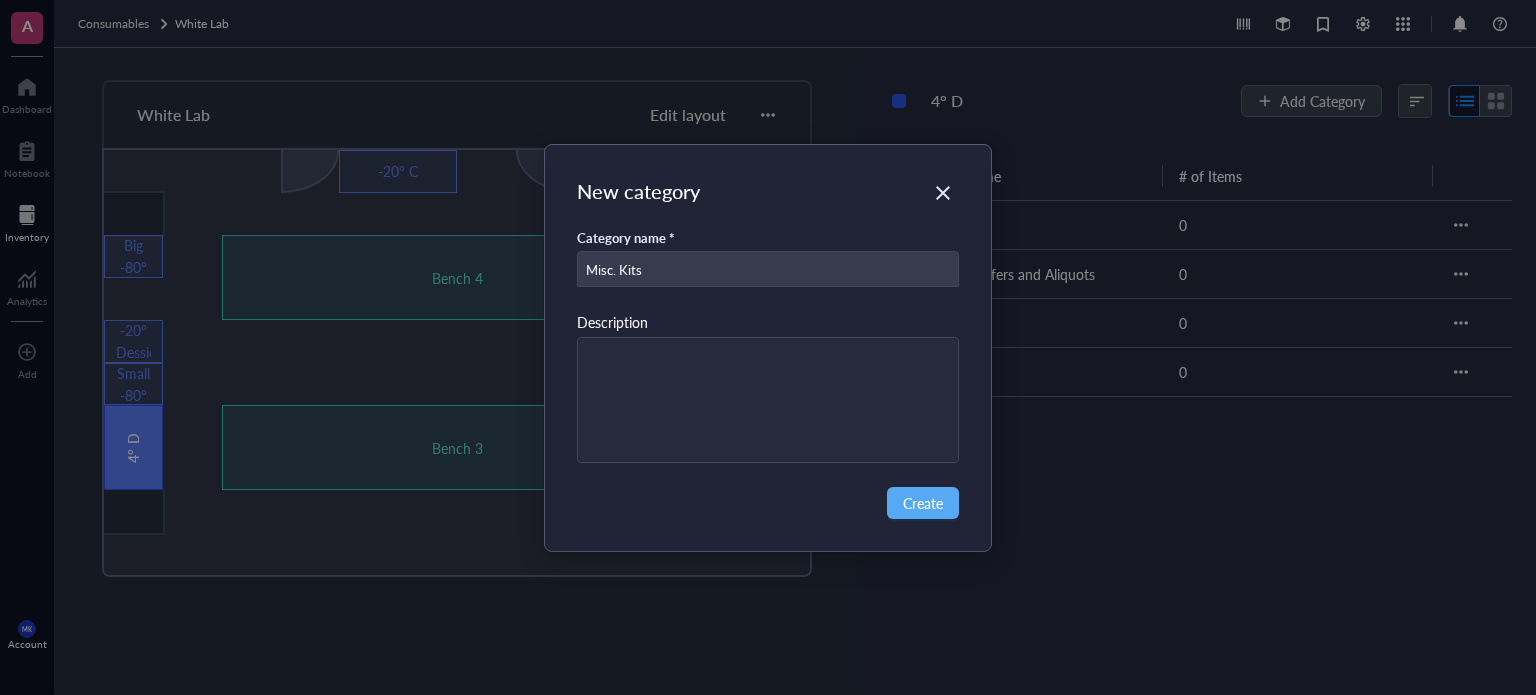 type on "Misc. Kits" 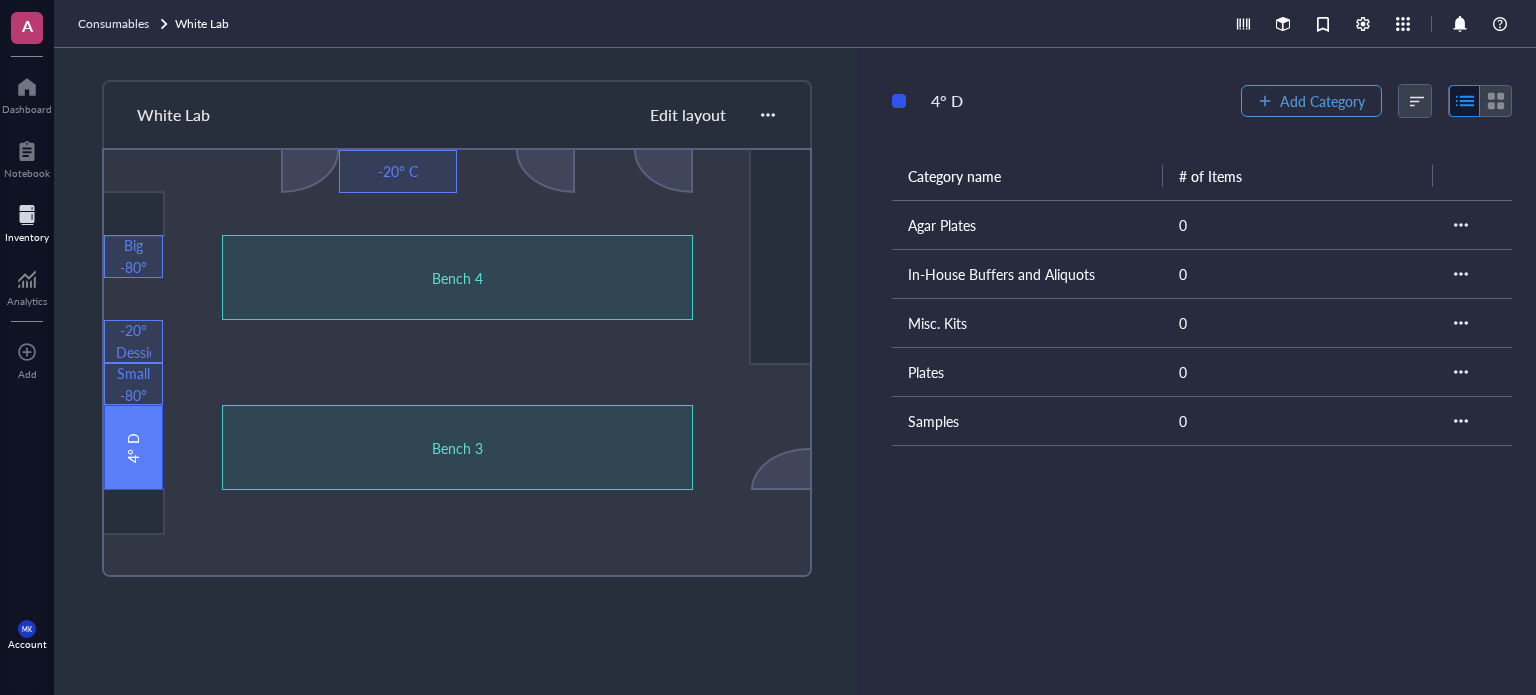 click on "Add Category" at bounding box center [1322, 101] 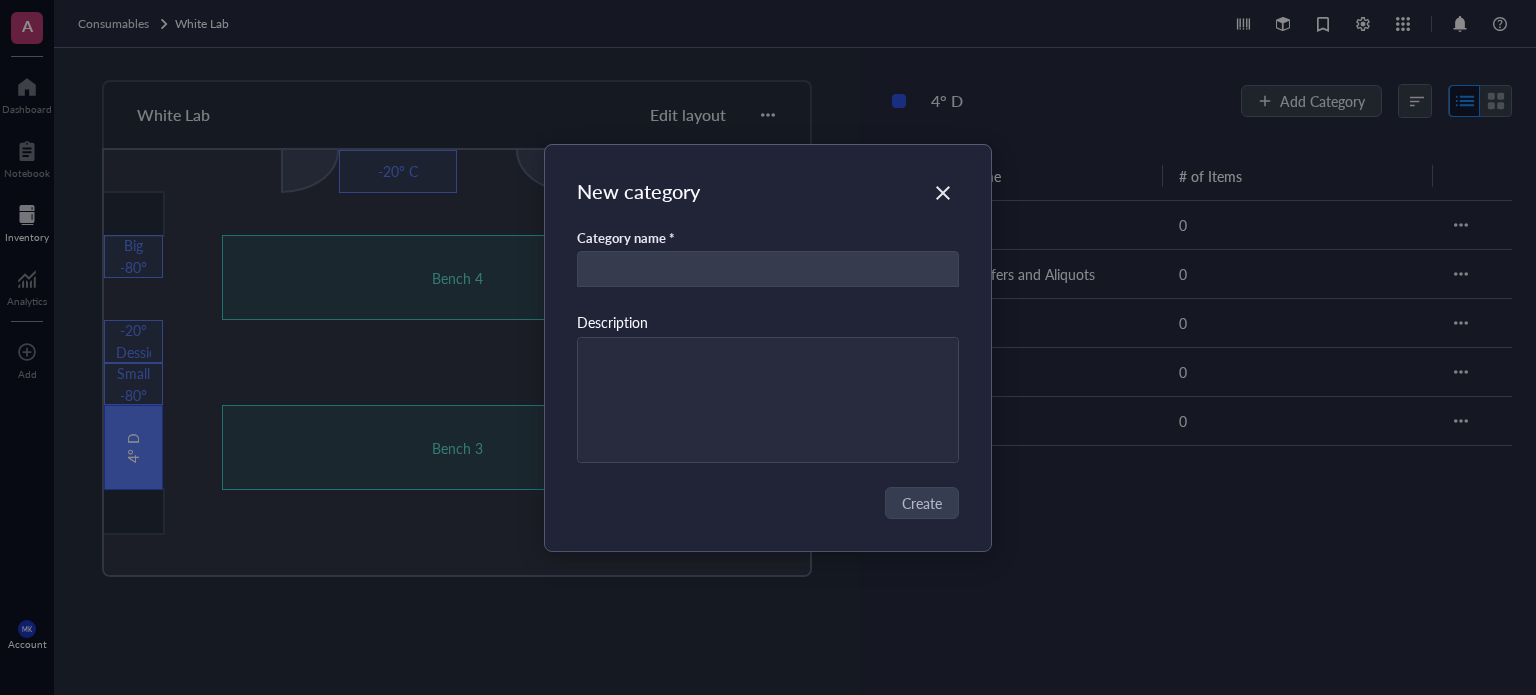 type on "H" 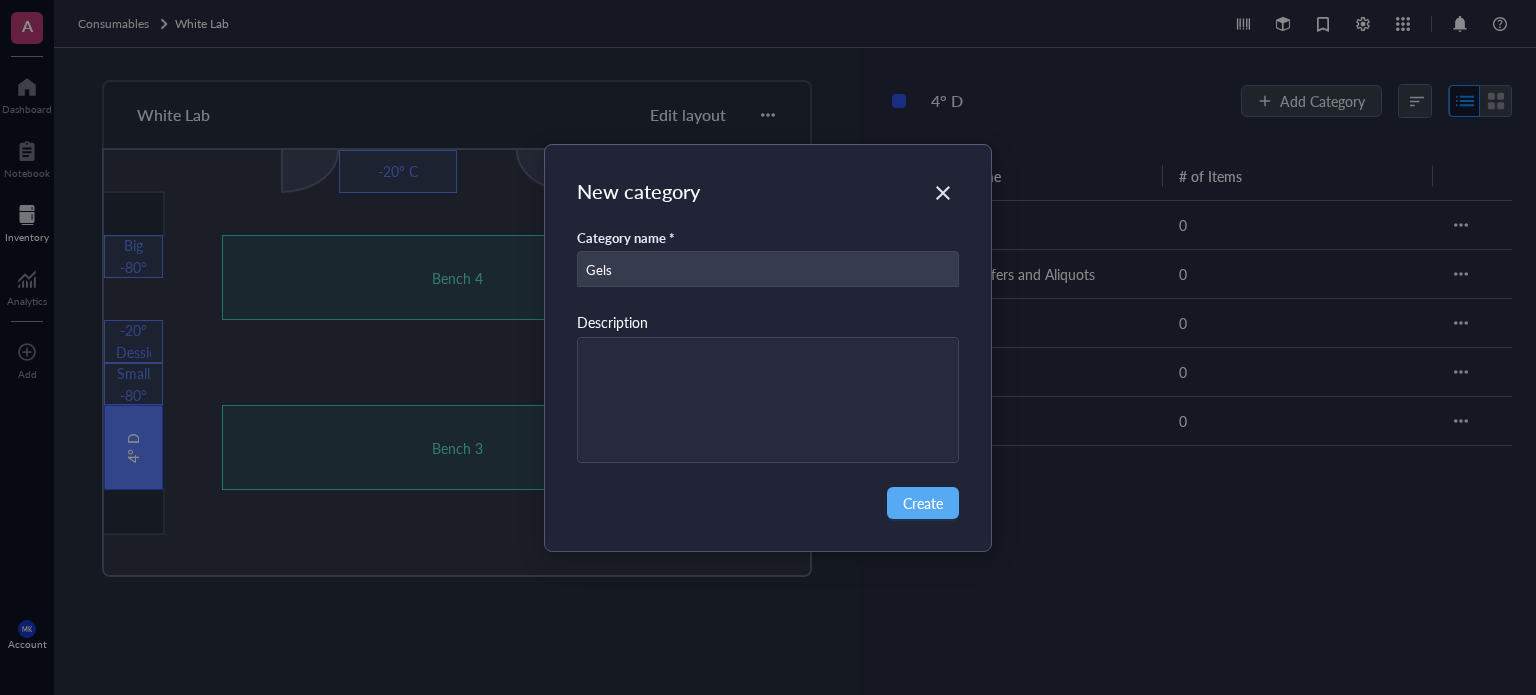 type on "Gels" 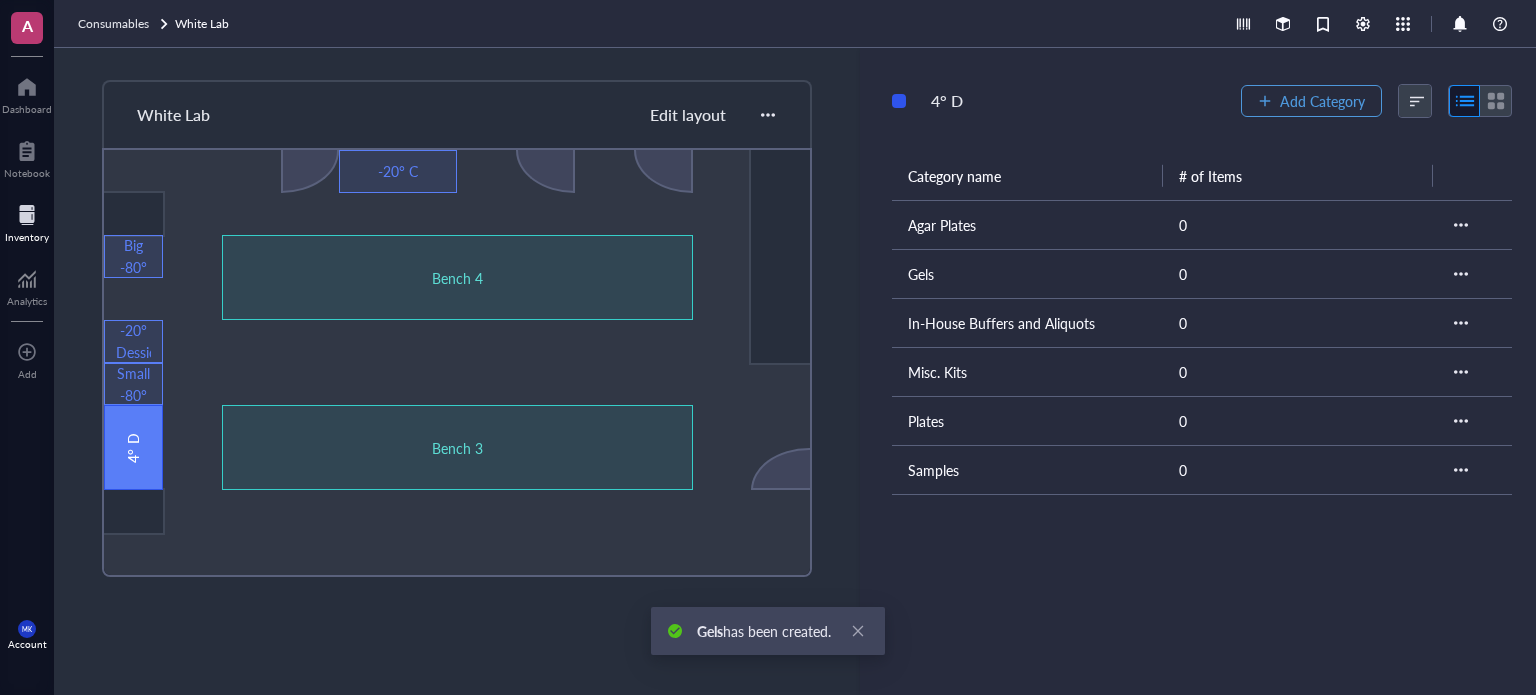 click on "Add Category" at bounding box center (1322, 101) 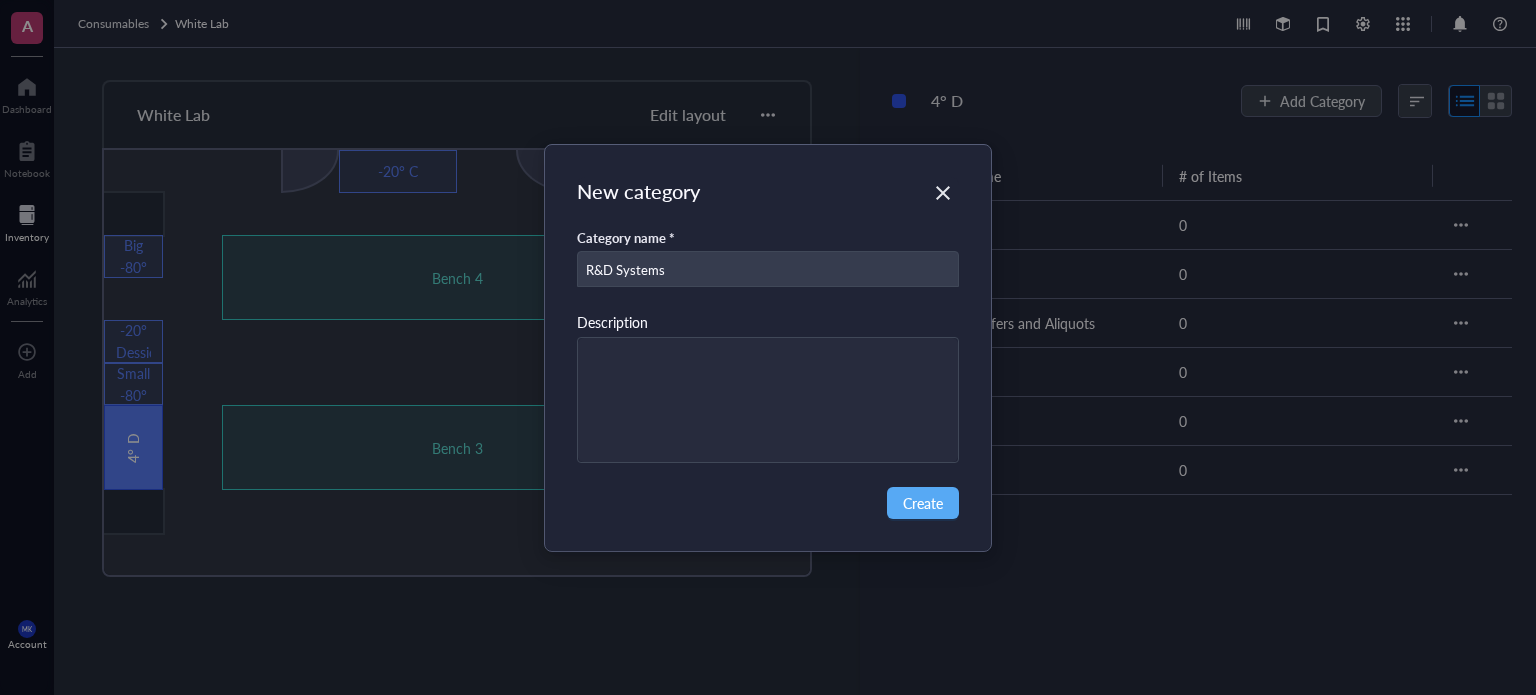 type on "R&D Systems" 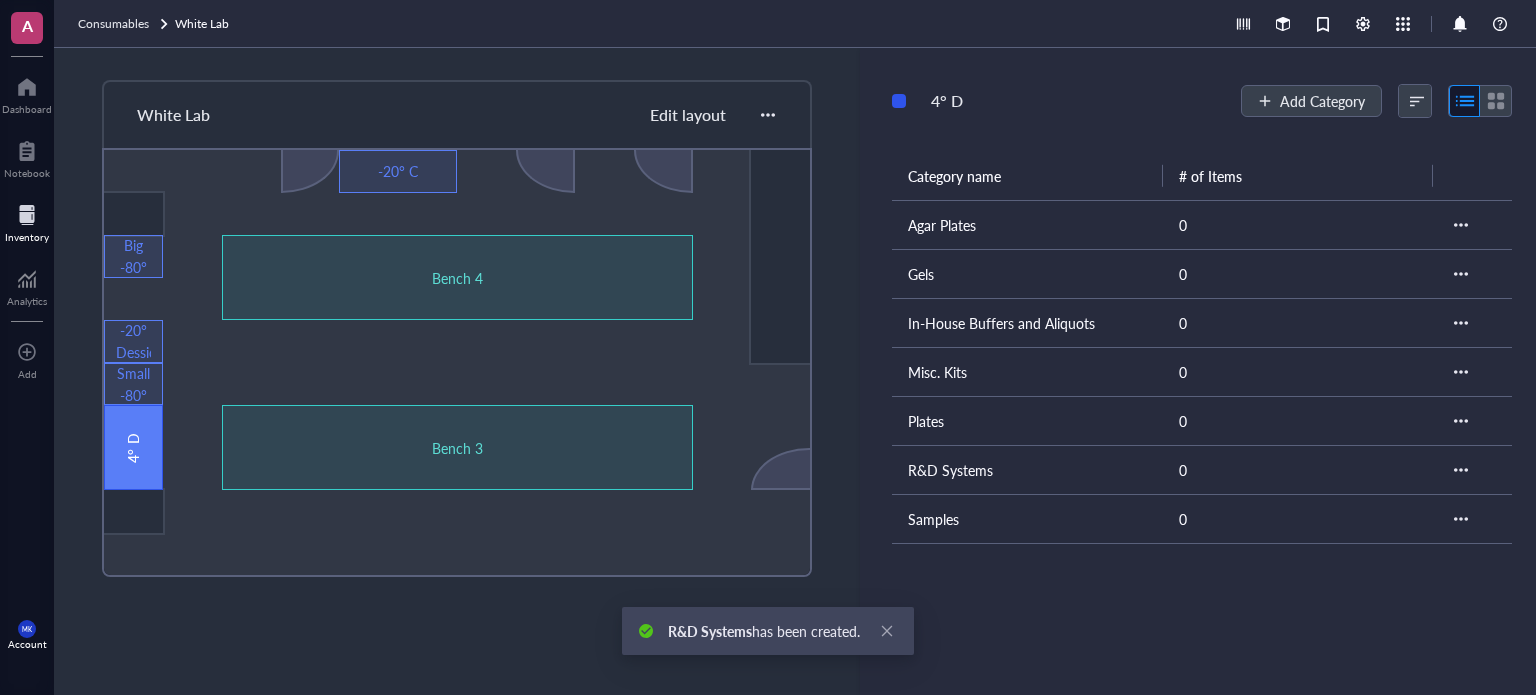 click on "Add Category" at bounding box center (1322, 101) 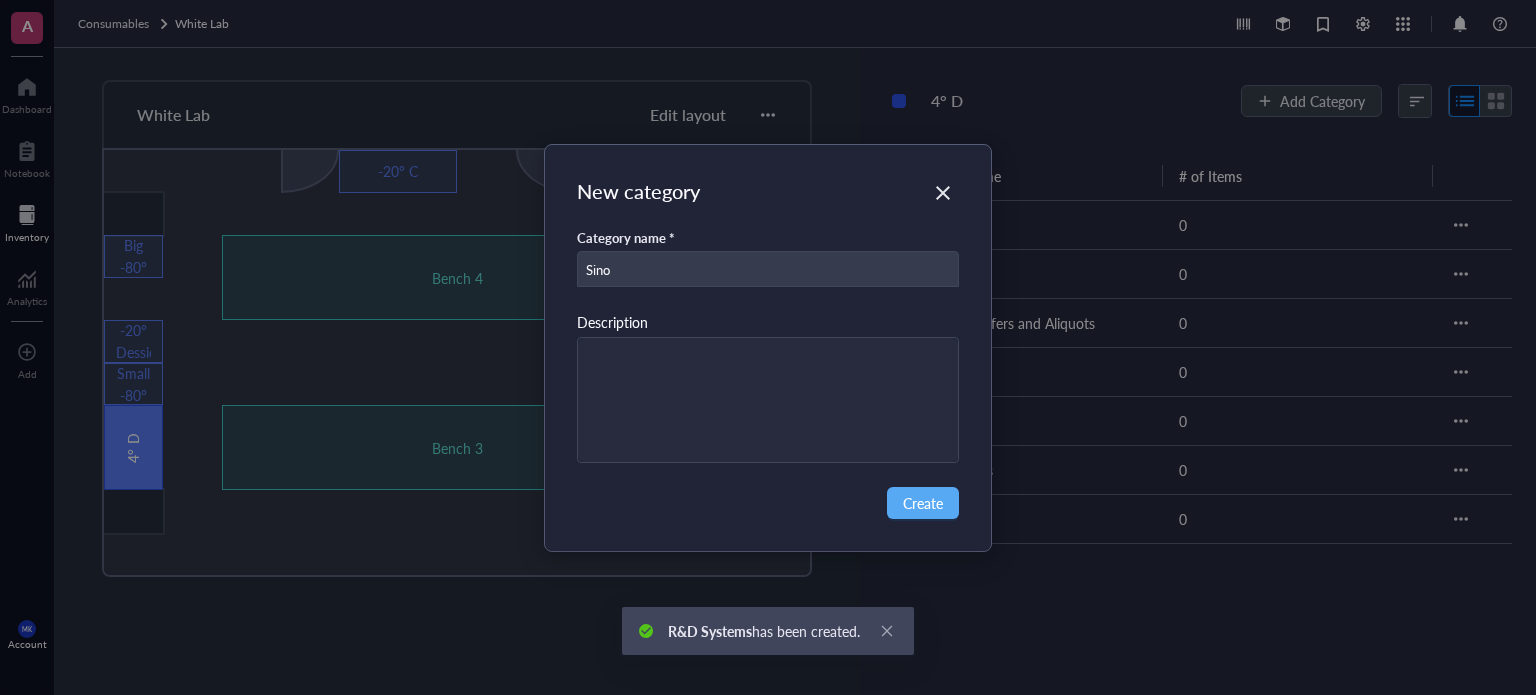 type on "Sino" 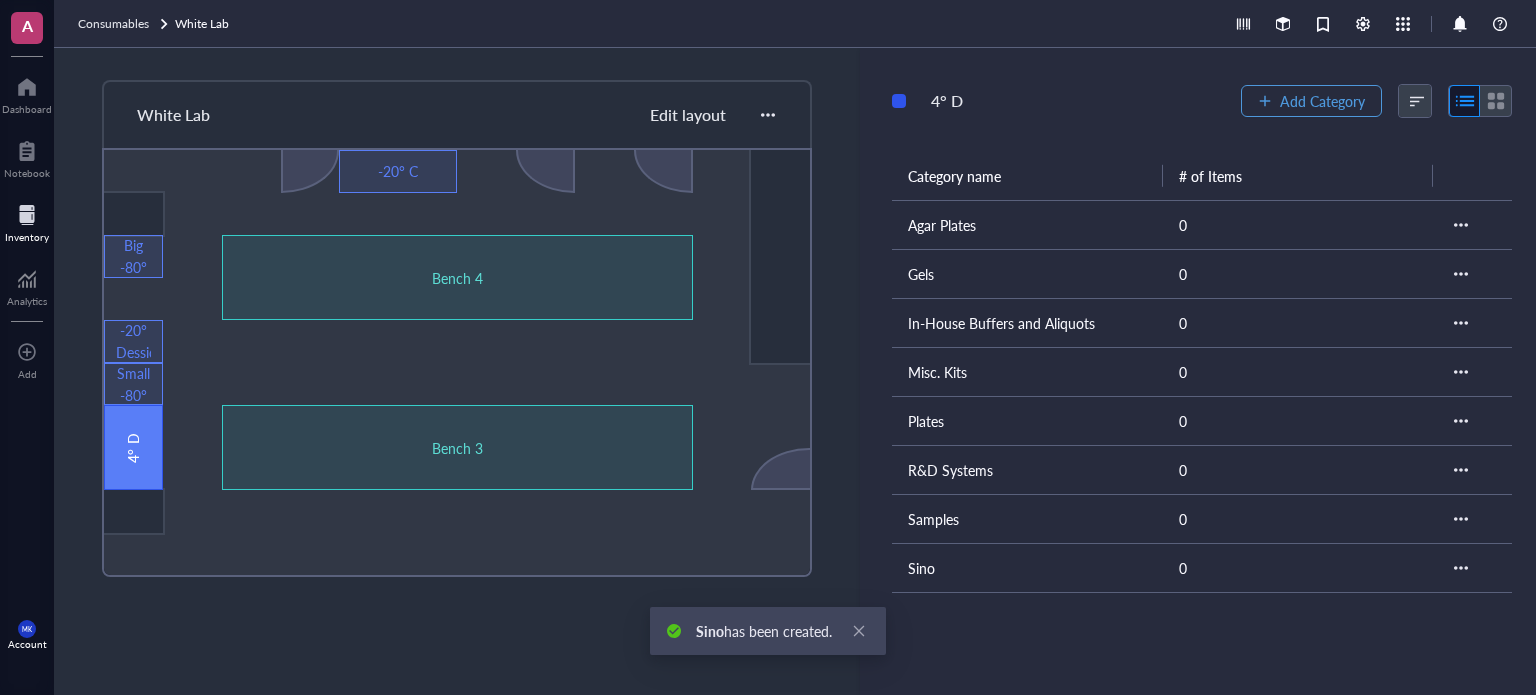 click on "Add Category" at bounding box center (1322, 101) 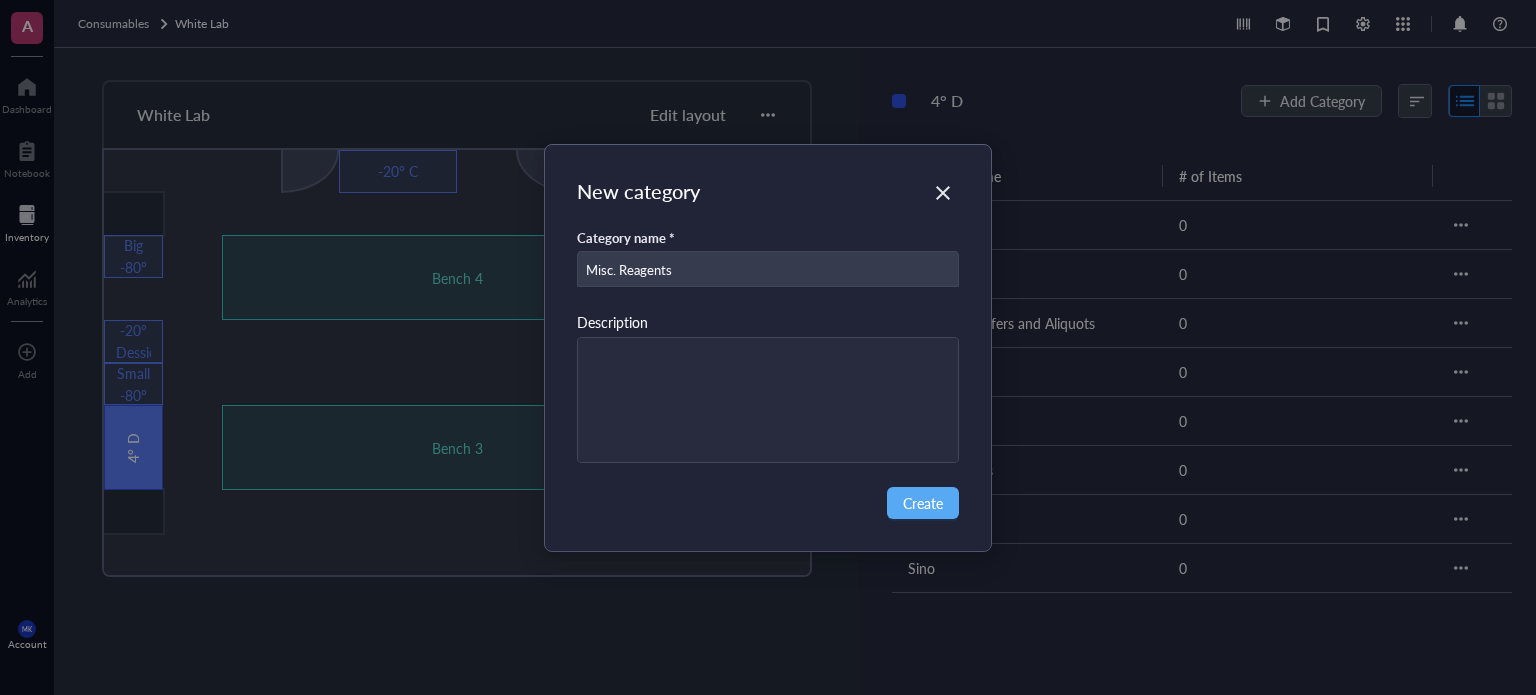 type on "Misc. Reagents" 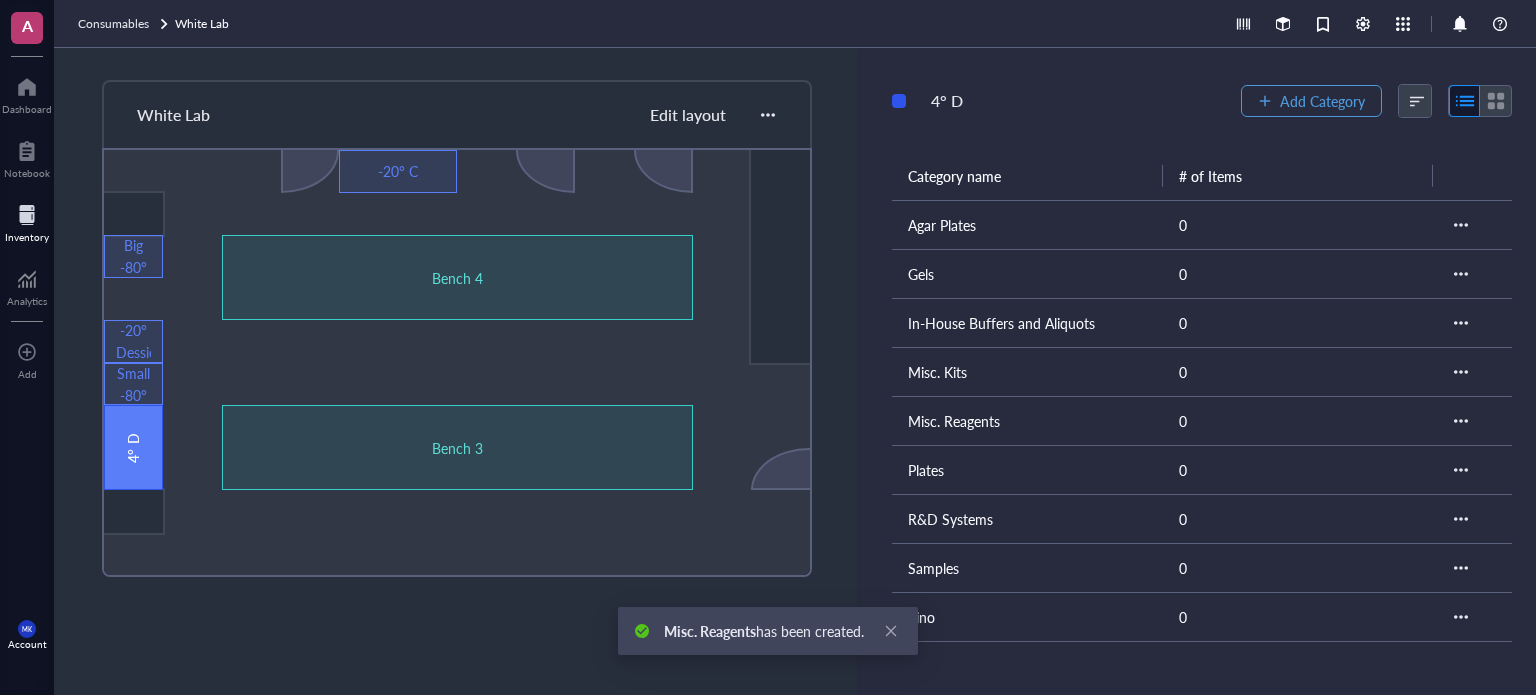 click on "Add Category" at bounding box center (1322, 101) 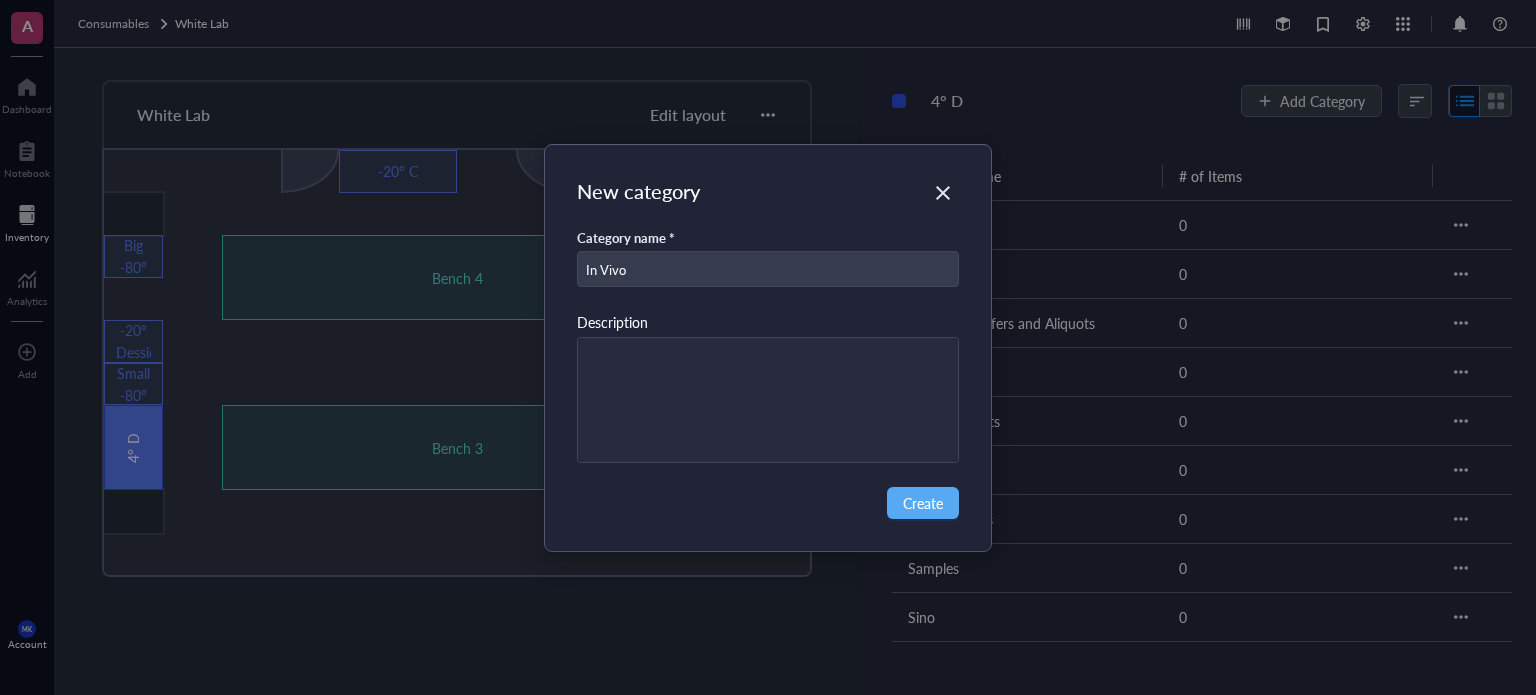 type on "In Vivo" 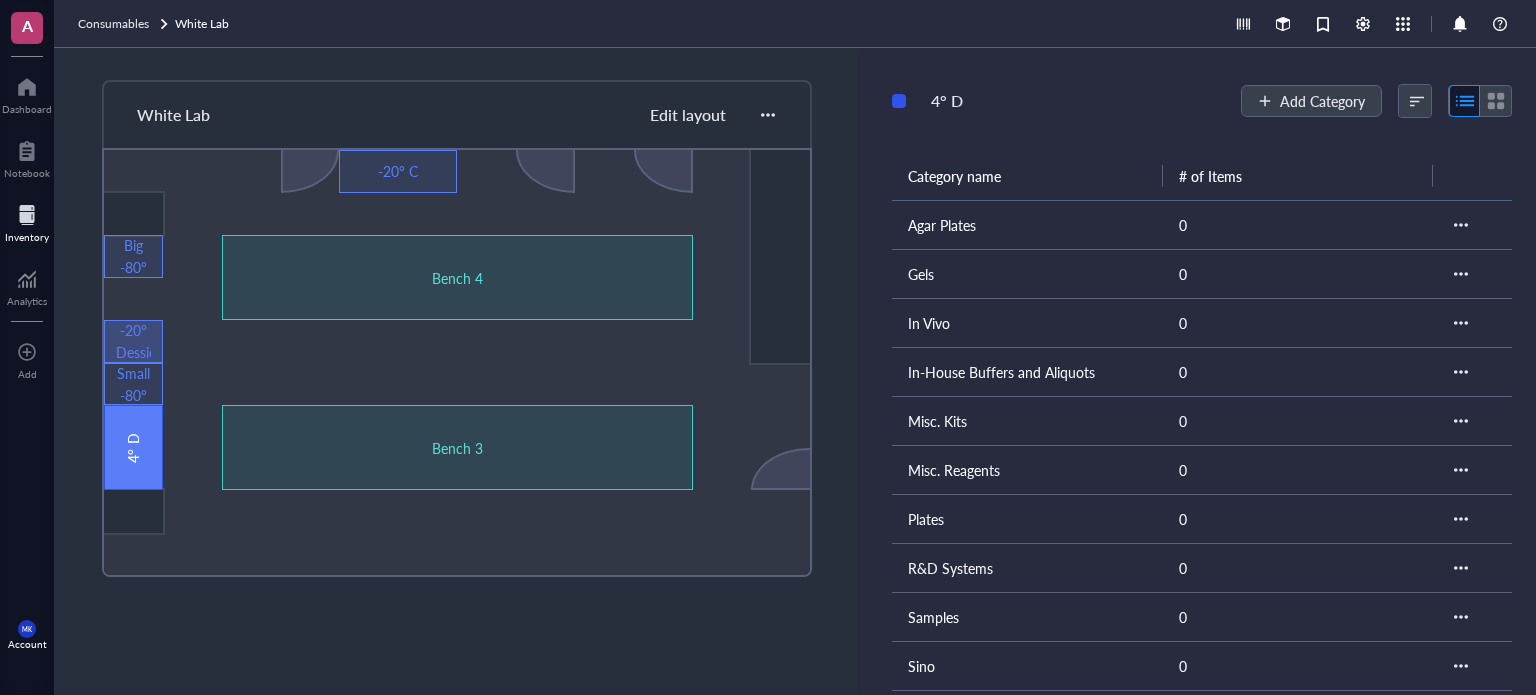 click on "-20° Dessicators" at bounding box center (133, 341) 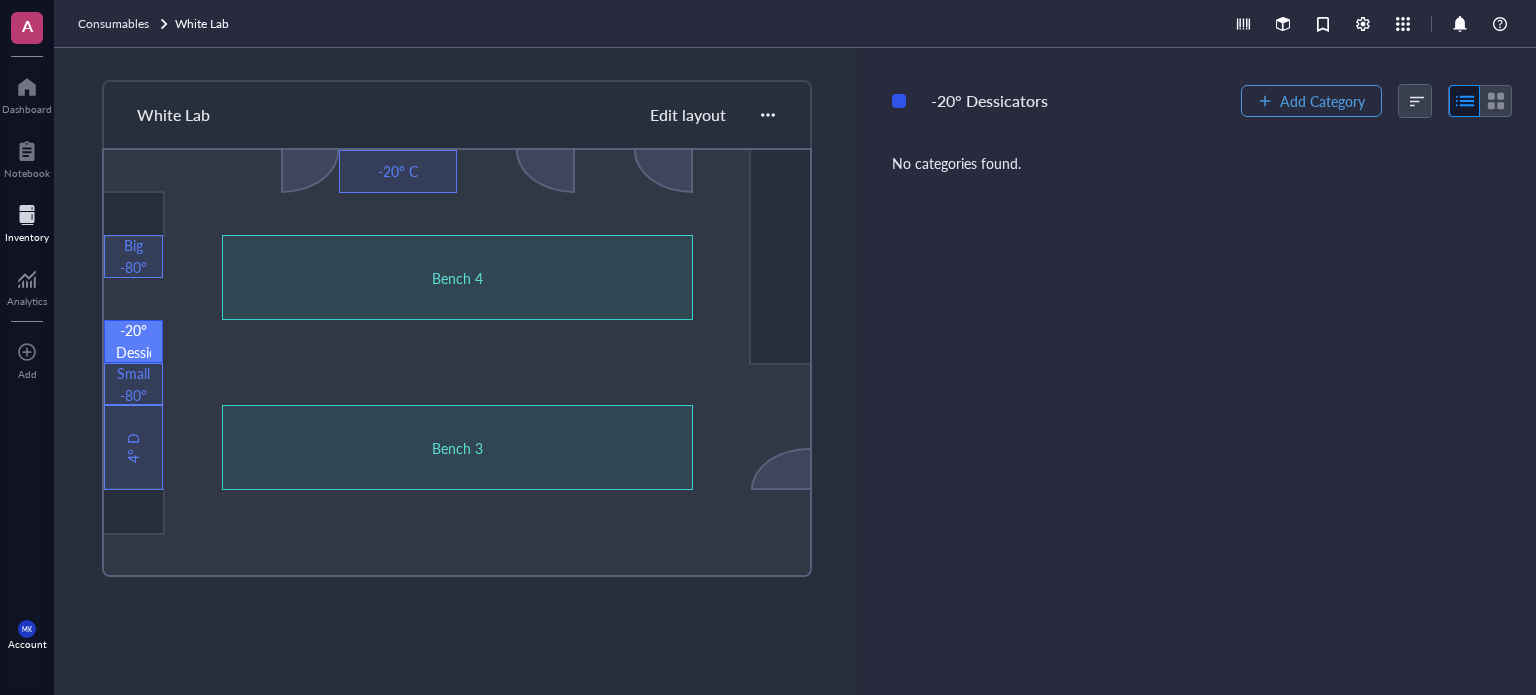 click on "Add Category" at bounding box center [1322, 101] 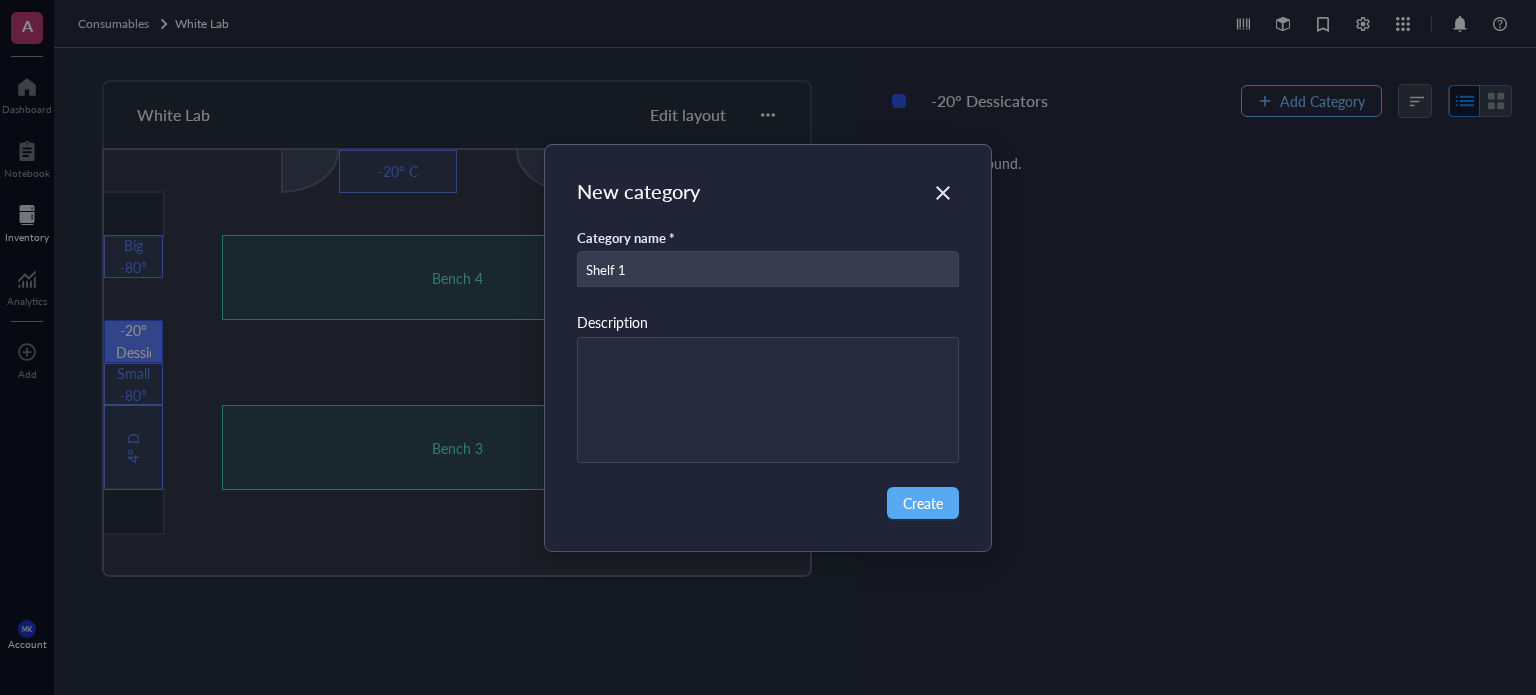 type on "Shelf 1" 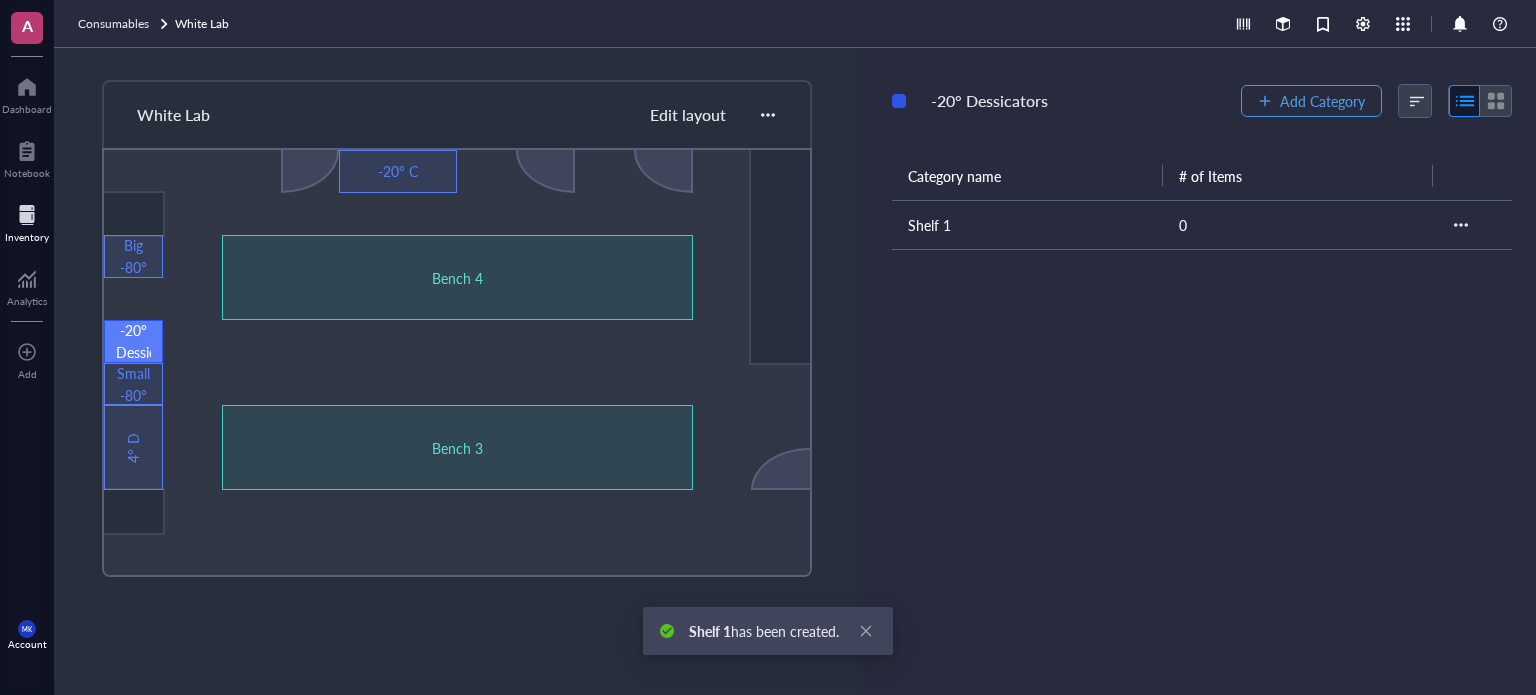click on "Add Category" at bounding box center [1322, 101] 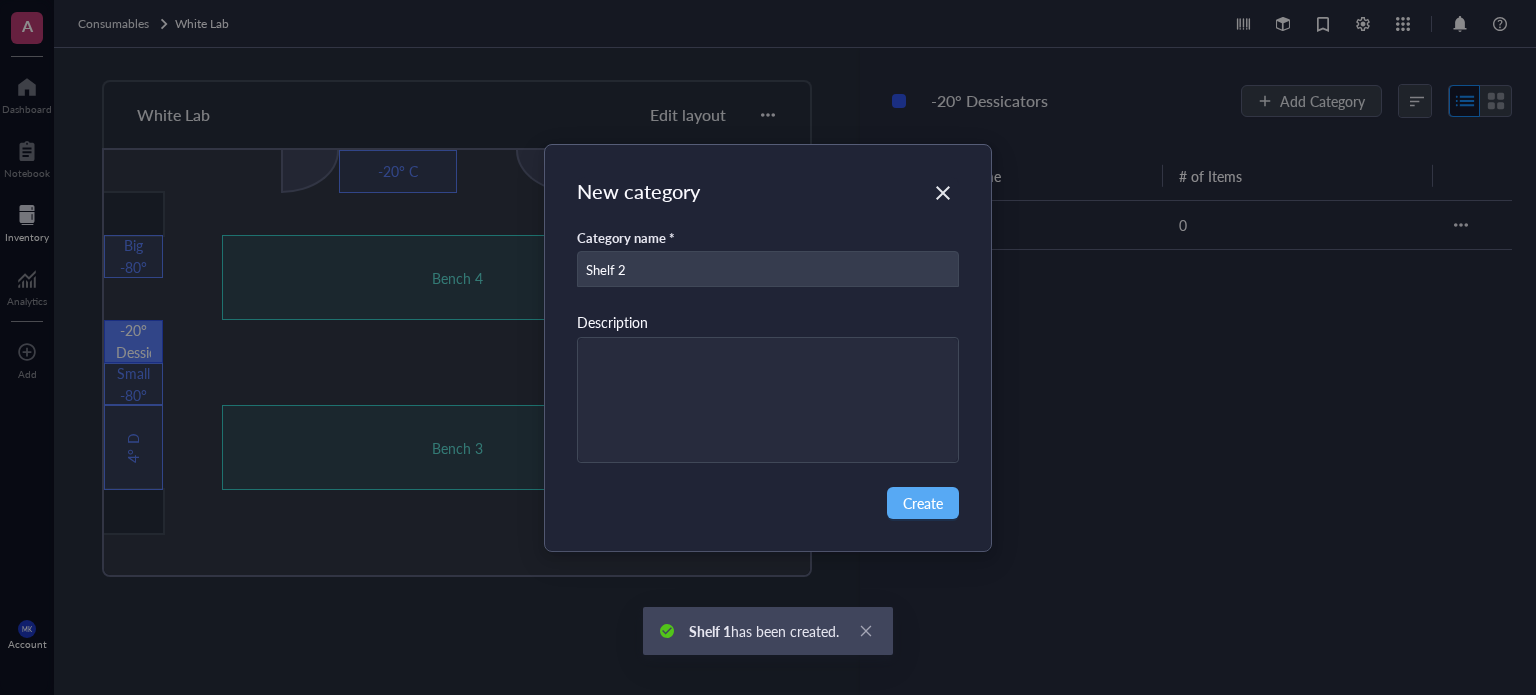 type on "Shelf 2" 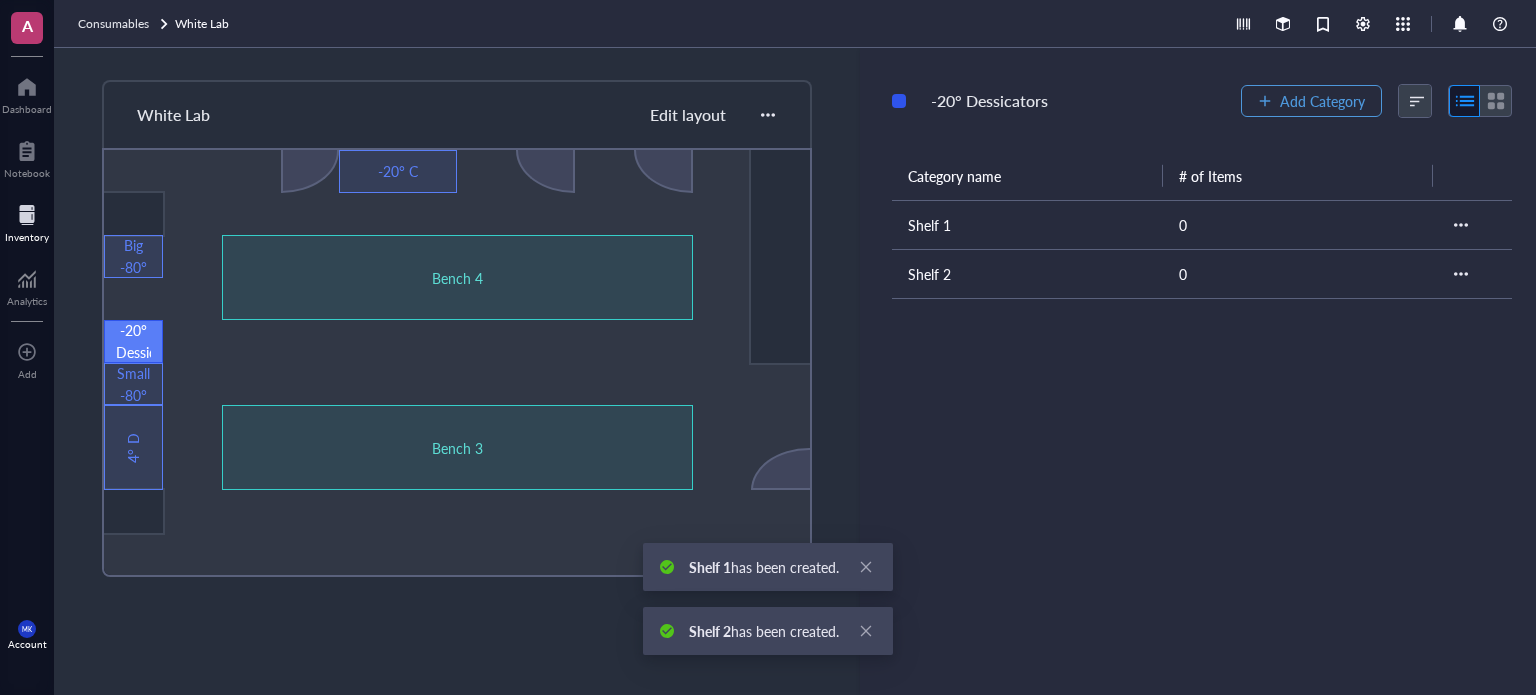 click on "Add Category" at bounding box center [1322, 101] 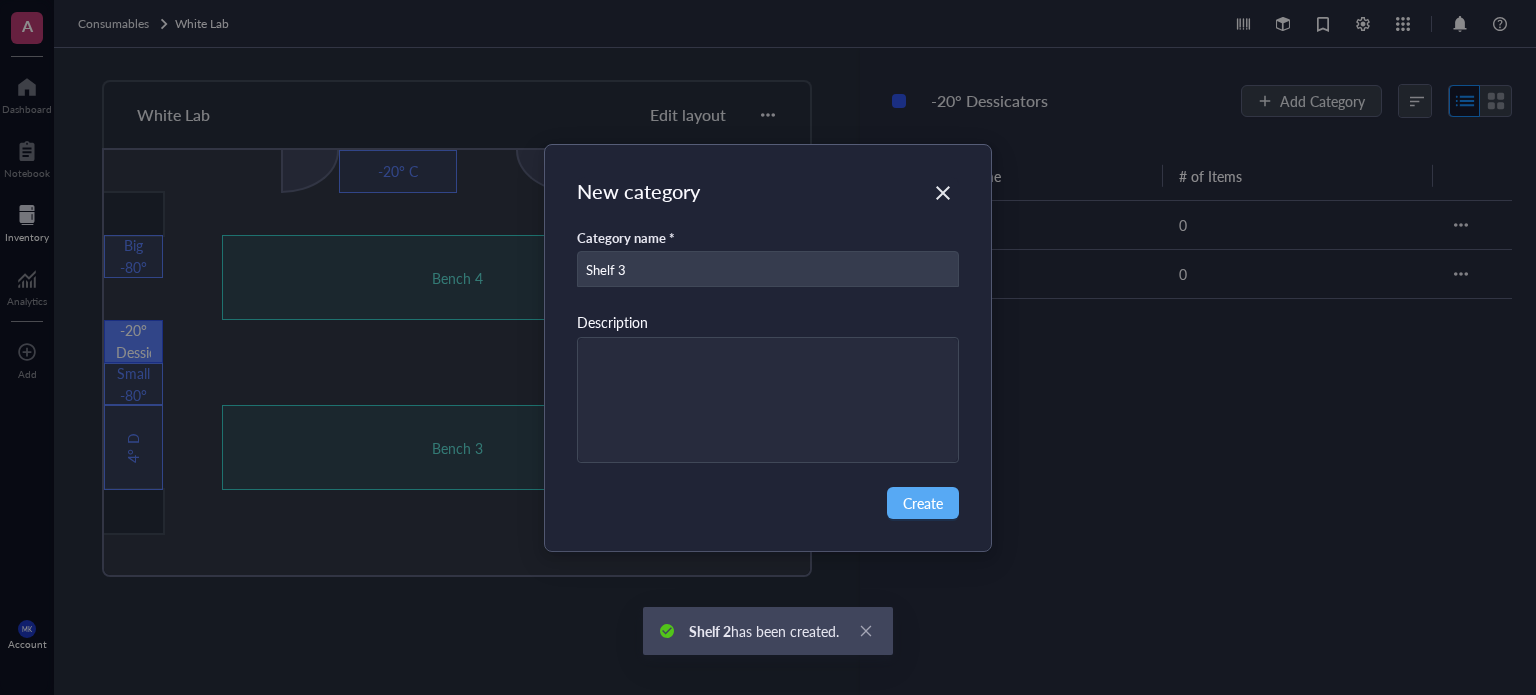 type on "Shelf 3" 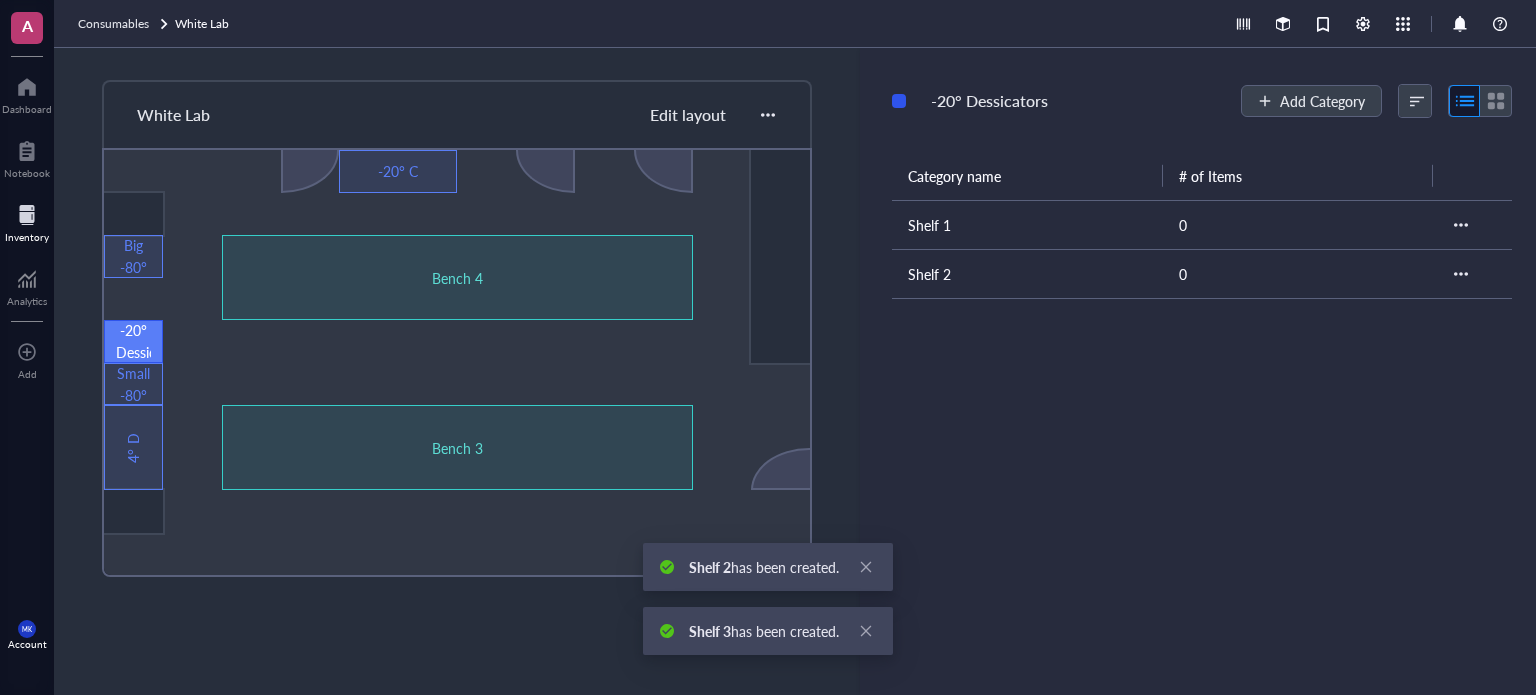 click on "Add Category" at bounding box center (1322, 101) 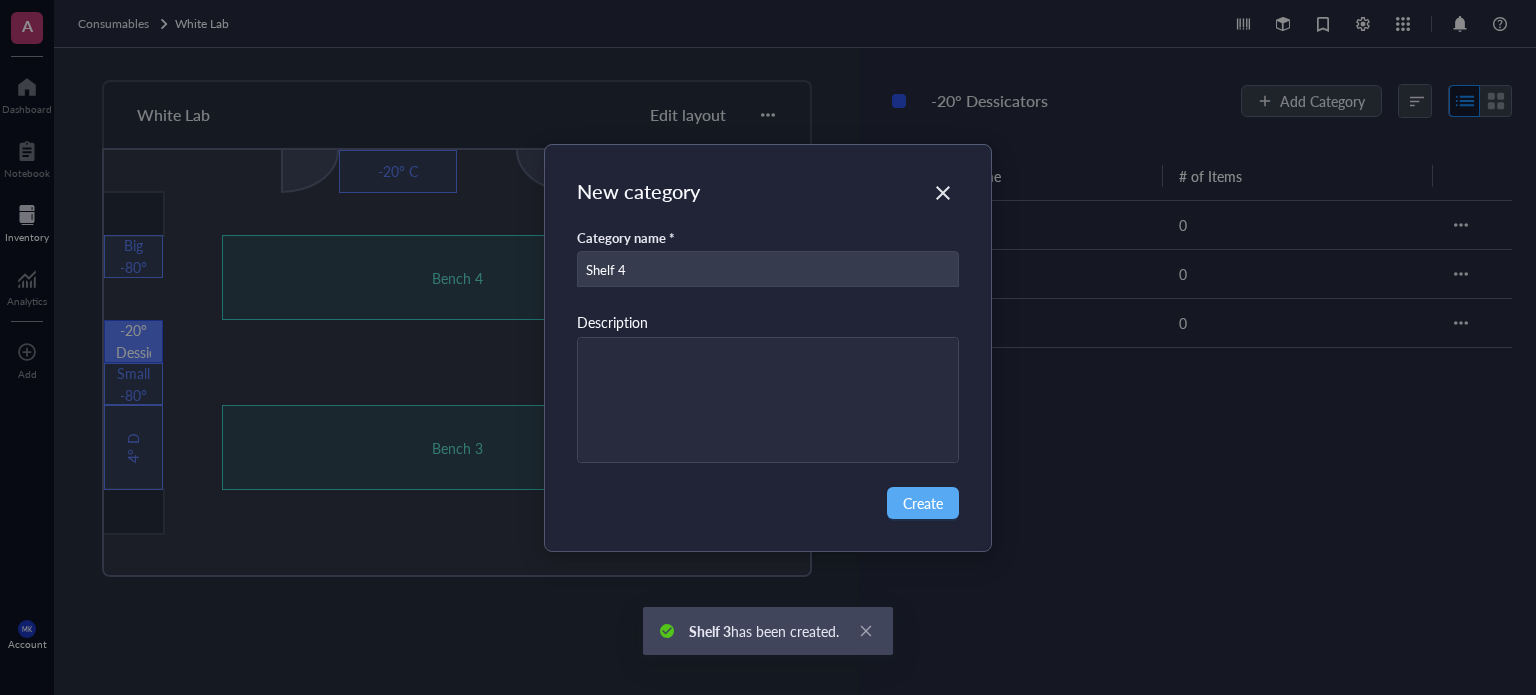 type on "Shelf 4" 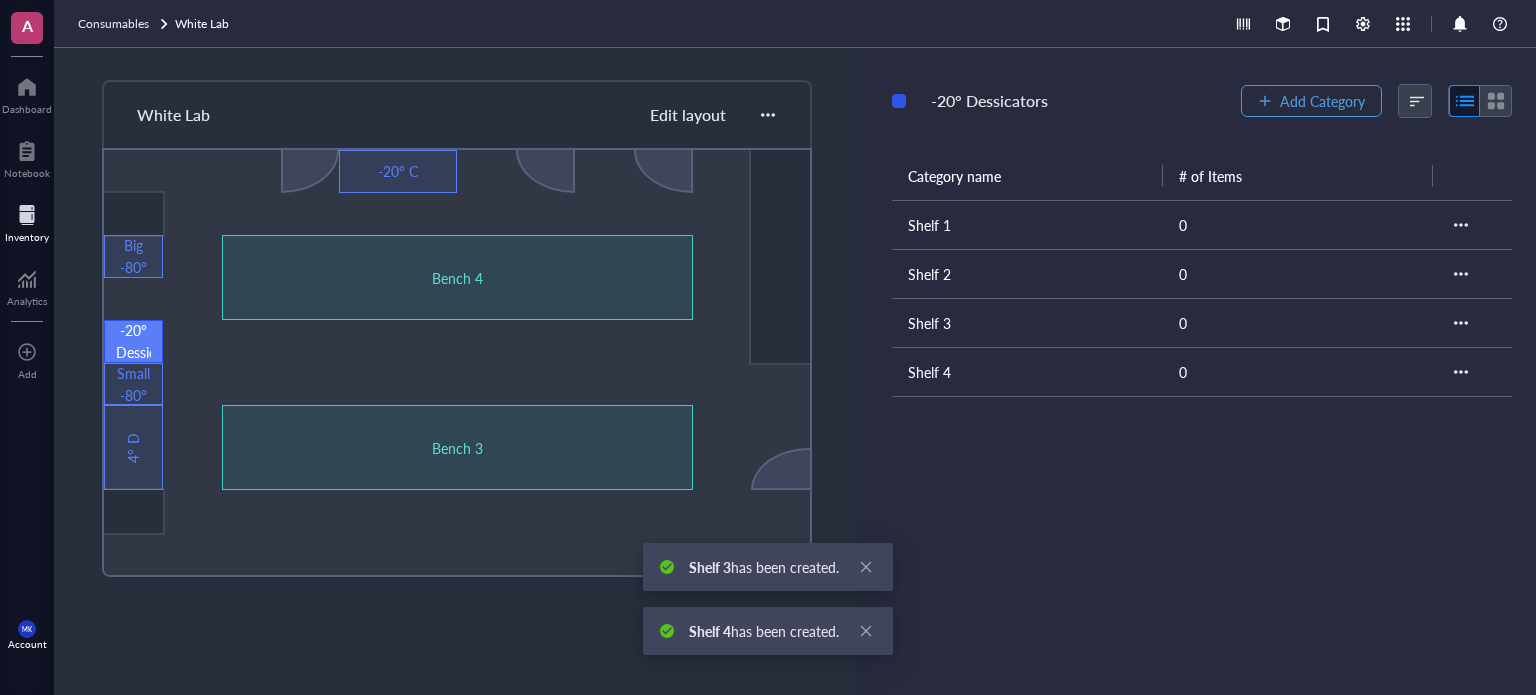 click on "Add Category" at bounding box center [1322, 101] 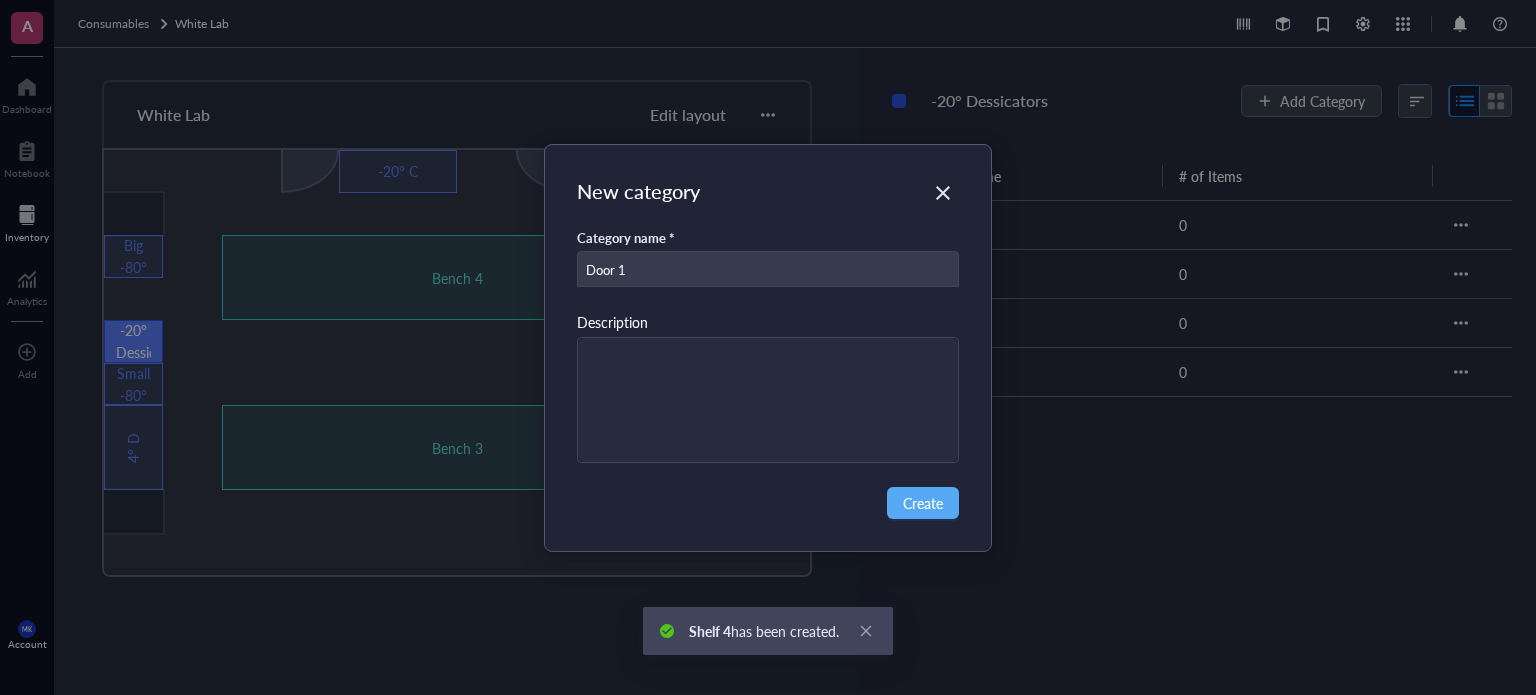 type on "Door 1" 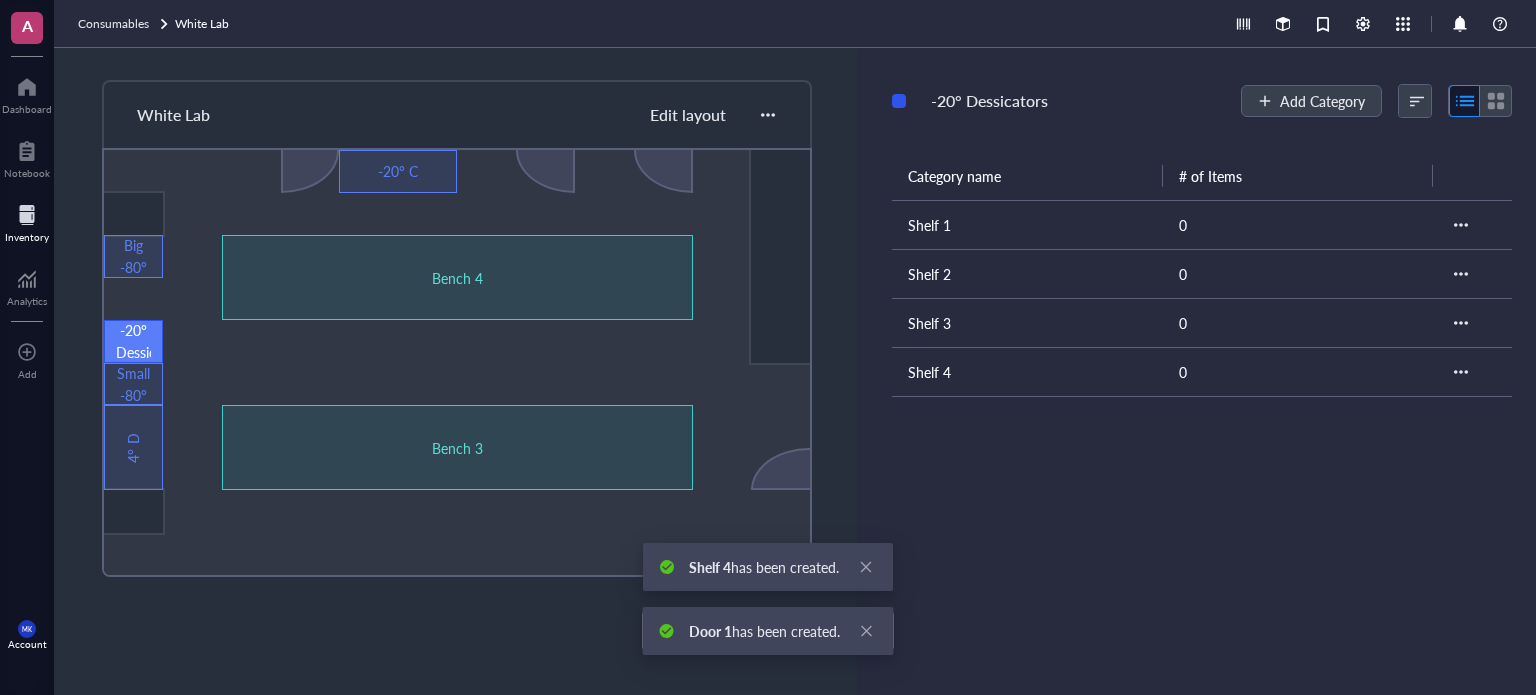 click on "Add Category" at bounding box center [1322, 101] 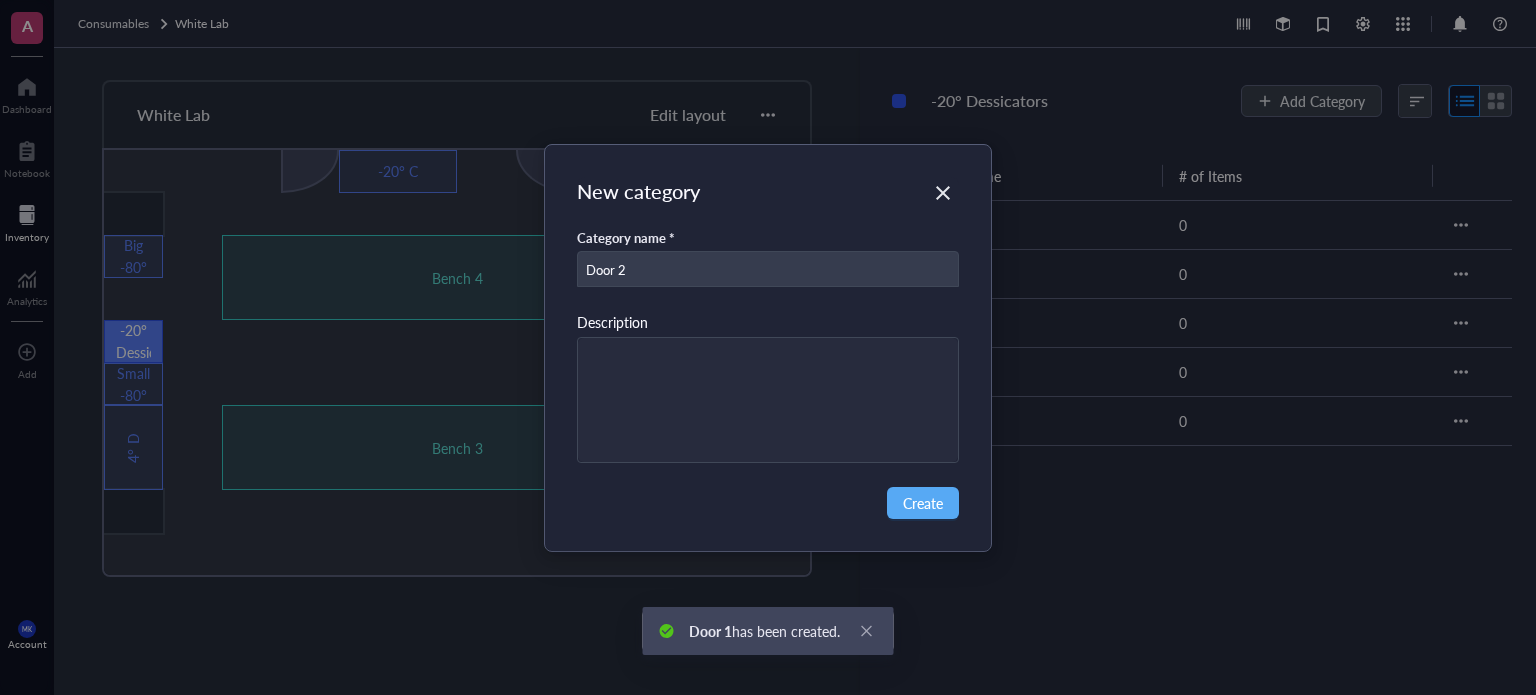 type on "Door 2" 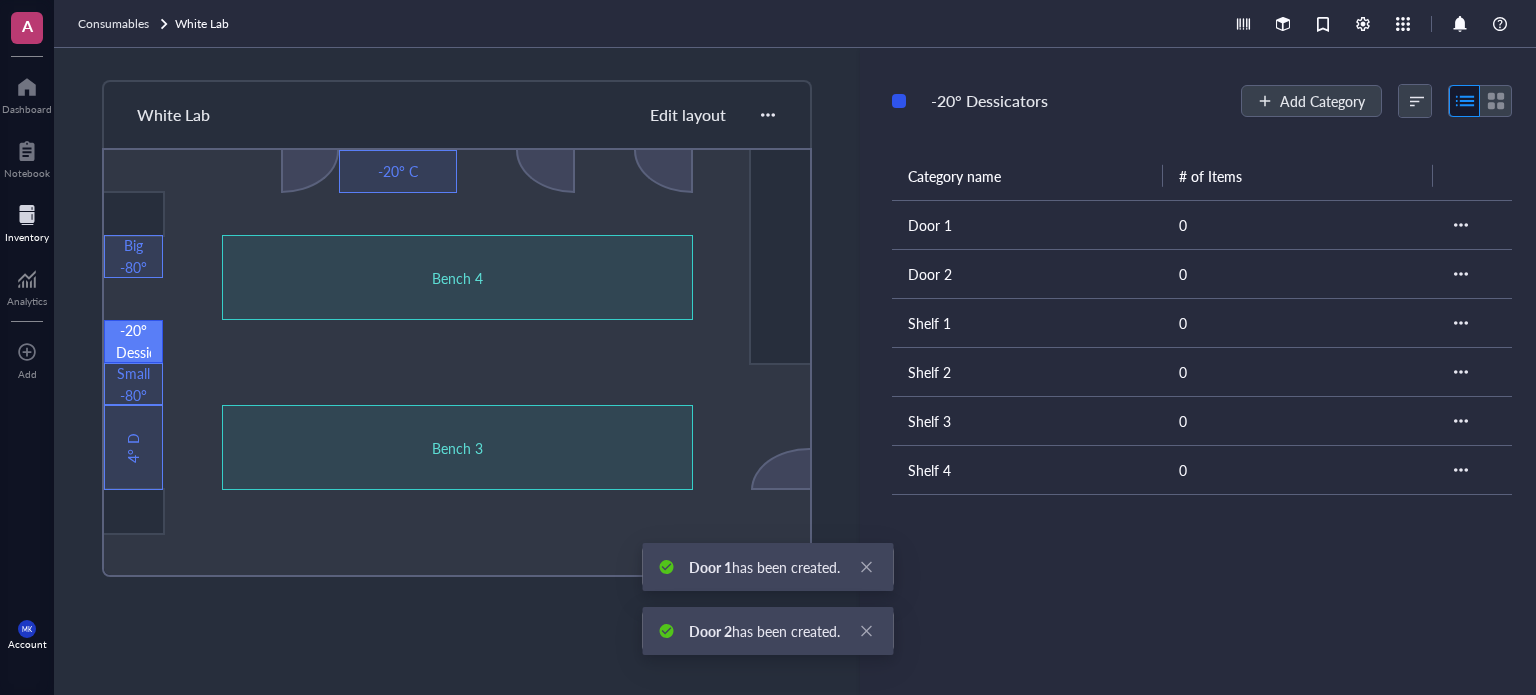 click on "Add Category" at bounding box center [1322, 101] 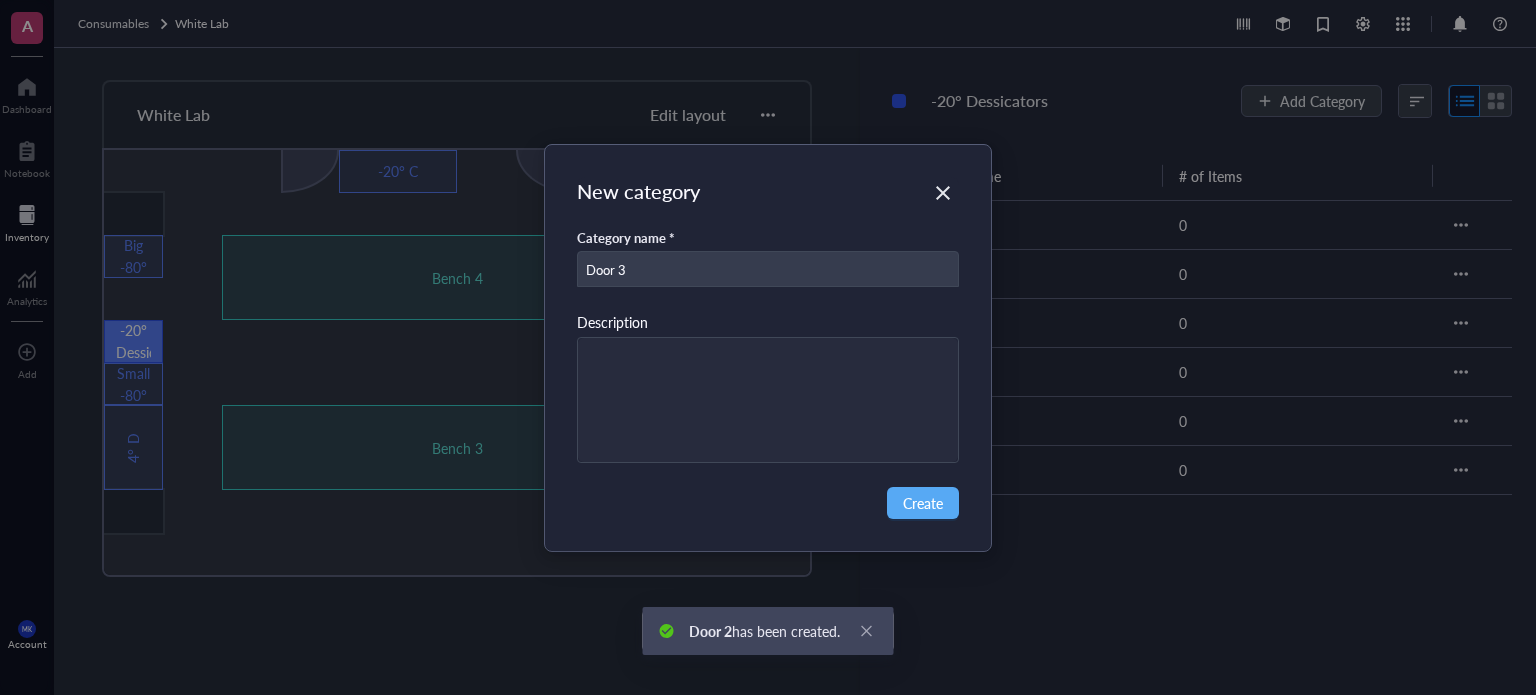 type on "Door 3" 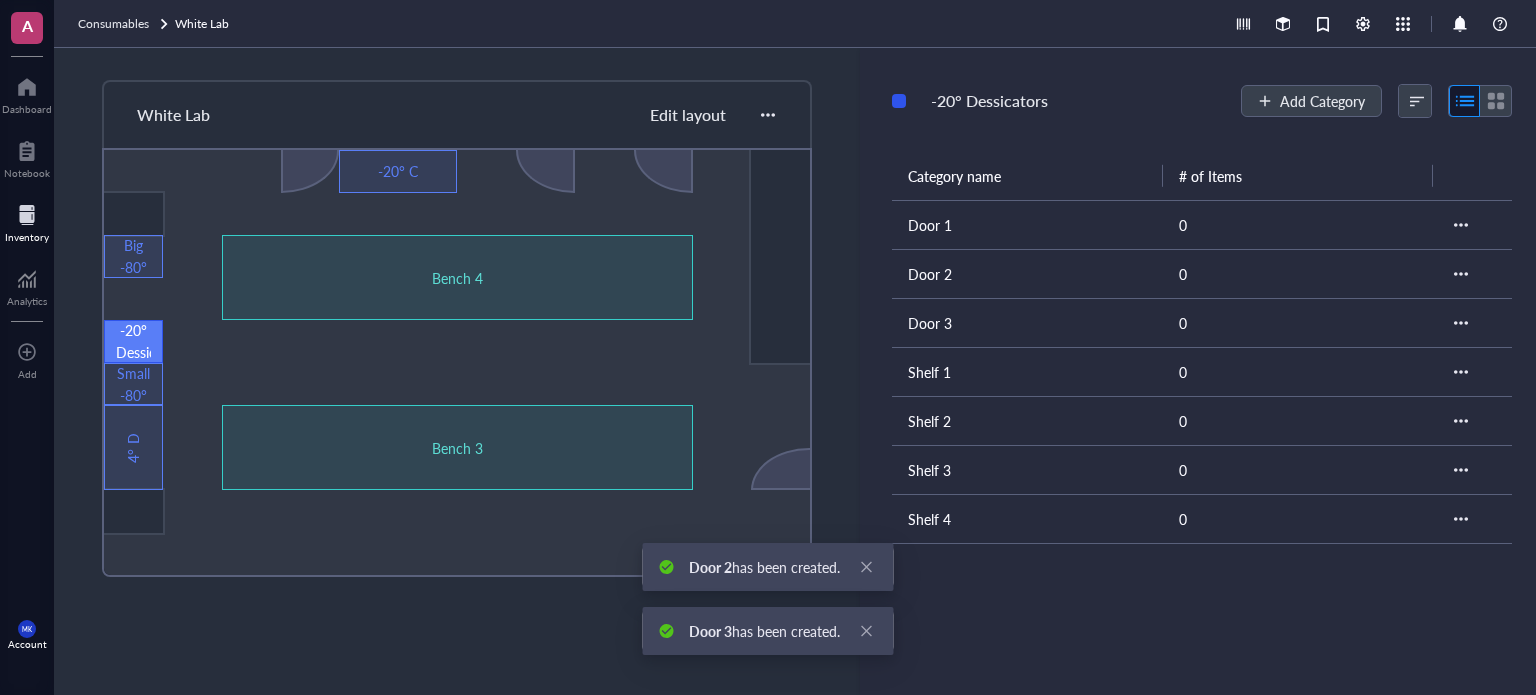 click on "Add Category" at bounding box center [1322, 101] 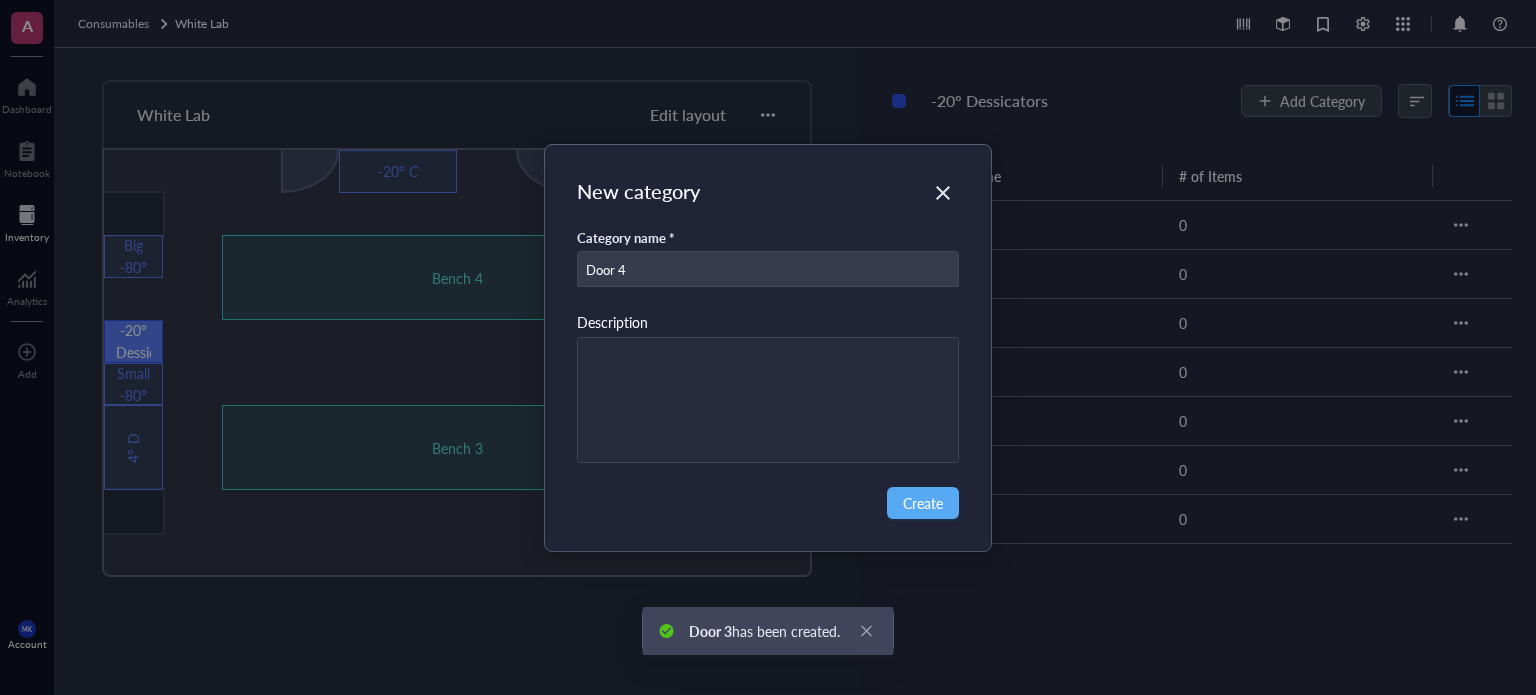 type on "Door 4" 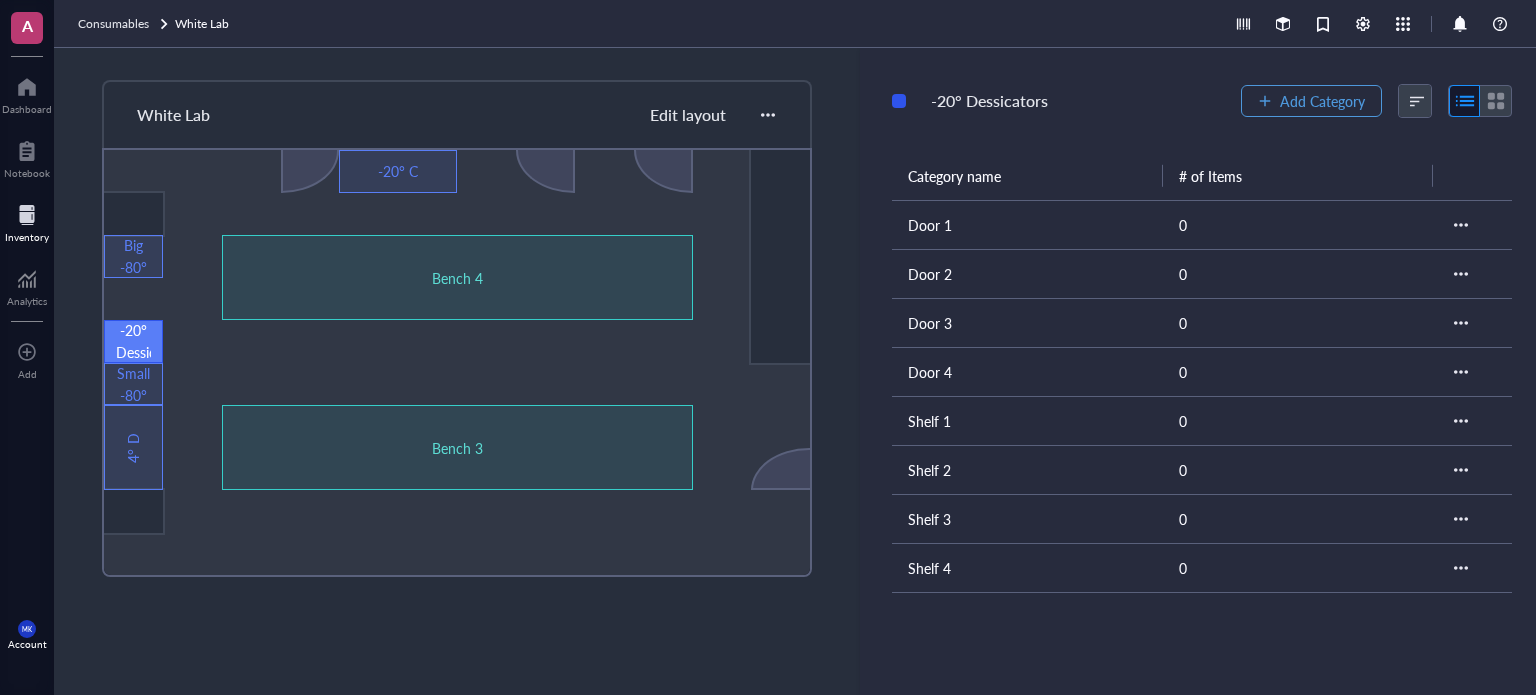 click on "Add Category" at bounding box center [1322, 101] 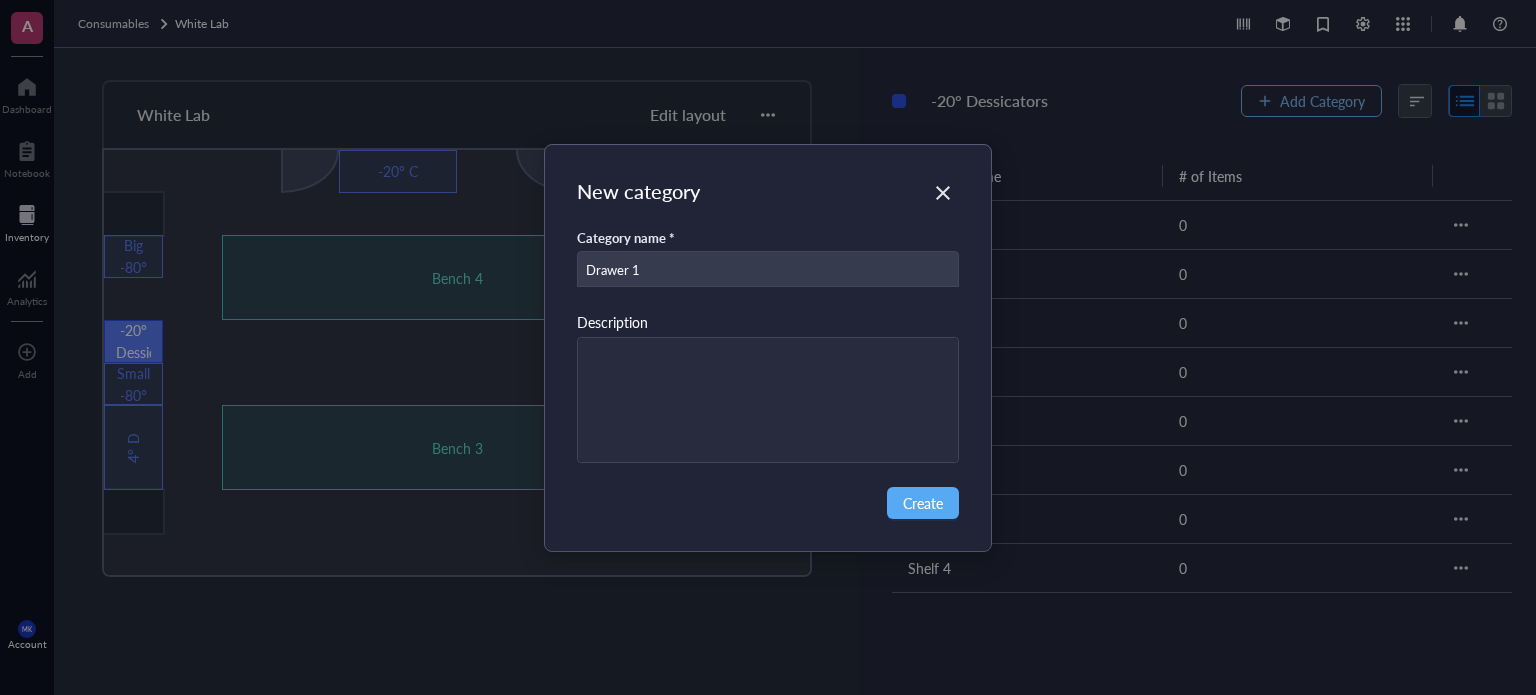 type on "Drawer 1" 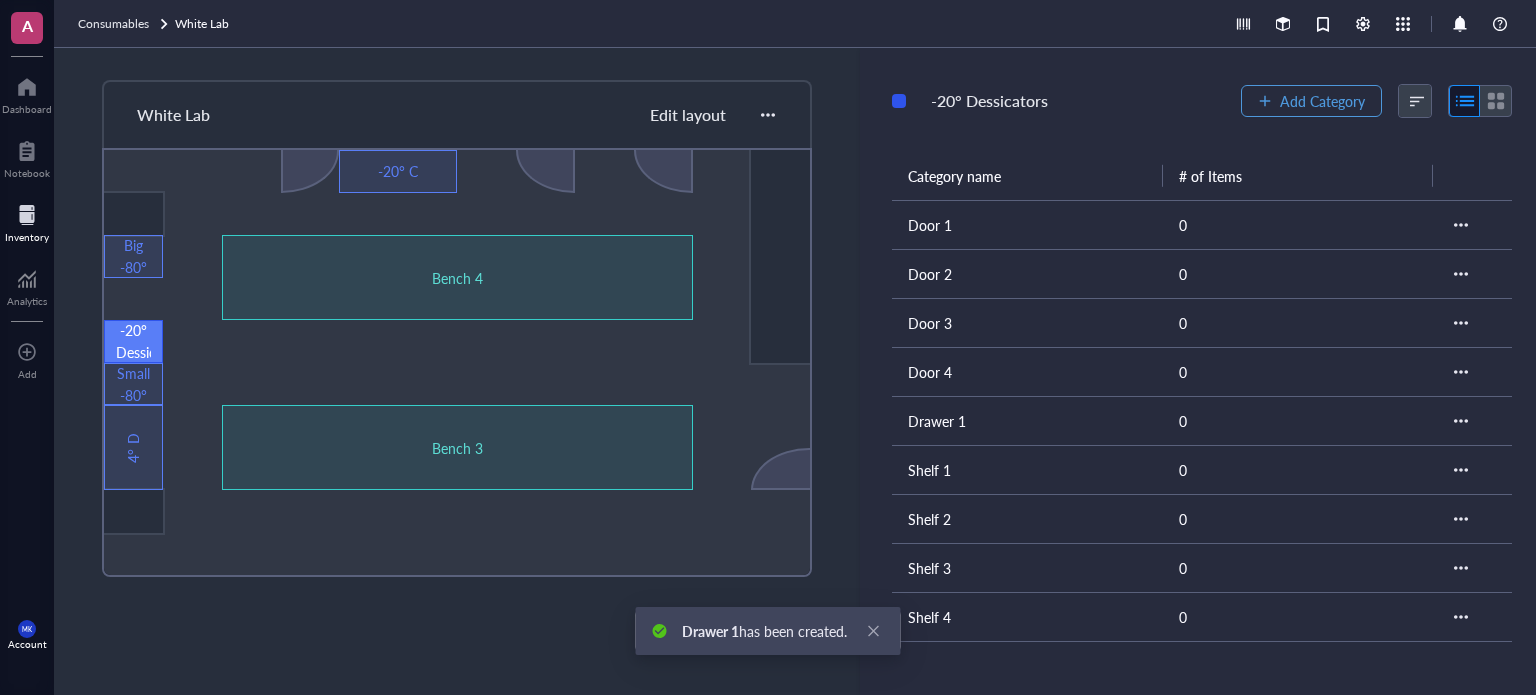 click on "Add Category" at bounding box center [1322, 101] 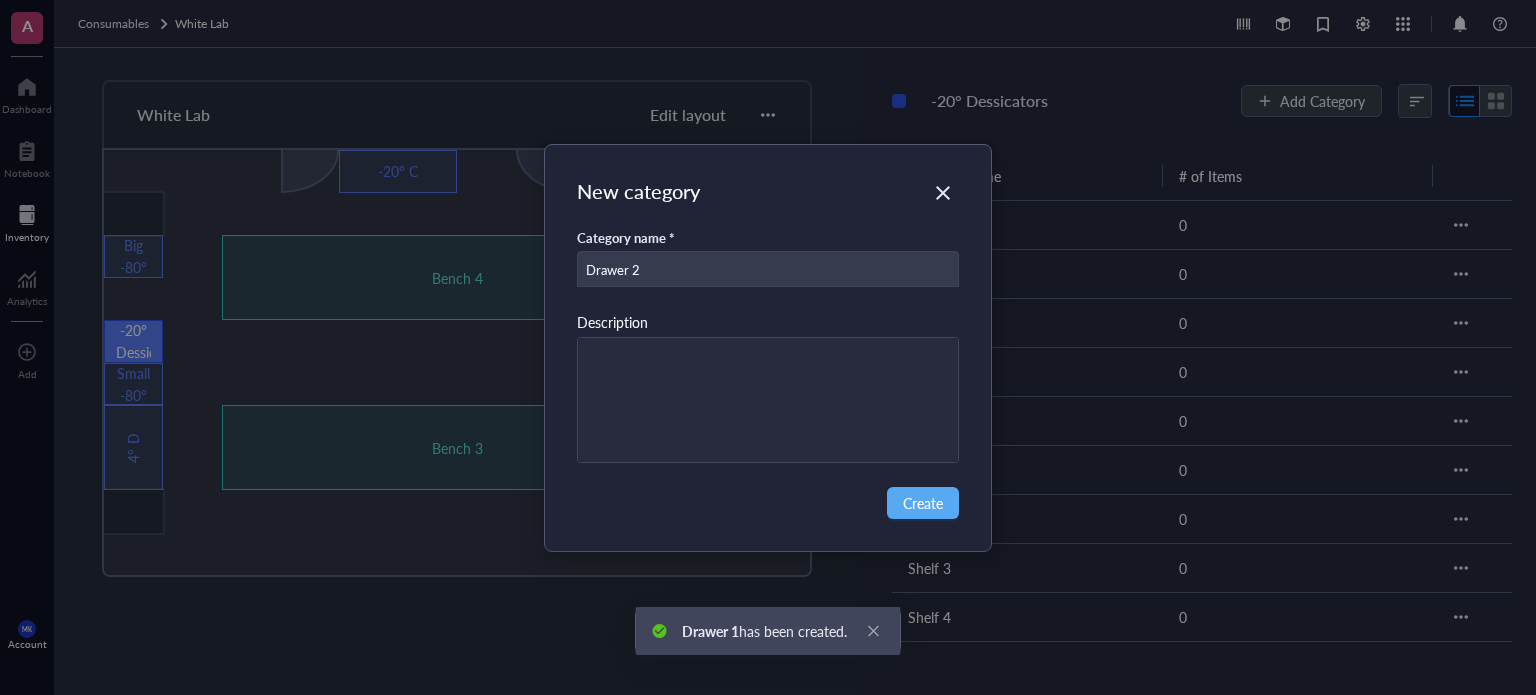 type on "Drawer 2" 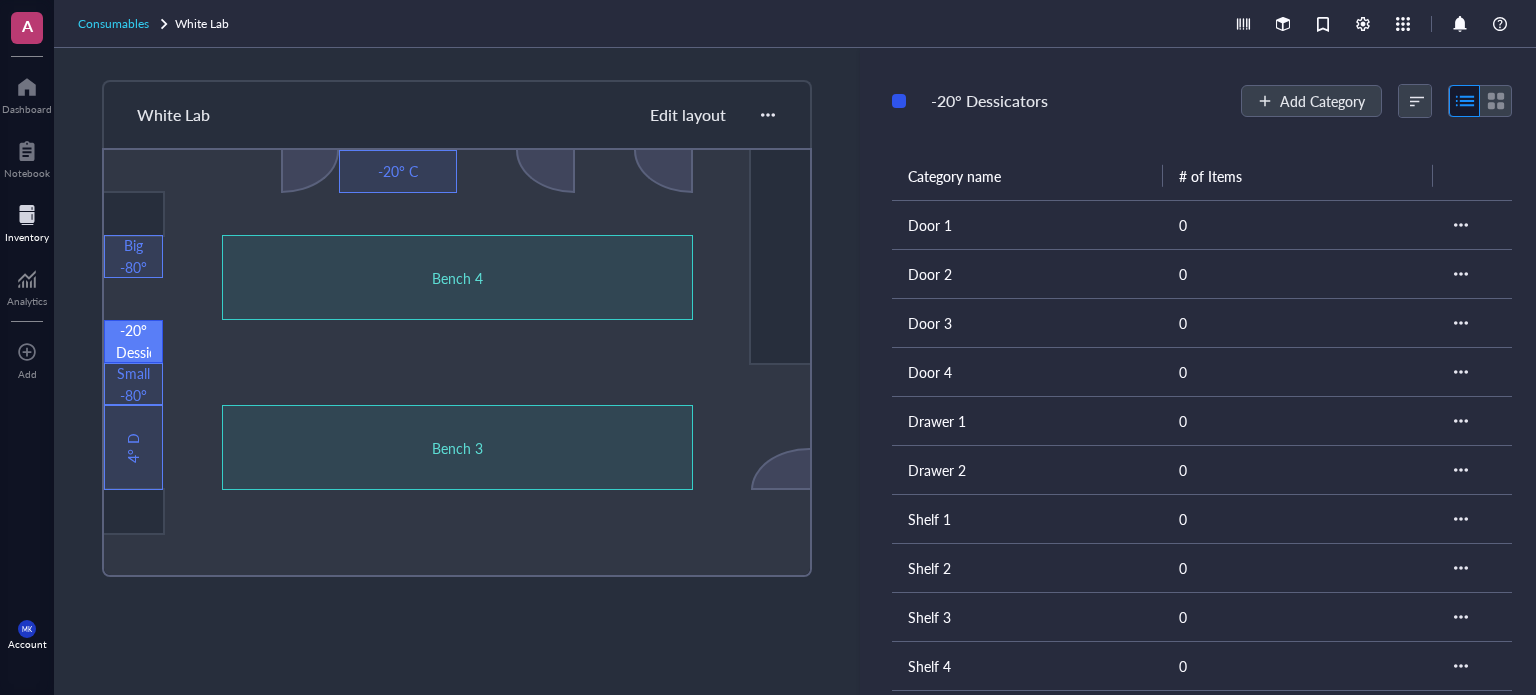 click on "Consumables" at bounding box center (113, 23) 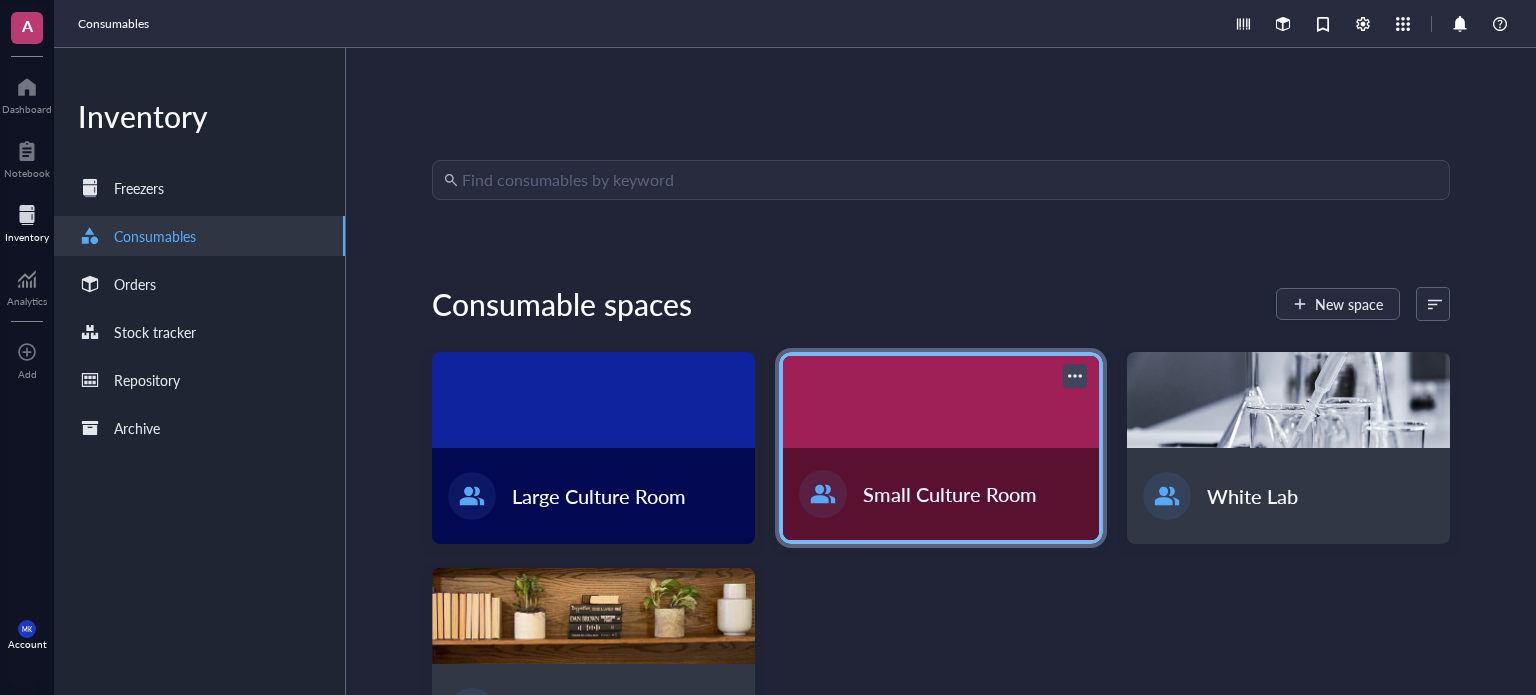 click at bounding box center (940, 402) 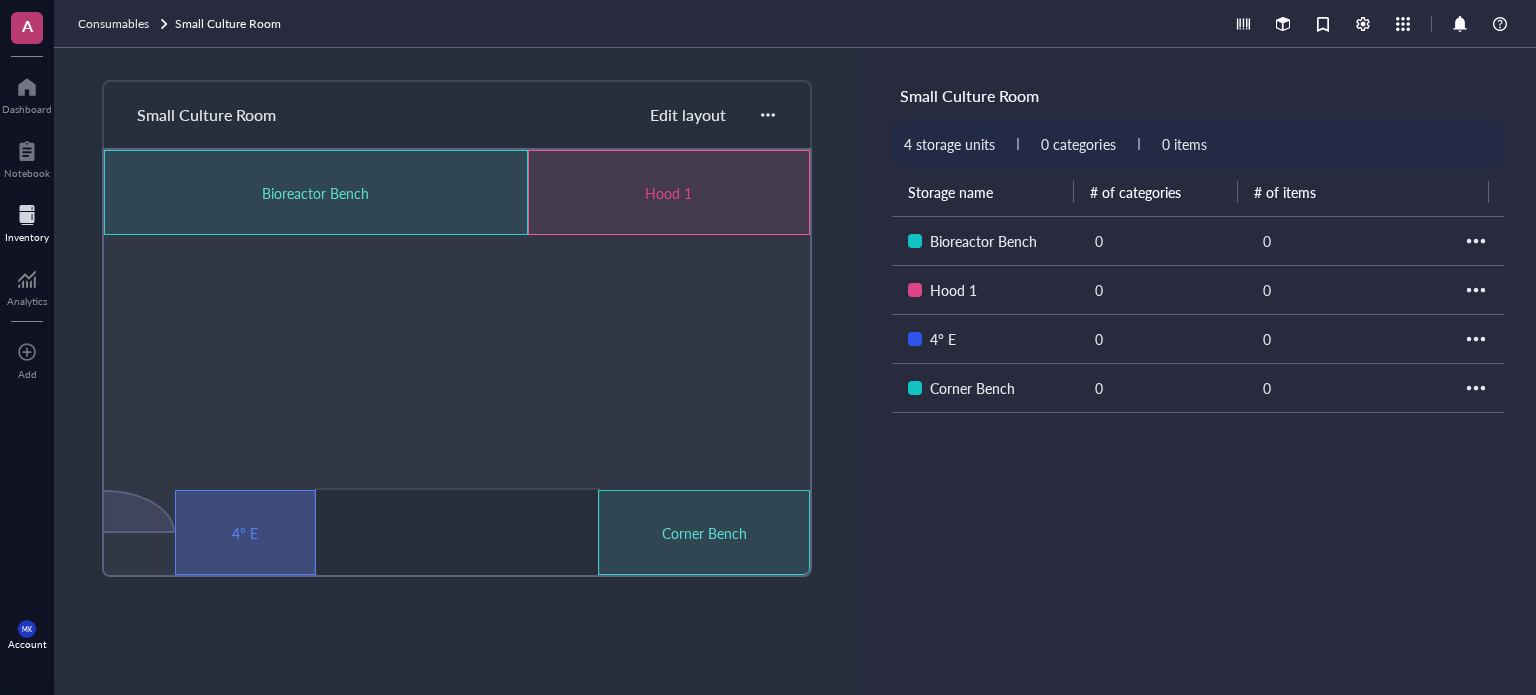 click on "4° E" at bounding box center [245, 532] 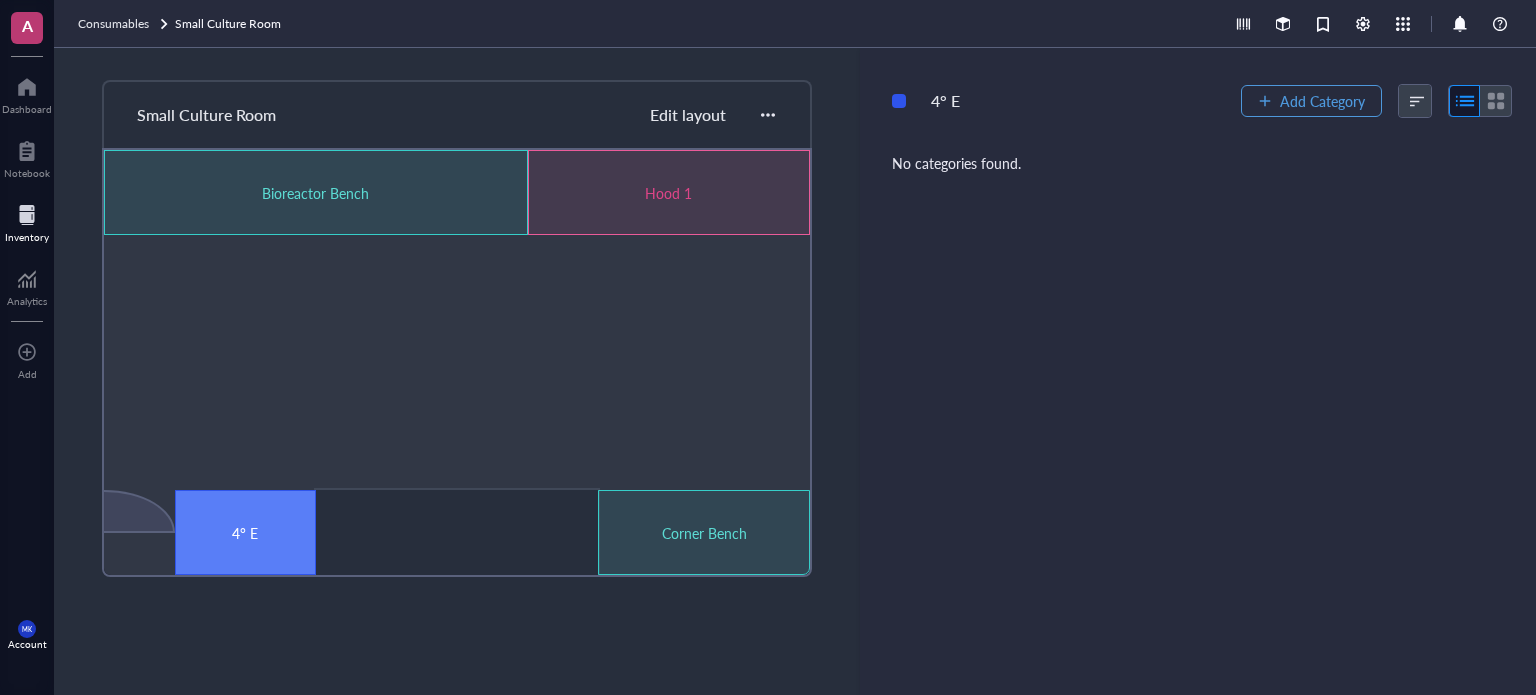 click on "Add Category" at bounding box center (1322, 101) 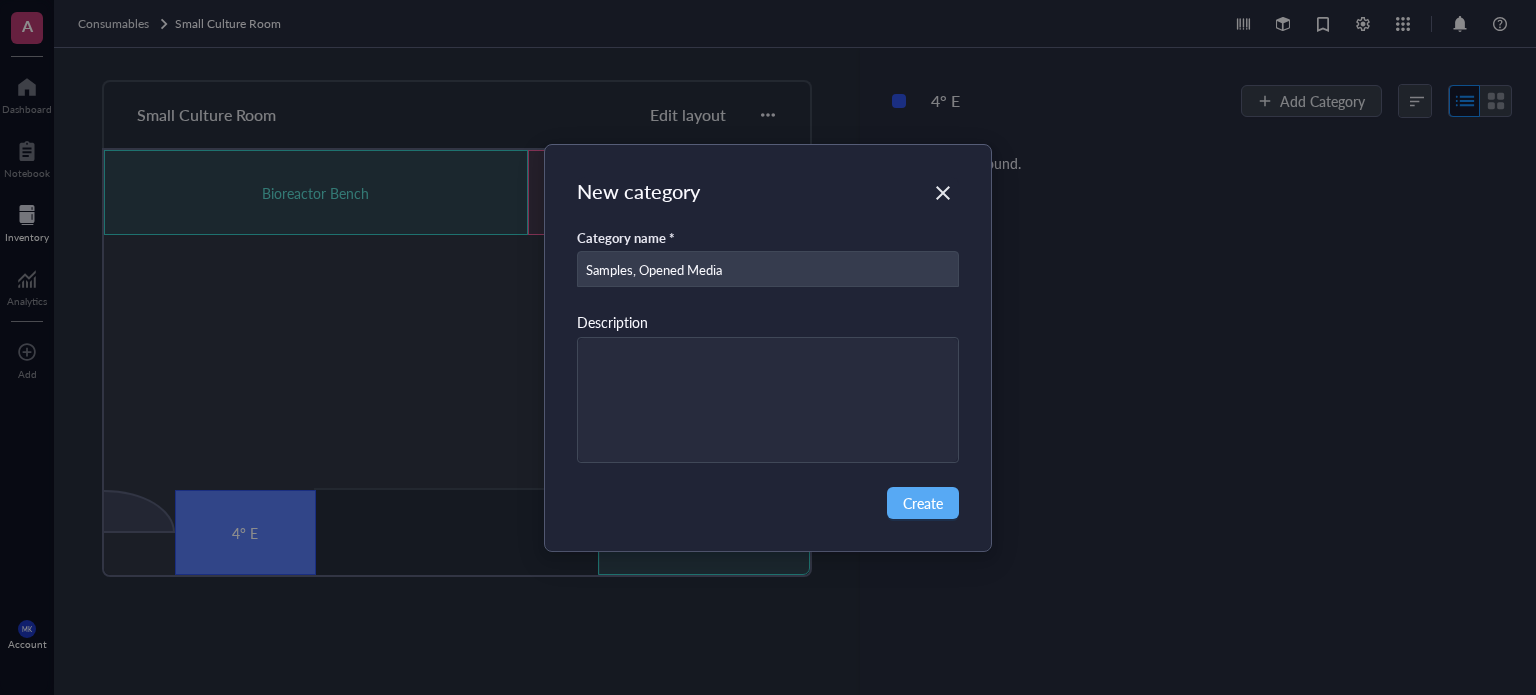 click on "Samples, Opened Media" at bounding box center (768, 270) 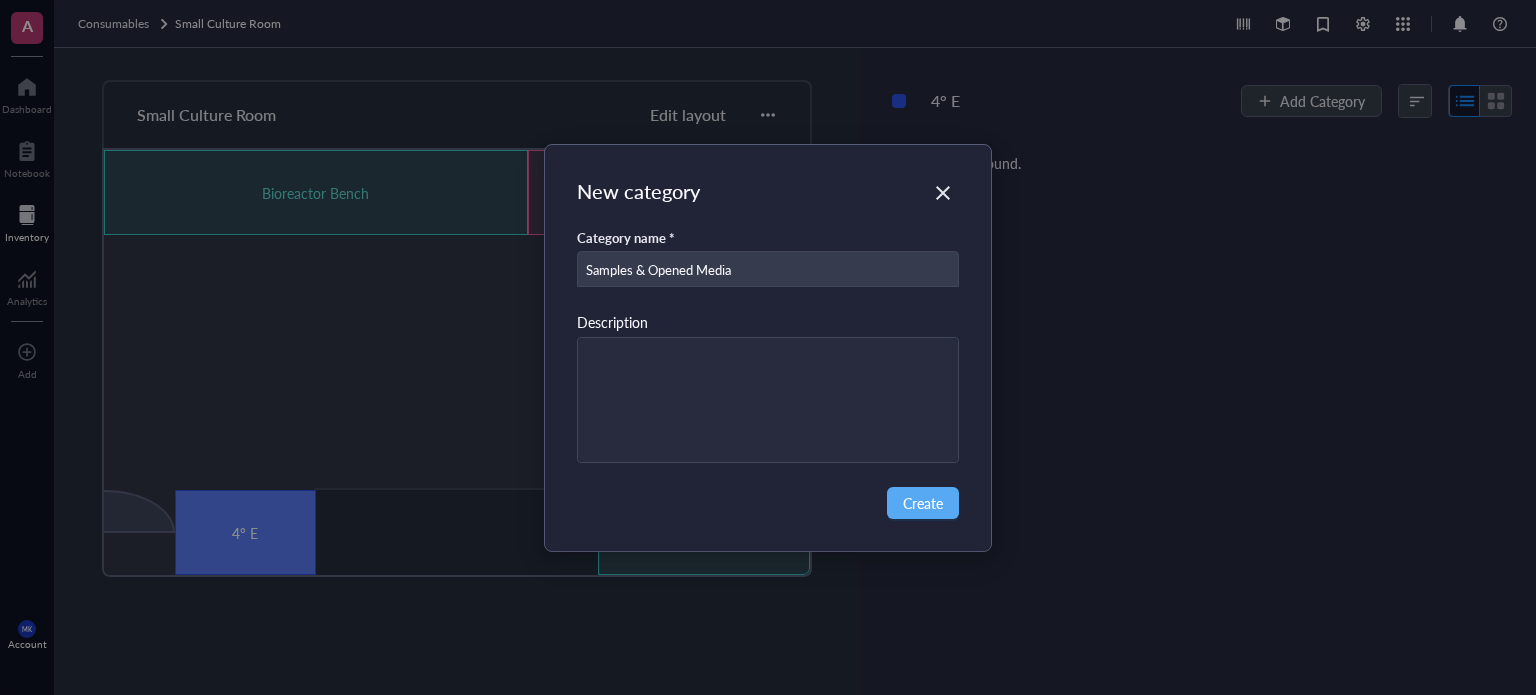 type on "Samples & Opened Media" 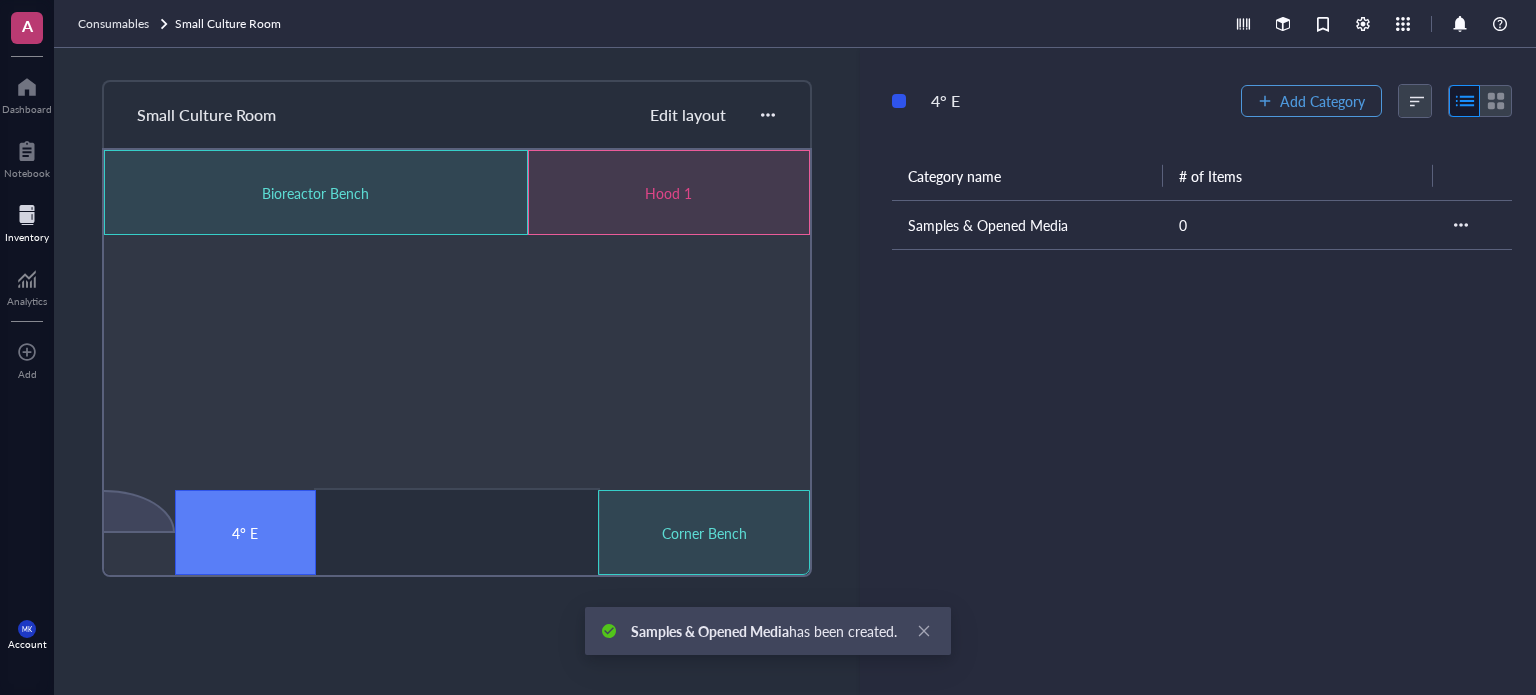 click on "Add Category" at bounding box center (1311, 101) 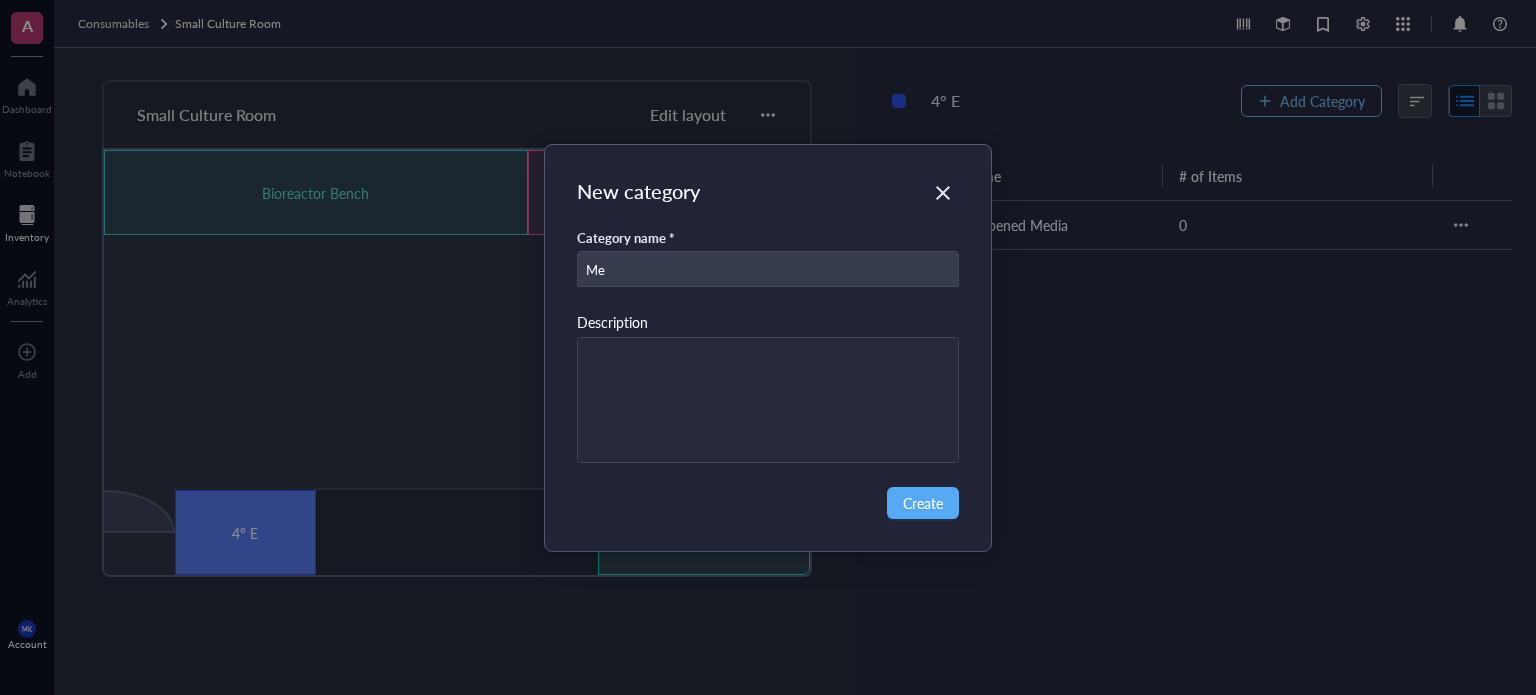 type on "M" 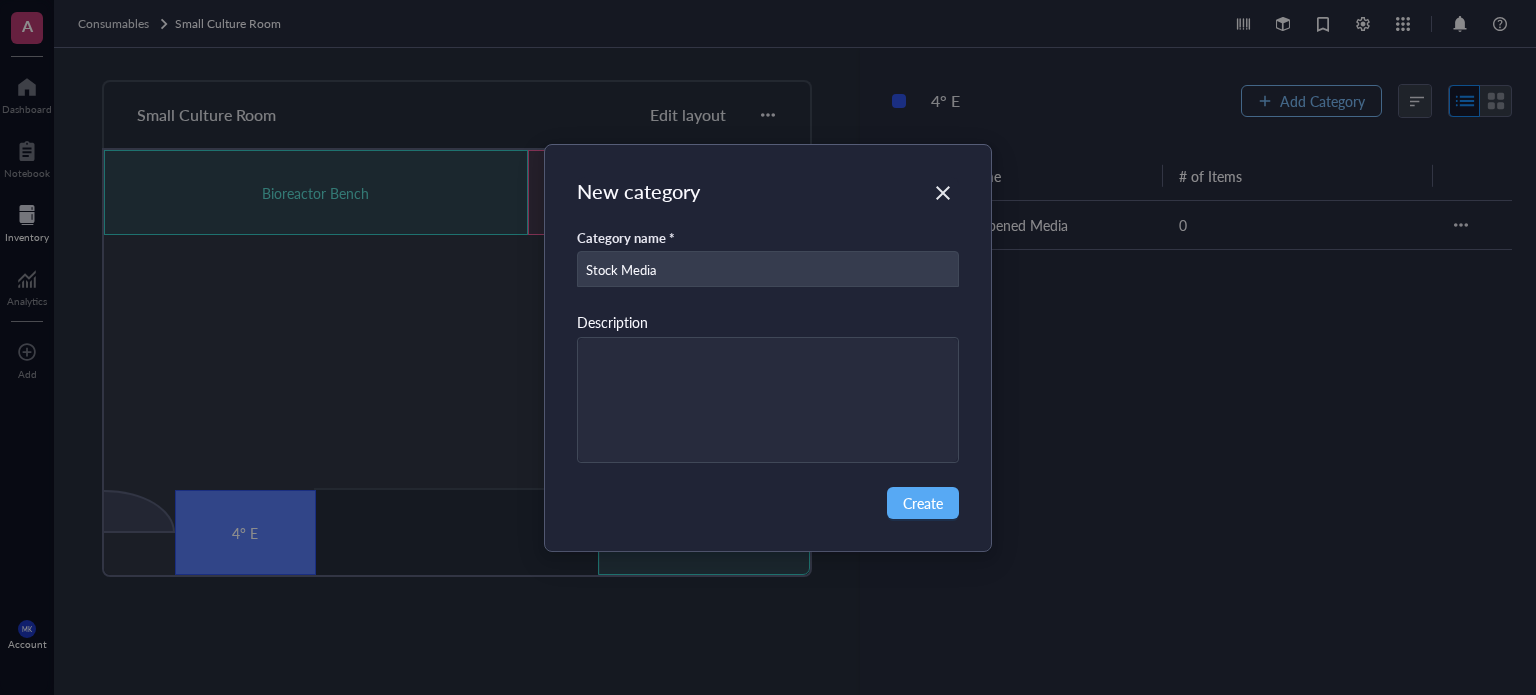 type on "Stock Media" 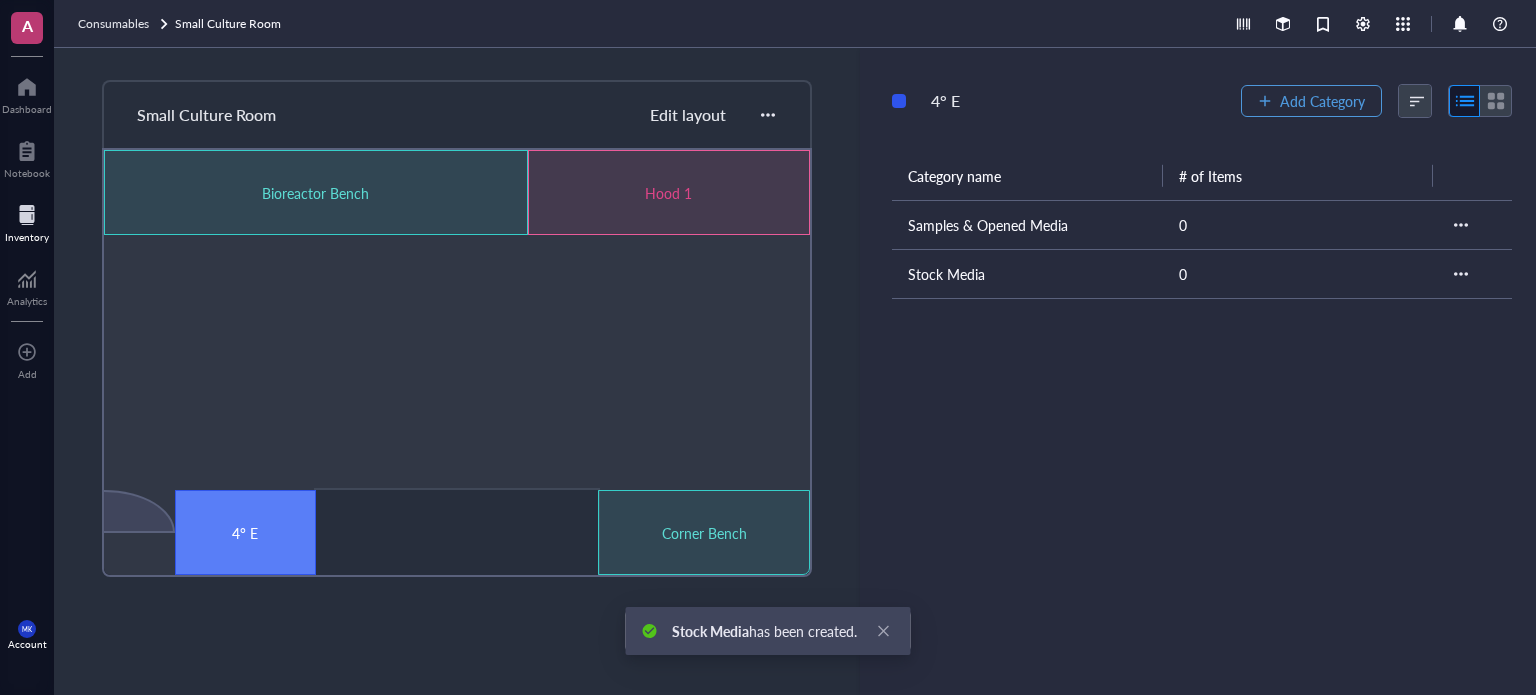click on "Add Category" at bounding box center [1311, 101] 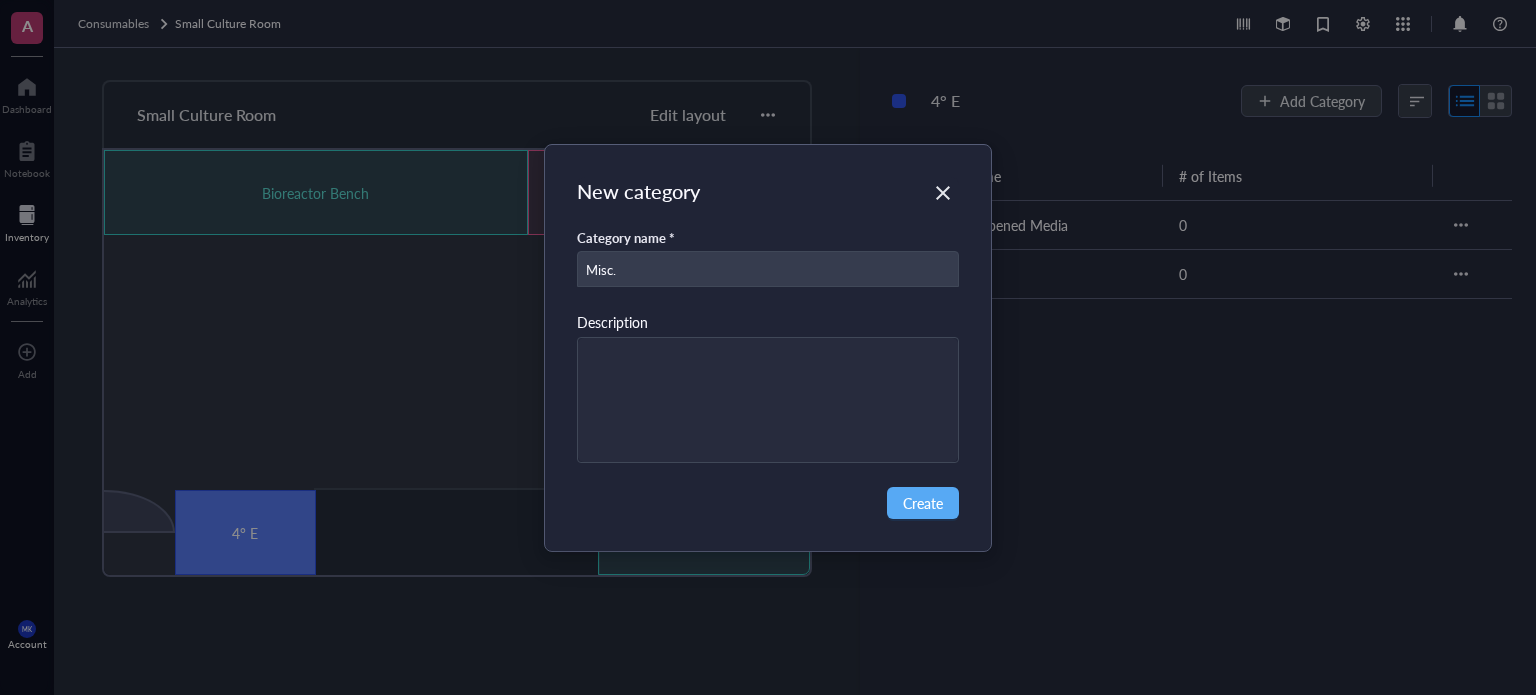 type on "Misc." 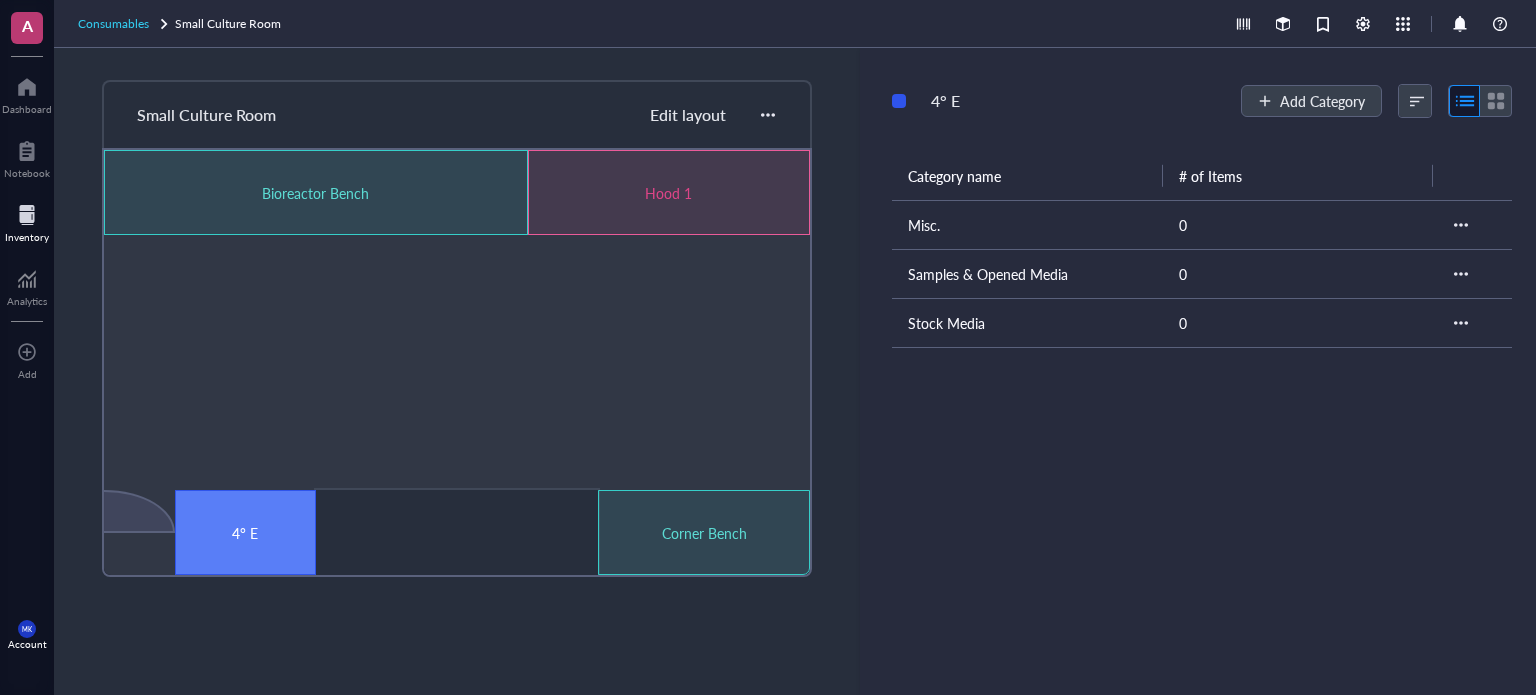 click on "Consumables" at bounding box center [113, 23] 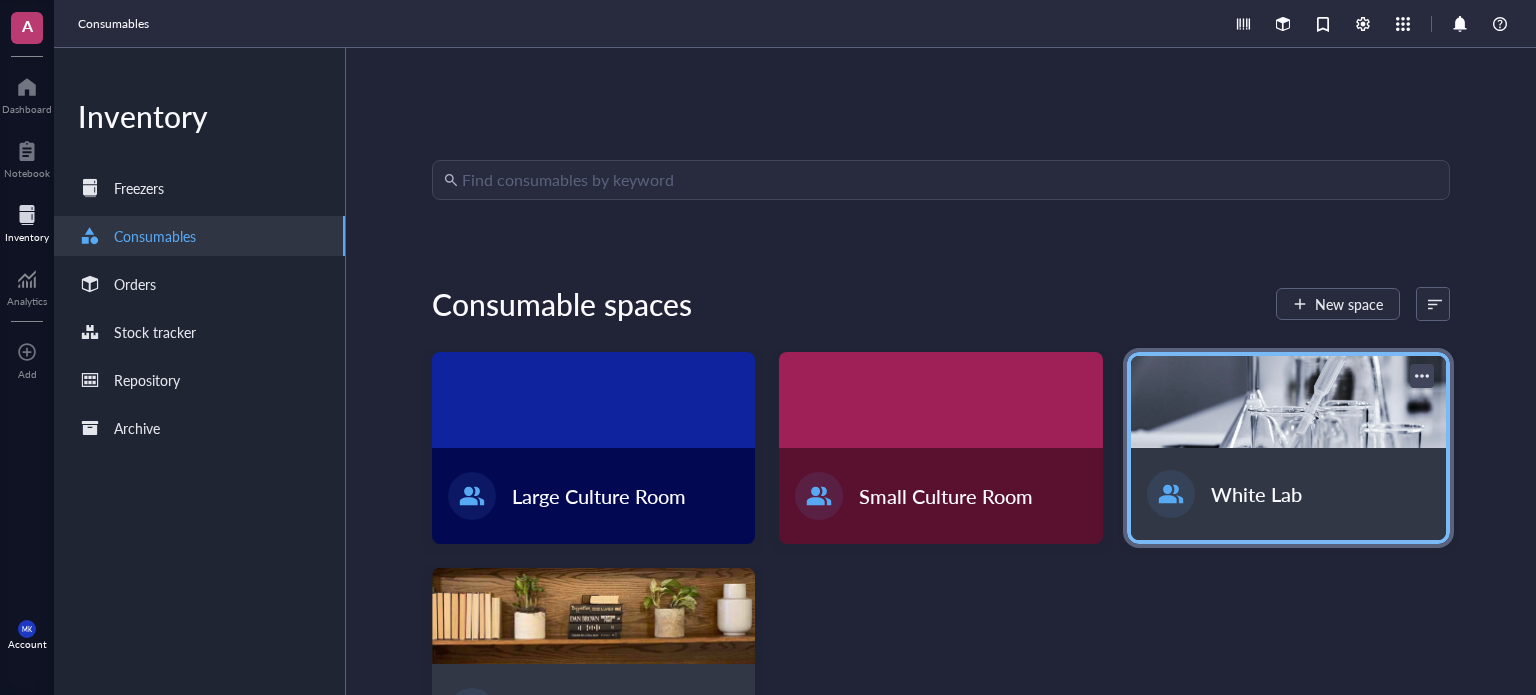 click at bounding box center (1288, 402) 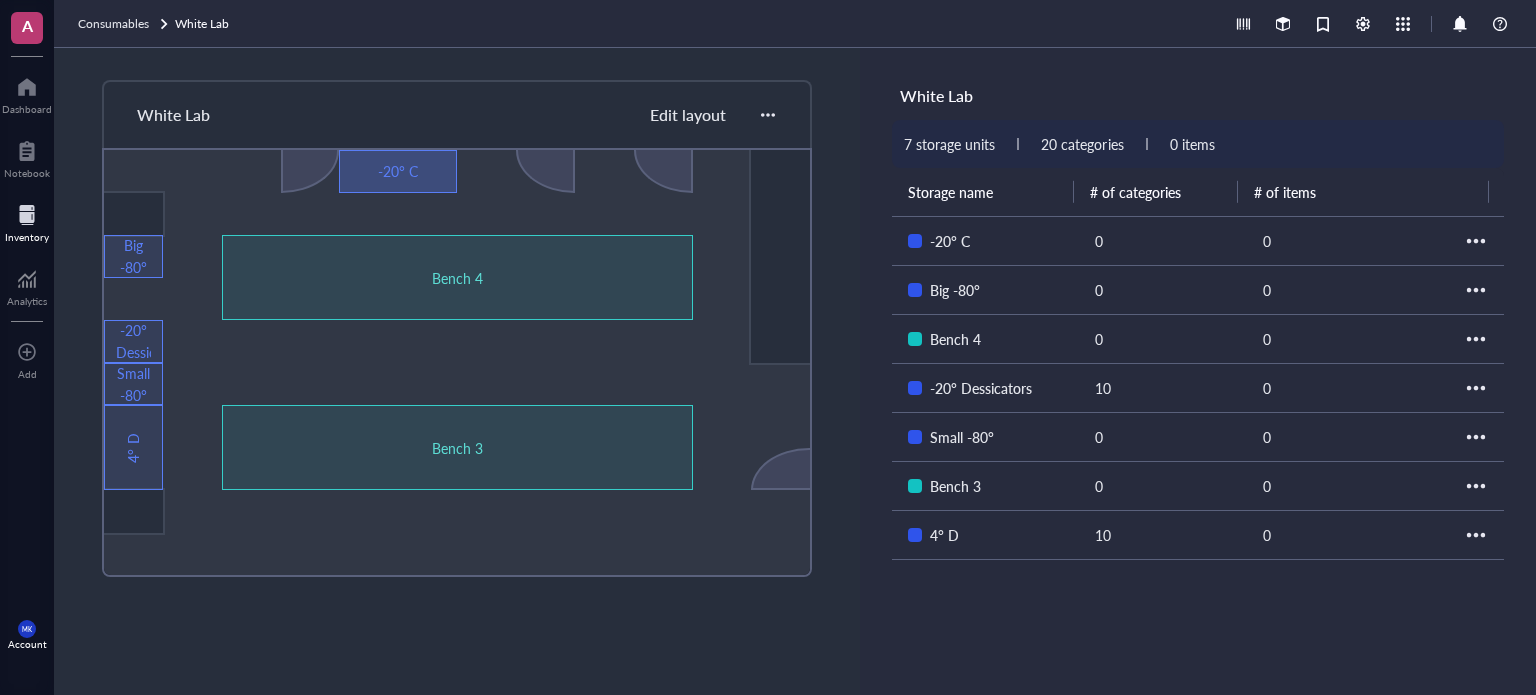 click on "-20° C" at bounding box center (398, 171) 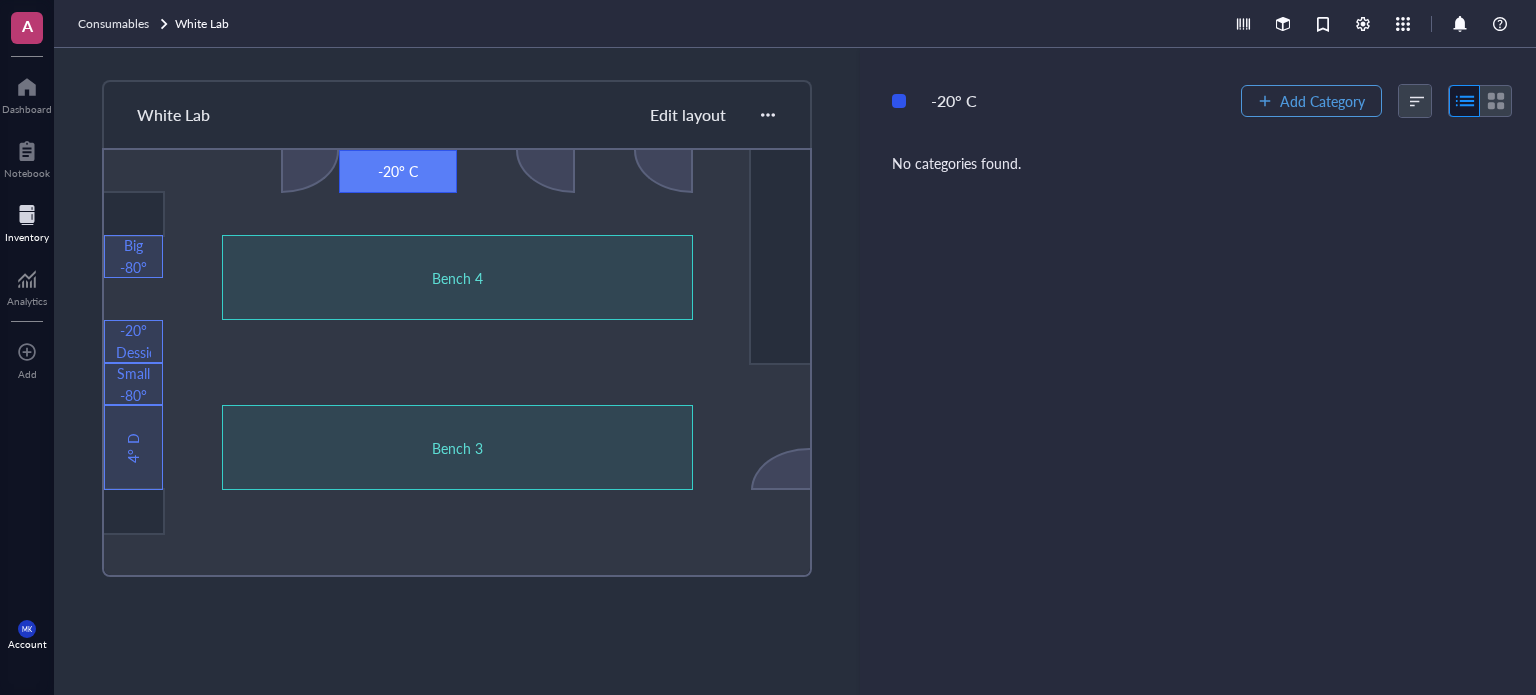 click on "Add Category" at bounding box center [1322, 101] 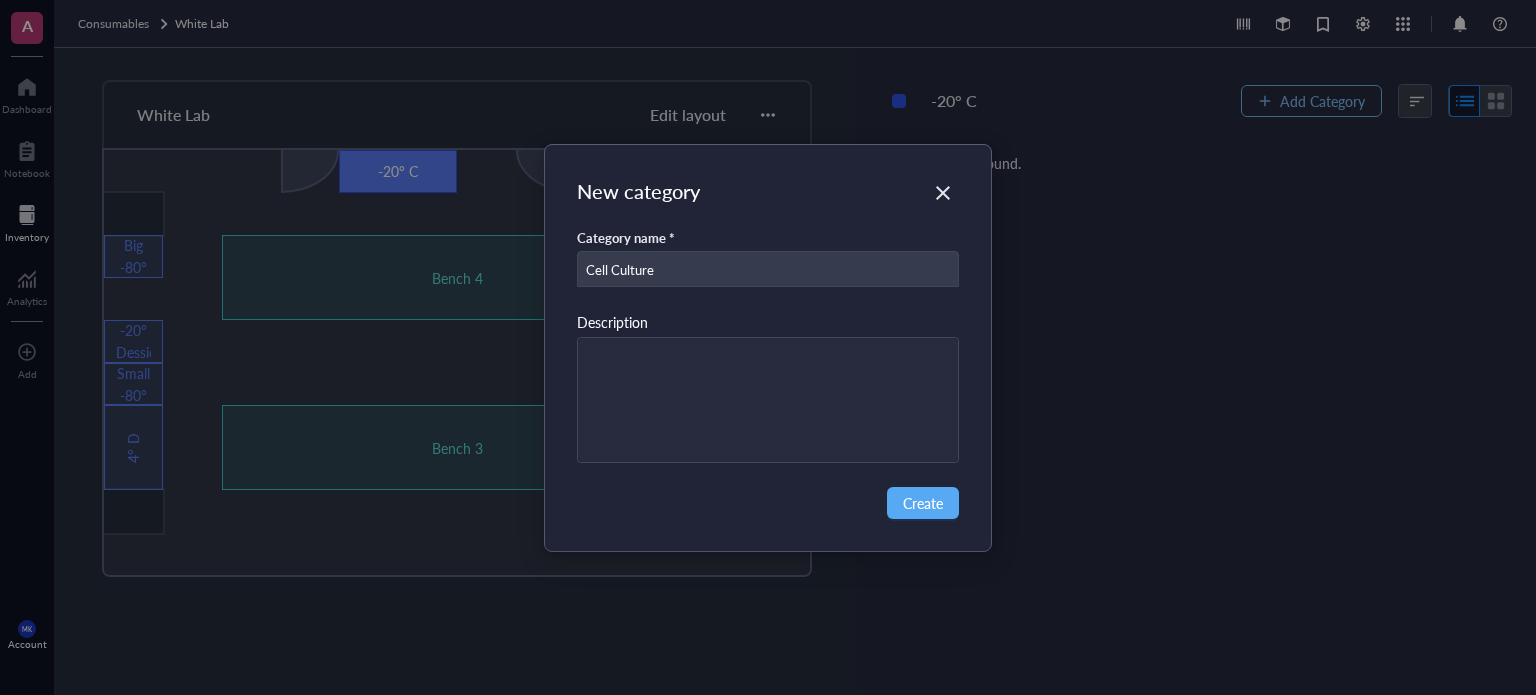 type on "Cell Culture" 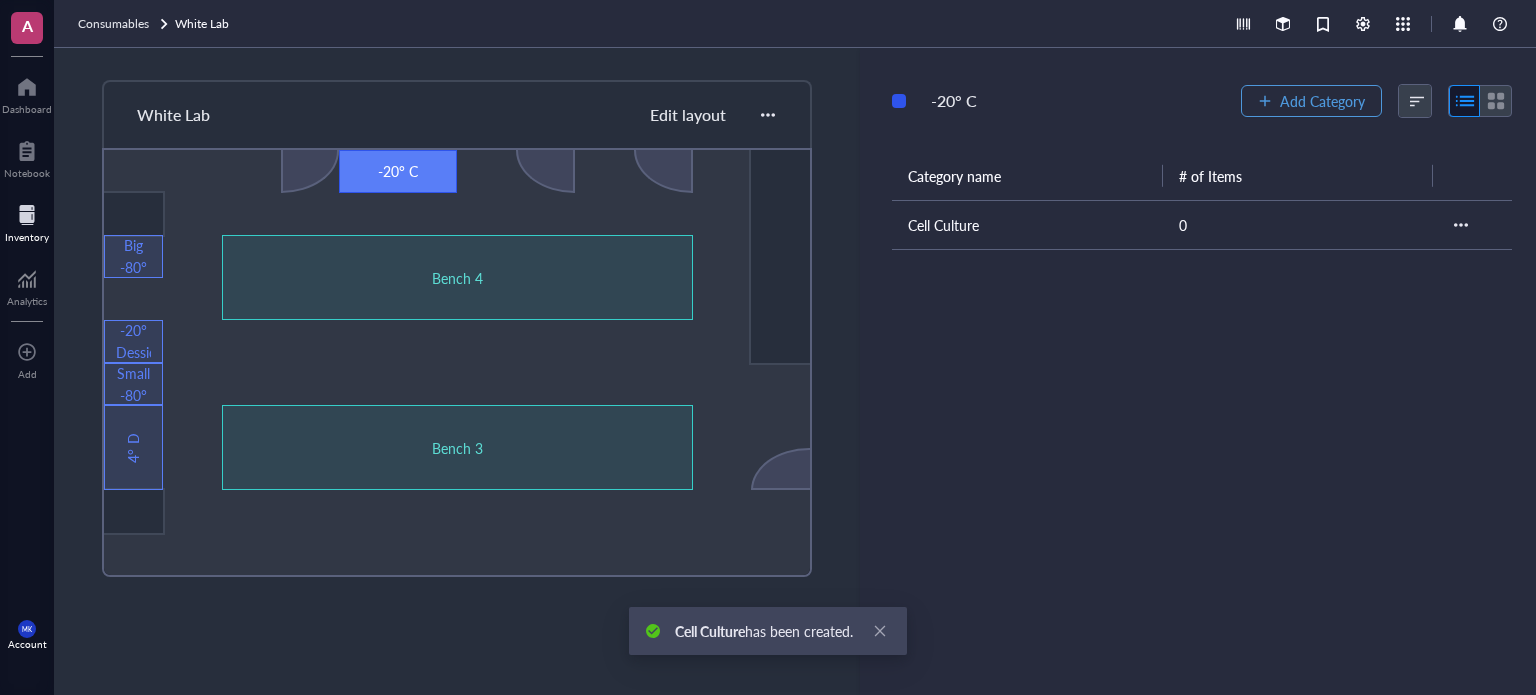click on "Add Category" at bounding box center [1322, 101] 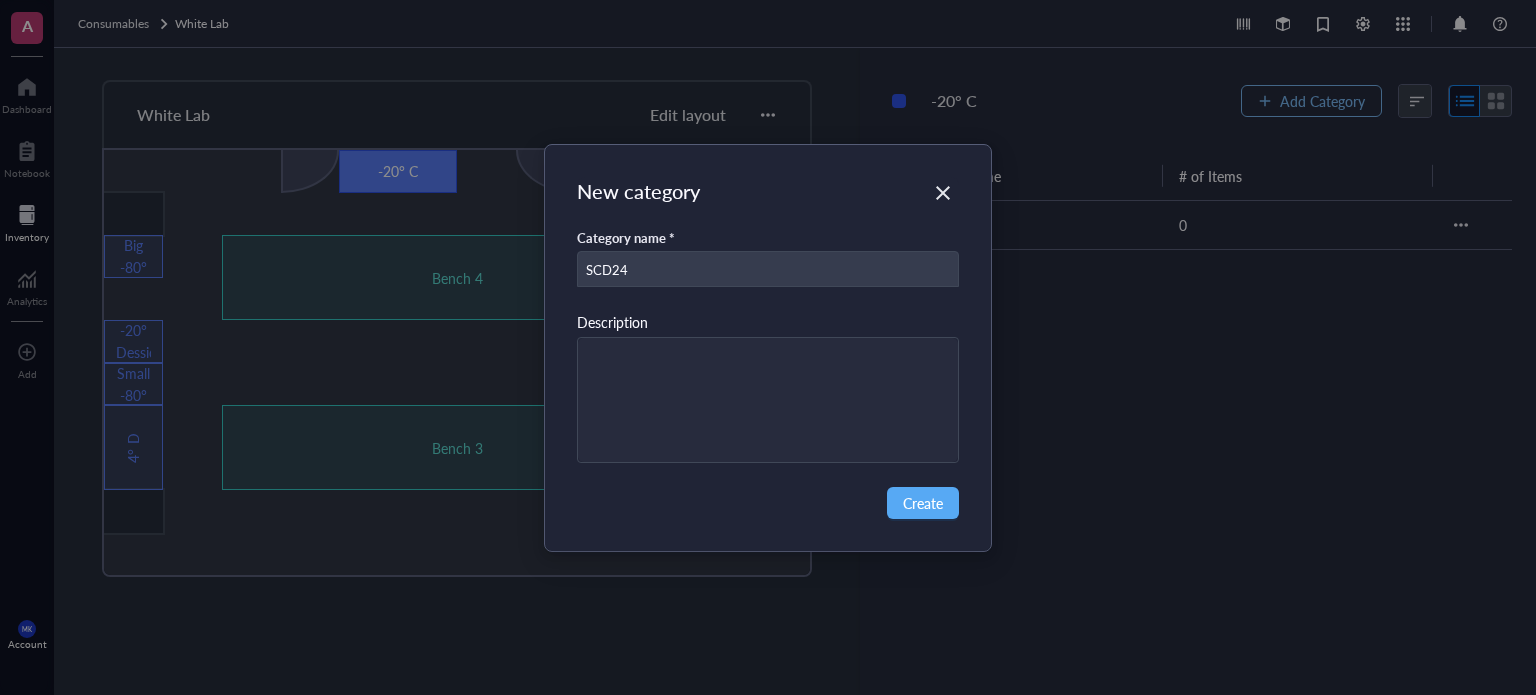 type on "SCD24" 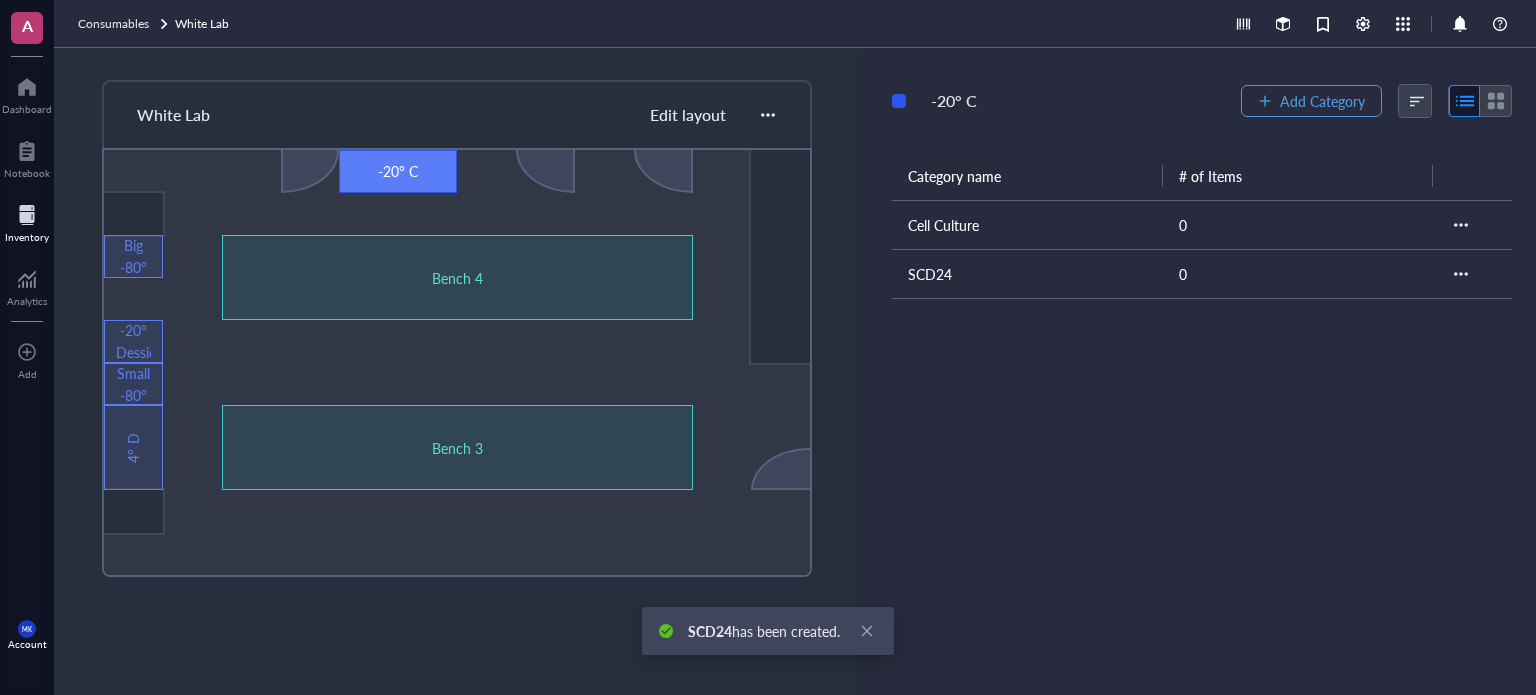click on "Add Category" at bounding box center (1322, 101) 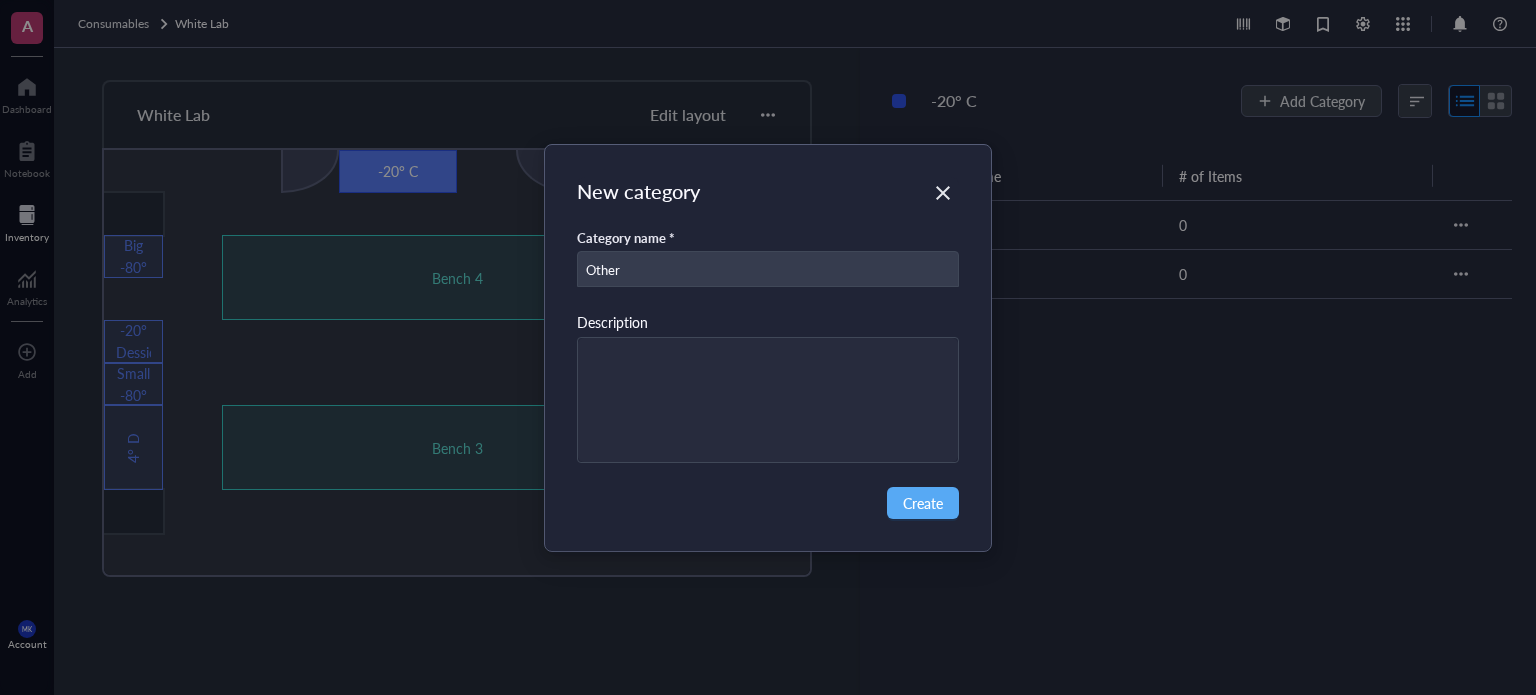 type on "Other" 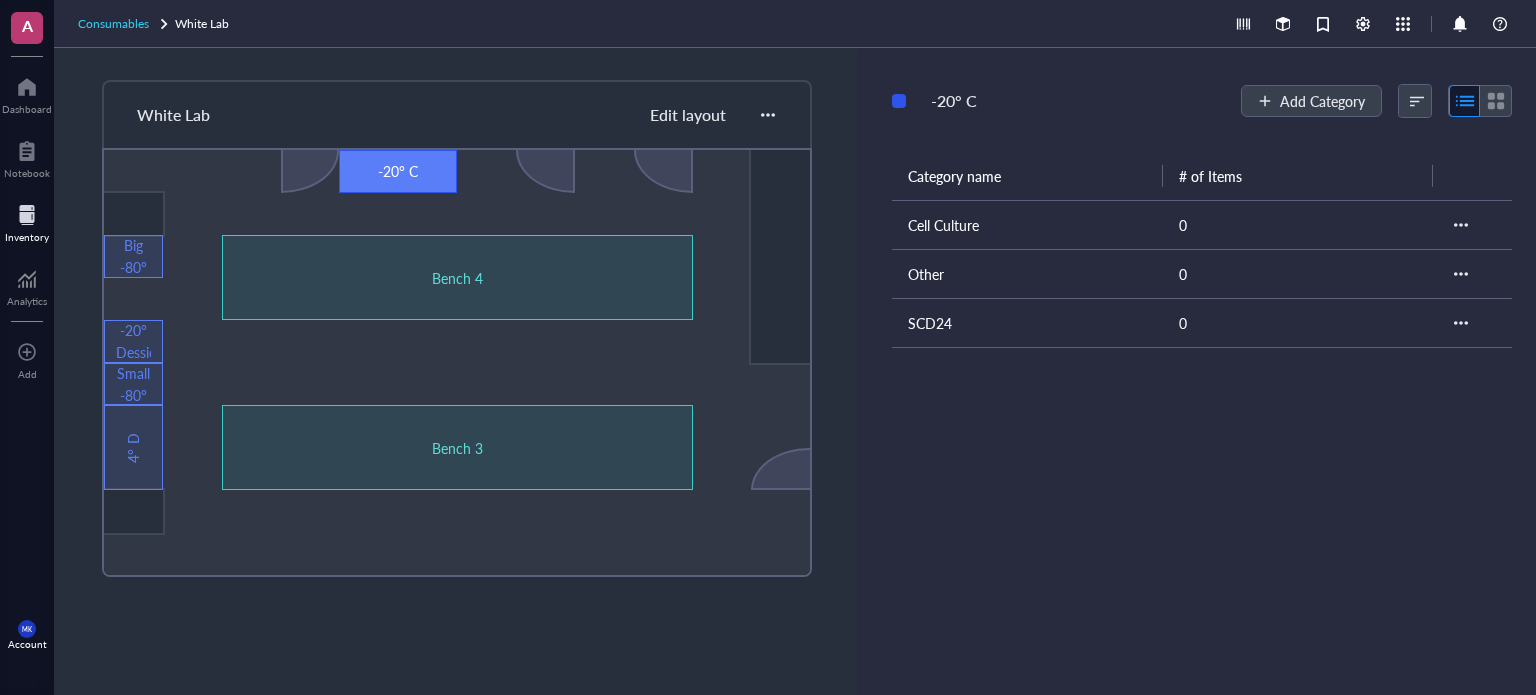 click on "Consumables" at bounding box center (113, 23) 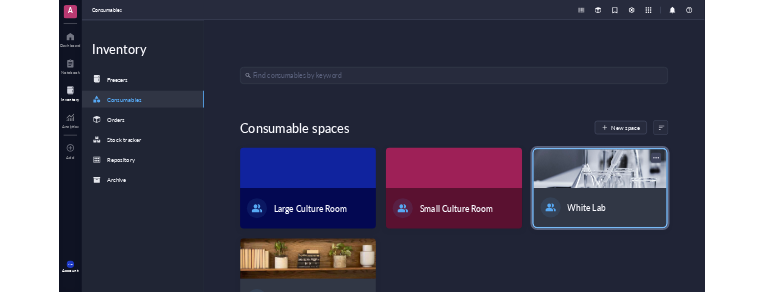 scroll, scrollTop: 96, scrollLeft: 0, axis: vertical 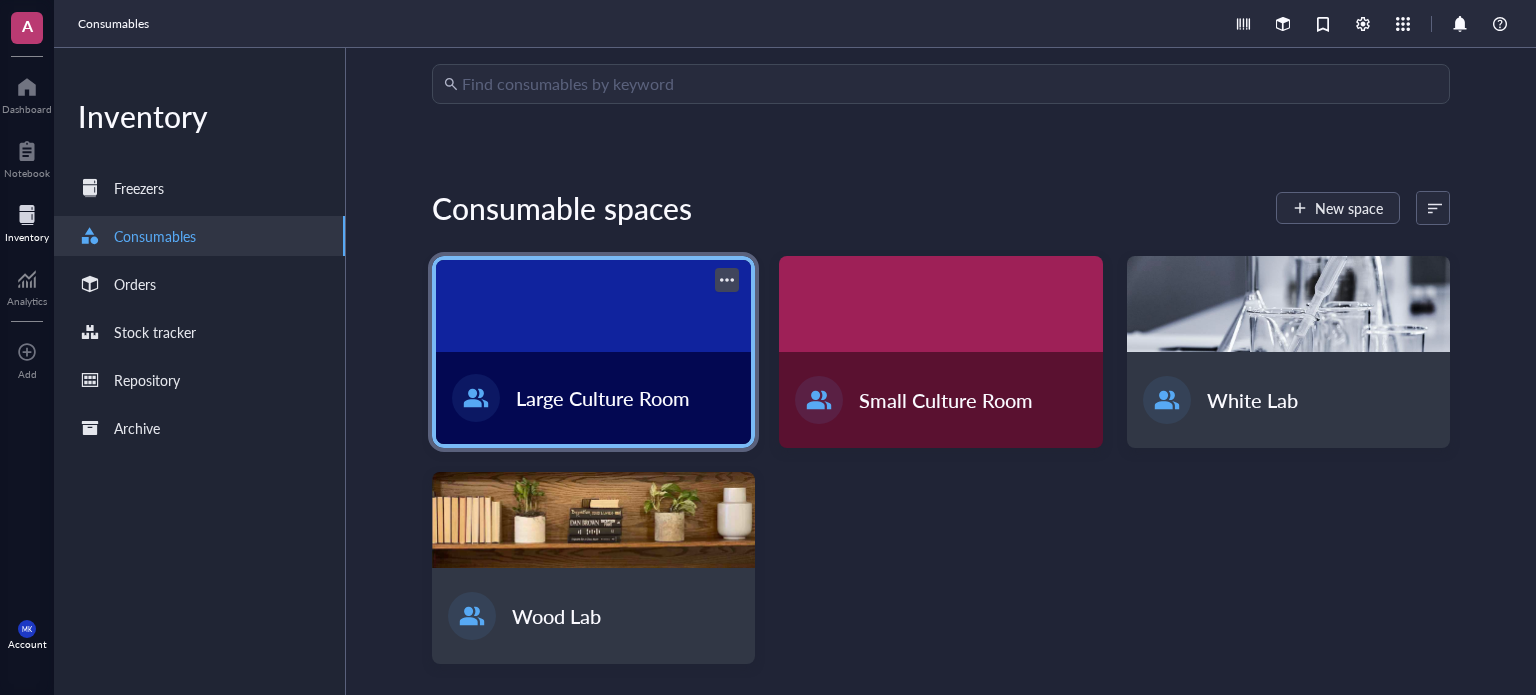 click at bounding box center [593, 306] 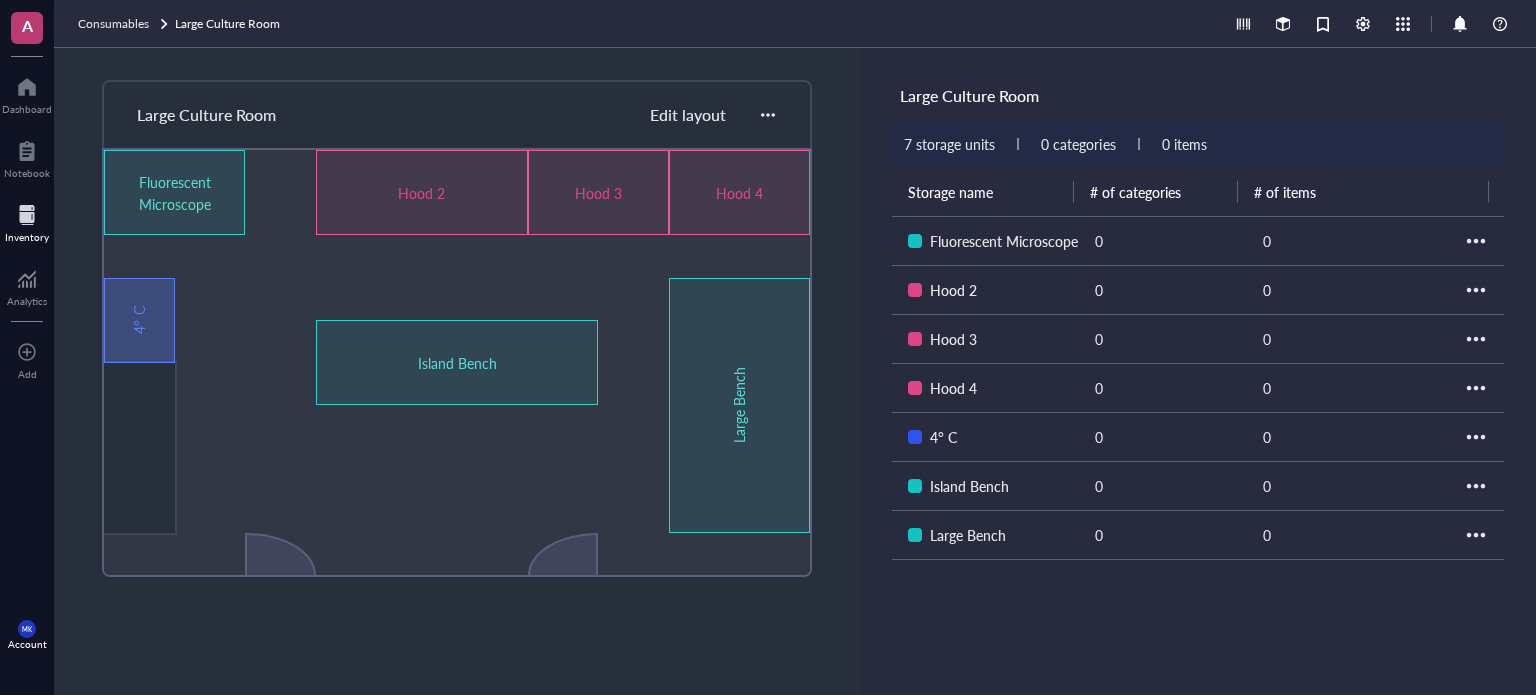 click on "4° C" at bounding box center [139, 320] 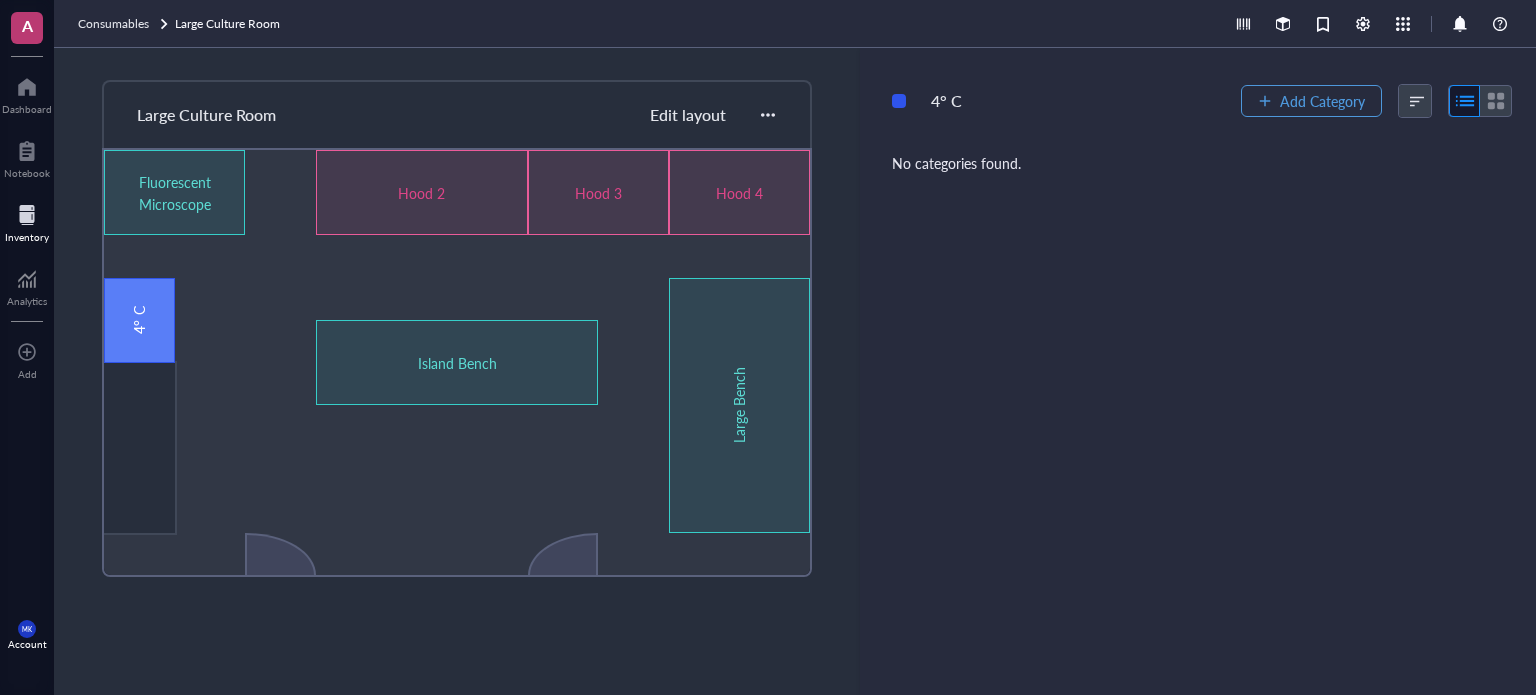 click on "Add Category" at bounding box center [1322, 101] 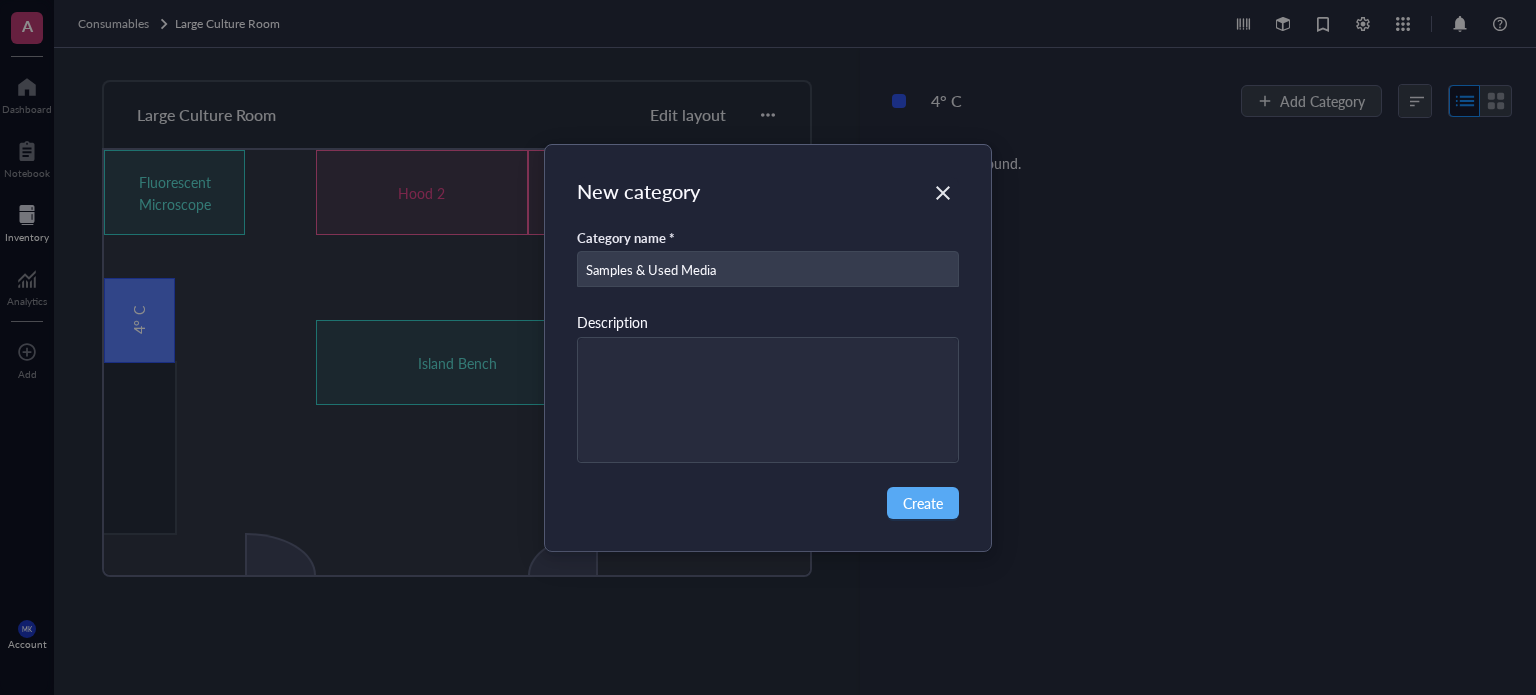 type on "Samples & Used Media" 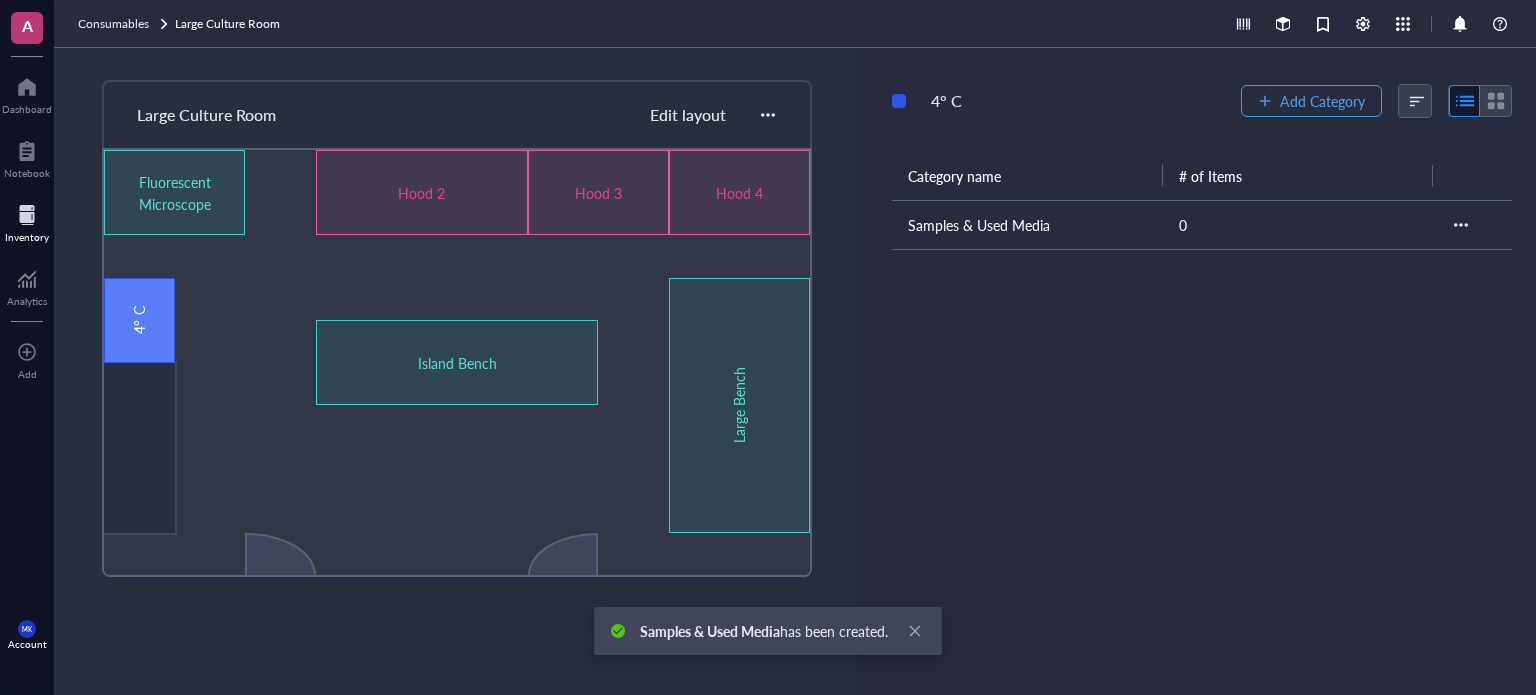 click on "Add Category" at bounding box center (1322, 101) 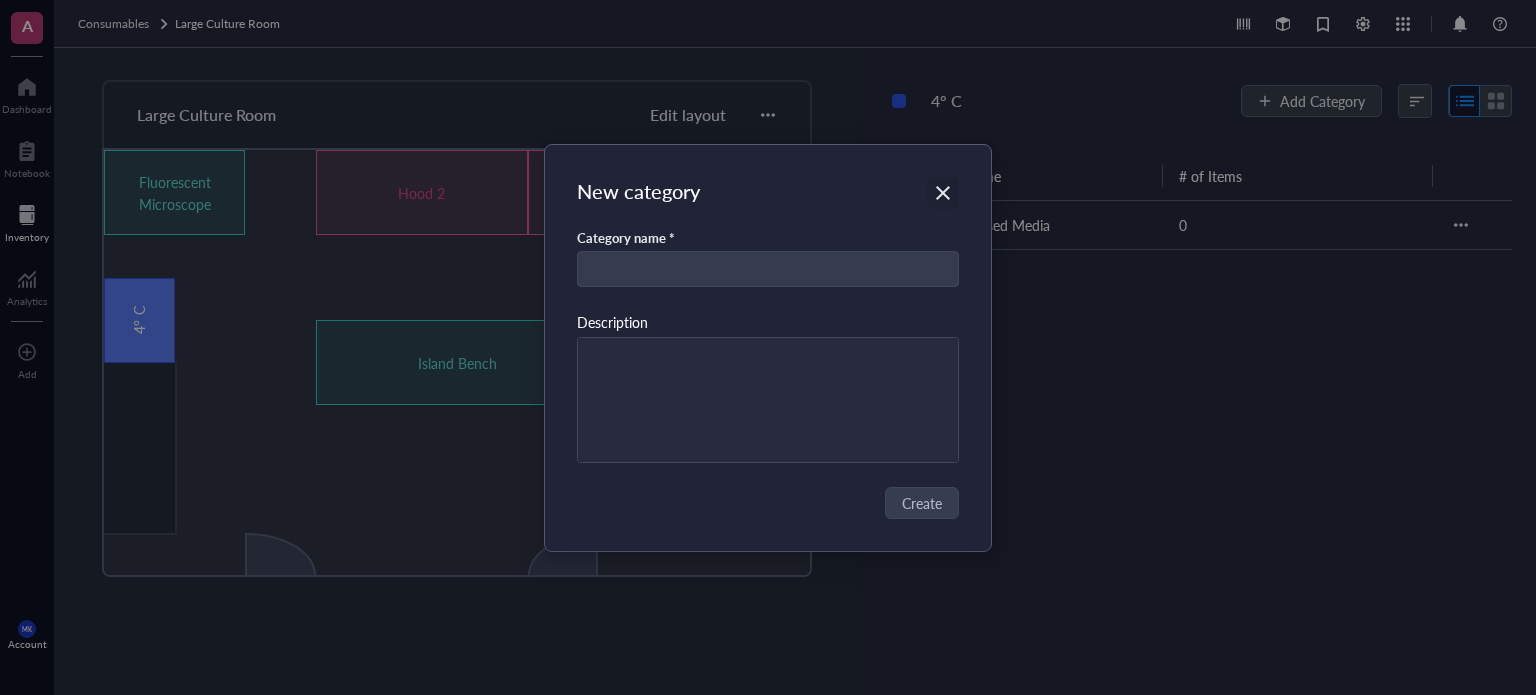 click 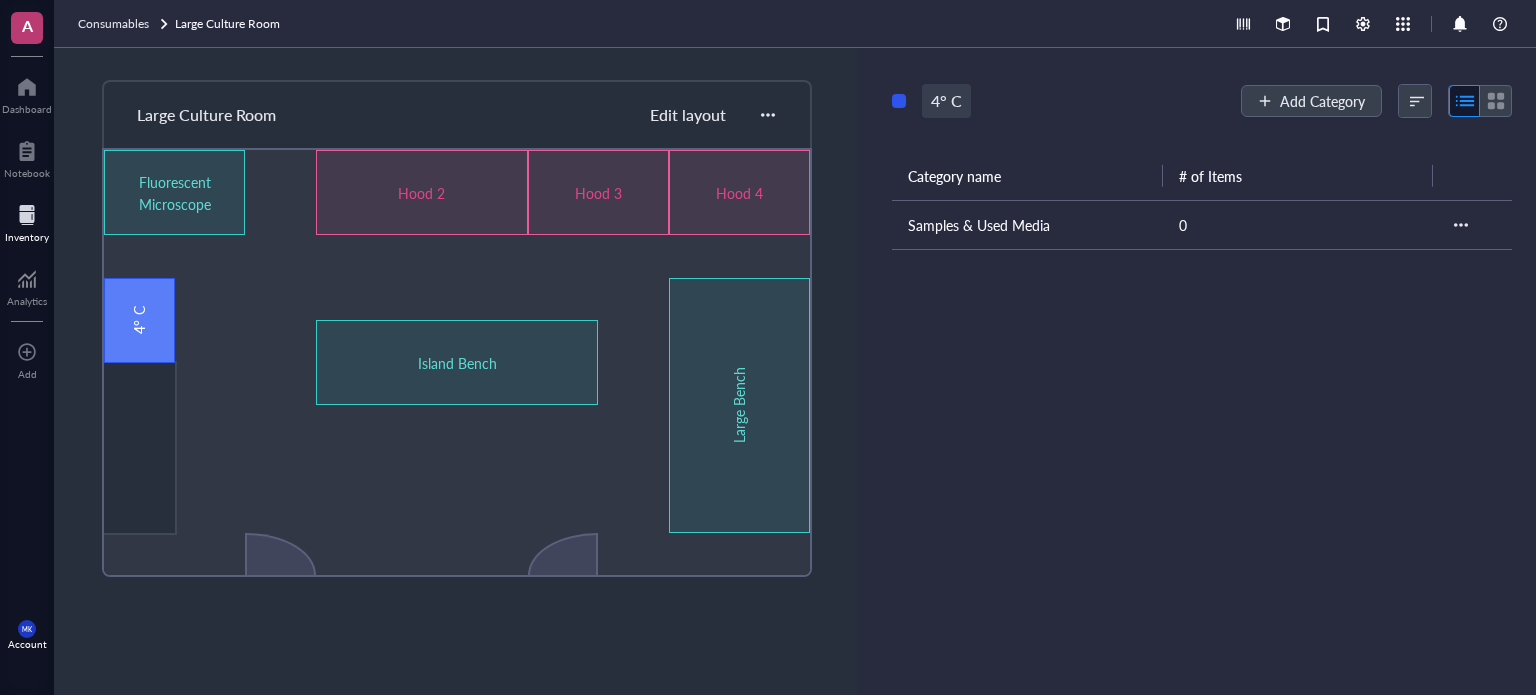 click on "4° C" at bounding box center (946, 101) 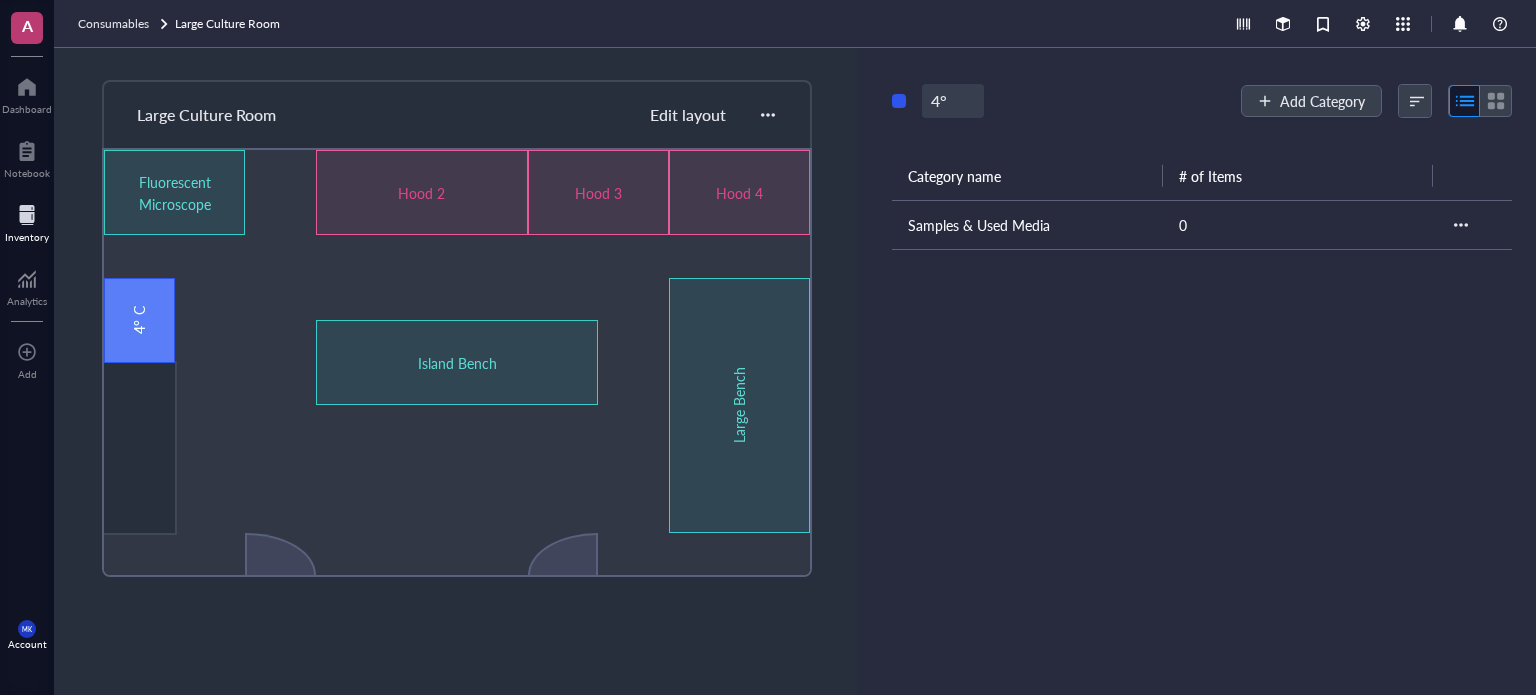 type on "4° E" 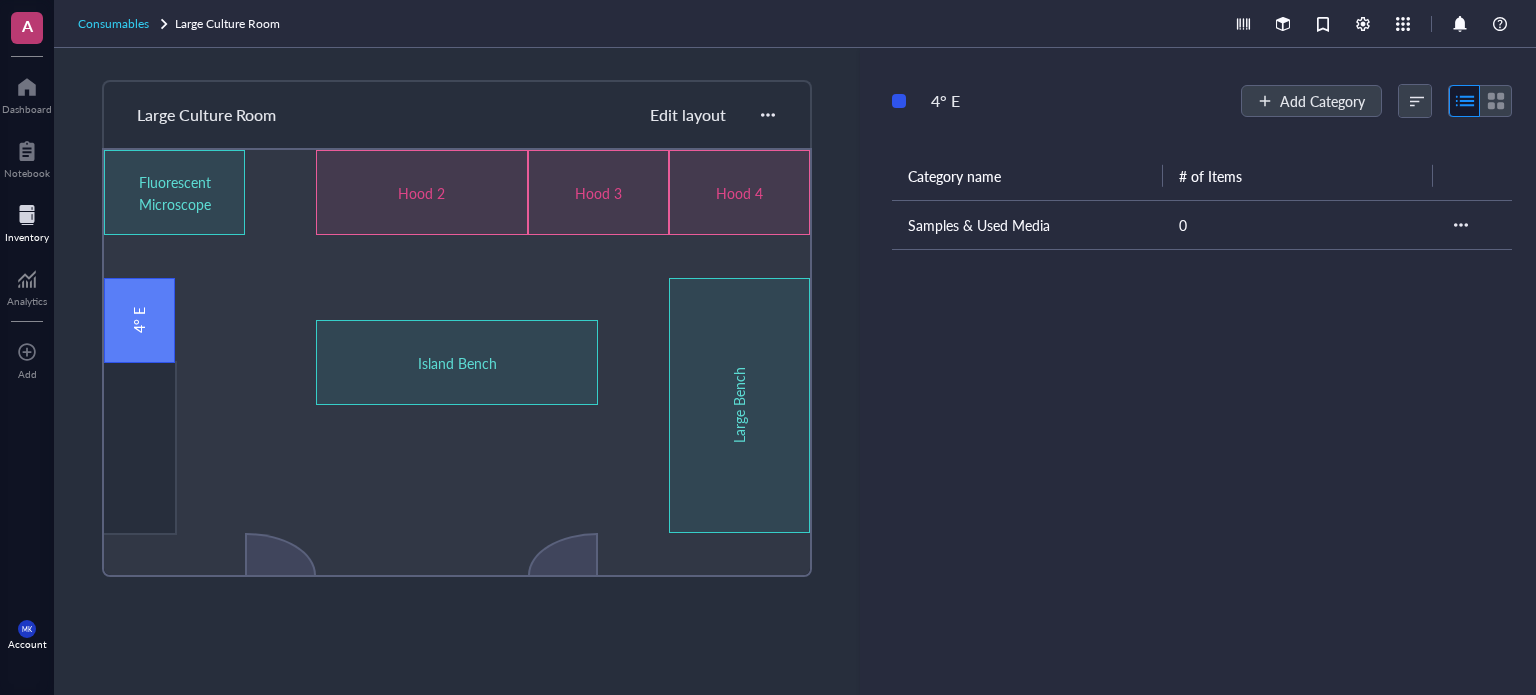 click on "Consumables" at bounding box center (113, 23) 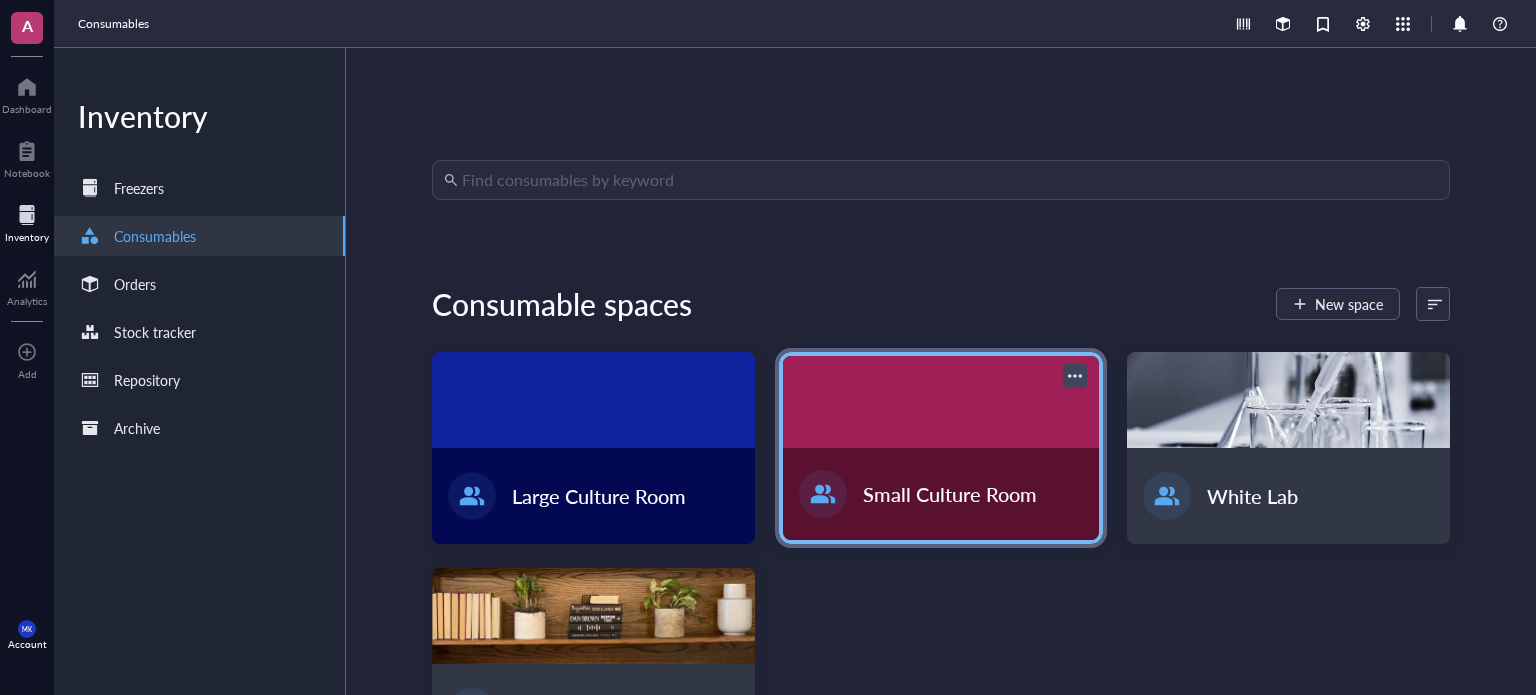 click on "Small Culture Room" at bounding box center [950, 494] 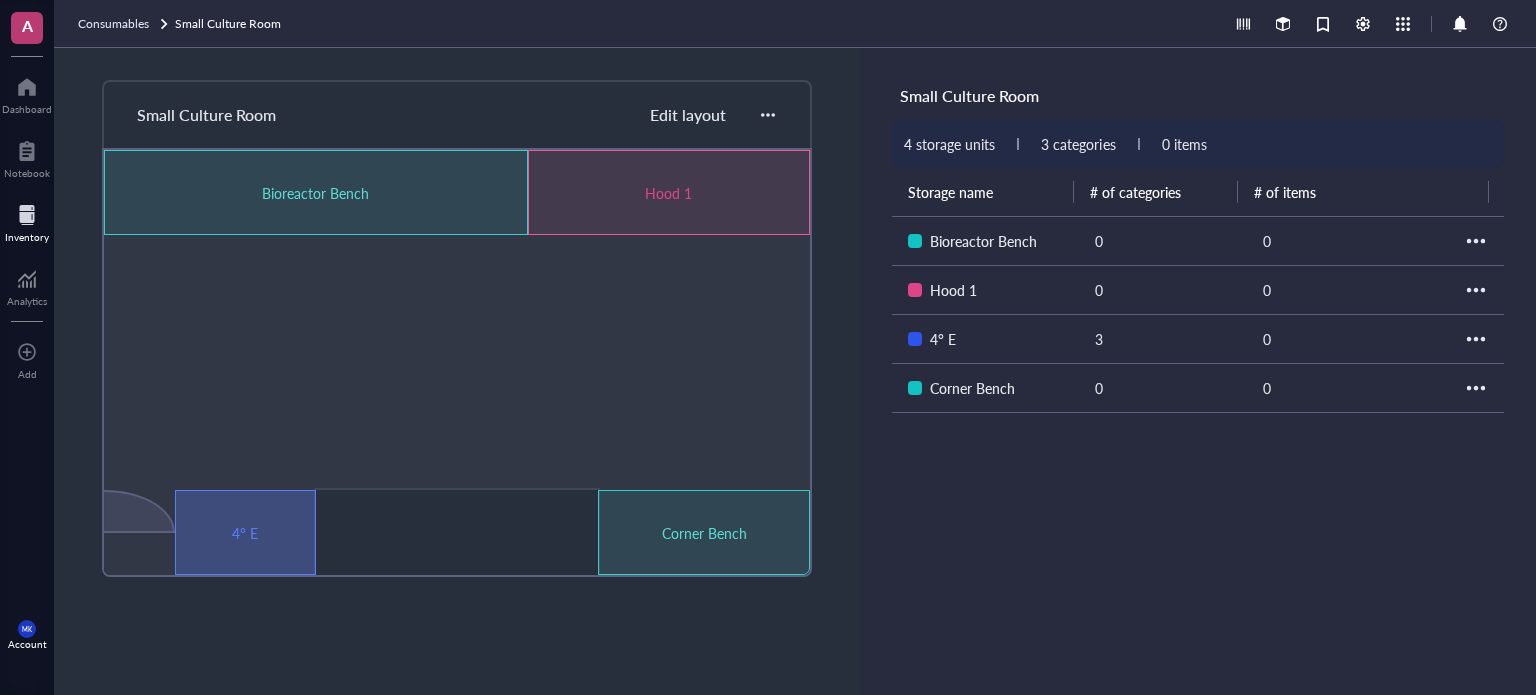 click on "4° E" at bounding box center [245, 533] 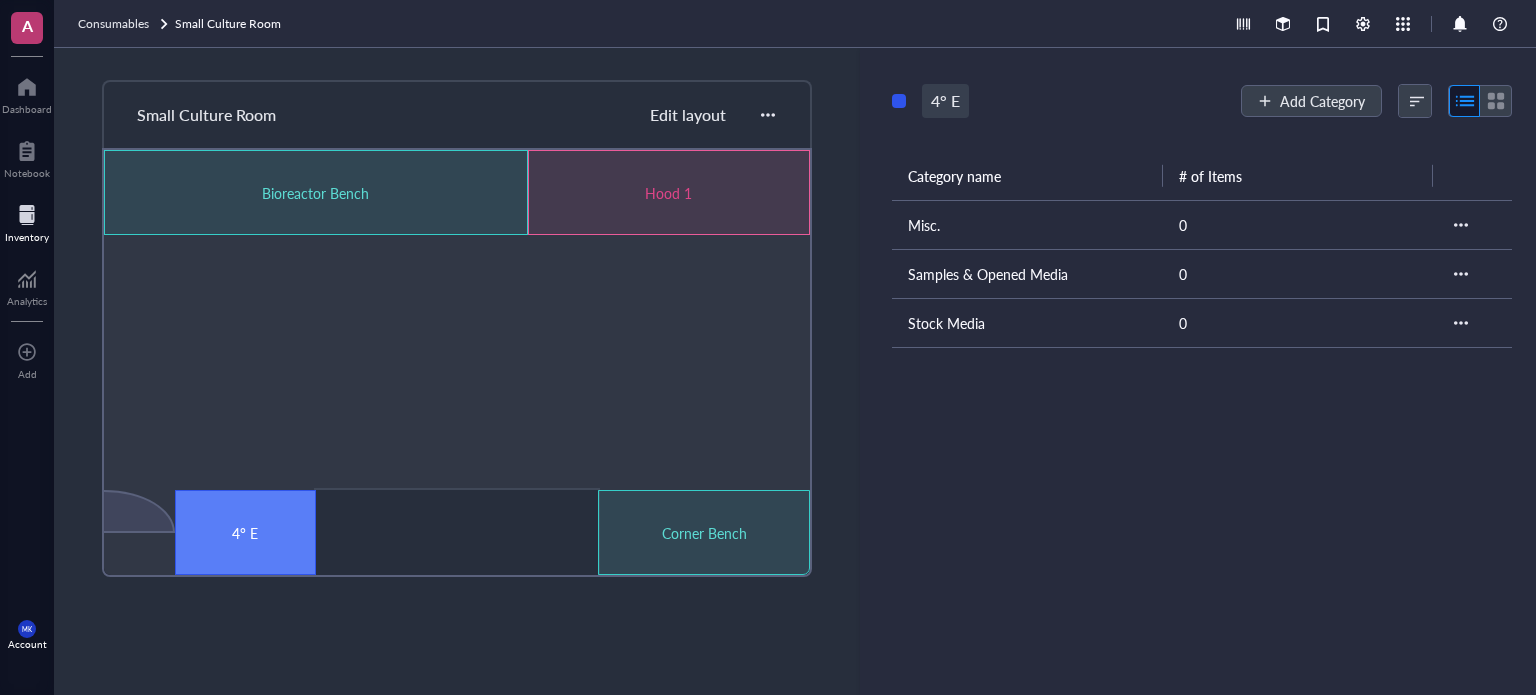 click on "4° E" at bounding box center (945, 101) 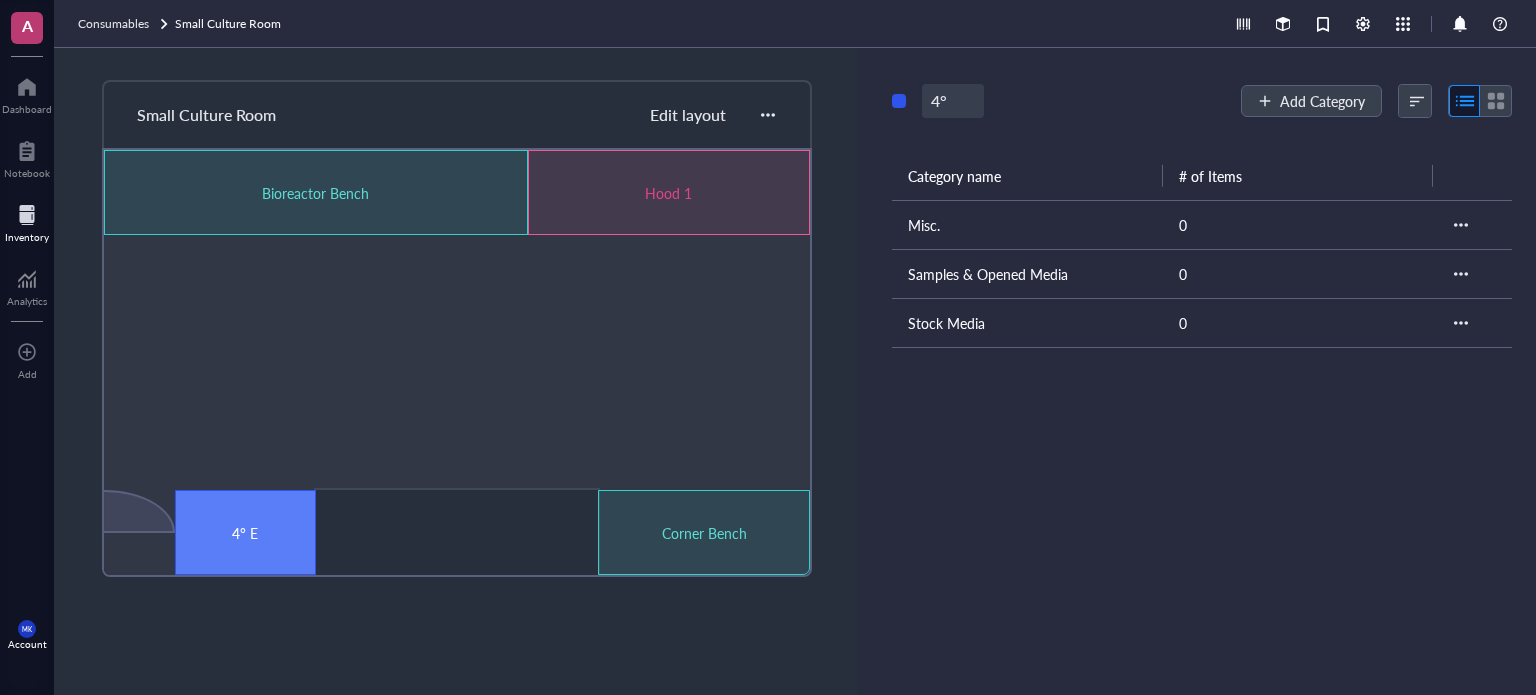 type on "4° C" 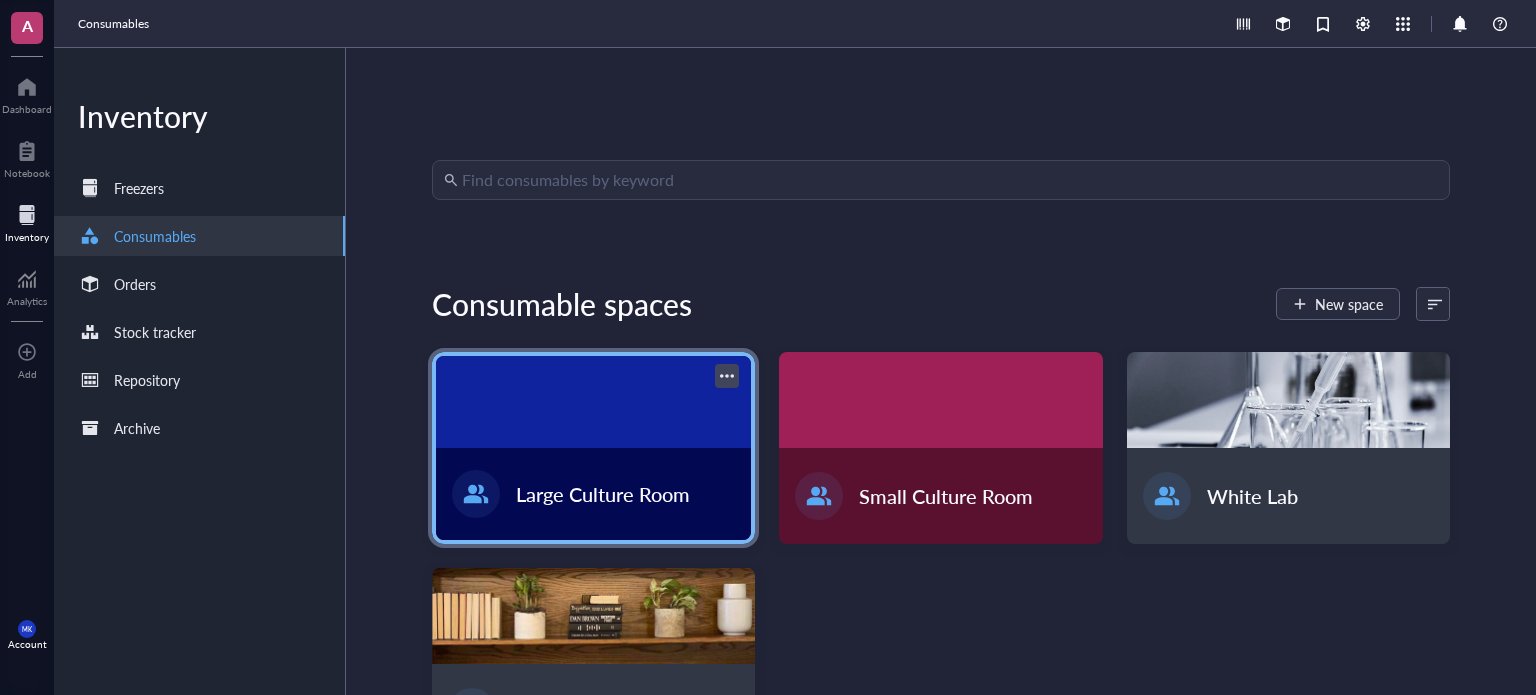 click at bounding box center (593, 402) 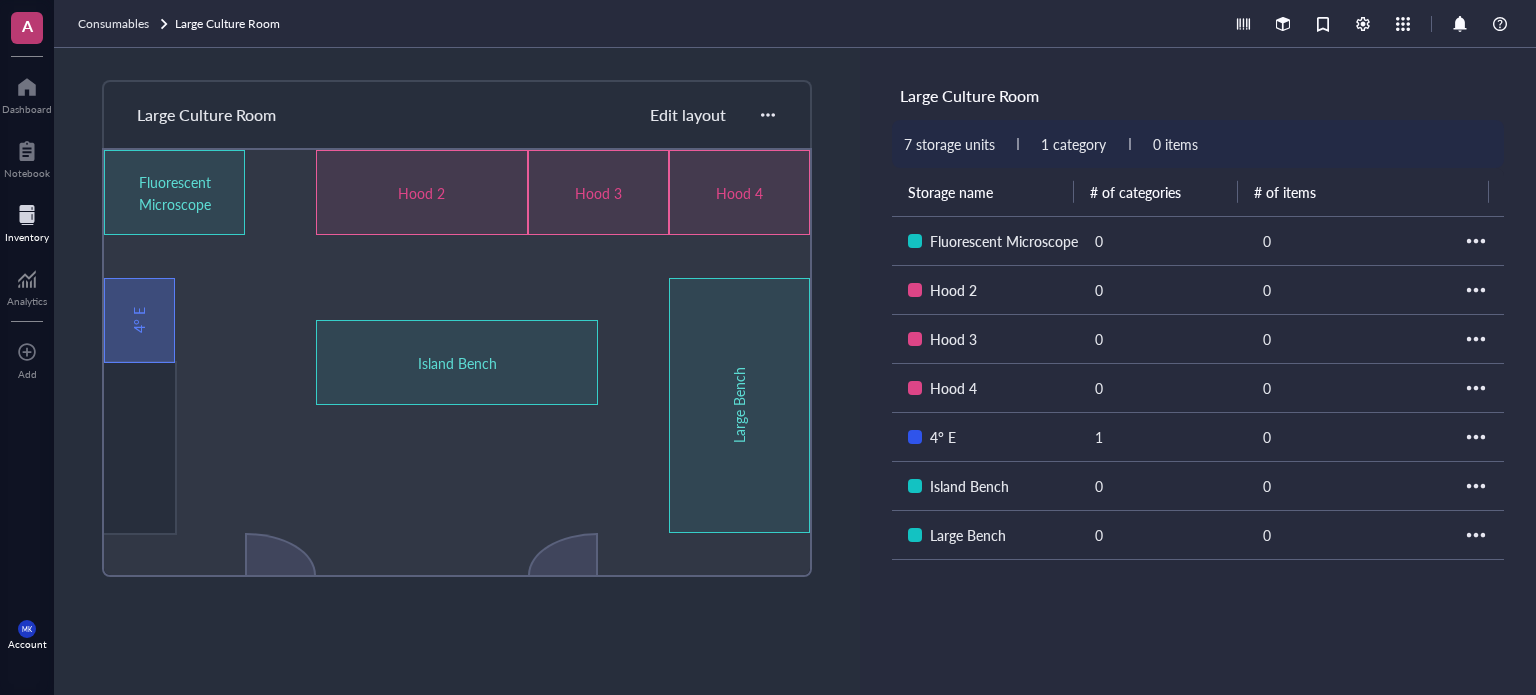 click on "4° E" at bounding box center [139, 320] 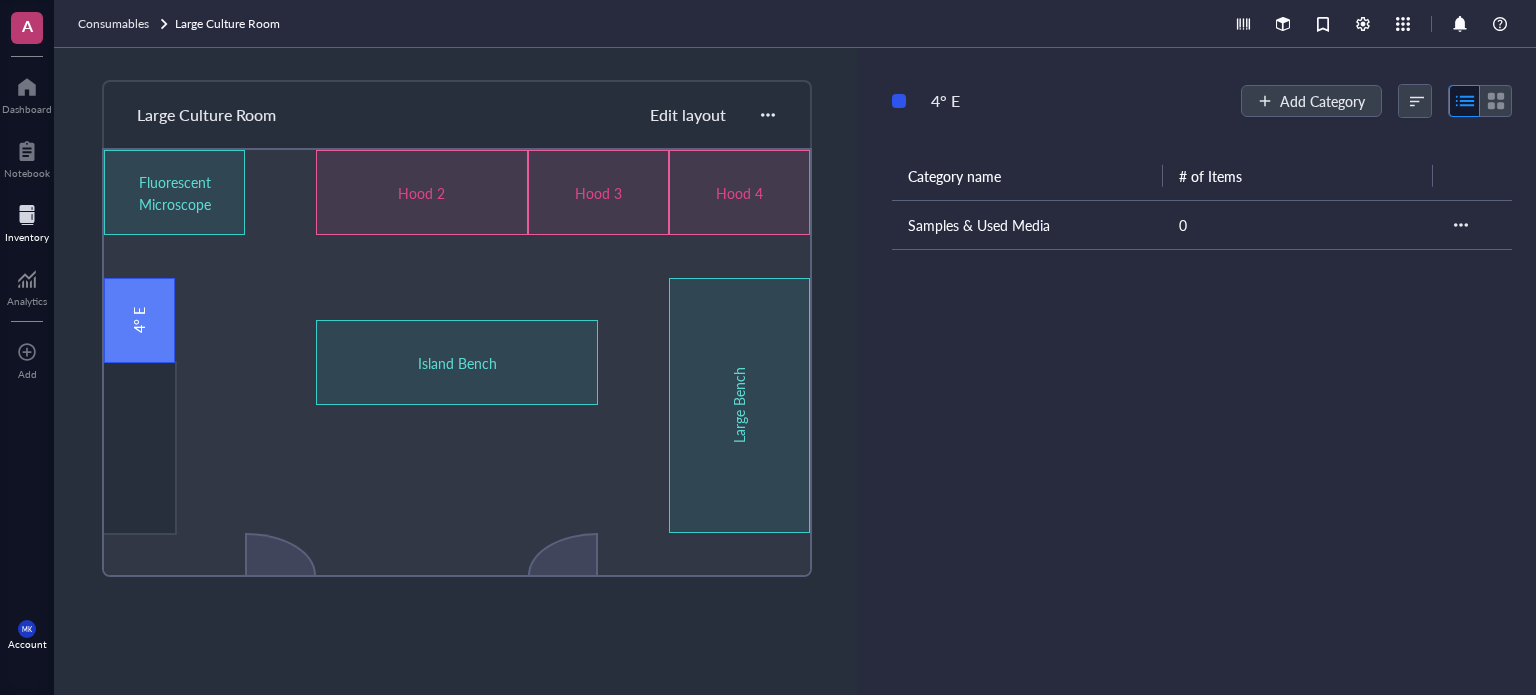 click on "Samples & Used Media" at bounding box center [1027, 224] 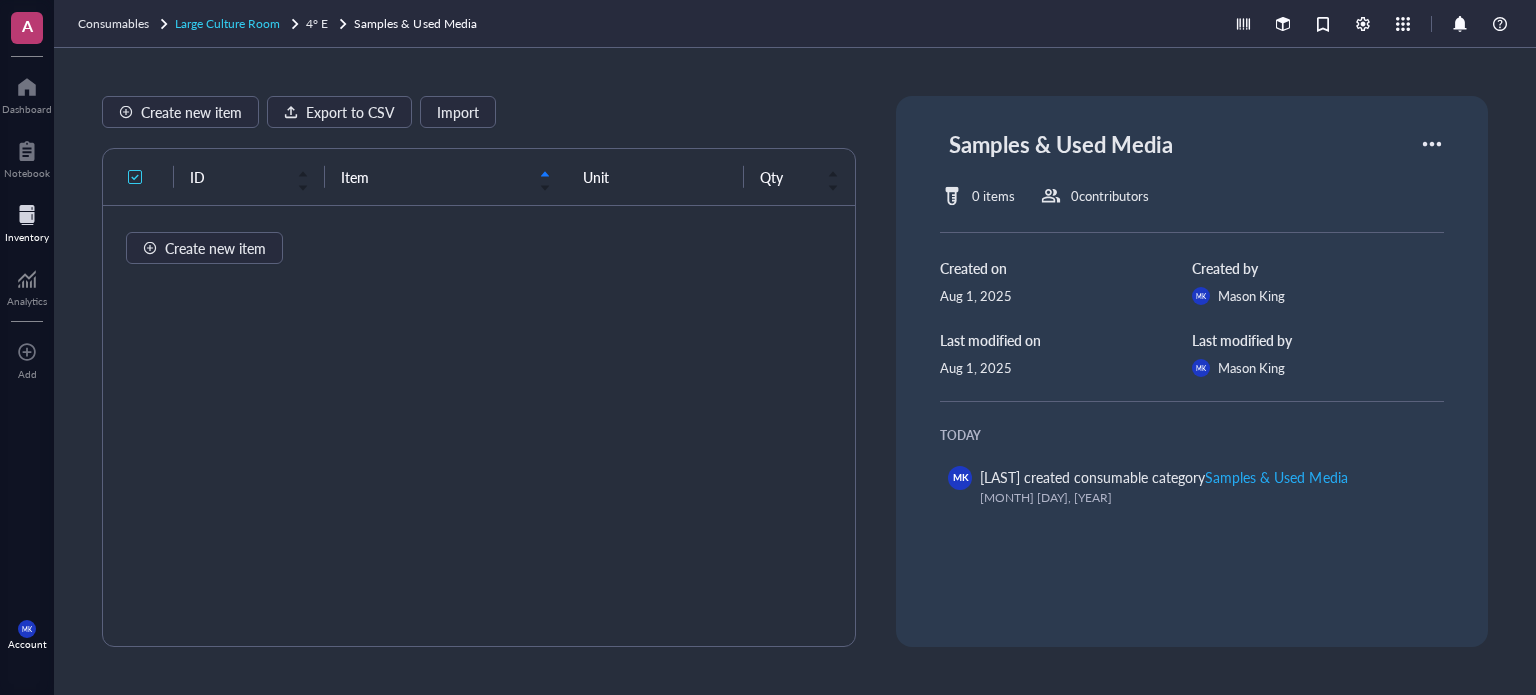 click on "Large Culture Room" at bounding box center [227, 23] 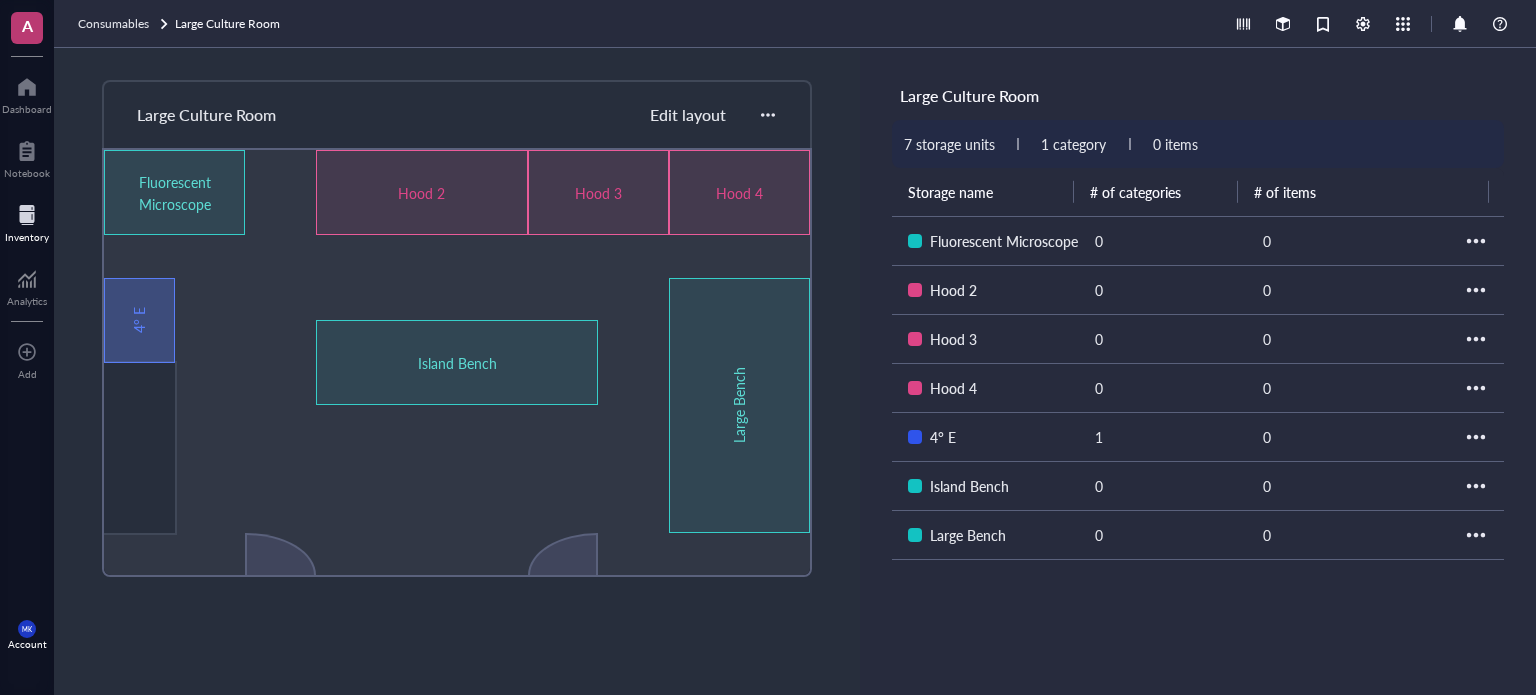 click on "4° E" at bounding box center [139, 320] 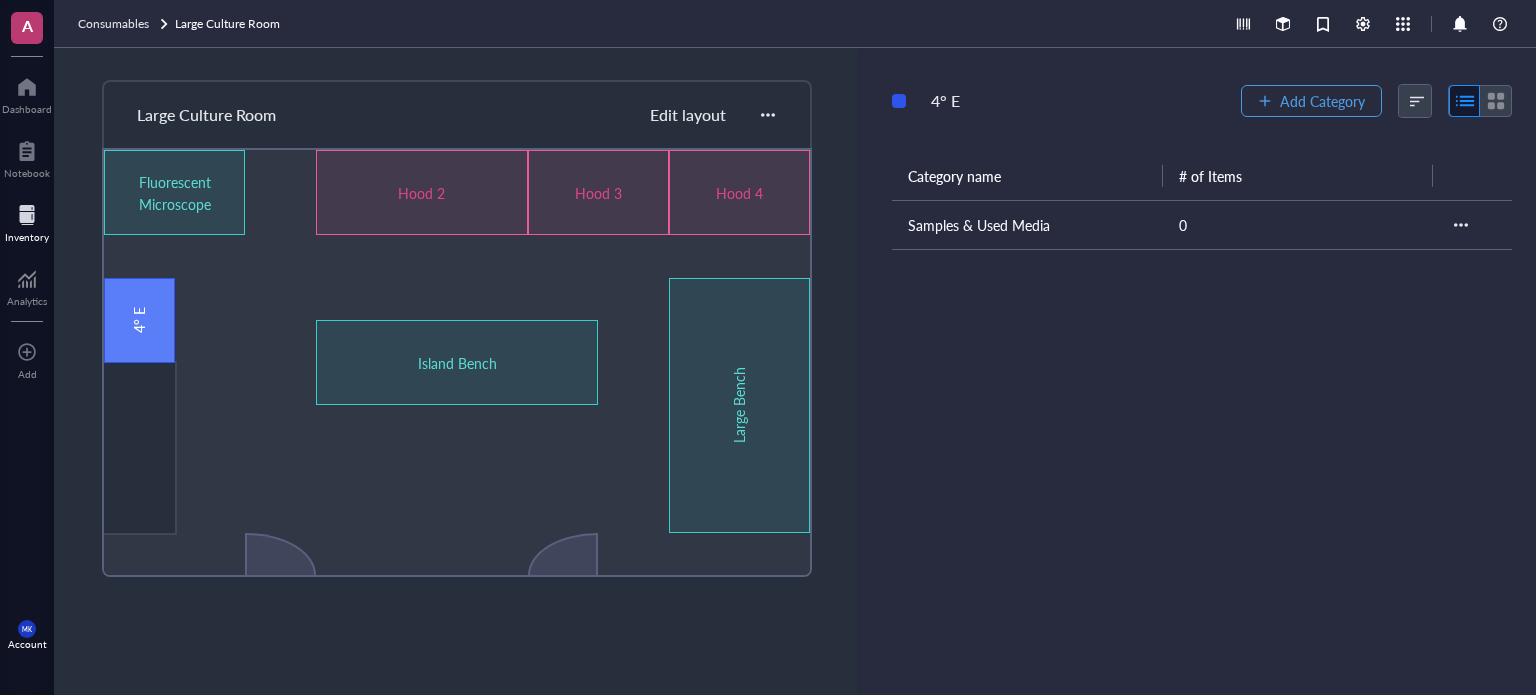 click on "Add Category" at bounding box center [1311, 101] 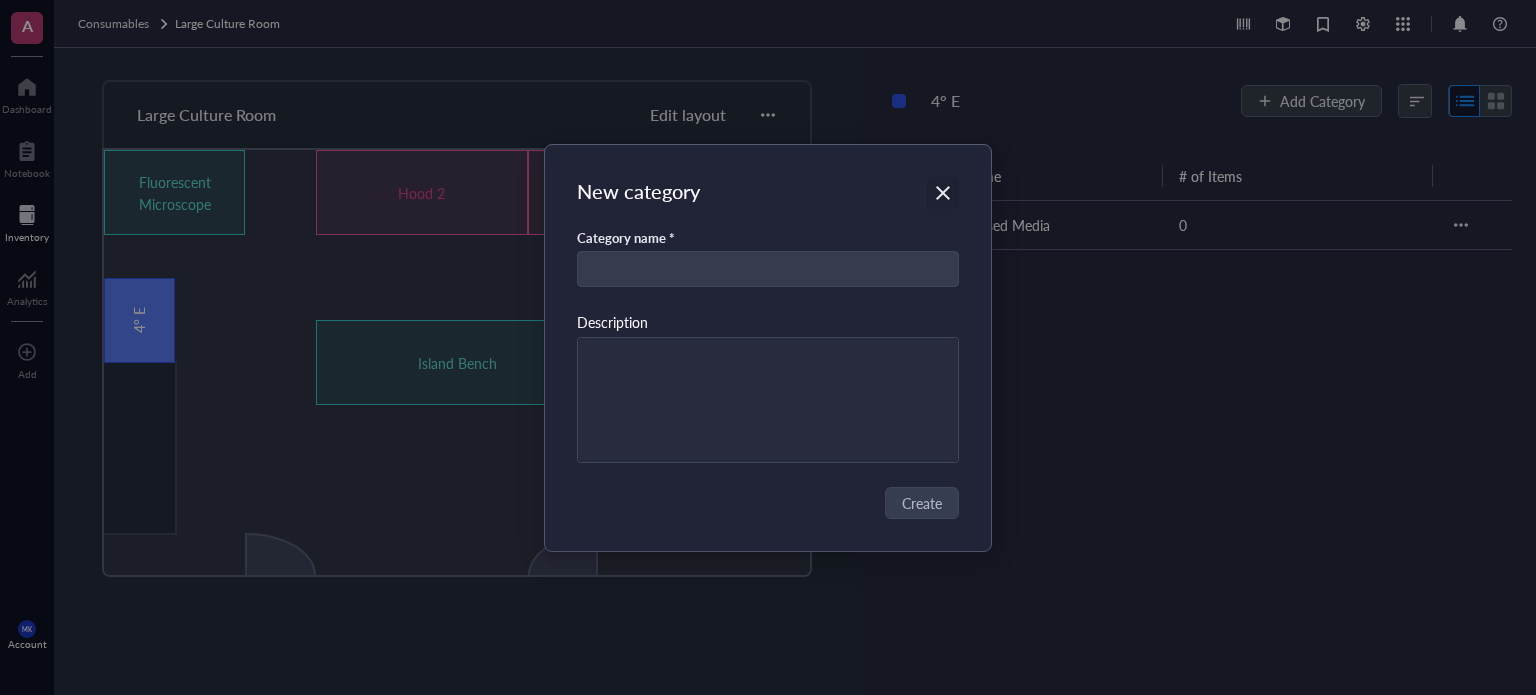 click 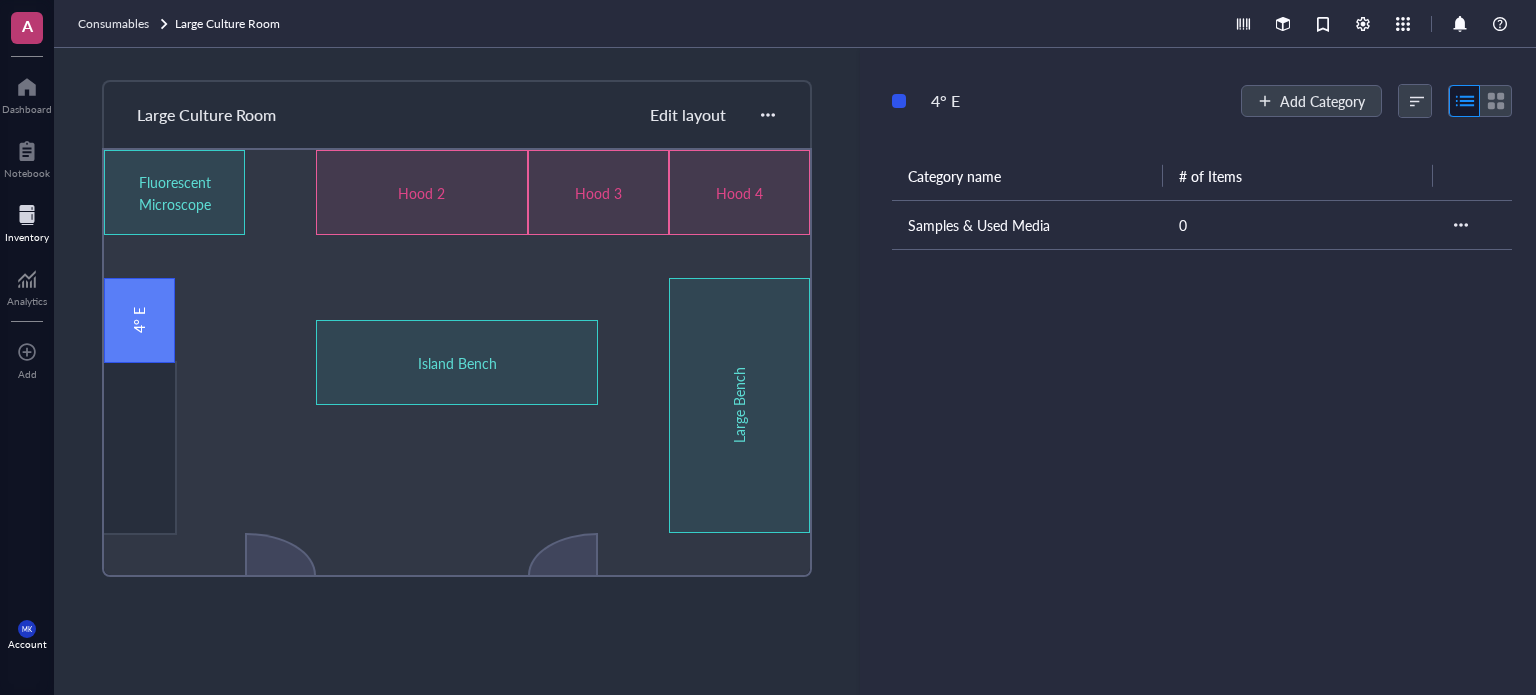 click on "Samples & Used Media" at bounding box center (1027, 224) 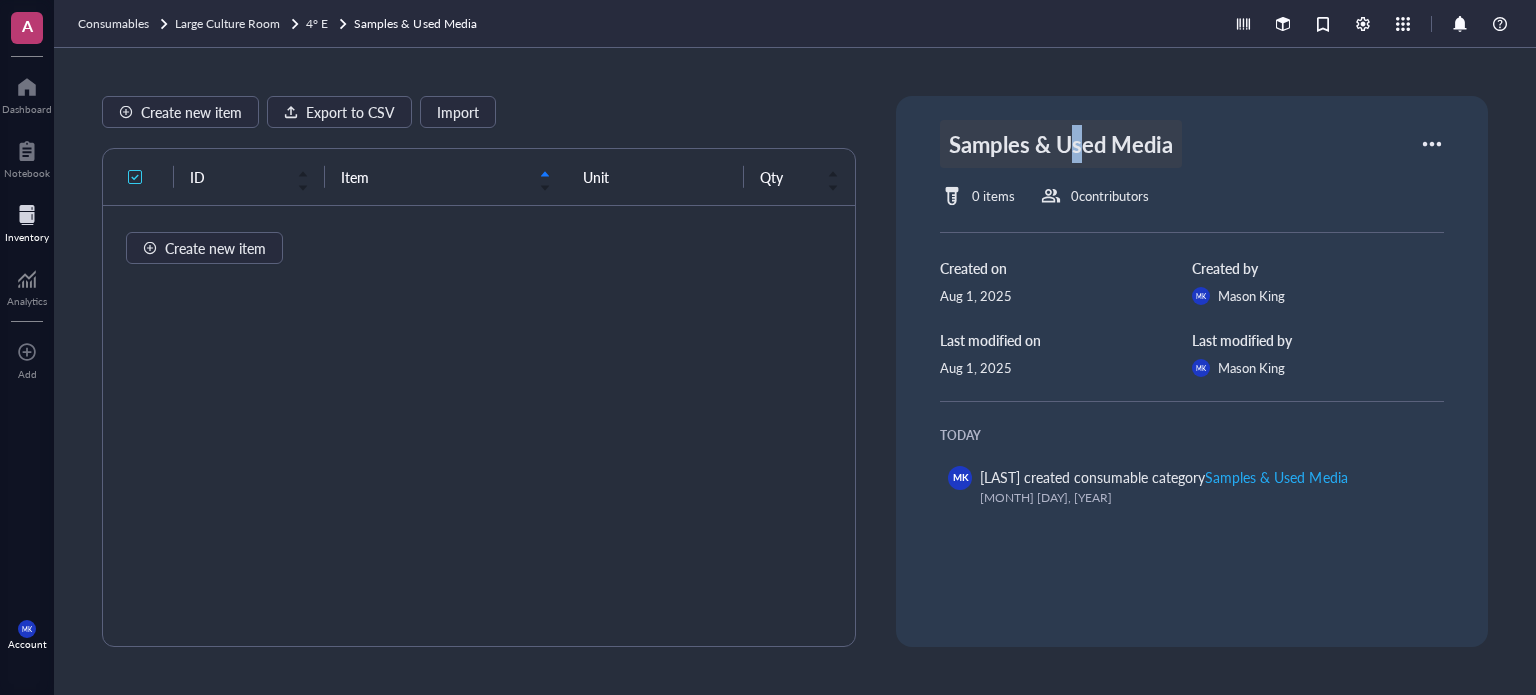 click on "Samples & Used Media" at bounding box center [1061, 144] 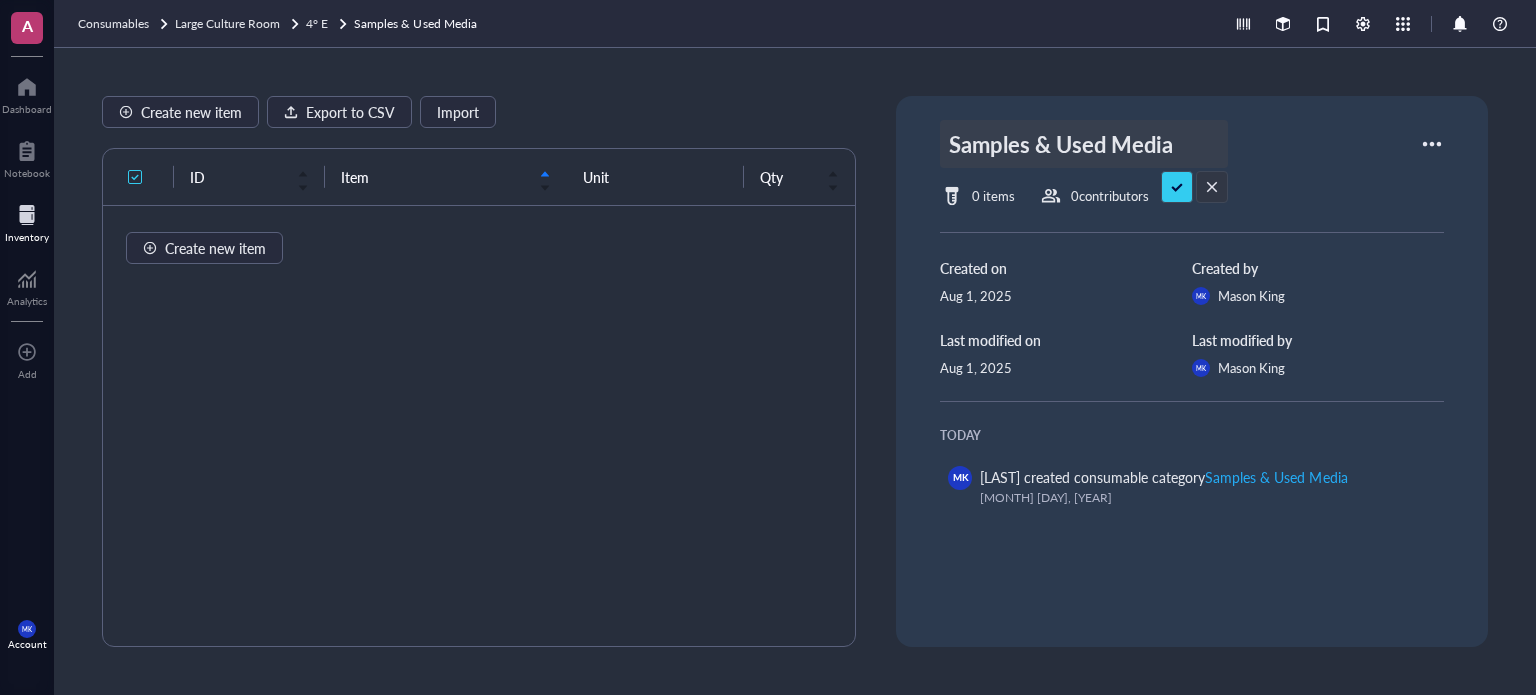 click on "Samples & Used Media" at bounding box center [1084, 144] 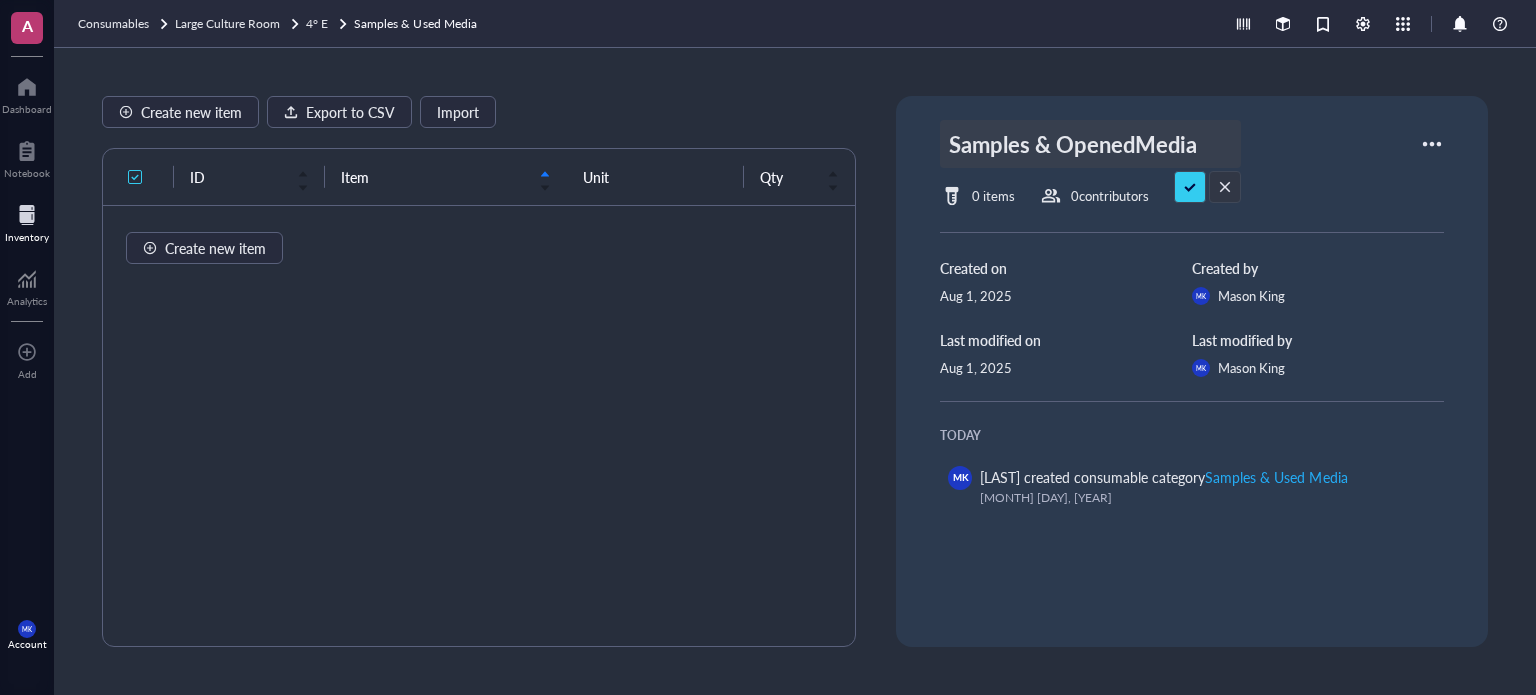 type on "Samples & Opened Media" 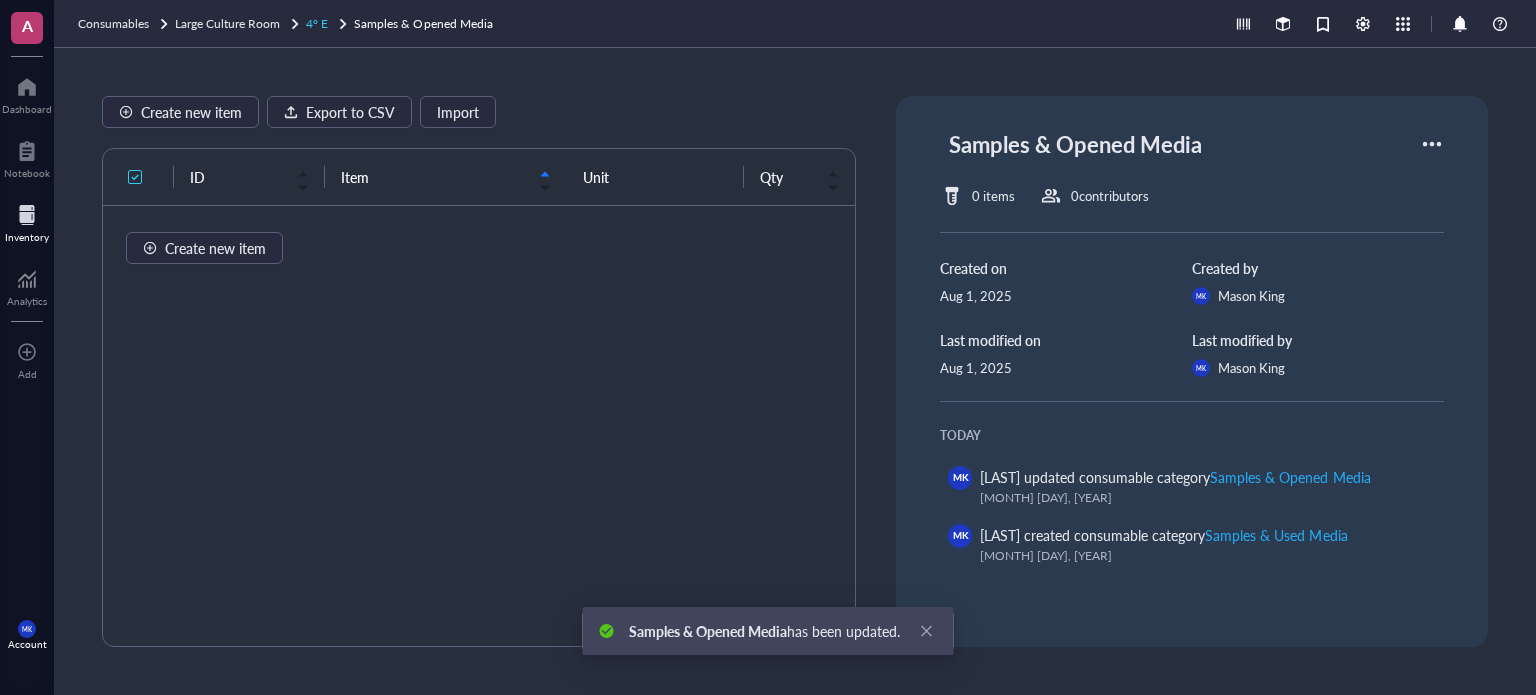 click on "4° E" at bounding box center [317, 23] 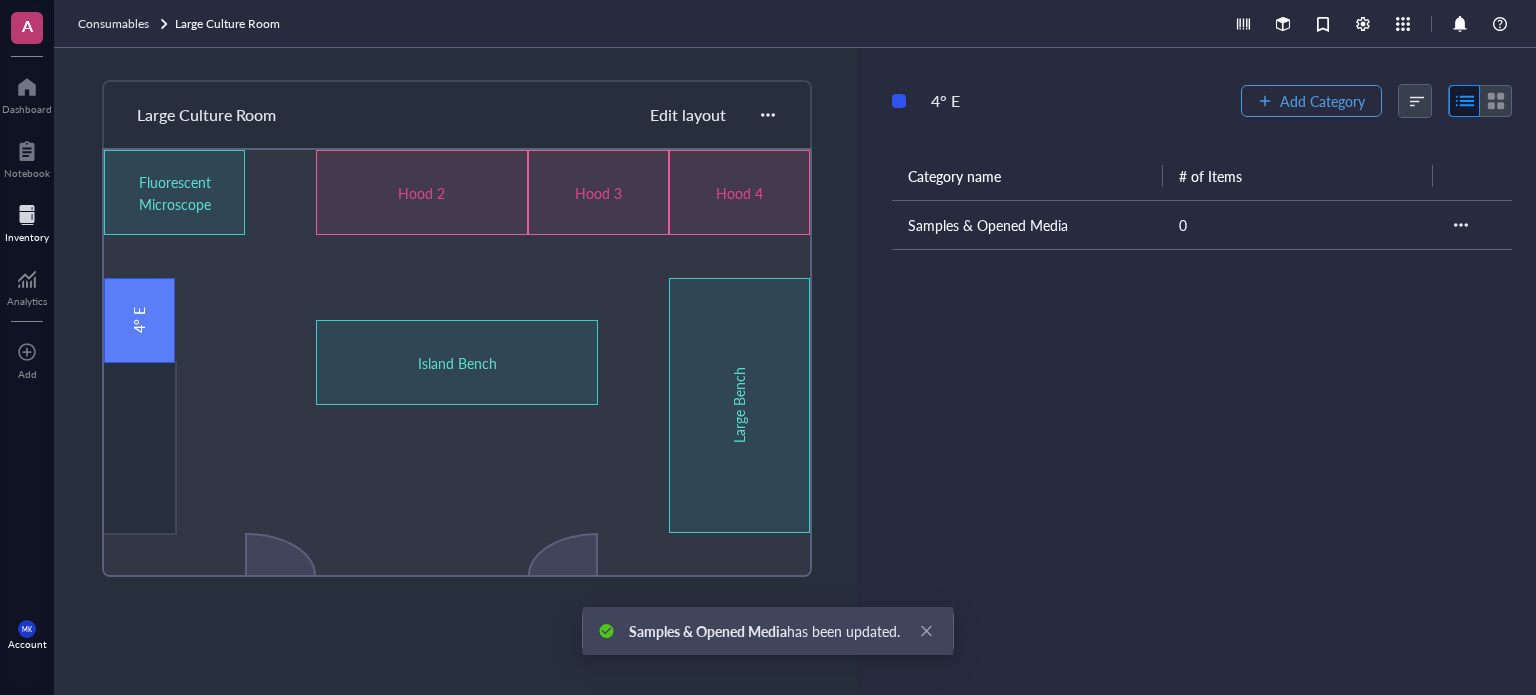 click on "Add Category" at bounding box center (1311, 101) 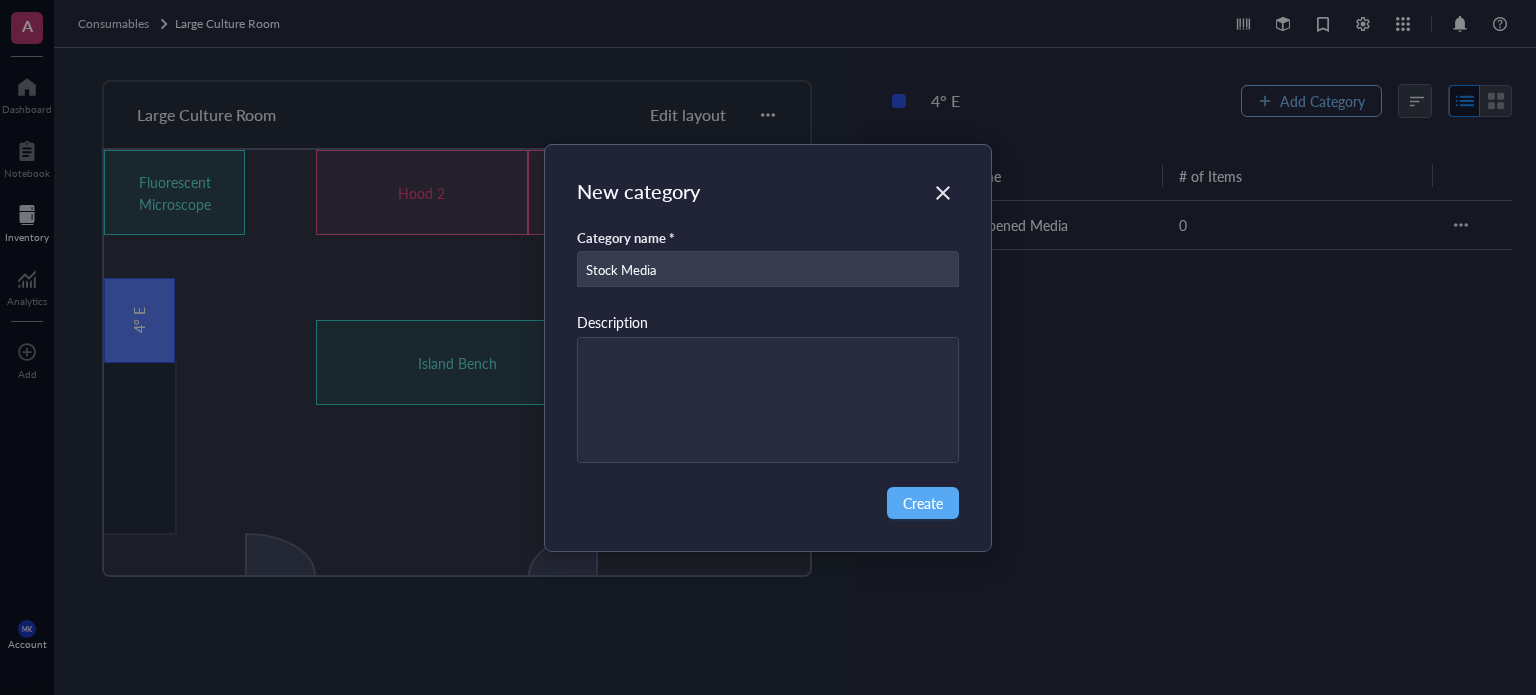 type on "Stock Media" 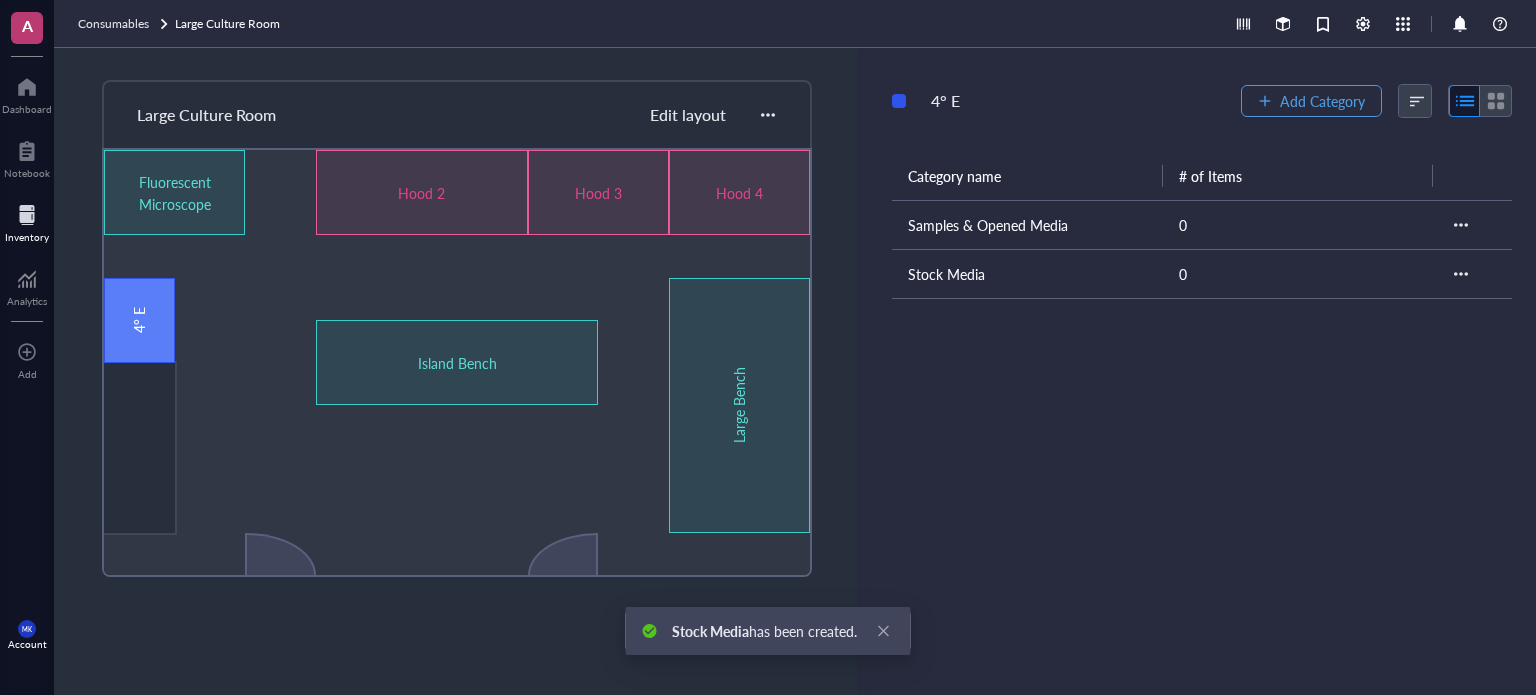 click on "Add Category" at bounding box center [1311, 101] 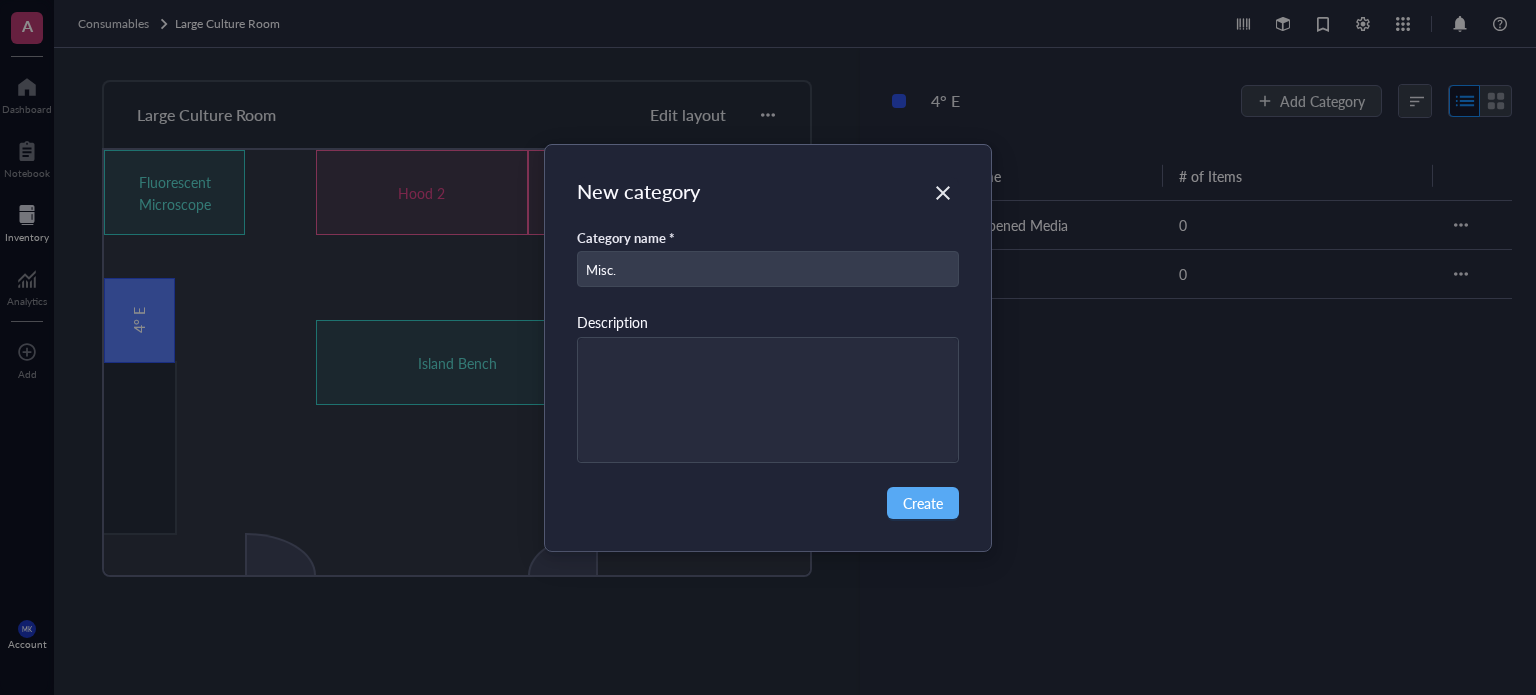 type on "Misc." 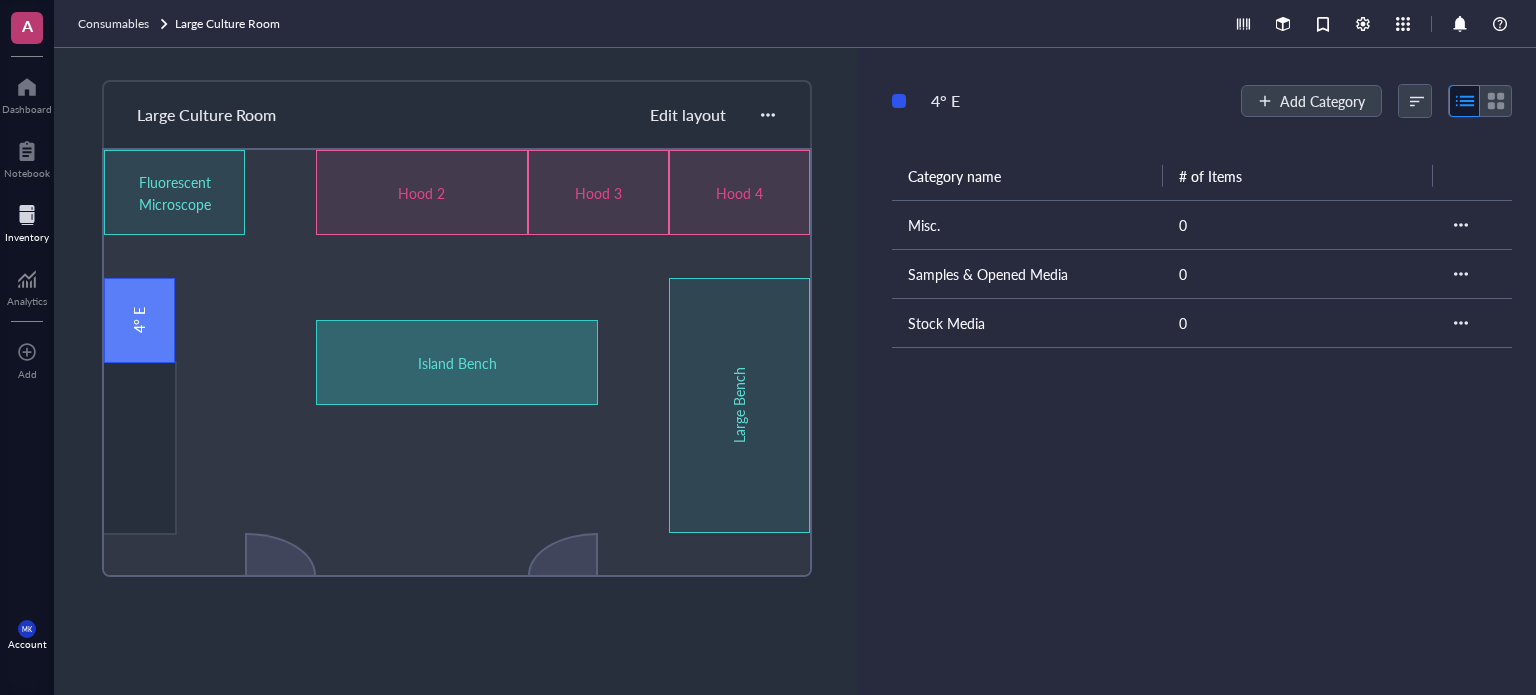 click on "Island Bench" at bounding box center (457, 363) 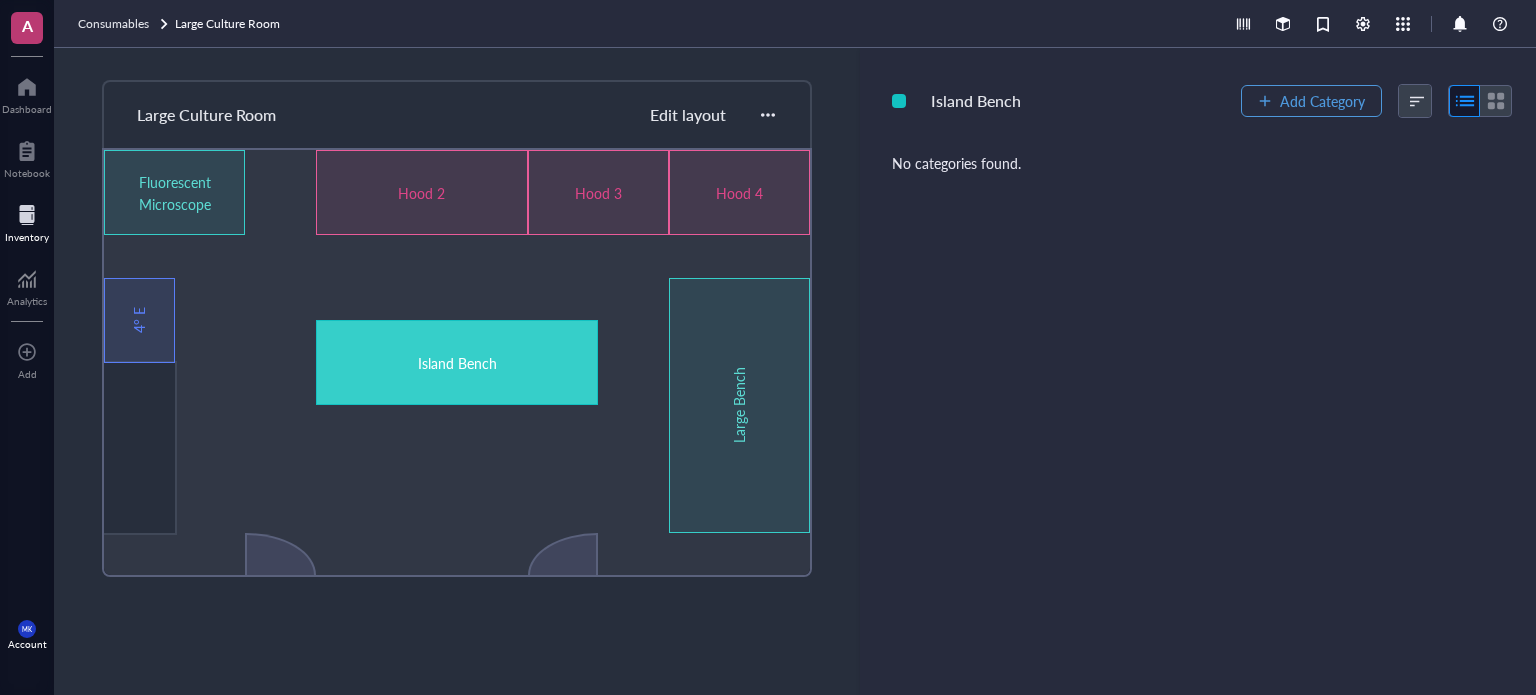 click on "Add Category" at bounding box center [1322, 101] 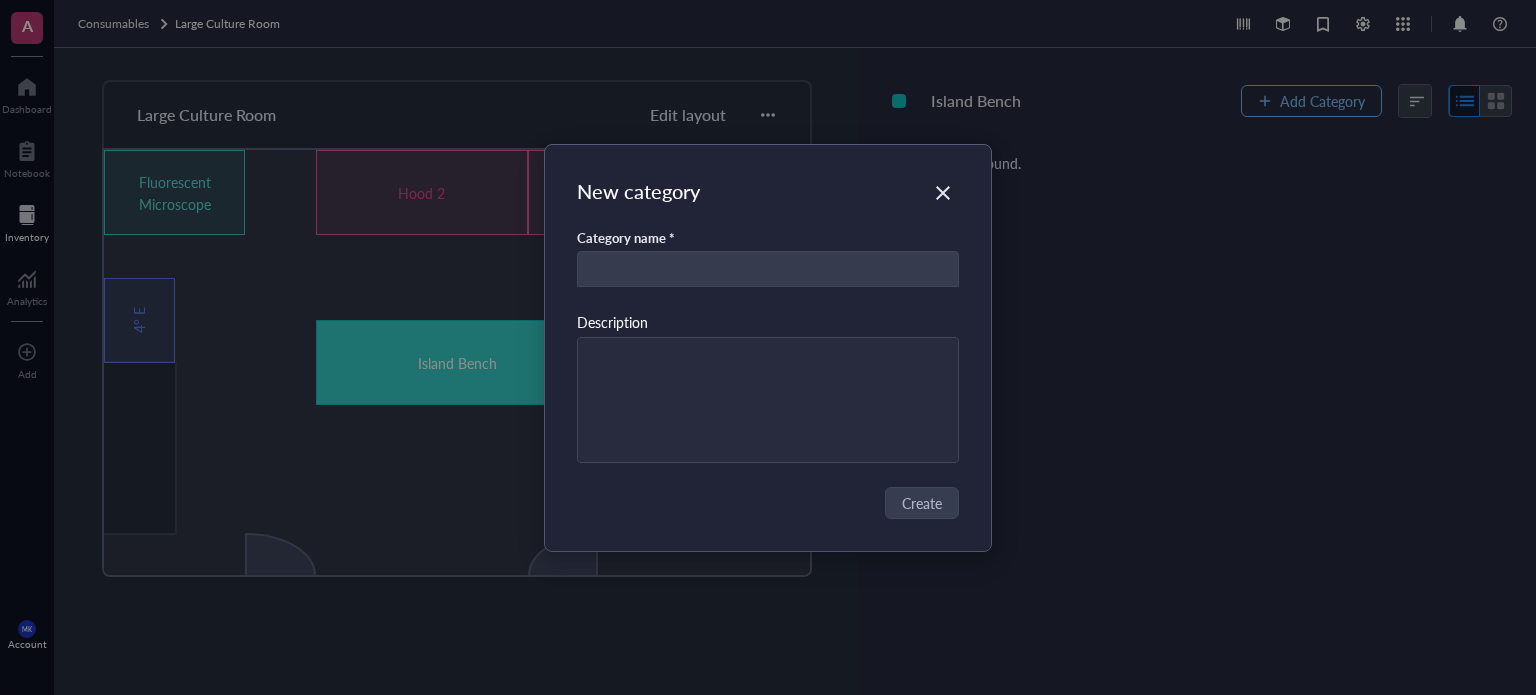 type on "R" 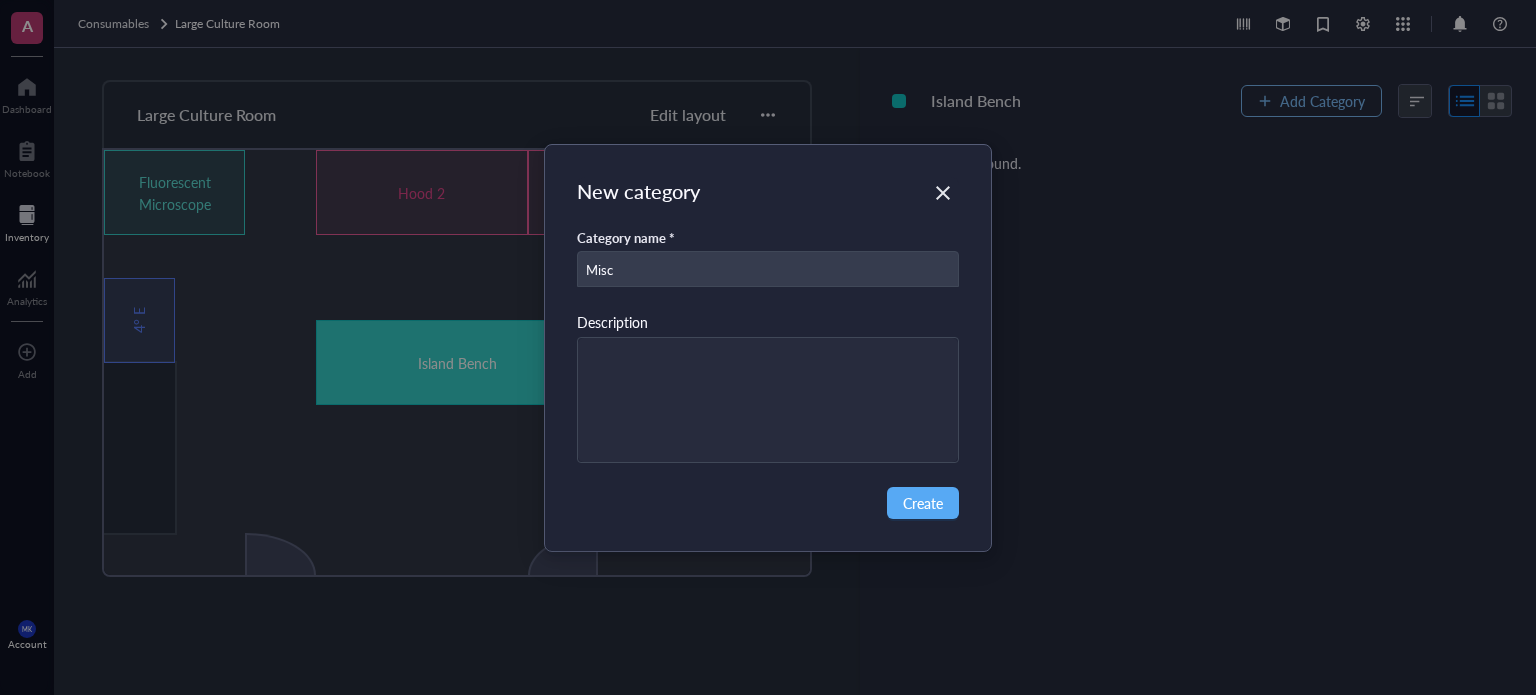 type on "Misc" 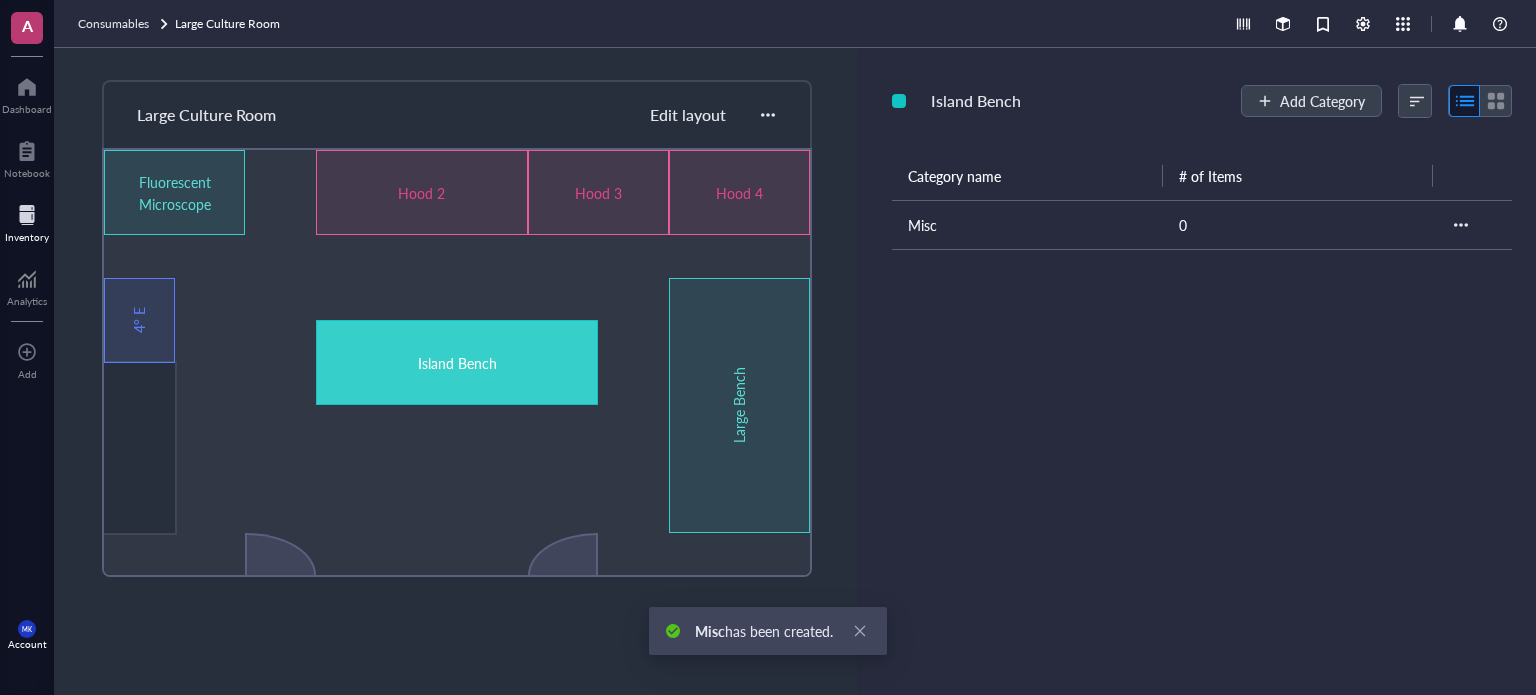 click on "Large Culture Room Edit layout Island Bench Fluorescent Microscope 4° E Large Bench Hood 2 Hood 4 Hood 3" at bounding box center [457, 371] 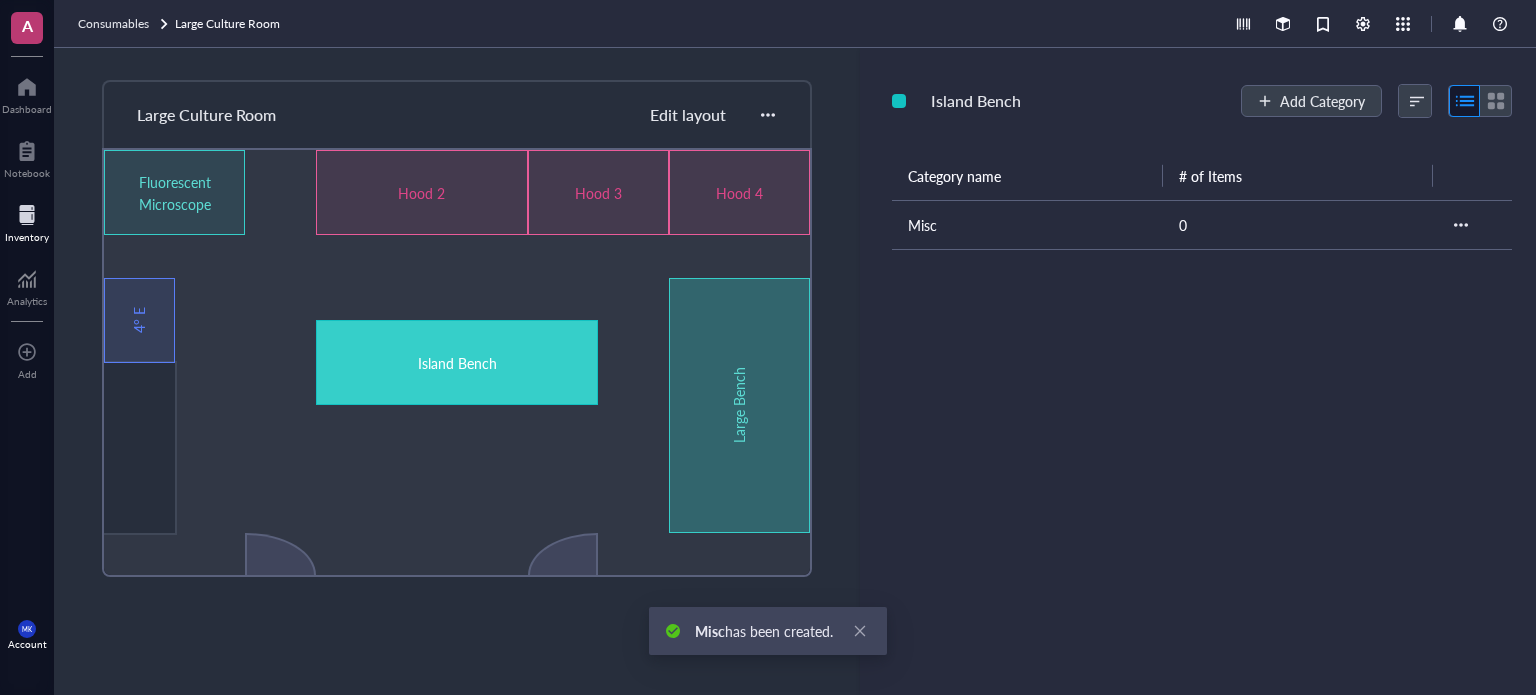 click on "Large Bench" at bounding box center (739, 405) 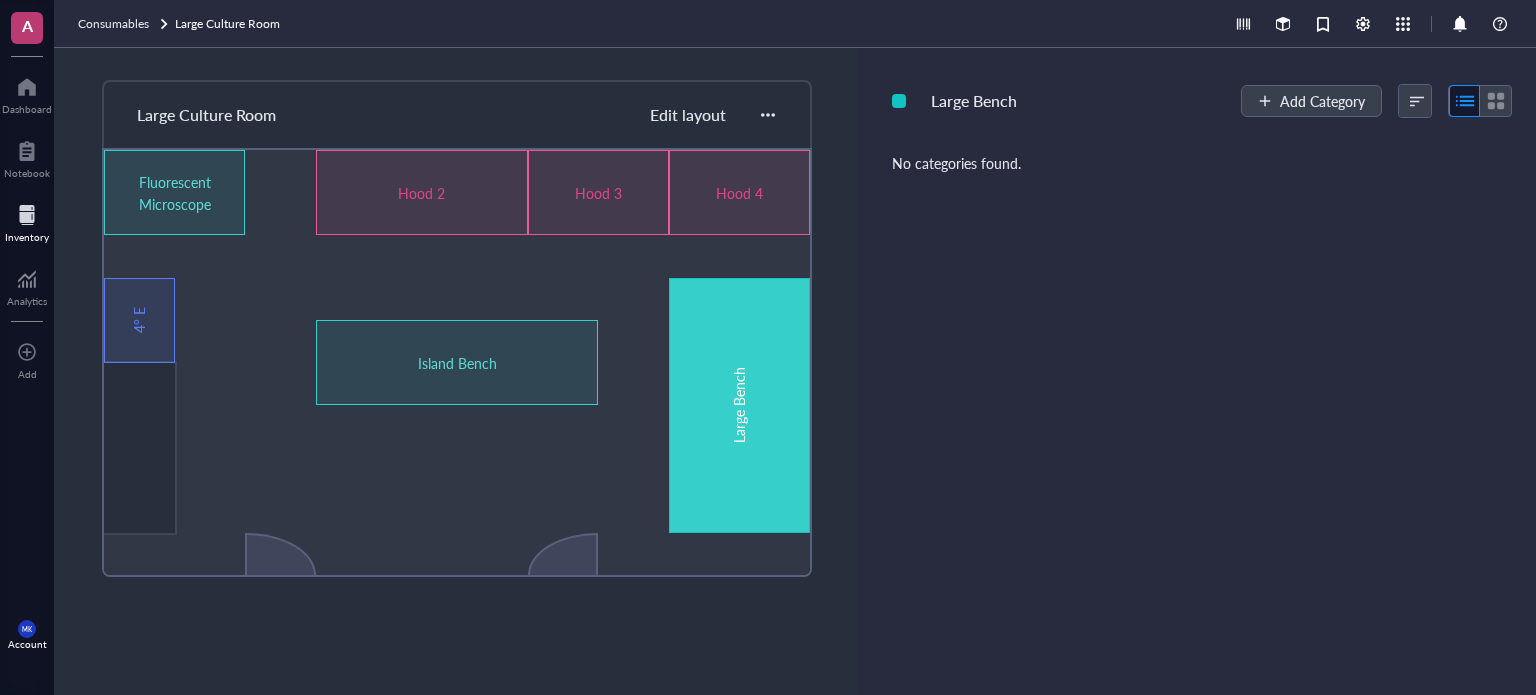 click on "Large Culture Room Edit layout" at bounding box center (457, 114) 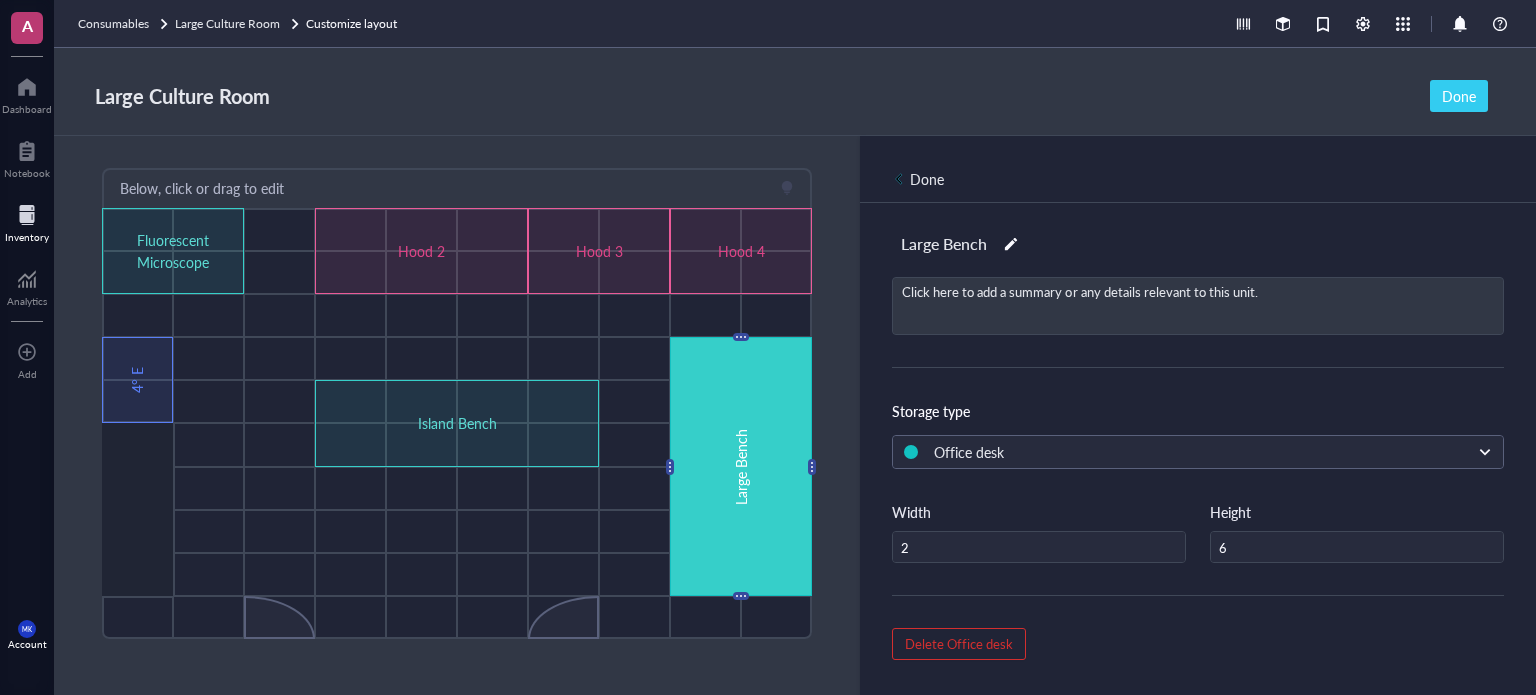 type on "5" 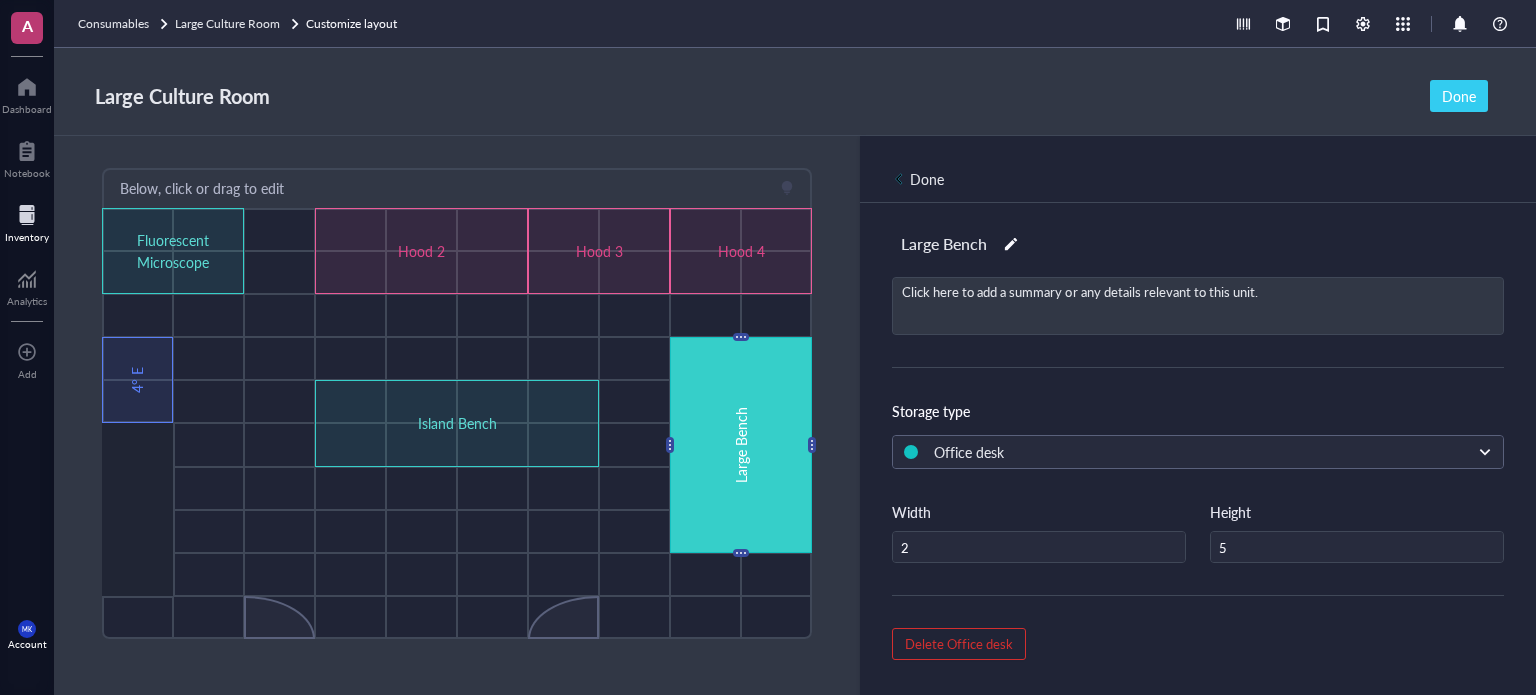click at bounding box center [776, 574] 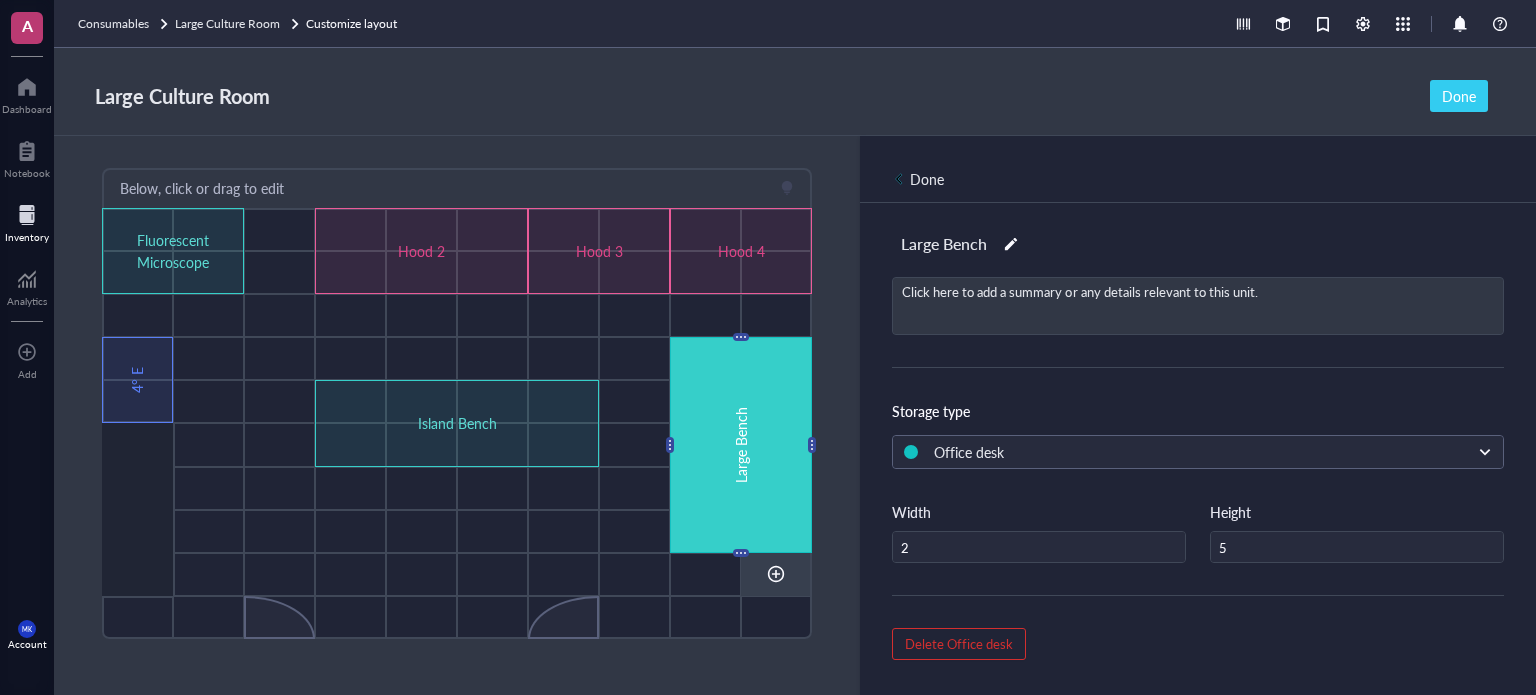 click at bounding box center [776, 574] 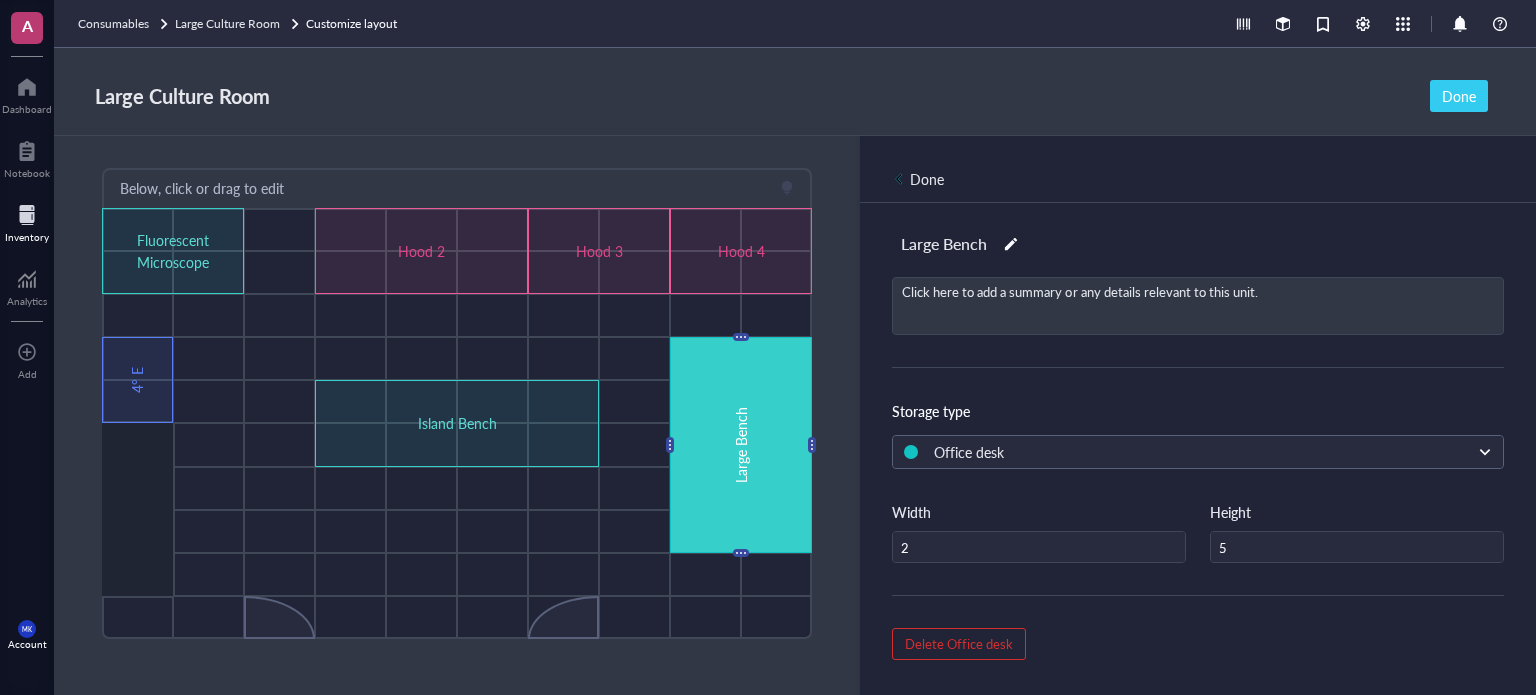 click on "Large Bench Click here to add a summary or any details relevant to this unit. Storage type Office desk Width 2 Height 5 Delete   Office desk" at bounding box center [1198, 482] 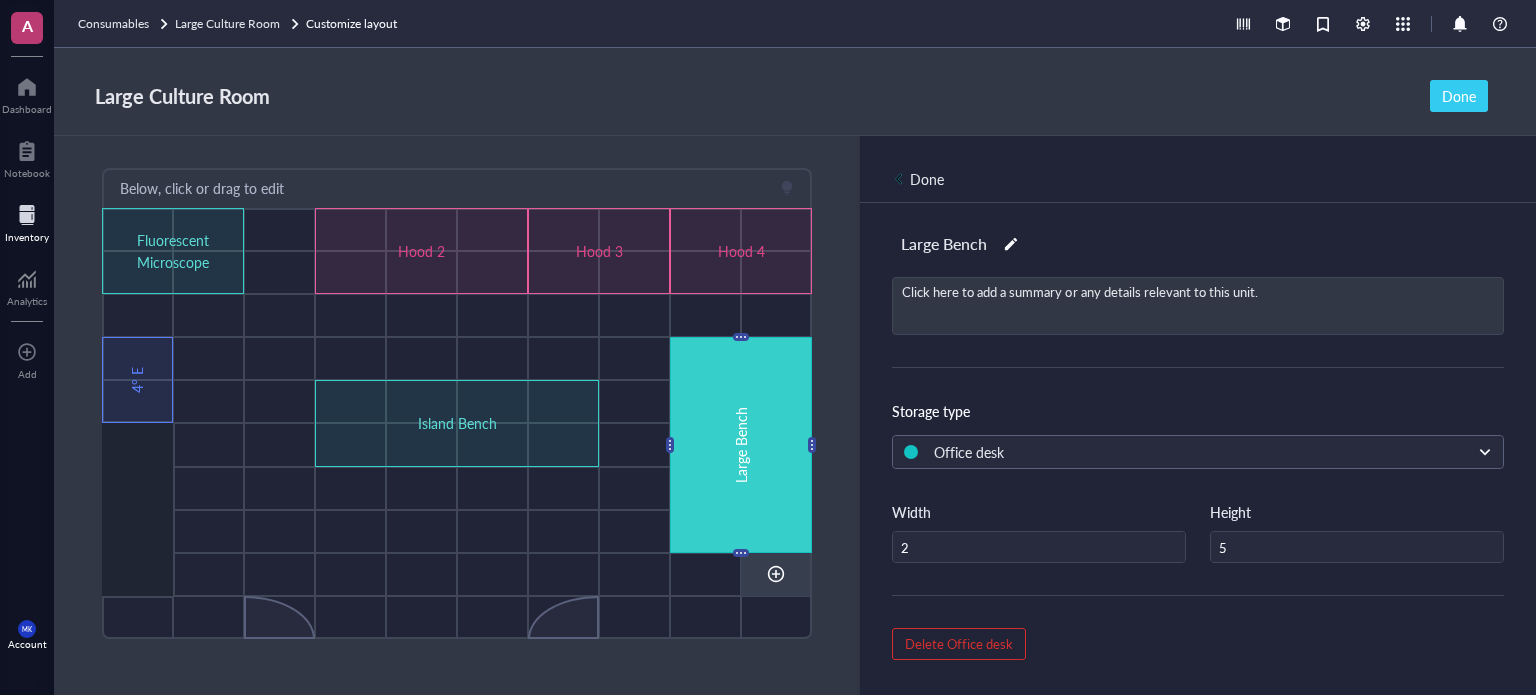 click at bounding box center [775, 574] 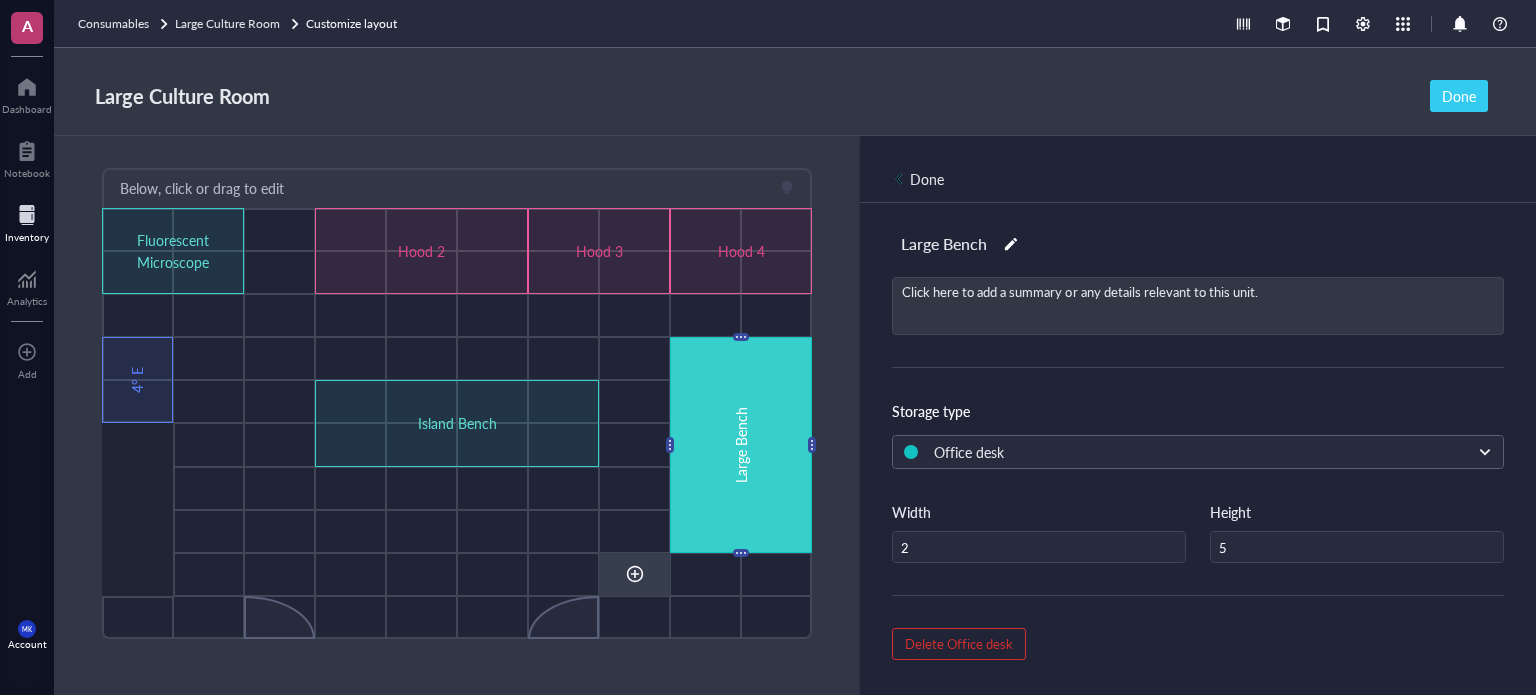 click at bounding box center (635, 574) 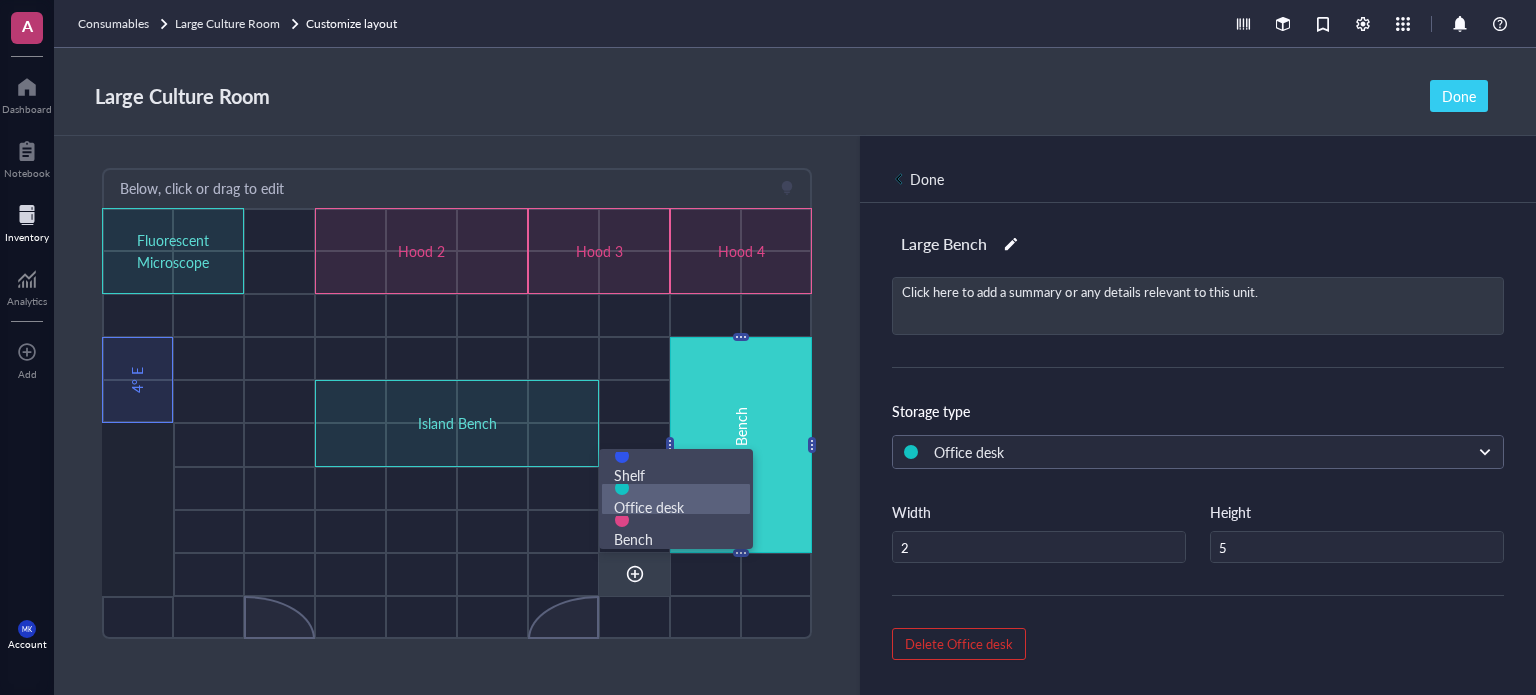 click on "Office desk" at bounding box center [676, 507] 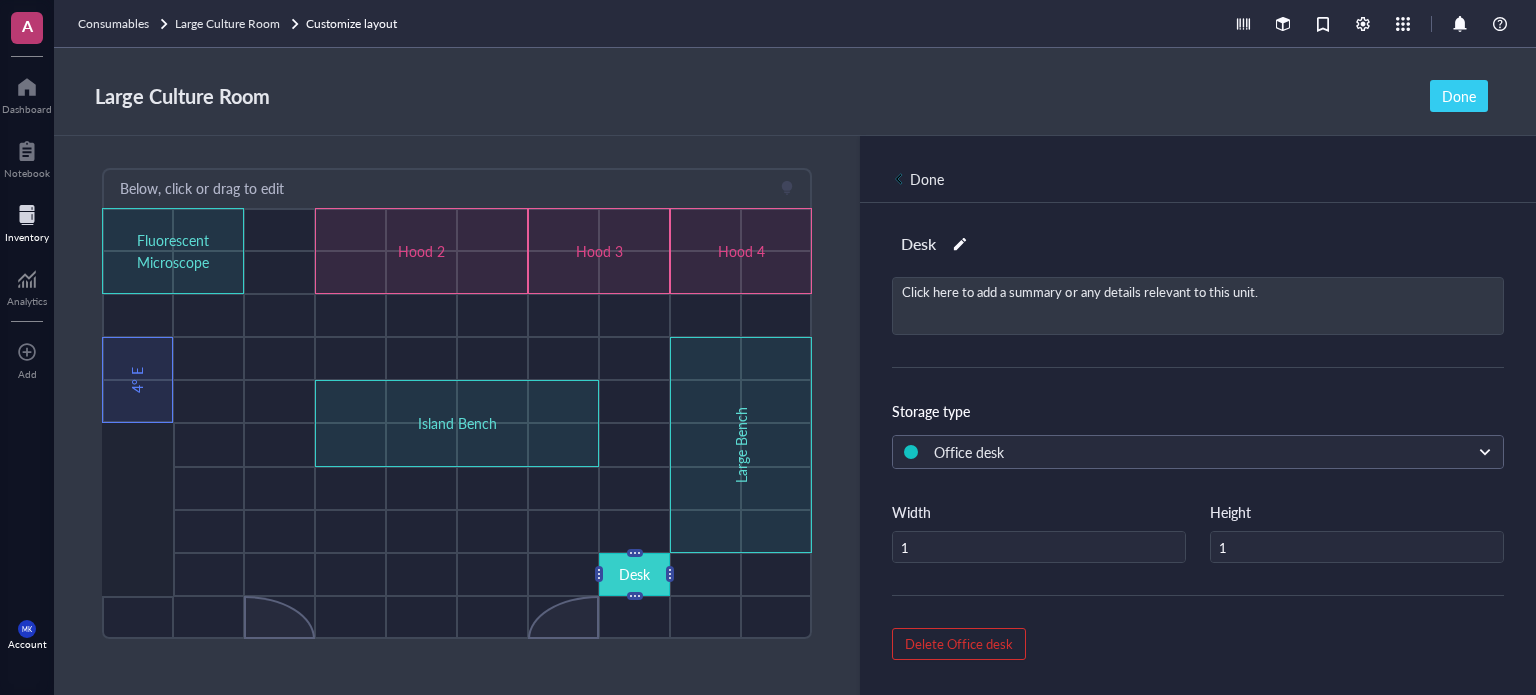 drag, startPoint x: 640, startPoint y: 579, endPoint x: 748, endPoint y: 572, distance: 108.226616 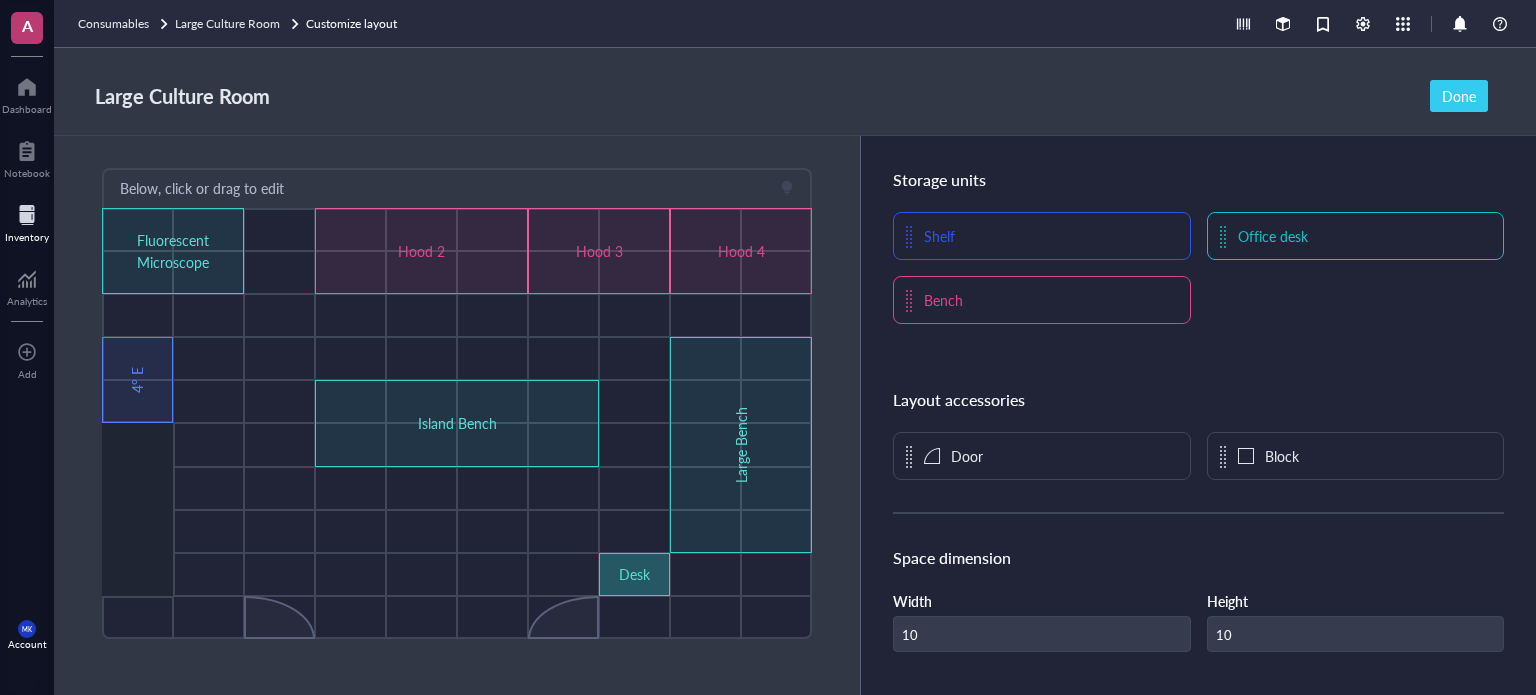 click on "Desk" at bounding box center [634, 574] 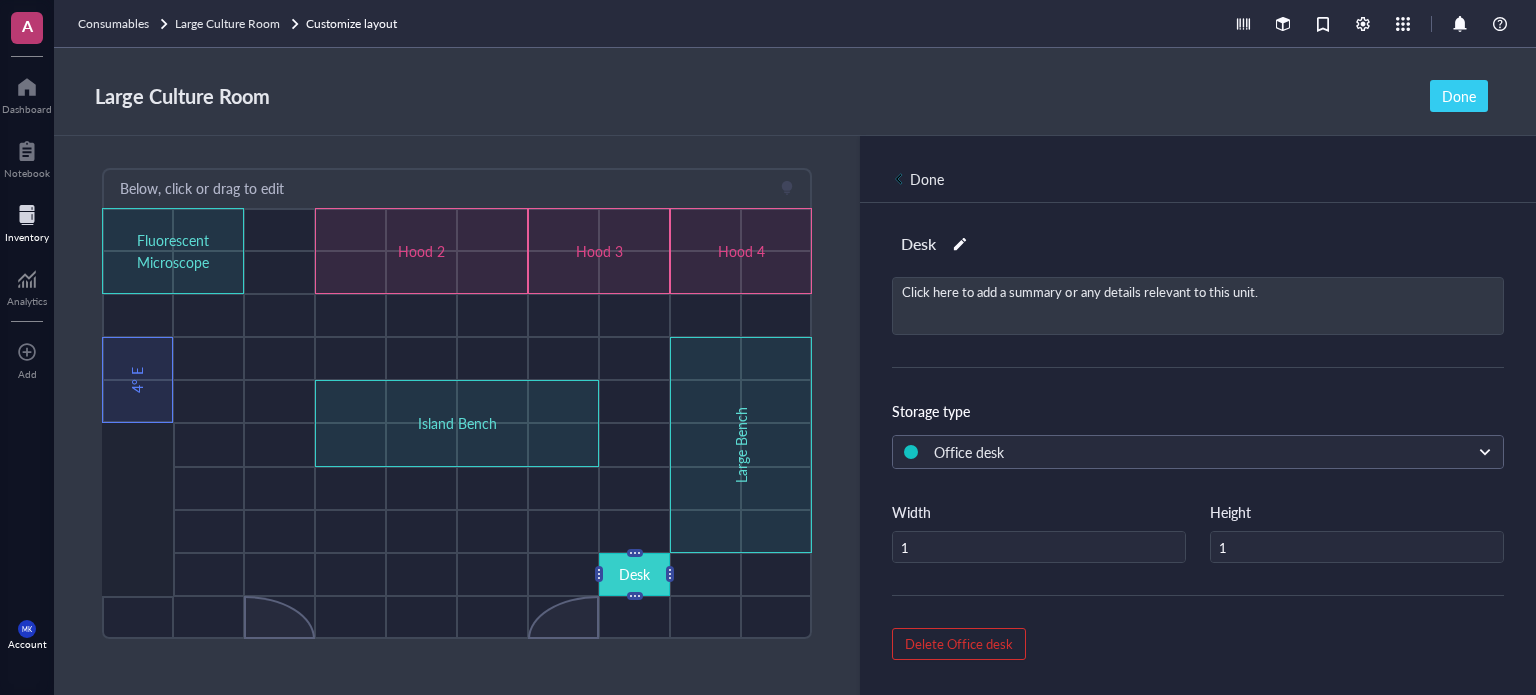 click on "Desk" at bounding box center [634, 574] 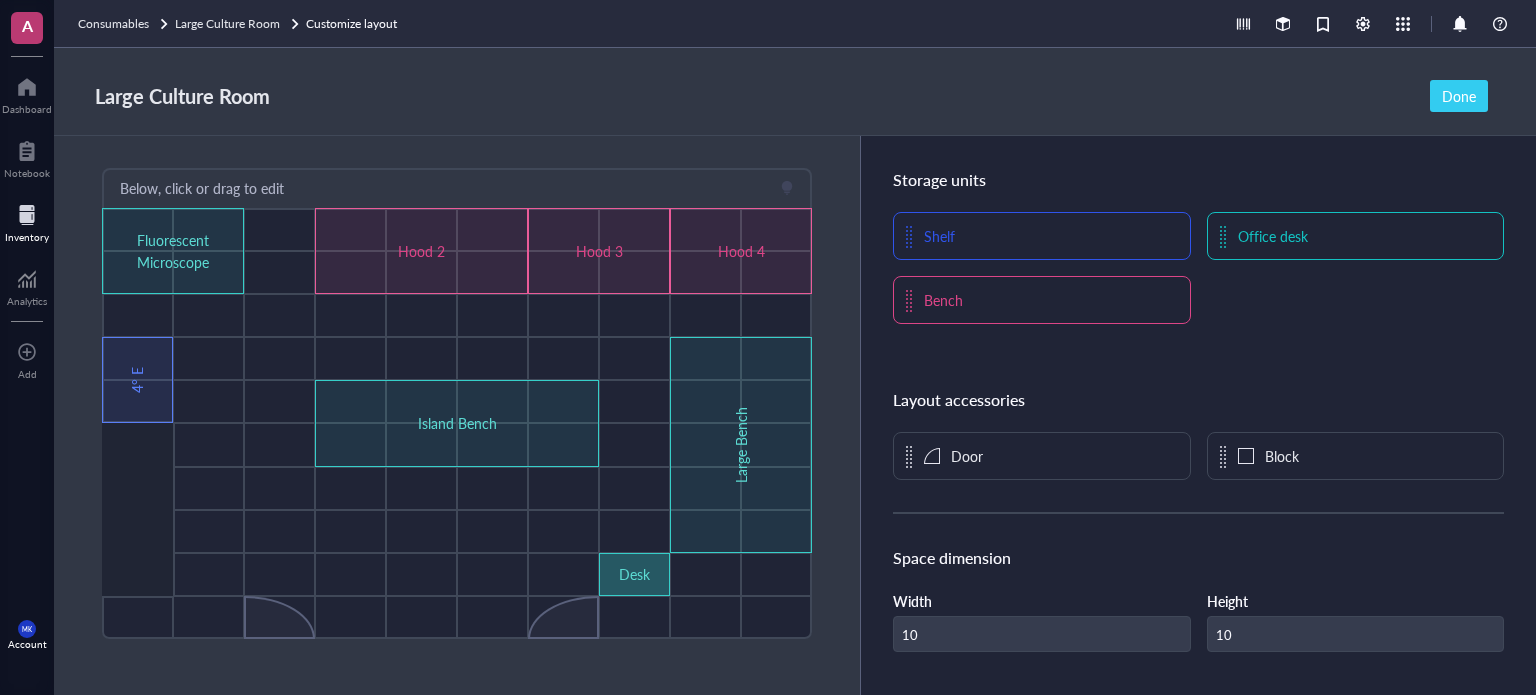 click on "Desk" at bounding box center [634, 574] 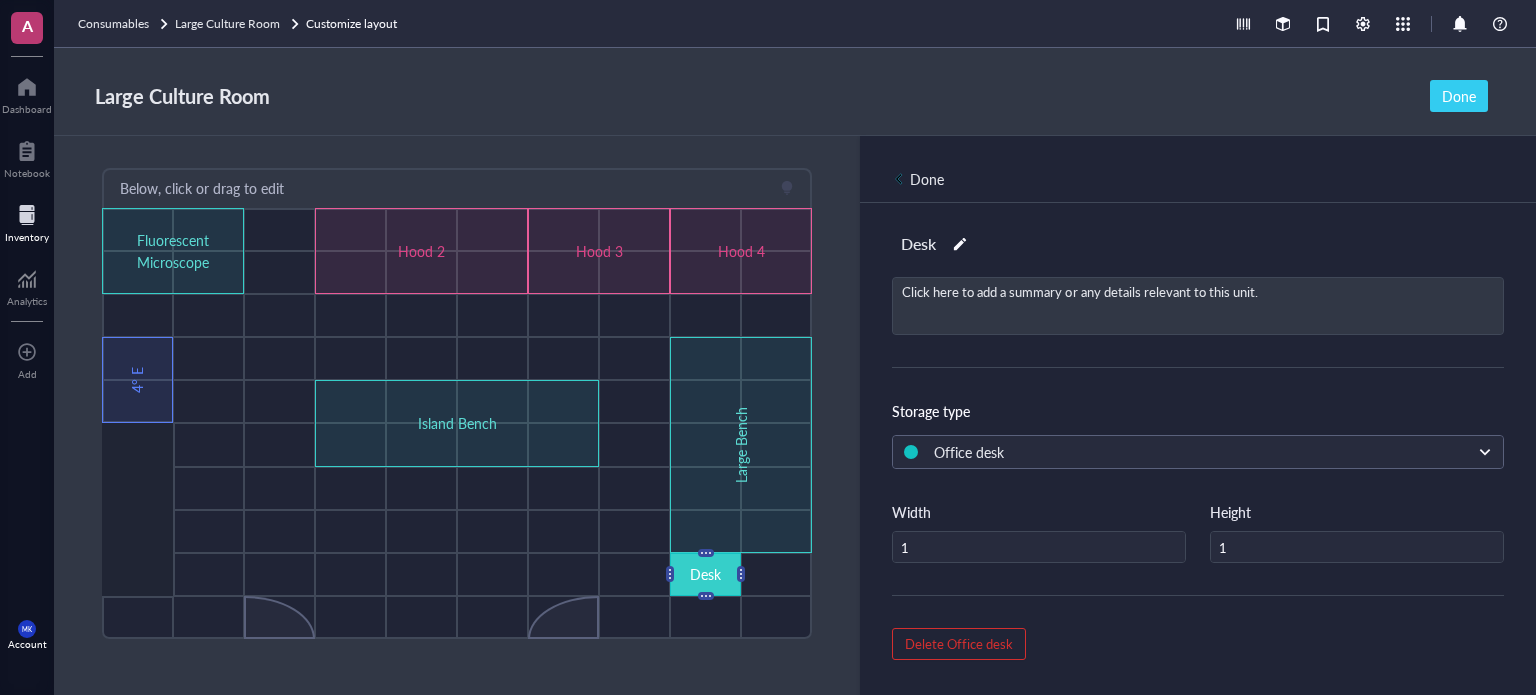 type on "2" 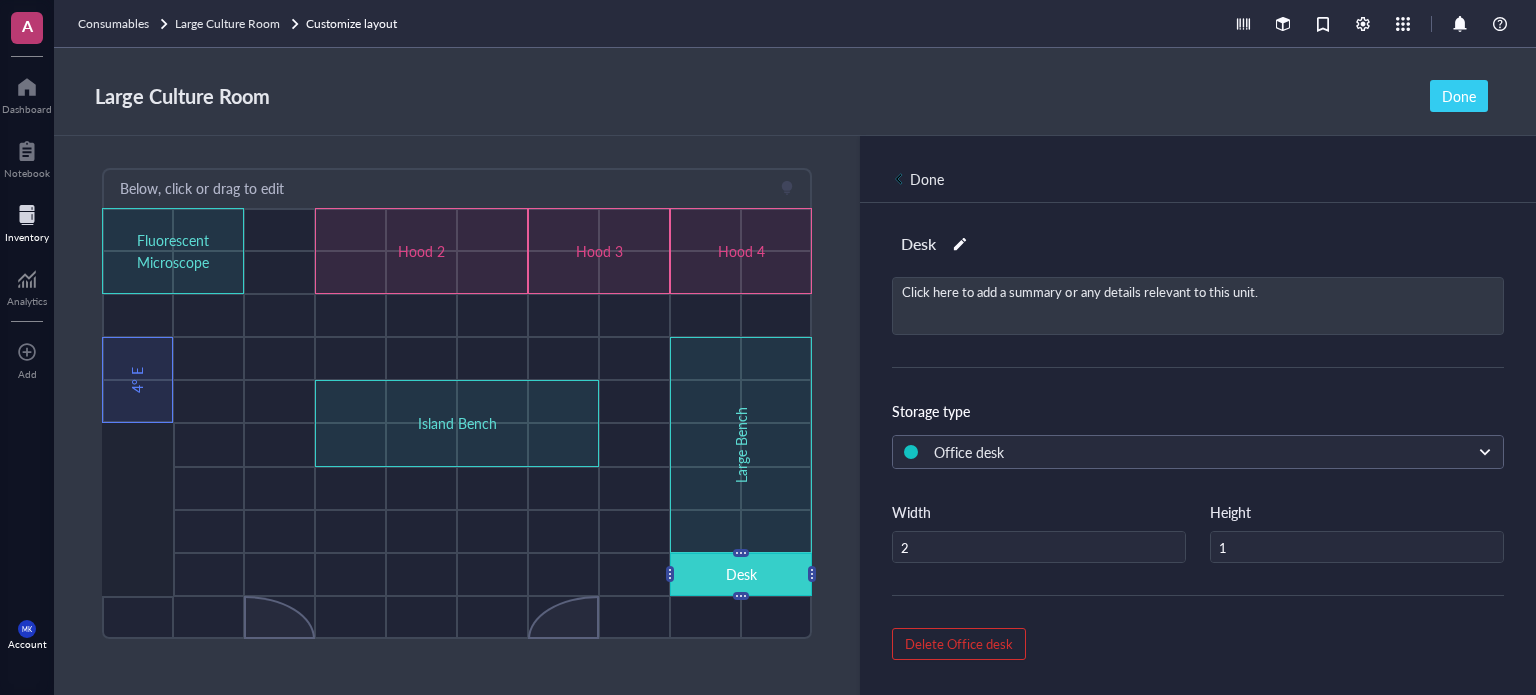 drag, startPoint x: 732, startPoint y: 595, endPoint x: 732, endPoint y: 608, distance: 13 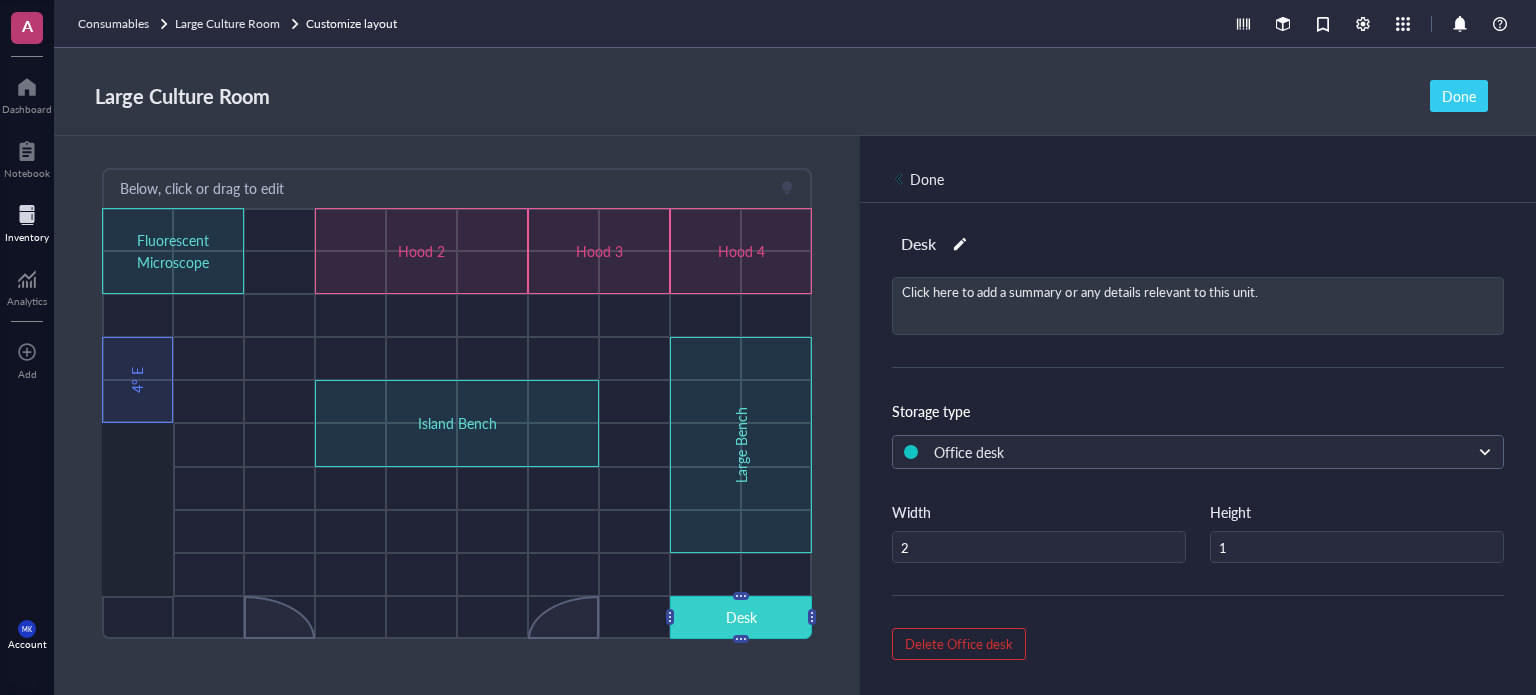 type on "2" 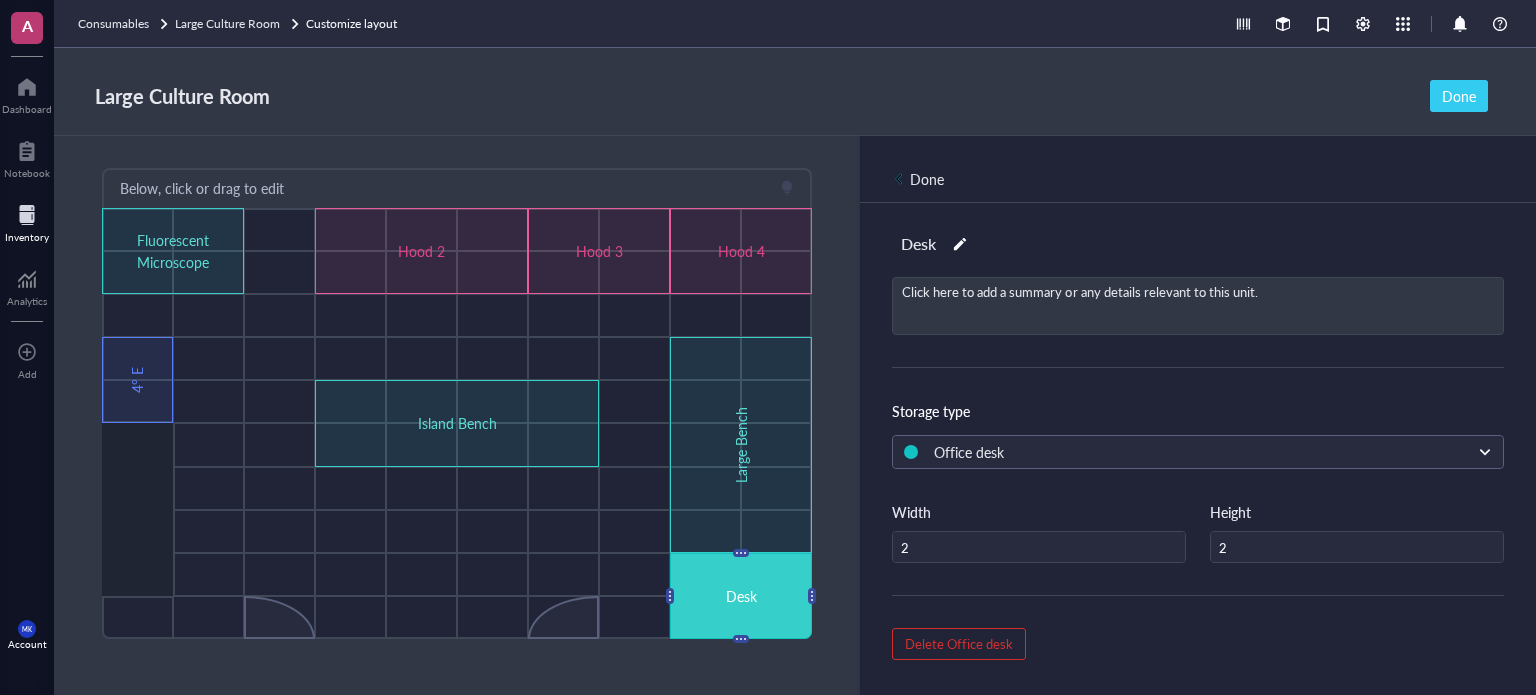 type on "1" 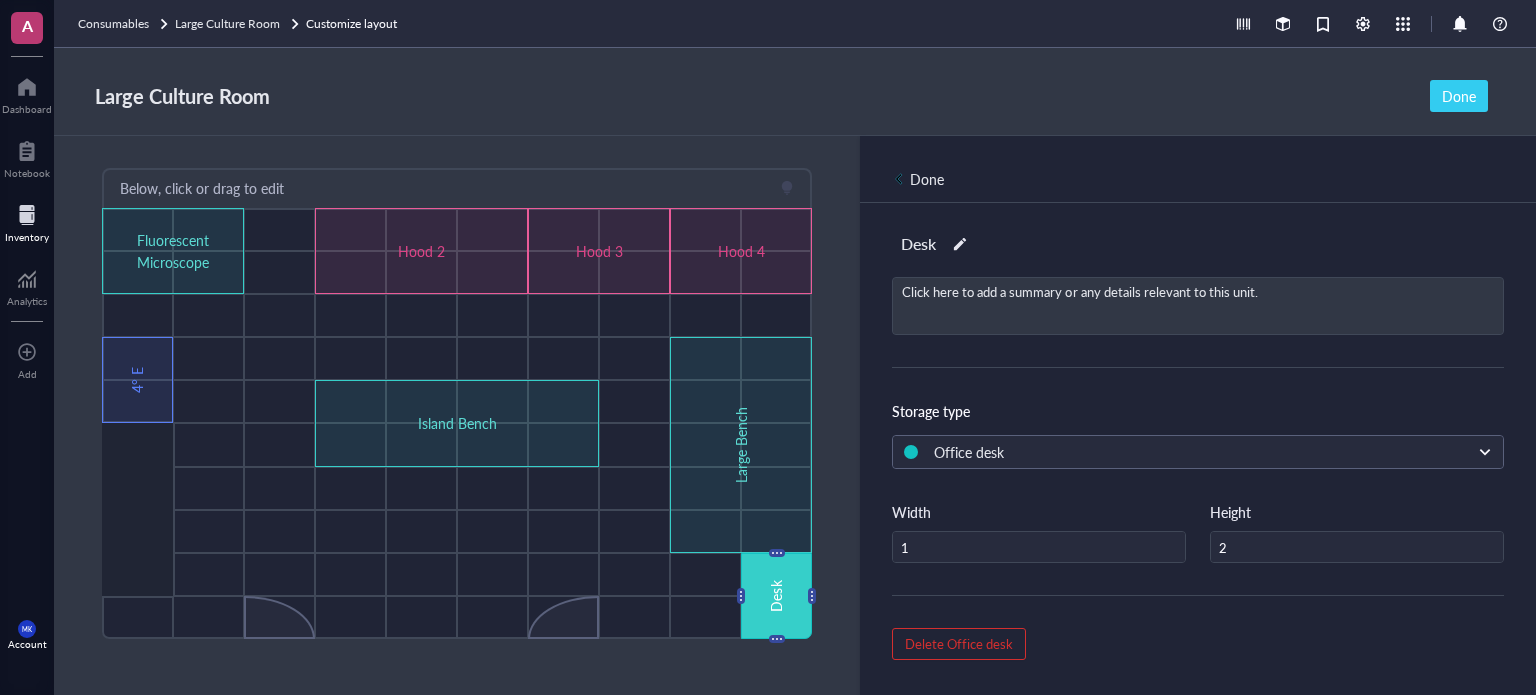 click at bounding box center [960, 244] 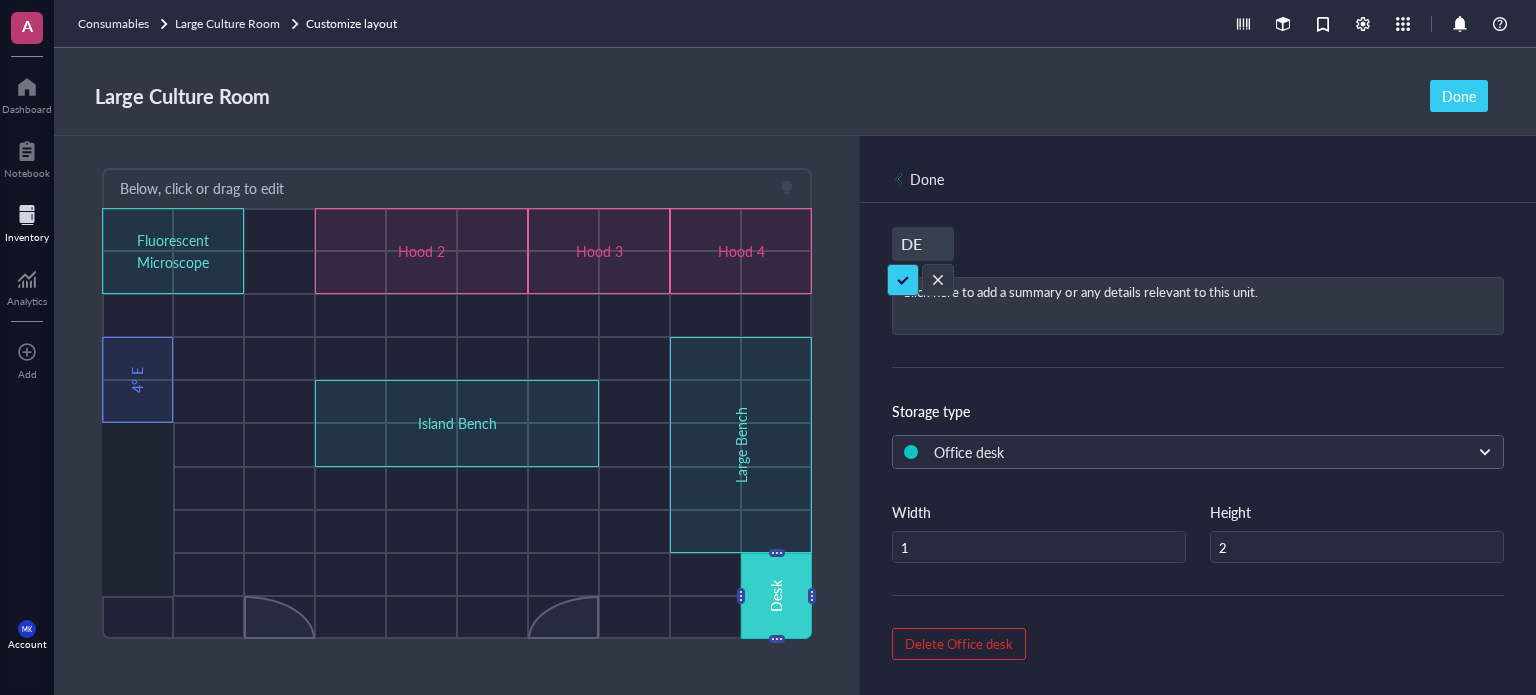 type on "D" 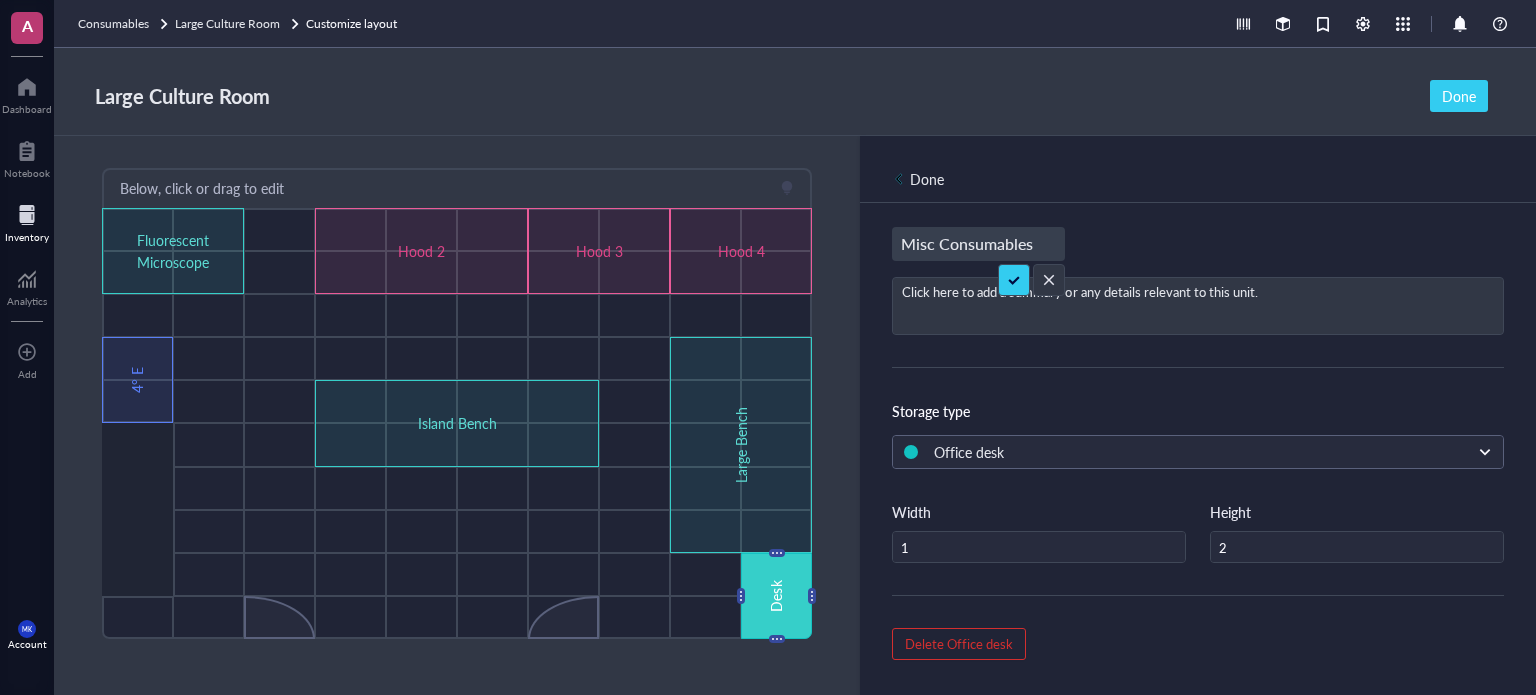 type on "Misc Consumables" 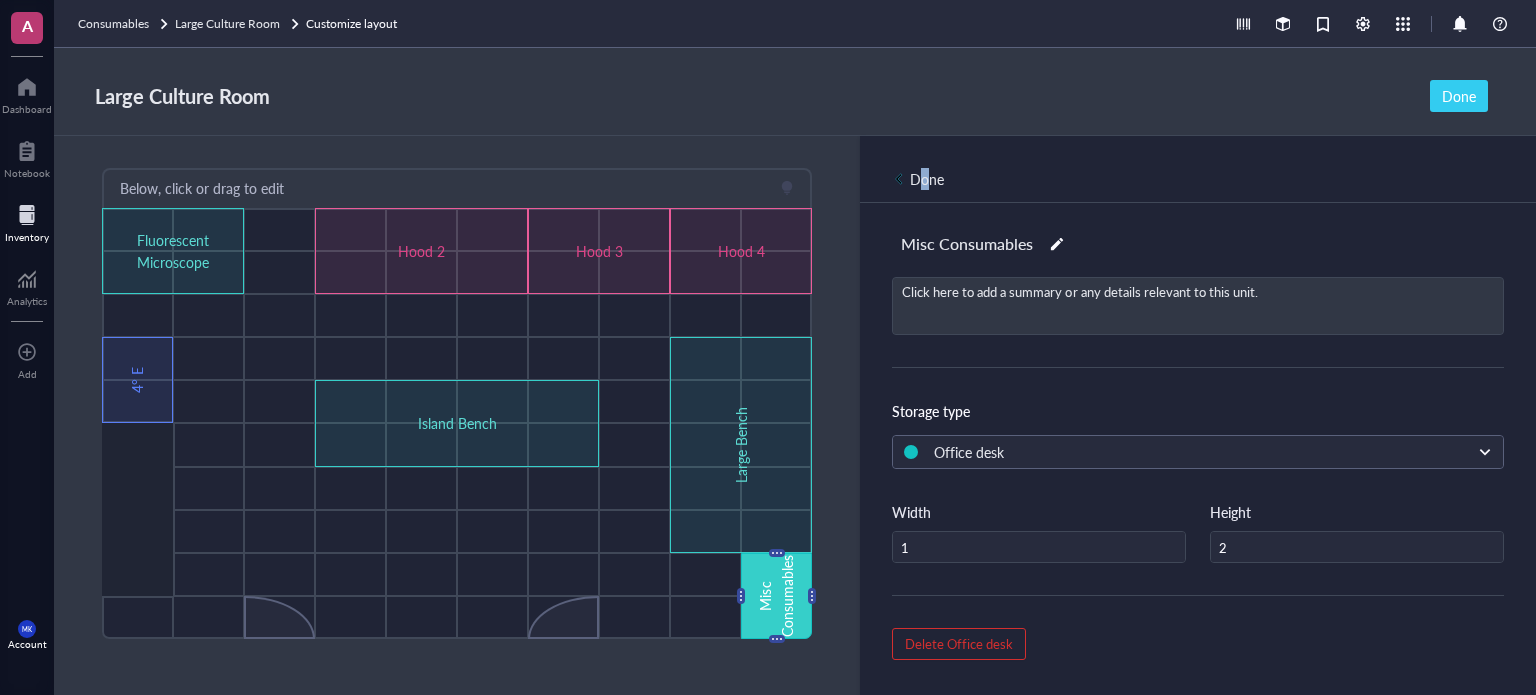 click on "Done" at bounding box center (1198, 169) 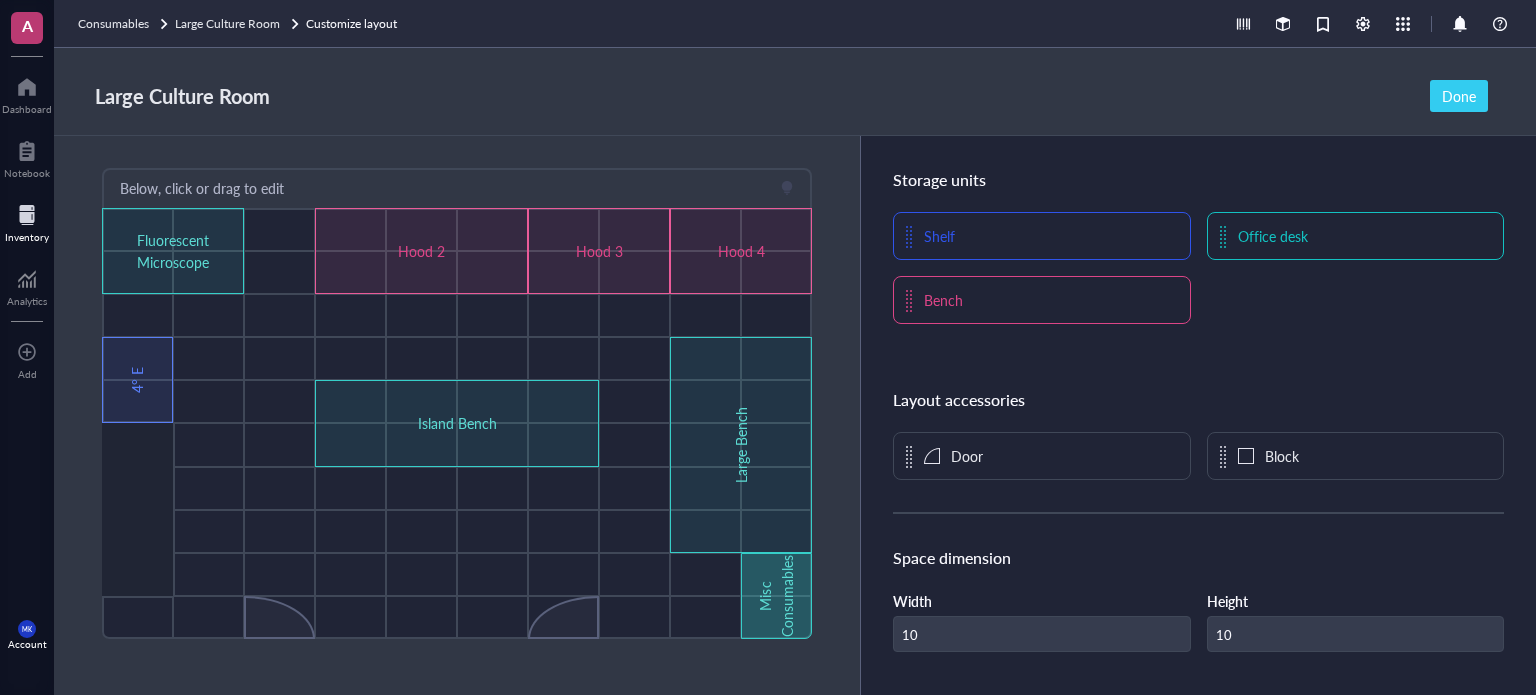 click on "Misc Consumables" at bounding box center [777, 595] 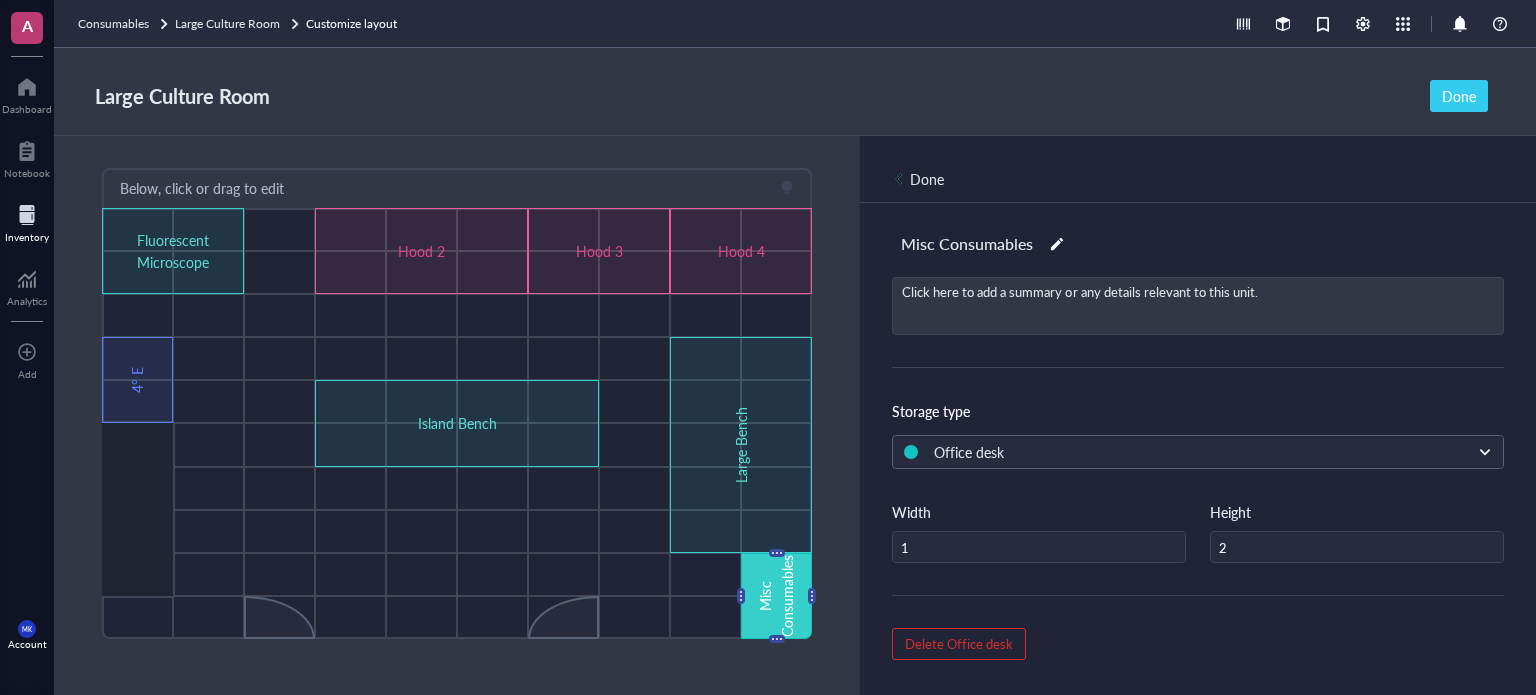 click on "Done" at bounding box center [927, 179] 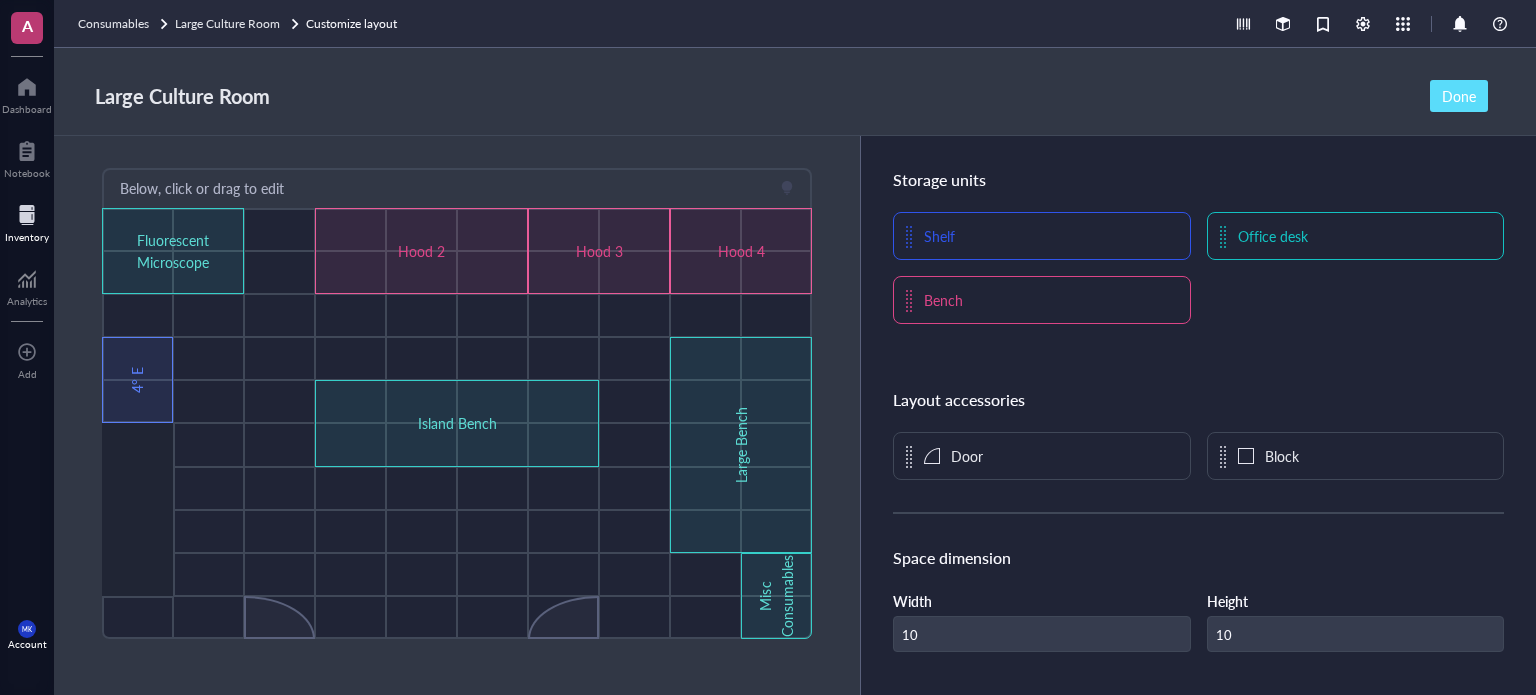 click on "Done" at bounding box center [1459, 96] 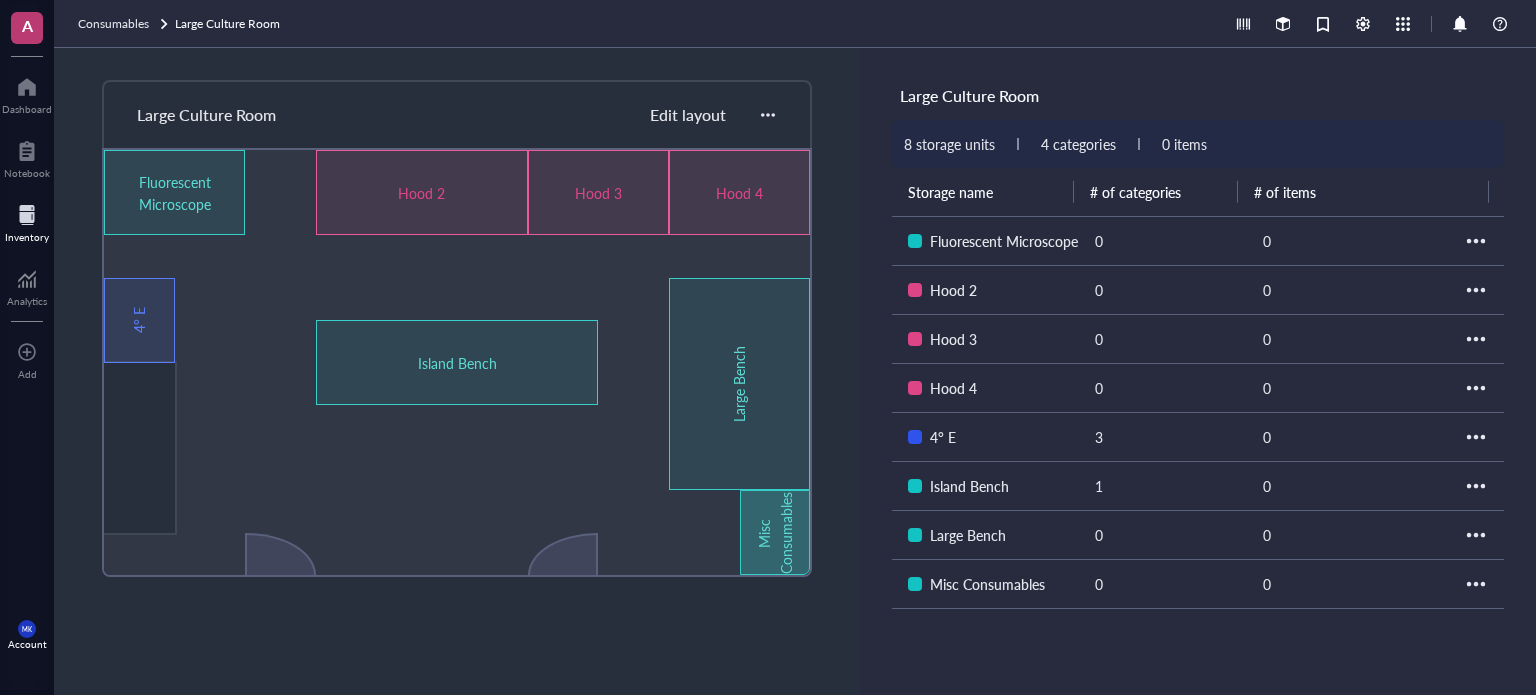 click on "Misc Consumables" at bounding box center (775, 532) 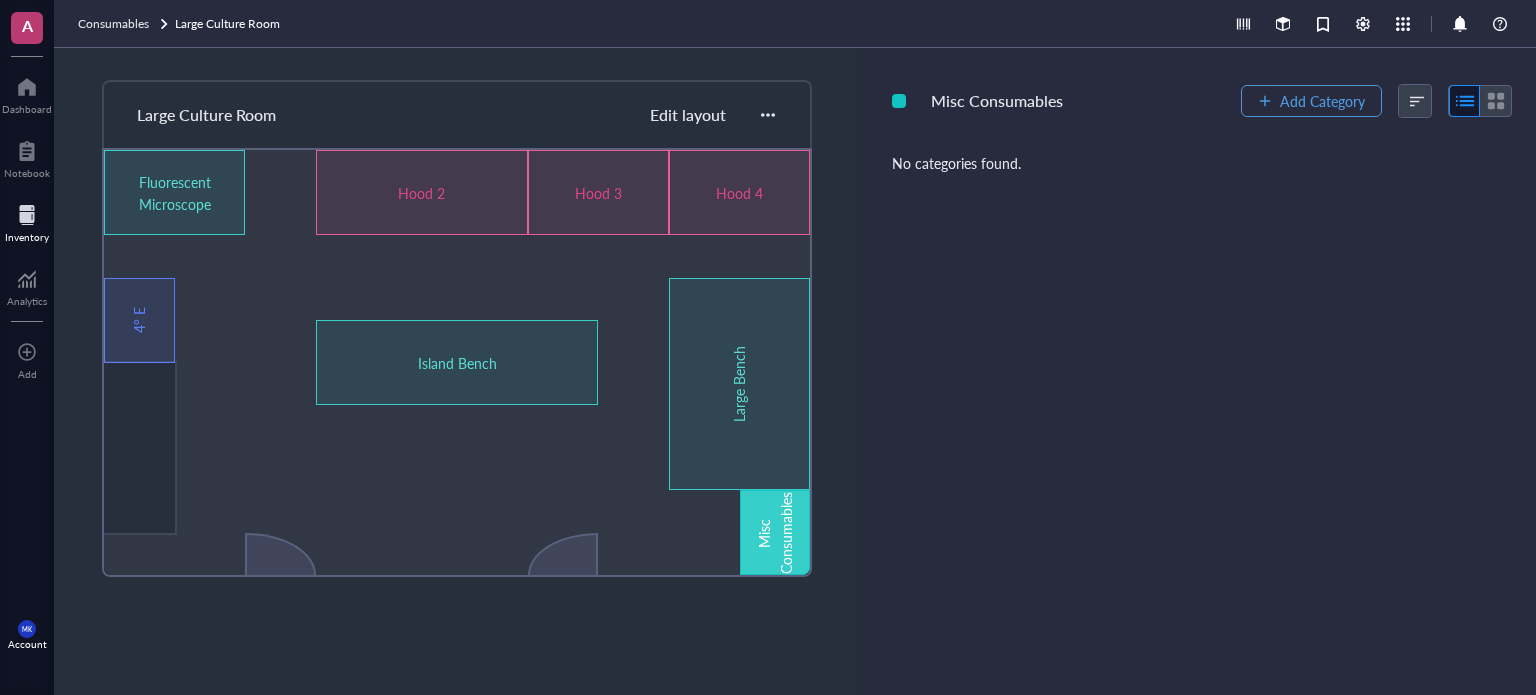 click on "Add Category" at bounding box center [1322, 101] 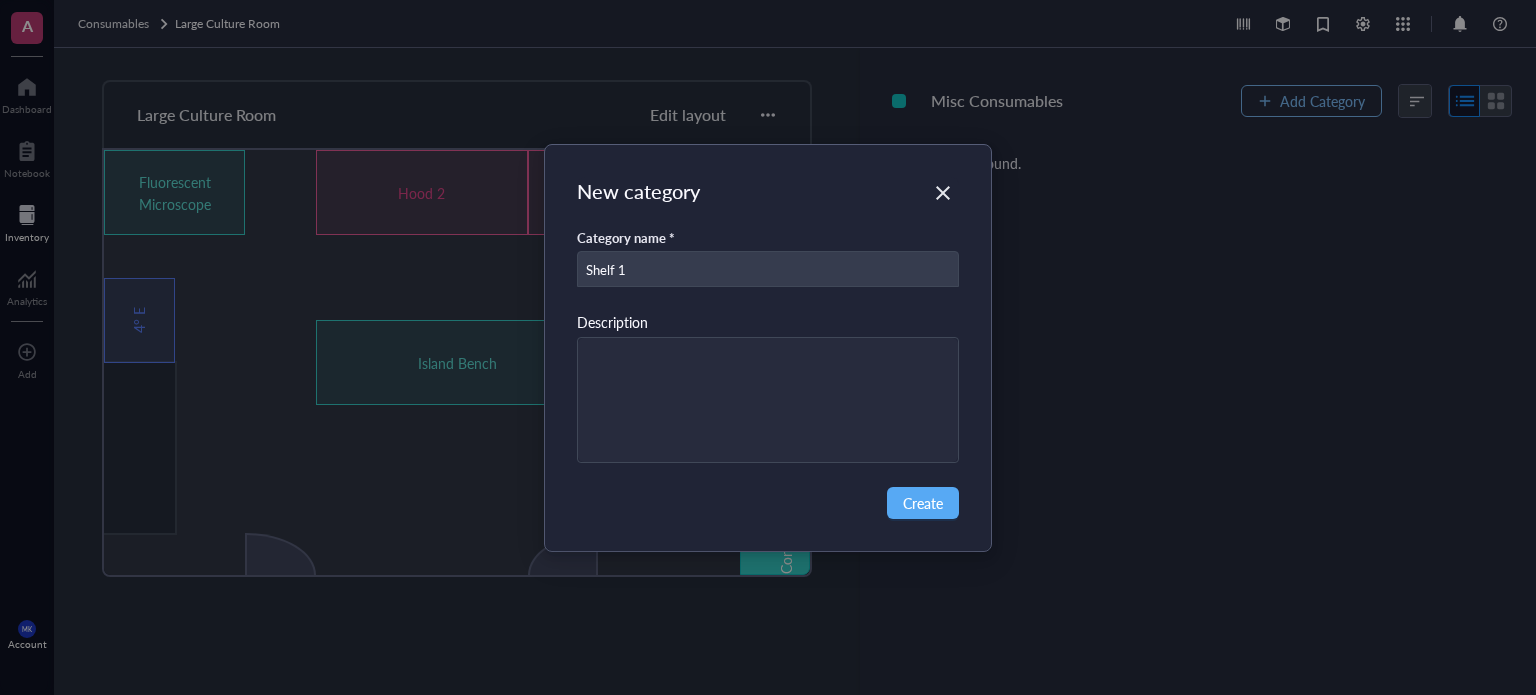 type on "Shelf 1" 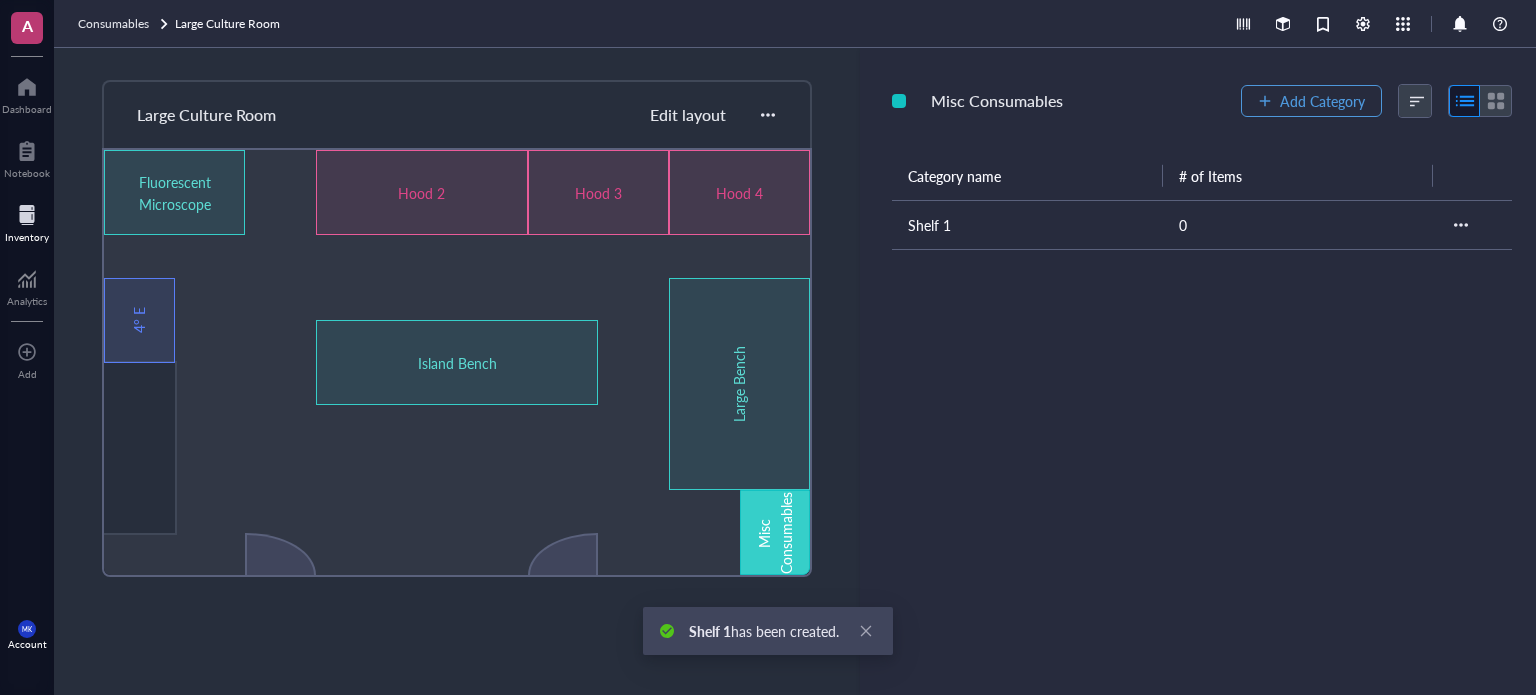 click on "Add Category" at bounding box center (1322, 101) 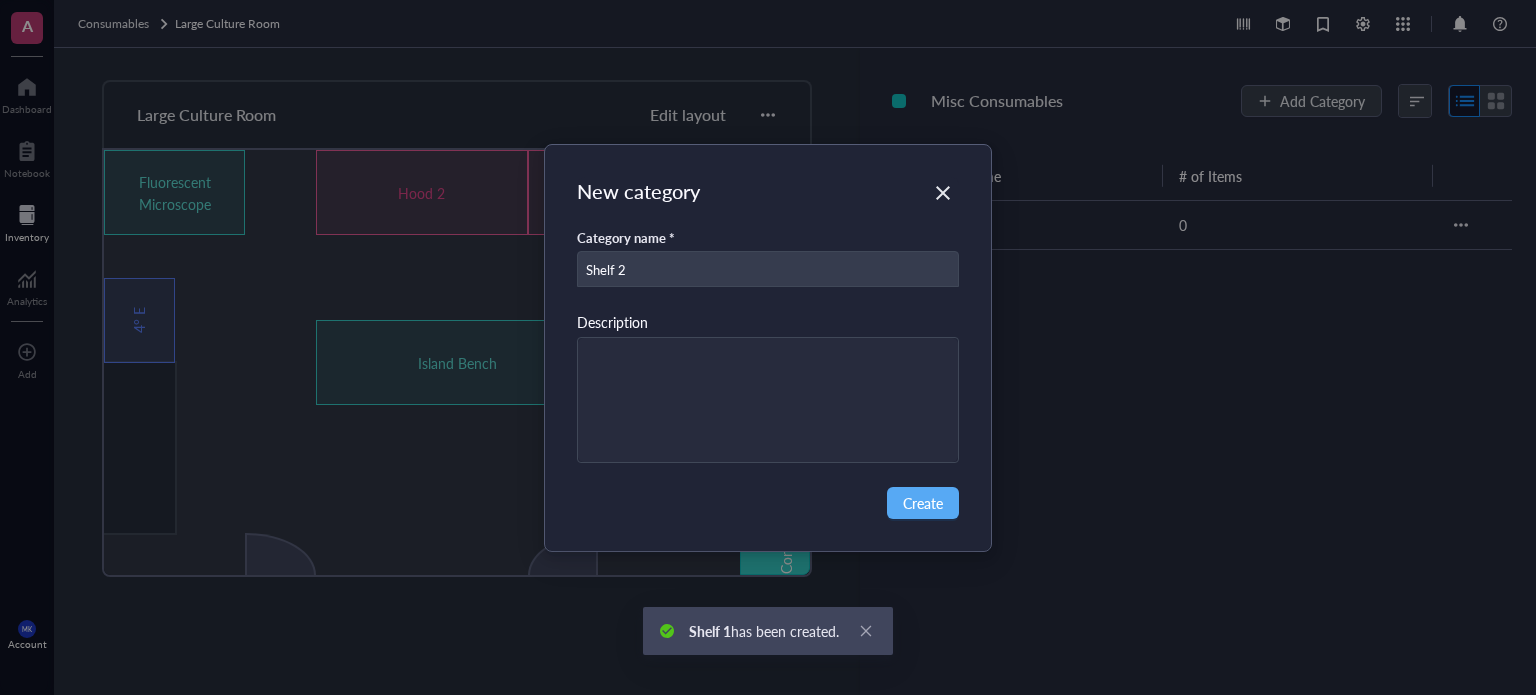 type on "Shelf 2" 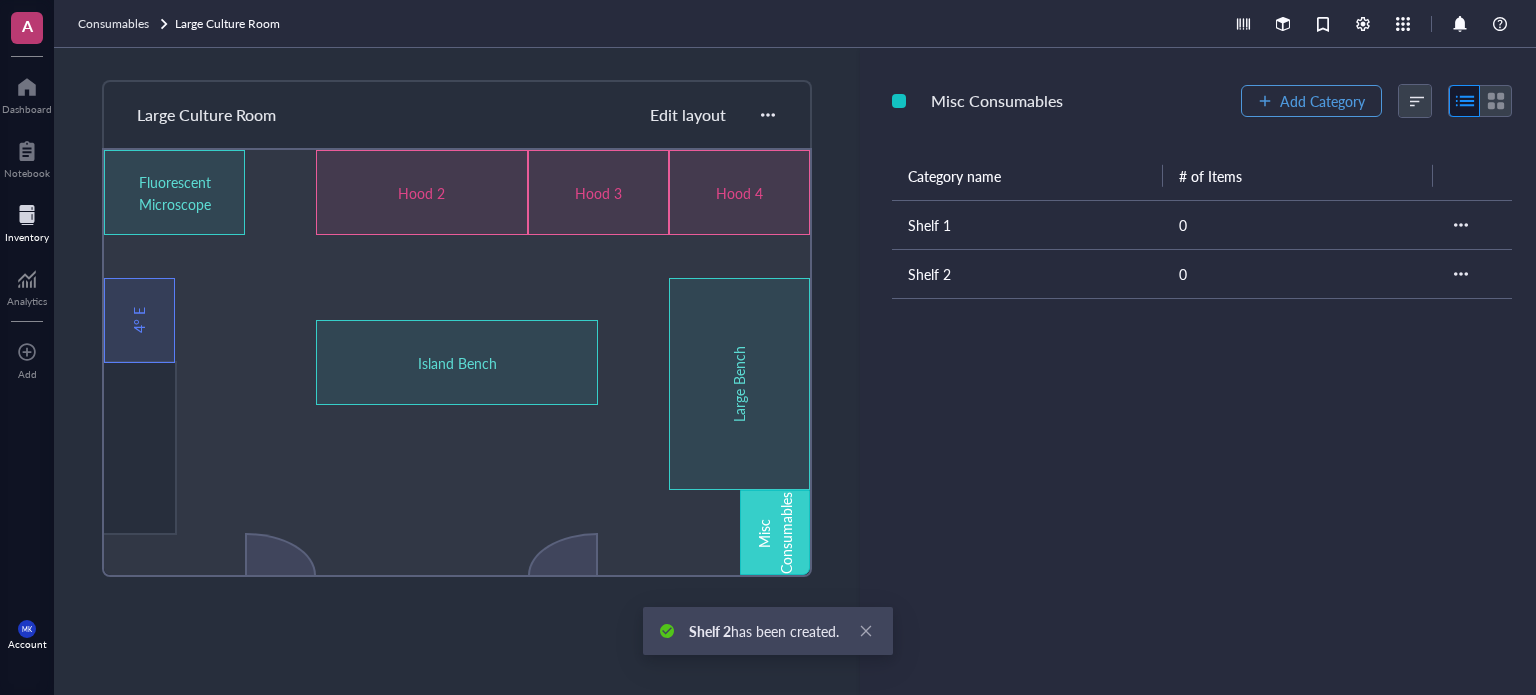 click on "Add Category" at bounding box center (1322, 101) 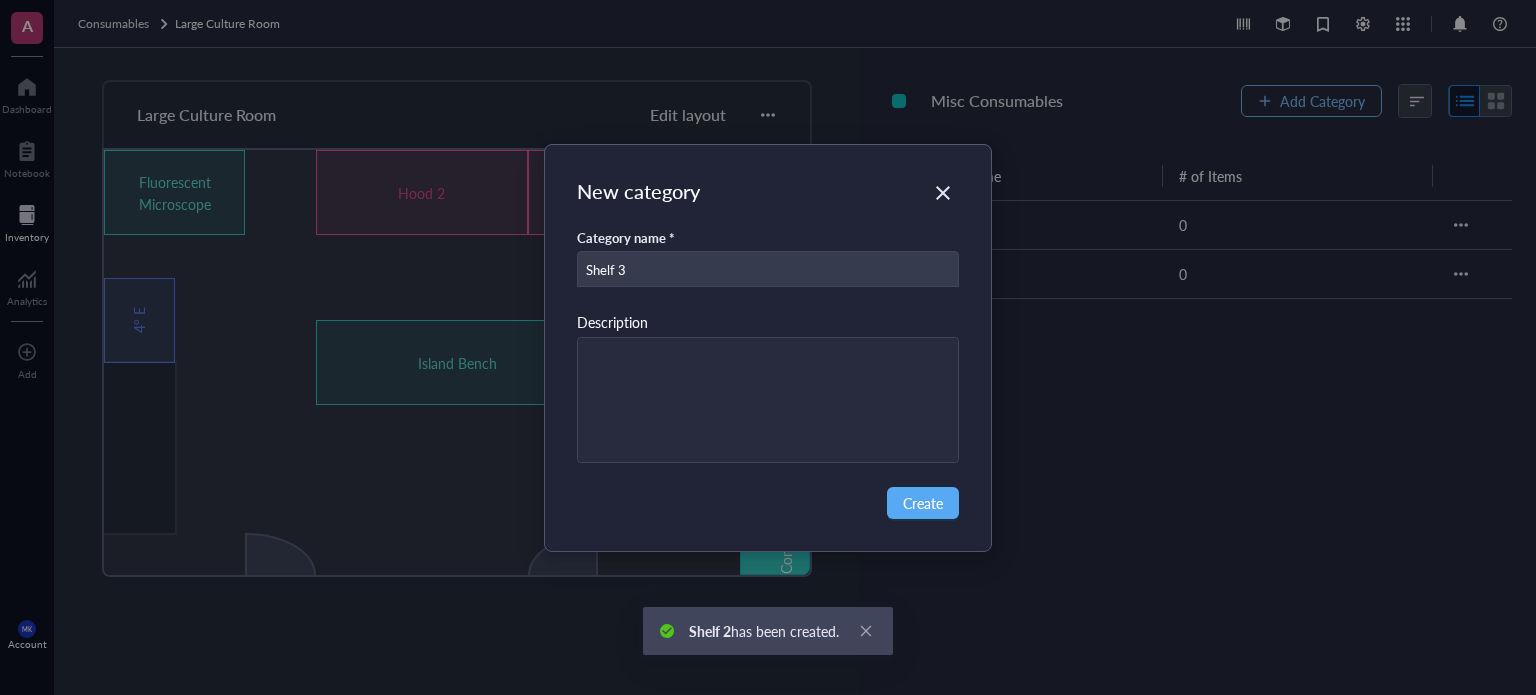 type on "Shelf 3" 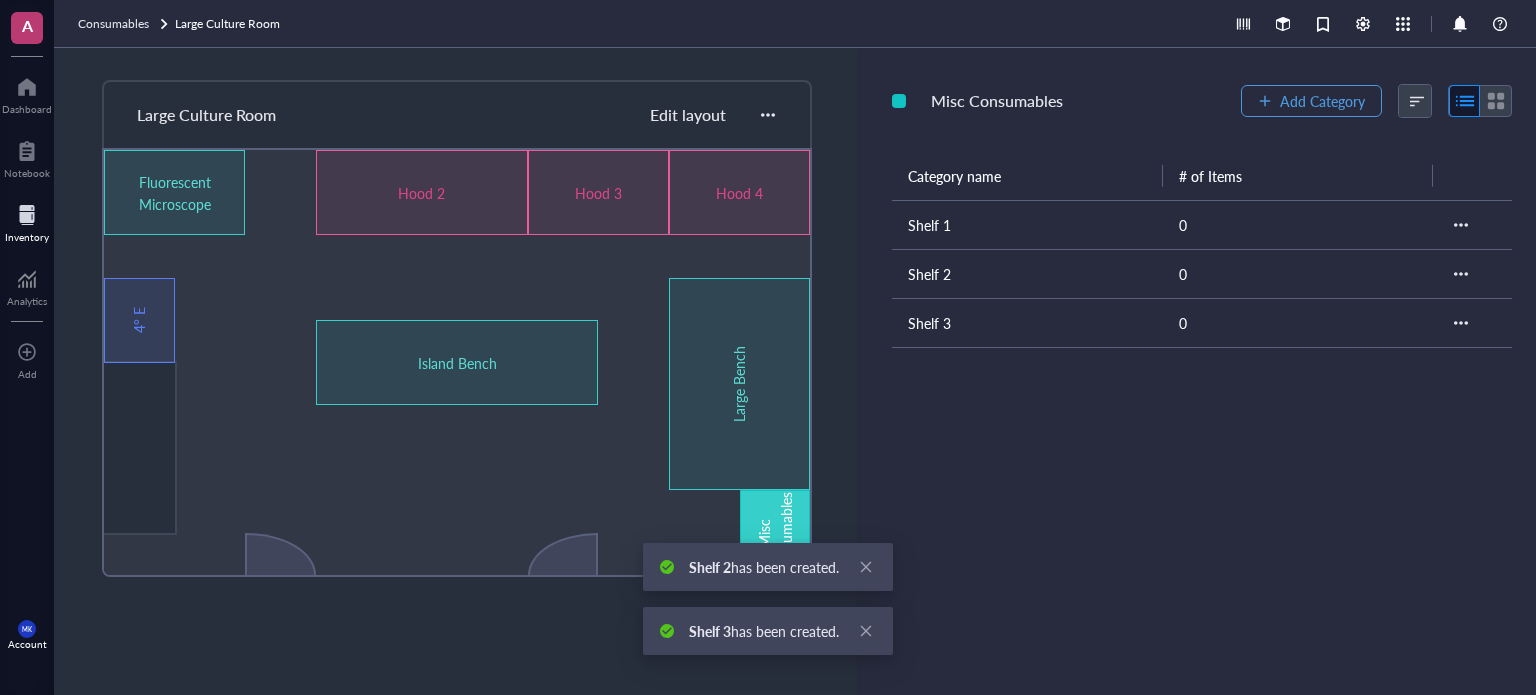 click on "Add Category" at bounding box center (1322, 101) 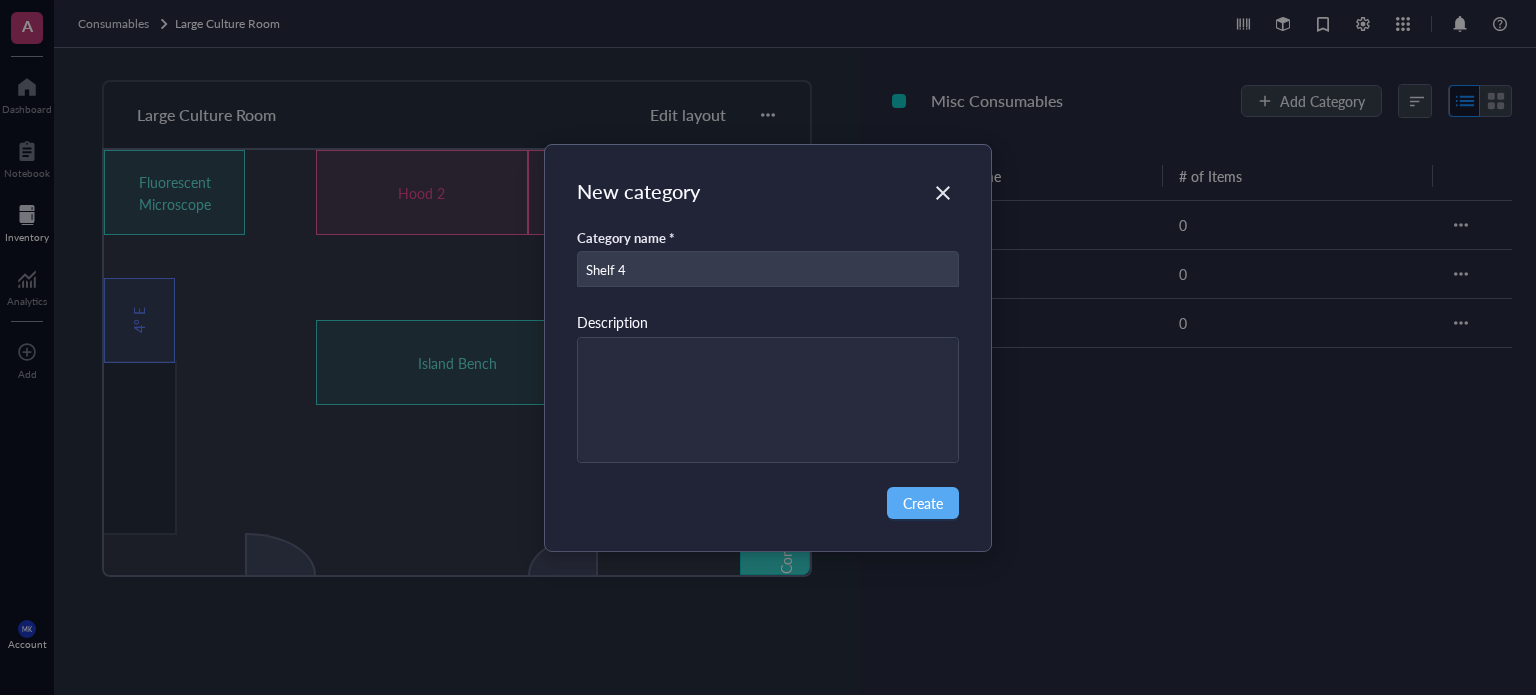 type on "Shelf 4" 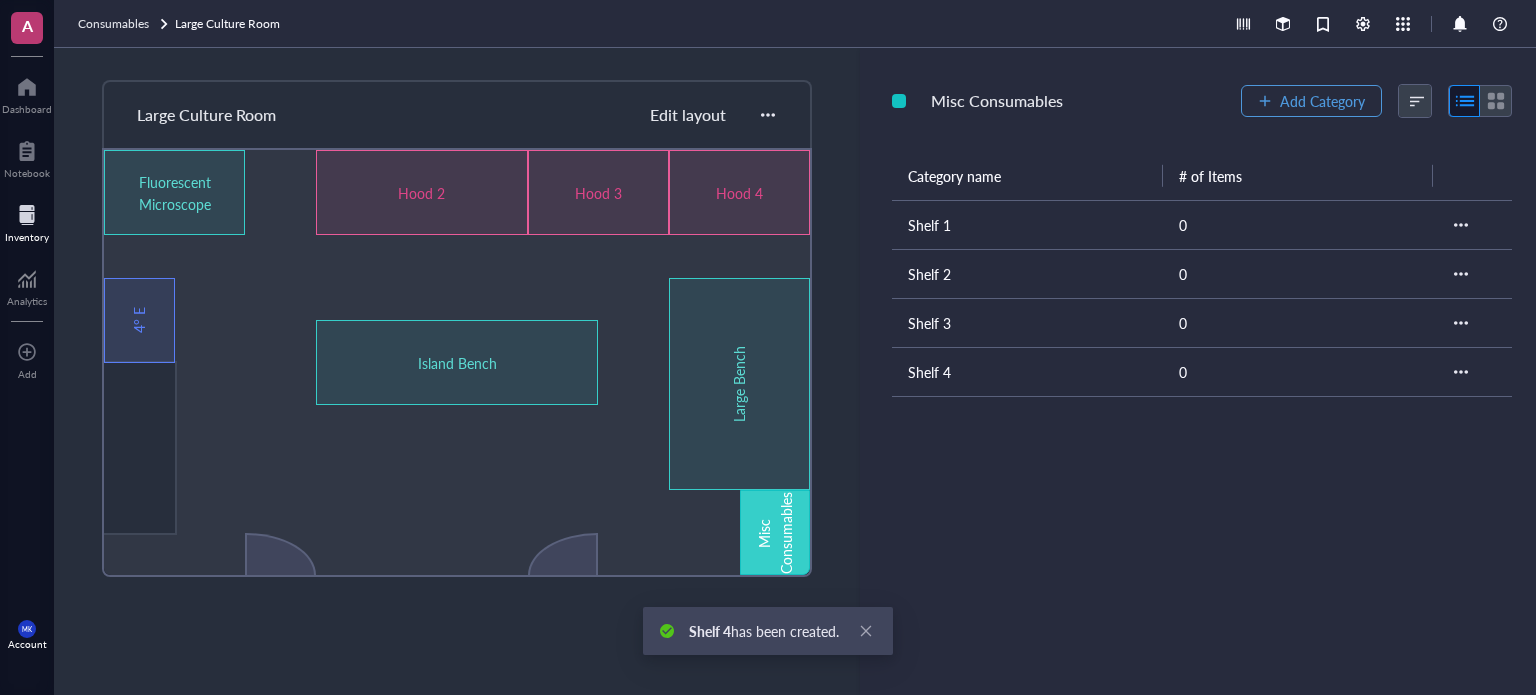 click on "Add Category" at bounding box center [1322, 101] 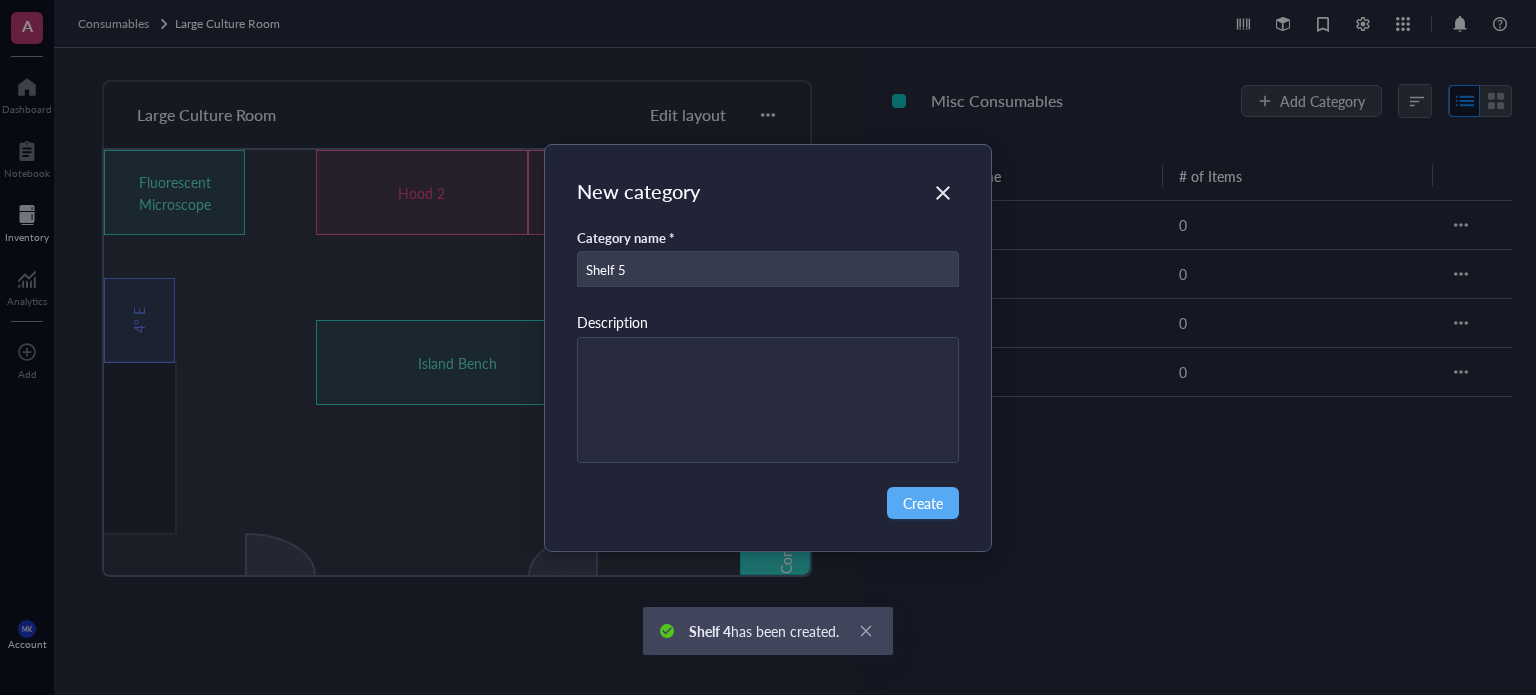 type on "Shelf 5" 